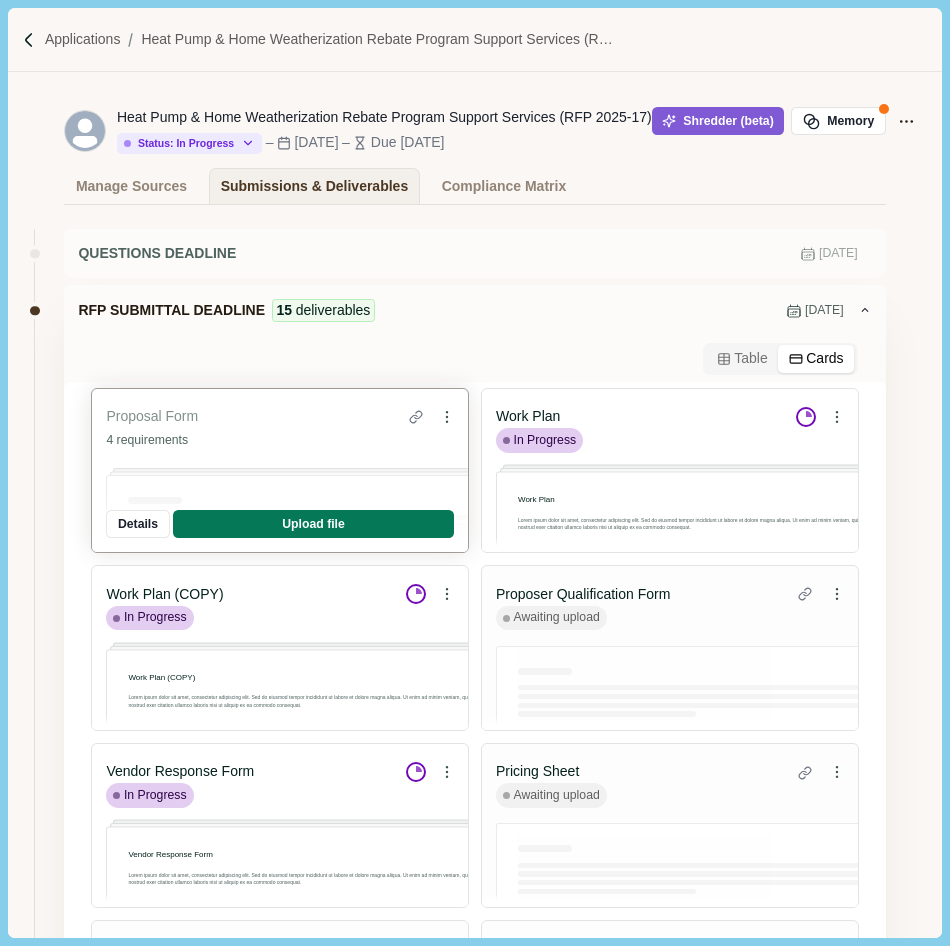 scroll, scrollTop: 0, scrollLeft: 0, axis: both 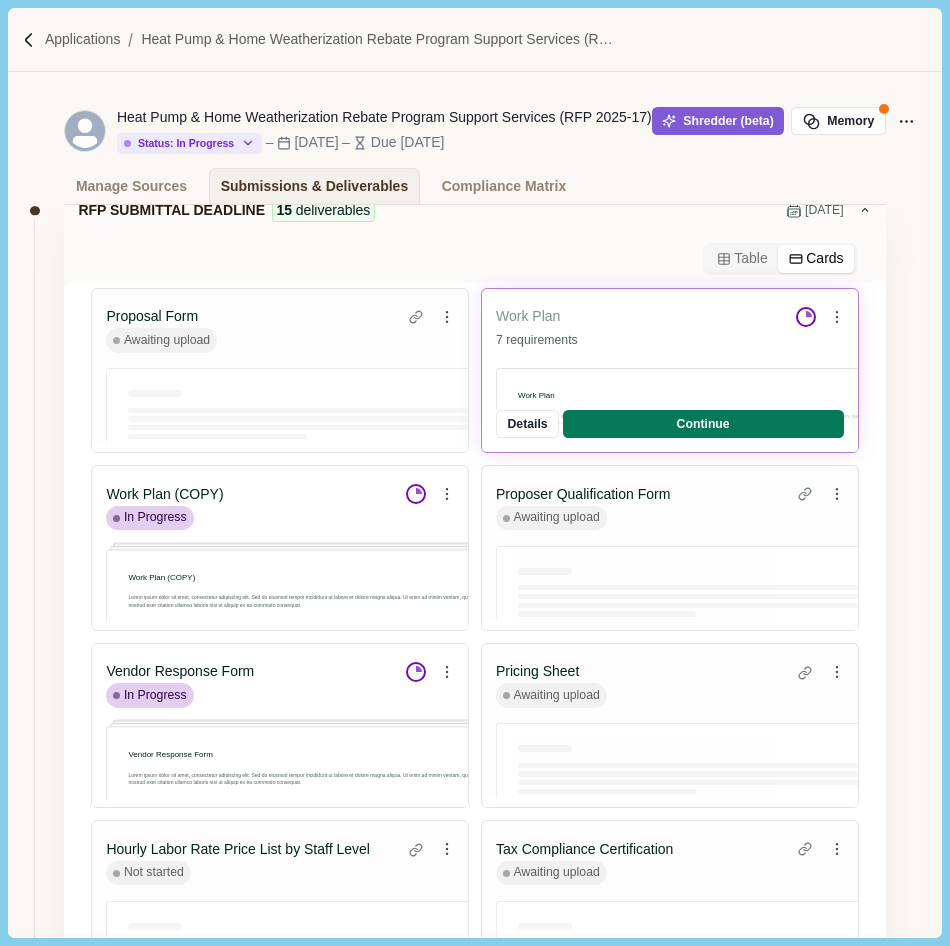 click on "Work Plan More Options Duplicate Upload file Select existing file Delete" at bounding box center [673, 317] 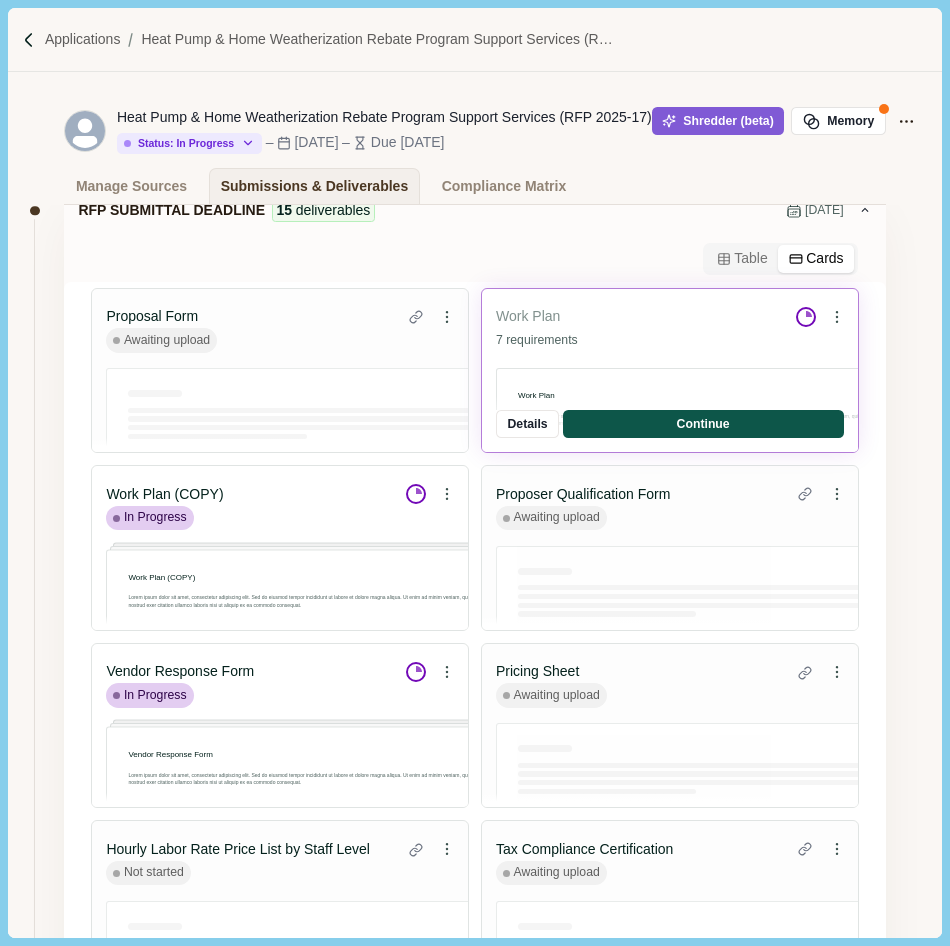click on "Continue" at bounding box center (703, 424) 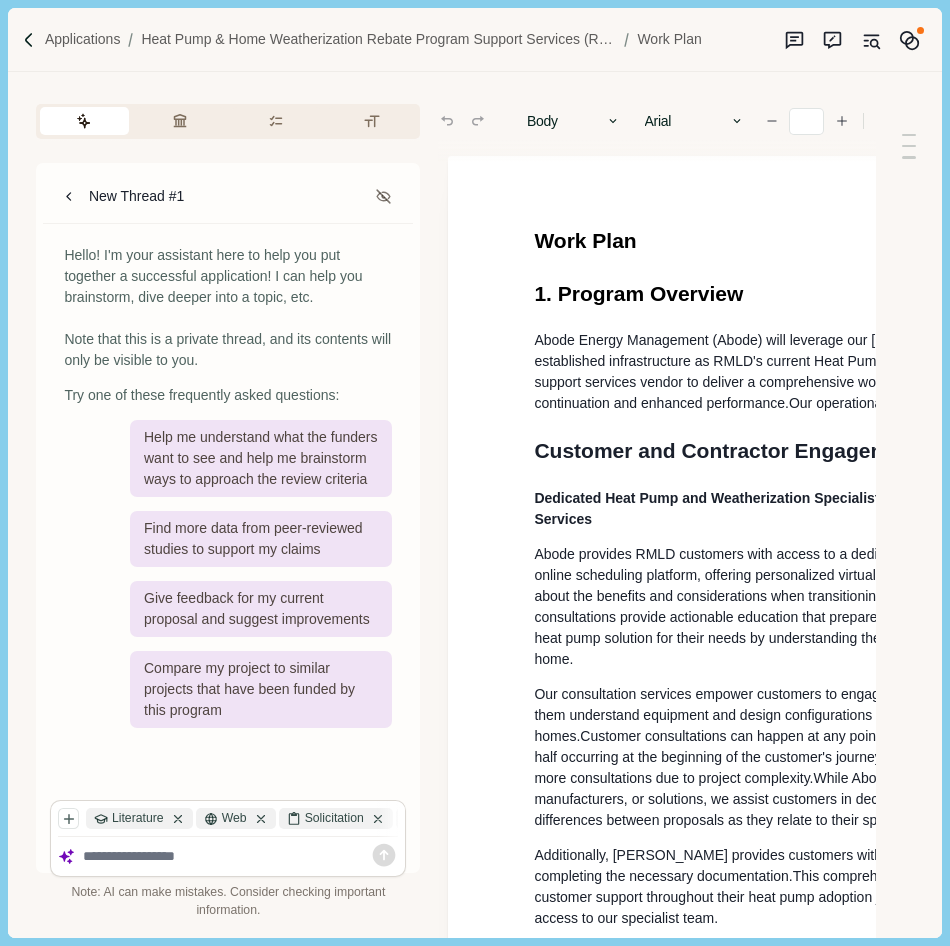 type on "**" 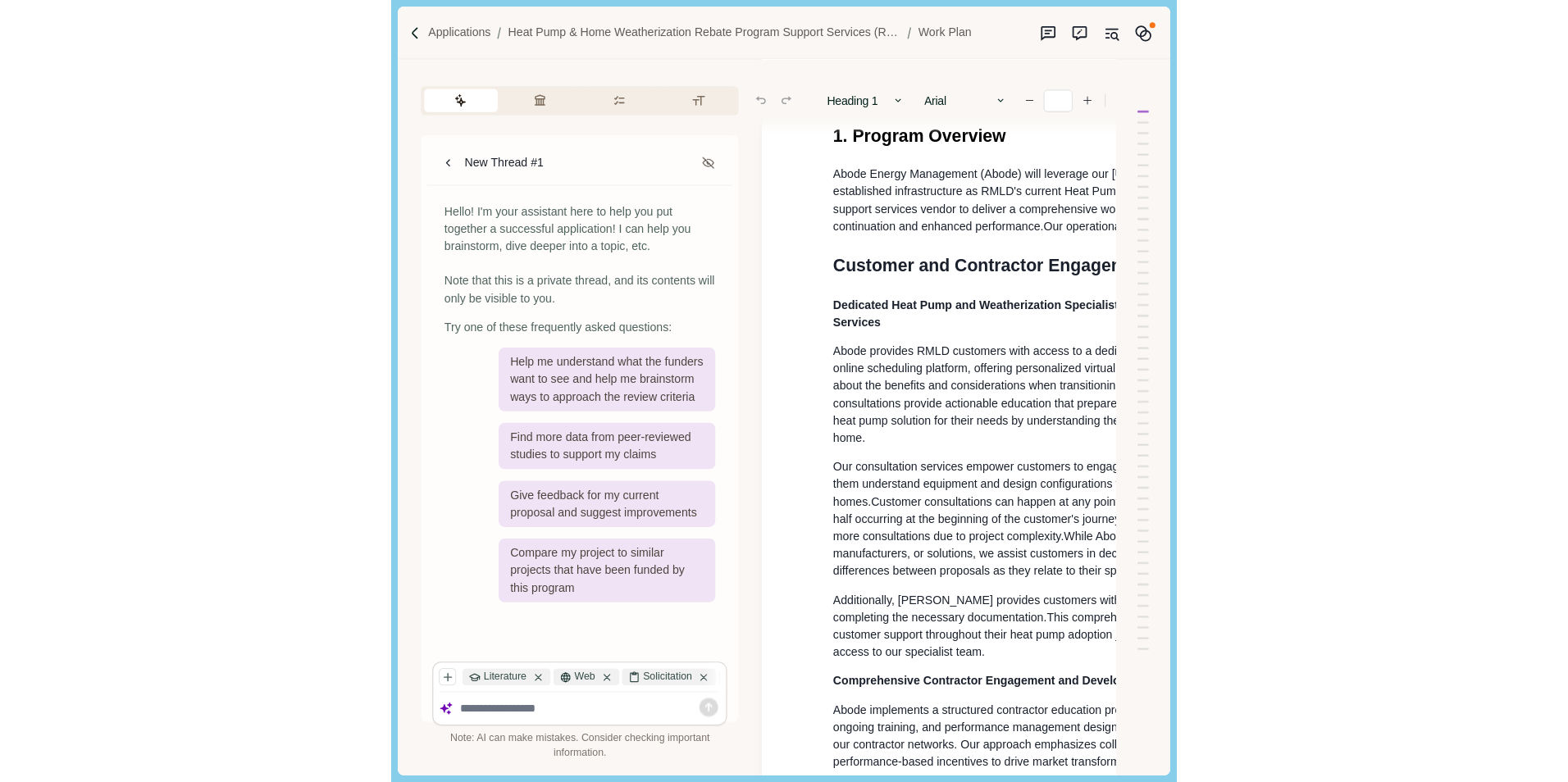 scroll, scrollTop: 0, scrollLeft: 0, axis: both 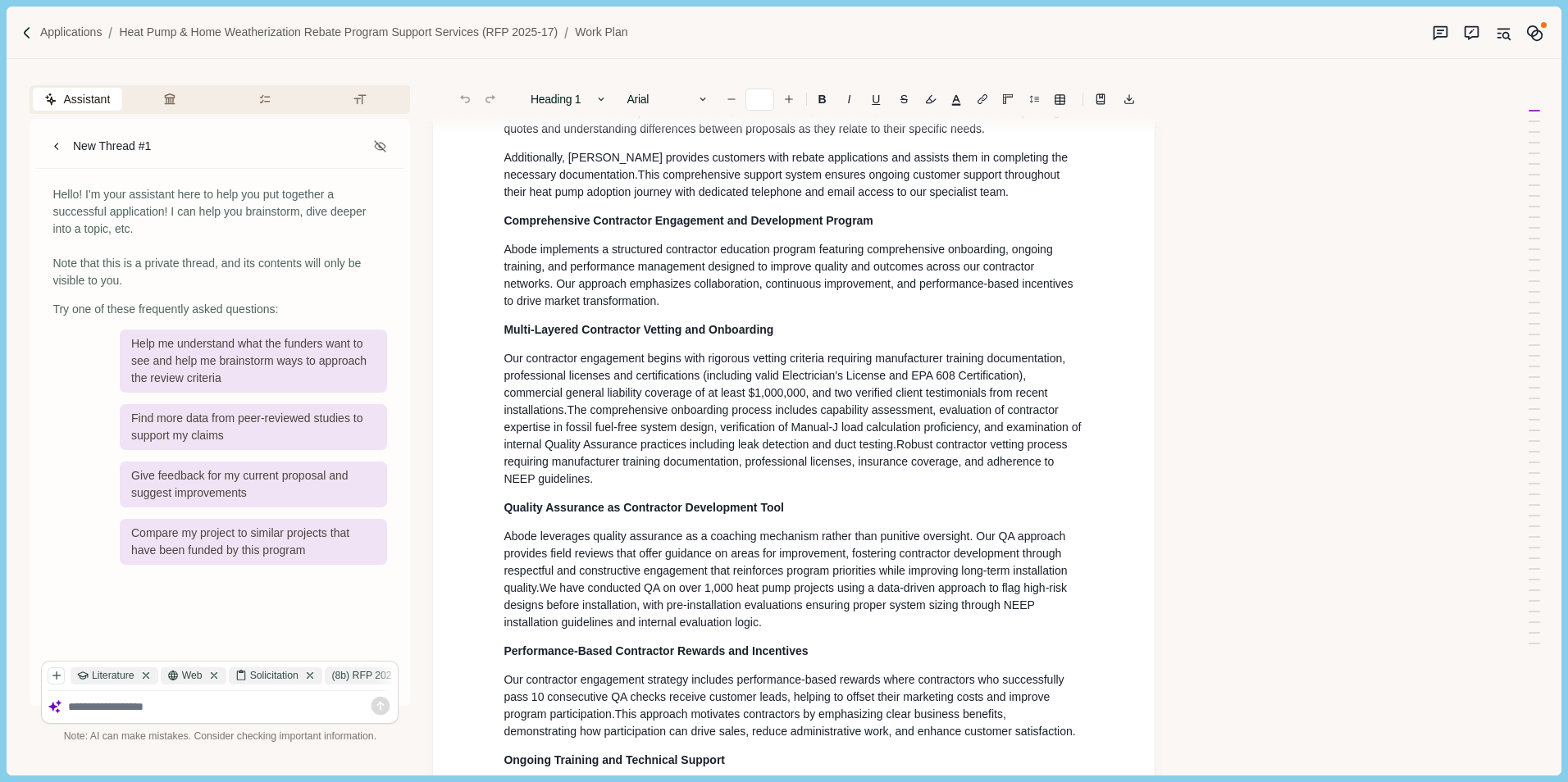 click on "Our contractor engagement begins with rigorous vetting criteria requiring manufacturer training documentation, professional licenses and certifications (including valid Electrician's License and EPA 608 Certification), commercial general liability coverage of at least $1,000,000, and two verified client testimonials from recent installations.   The comprehensive onboarding process includes capability assessment, evaluation of contractor expertise in fossil fuel-free system design, verification of Manual-J load calculation proficiency, and examination of internal Quality Assurance practices including leak detection and duct testing.  Robust contractor vetting process requiring manufacturer training documentation, professional licenses, insurance coverage, and adherence to NEEP guidelines ." at bounding box center [794, 419] 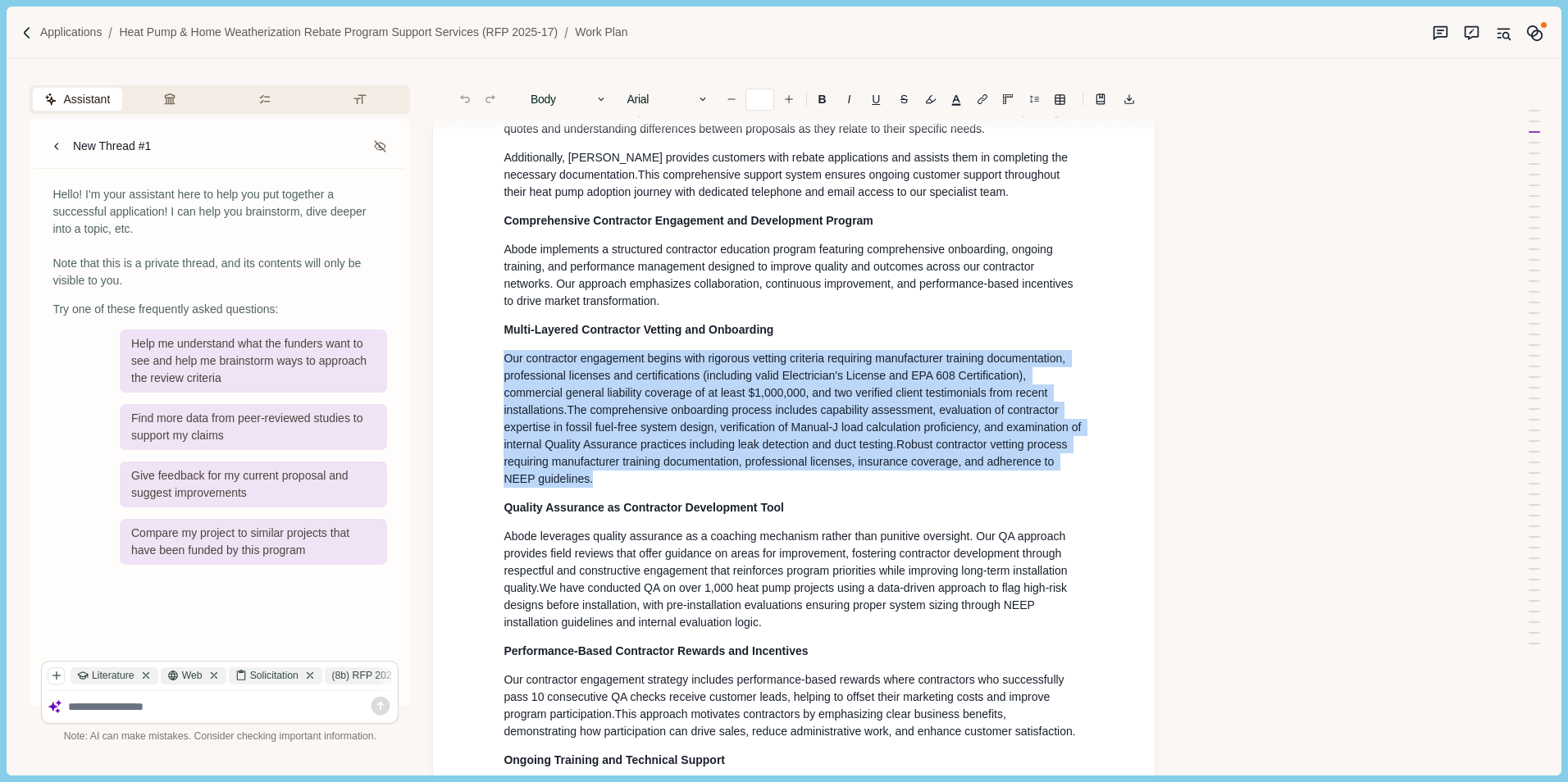 drag, startPoint x: 622, startPoint y: 511, endPoint x: 485, endPoint y: 379, distance: 190.24458 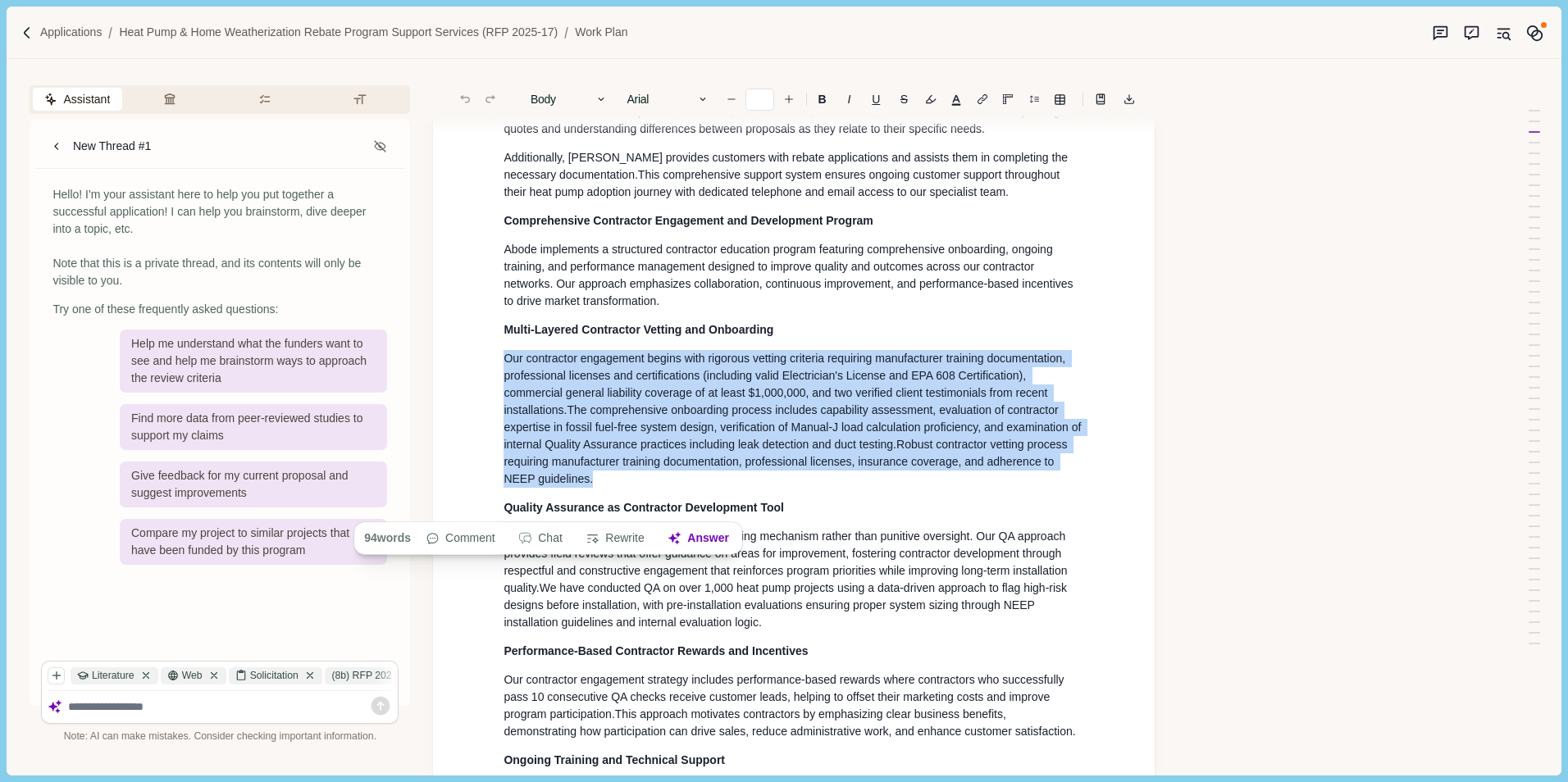 copy on "Our contractor engagement begins with rigorous vetting criteria requiring manufacturer training documentation, professional licenses and certifications (including valid Electrician's License and EPA 608 Certification), commercial general liability coverage of at least $1,000,000, and two verified client testimonials from recent installations.   The comprehensive onboarding process includes capability assessment, evaluation of contractor expertise in fossil fuel-free system design, verification of Manual-J load calculation proficiency, and examination of internal Quality Assurance practices including leak detection and duct testing.  Robust contractor vetting process requiring manufacturer training documentation, professional licenses, insurance coverage, and adherence to NEEP guidelines ." 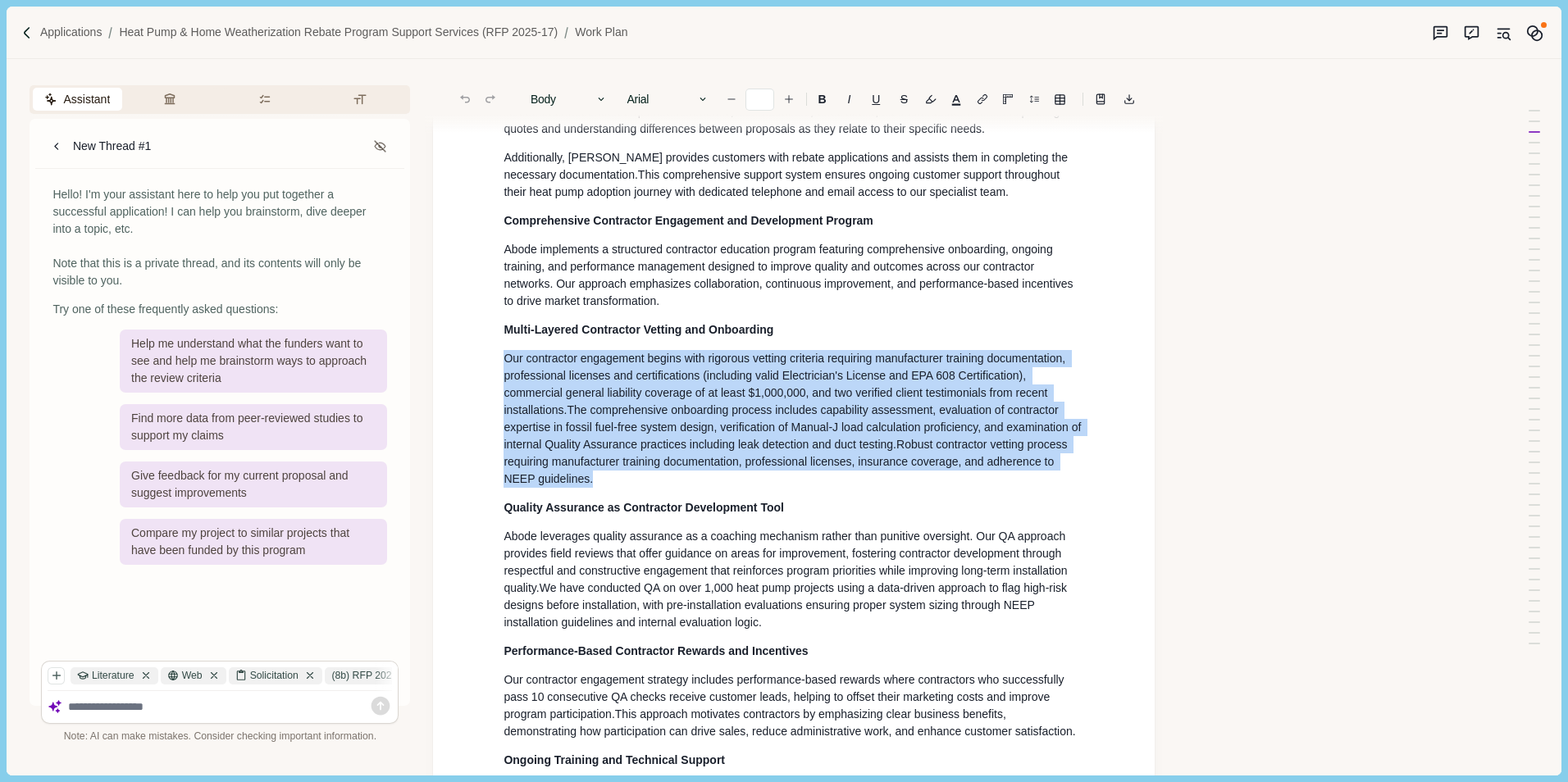 drag, startPoint x: 544, startPoint y: 362, endPoint x: 522, endPoint y: 356, distance: 22.803509 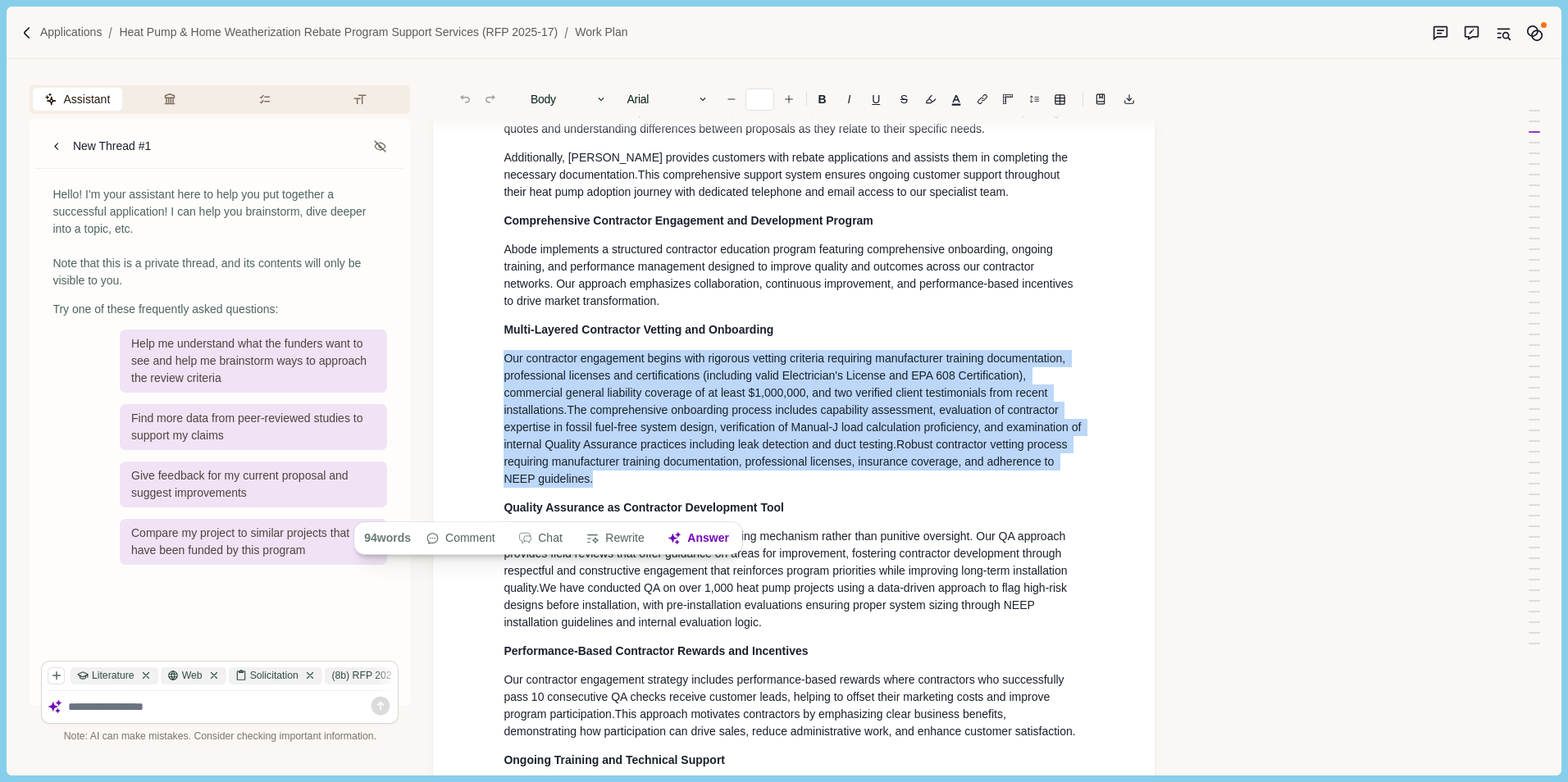 click on "Multi-Layered Contractor Vetting and Onboarding" at bounding box center (638, 330) 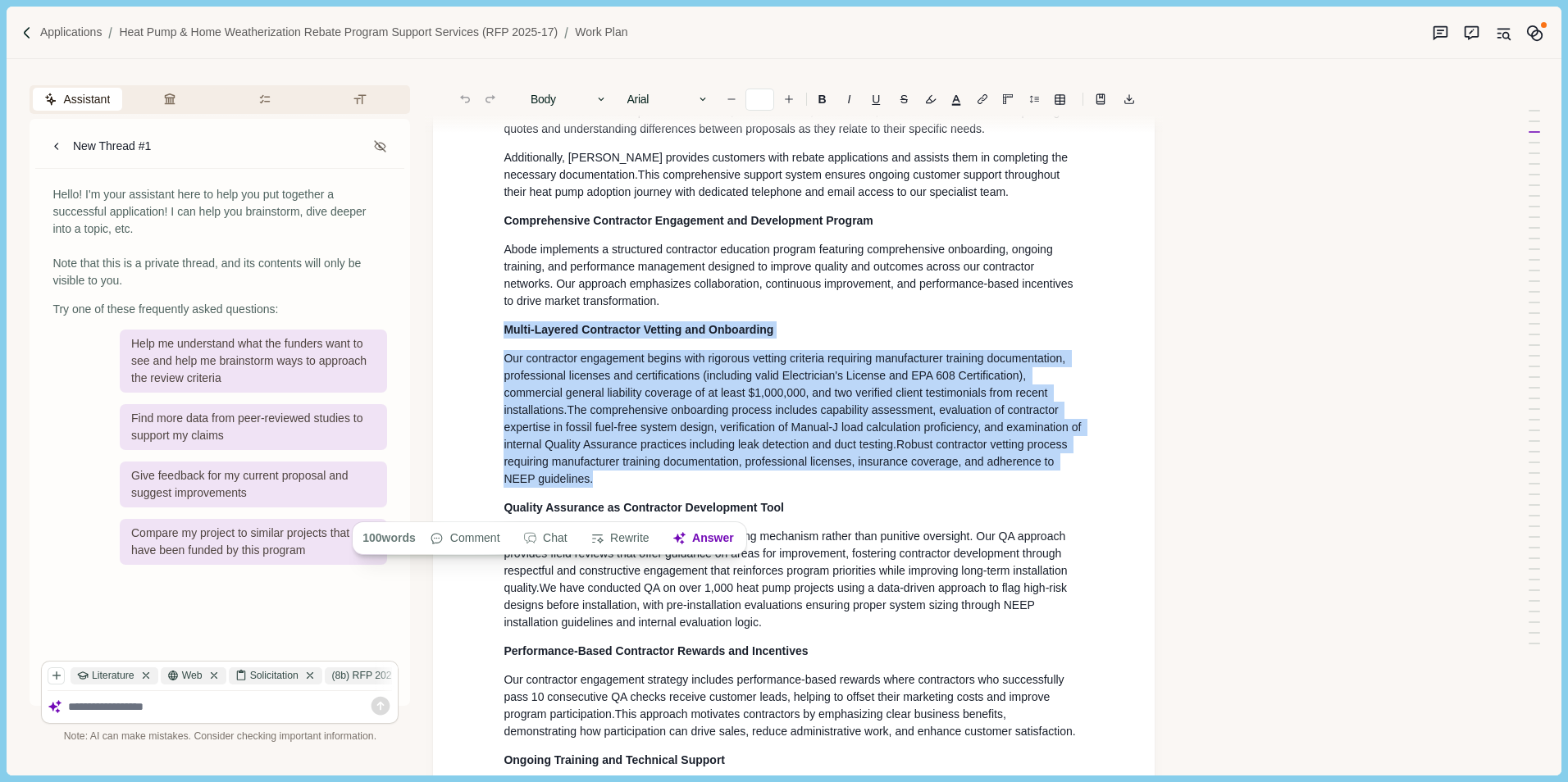 drag, startPoint x: 504, startPoint y: 351, endPoint x: 639, endPoint y: 506, distance: 205.54805 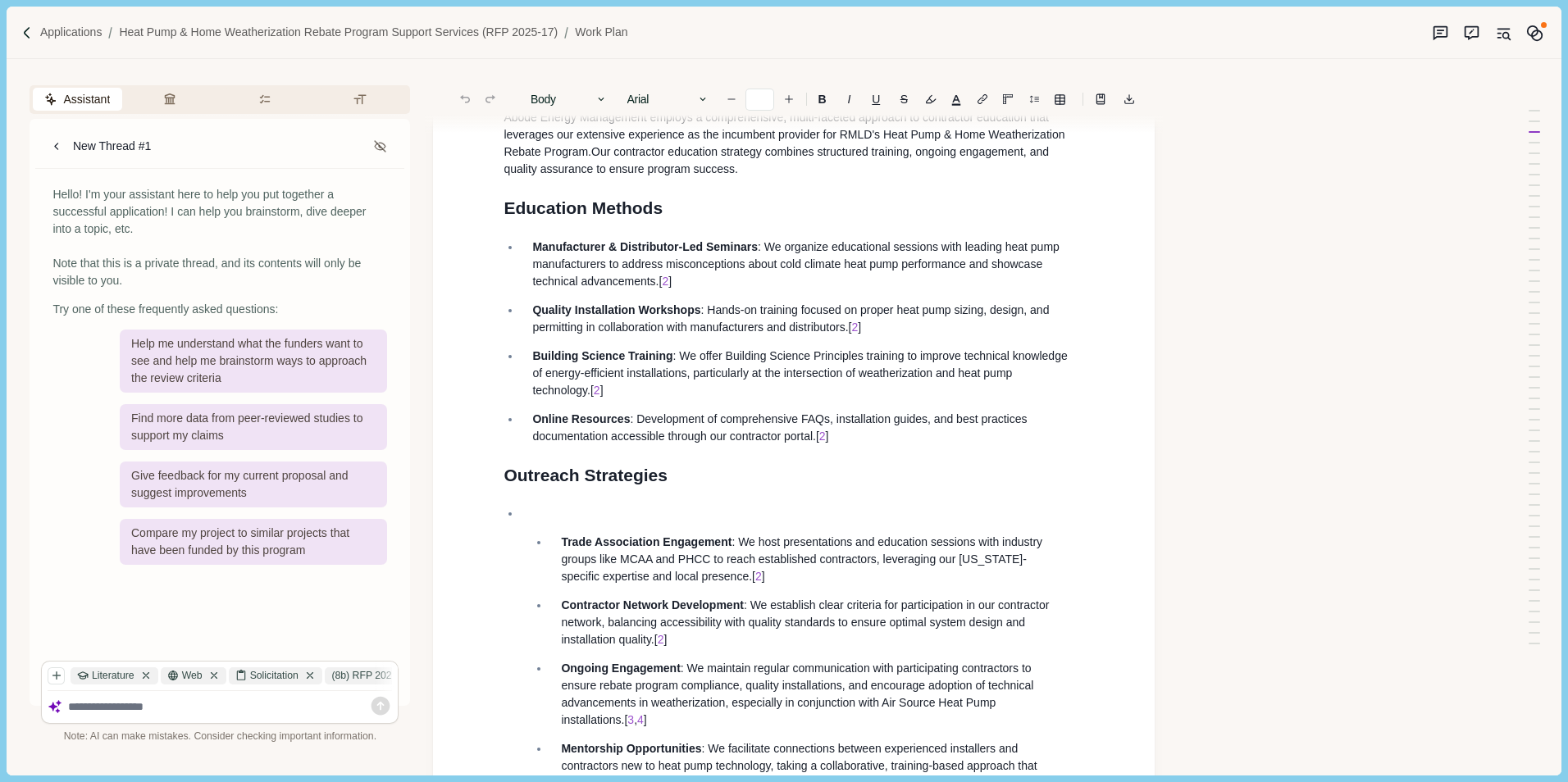 scroll, scrollTop: 2705, scrollLeft: 0, axis: vertical 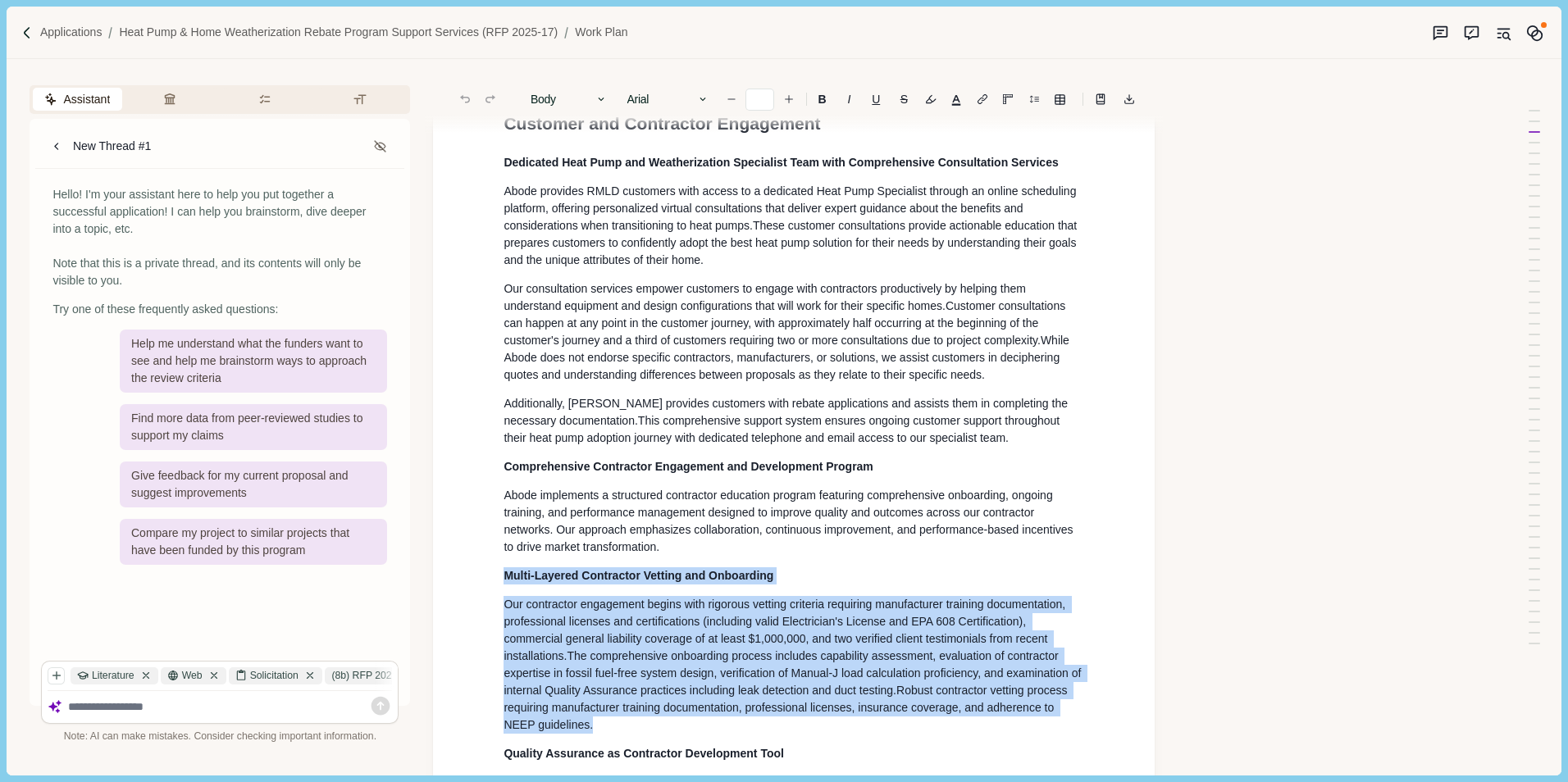 click on "Abode implements a structured contractor education program featuring comprehensive onboarding, ongoing training, and performance management designed to improve quality and outcomes across our contractor networks. Our approach emphasizes collaboration, continuous improvement, and performance-based incentives to drive market transformation." at bounding box center [794, 521] 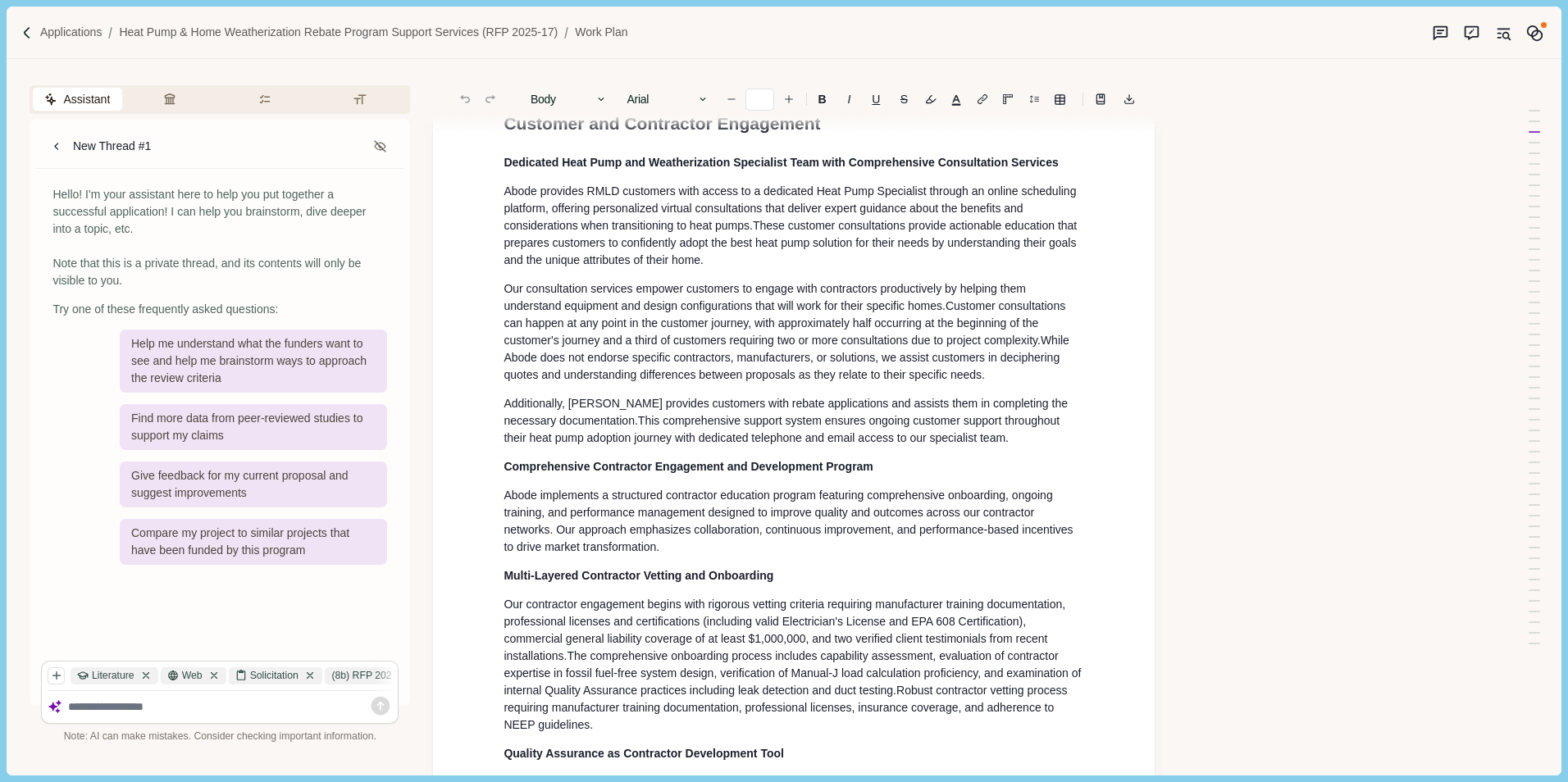click on "Abode implements a structured contractor education program featuring comprehensive onboarding, ongoing training, and performance management designed to improve quality and outcomes across our contractor networks. Our approach emphasizes collaboration, continuous improvement, and performance-based incentives to drive market transformation." at bounding box center (794, 521) 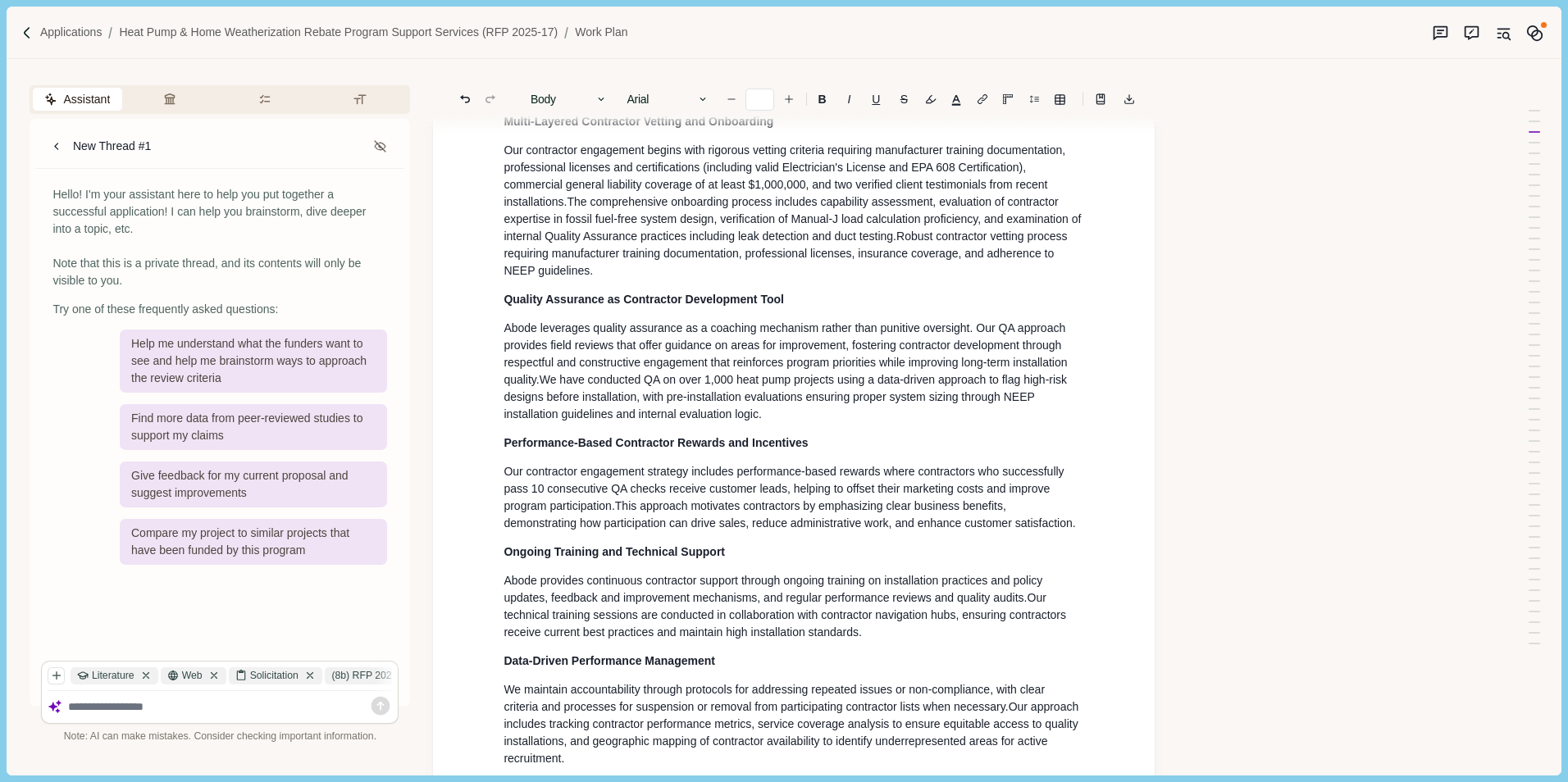 scroll, scrollTop: 738, scrollLeft: 0, axis: vertical 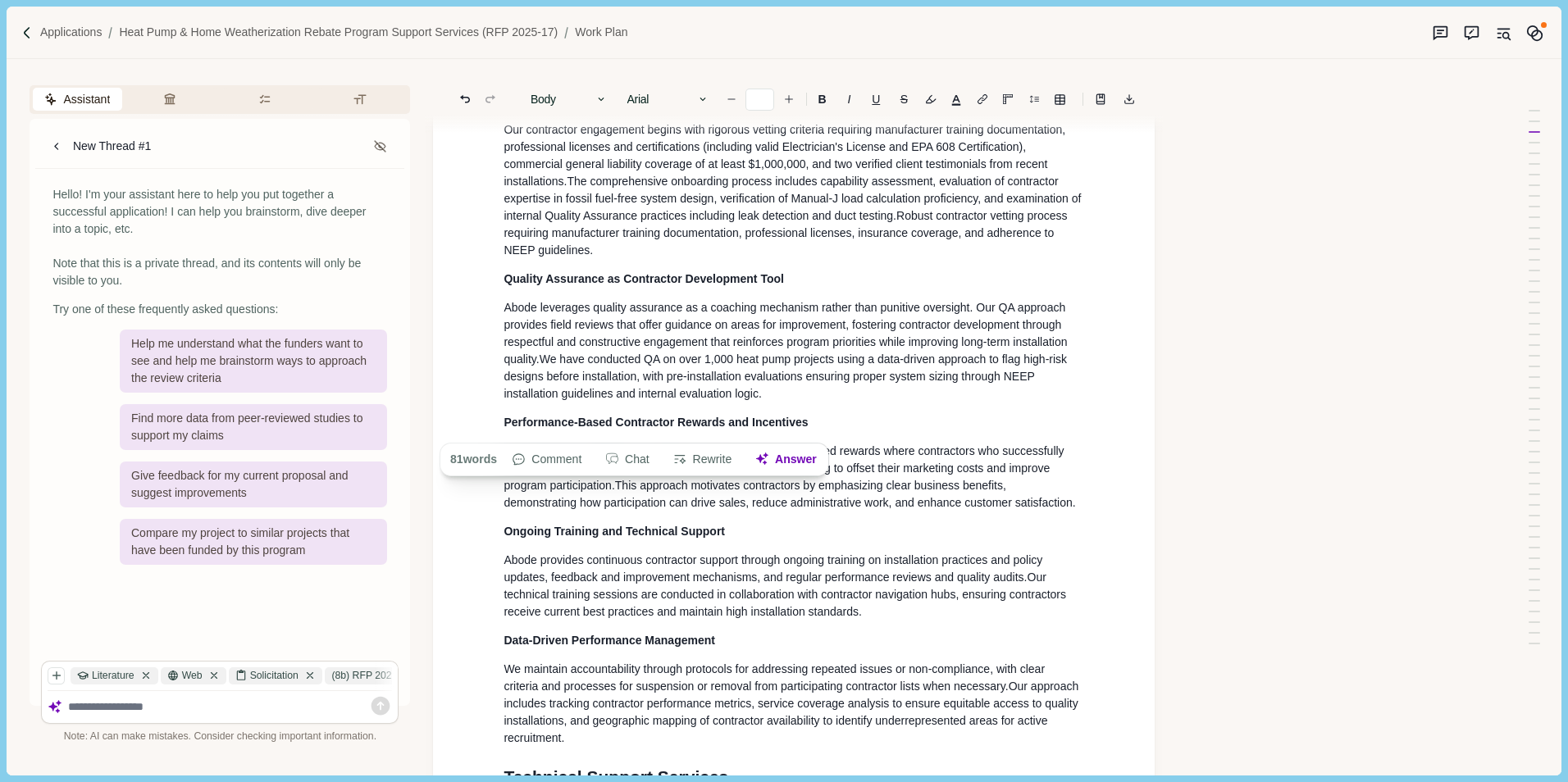 drag, startPoint x: 796, startPoint y: 436, endPoint x: 491, endPoint y: 339, distance: 320.05312 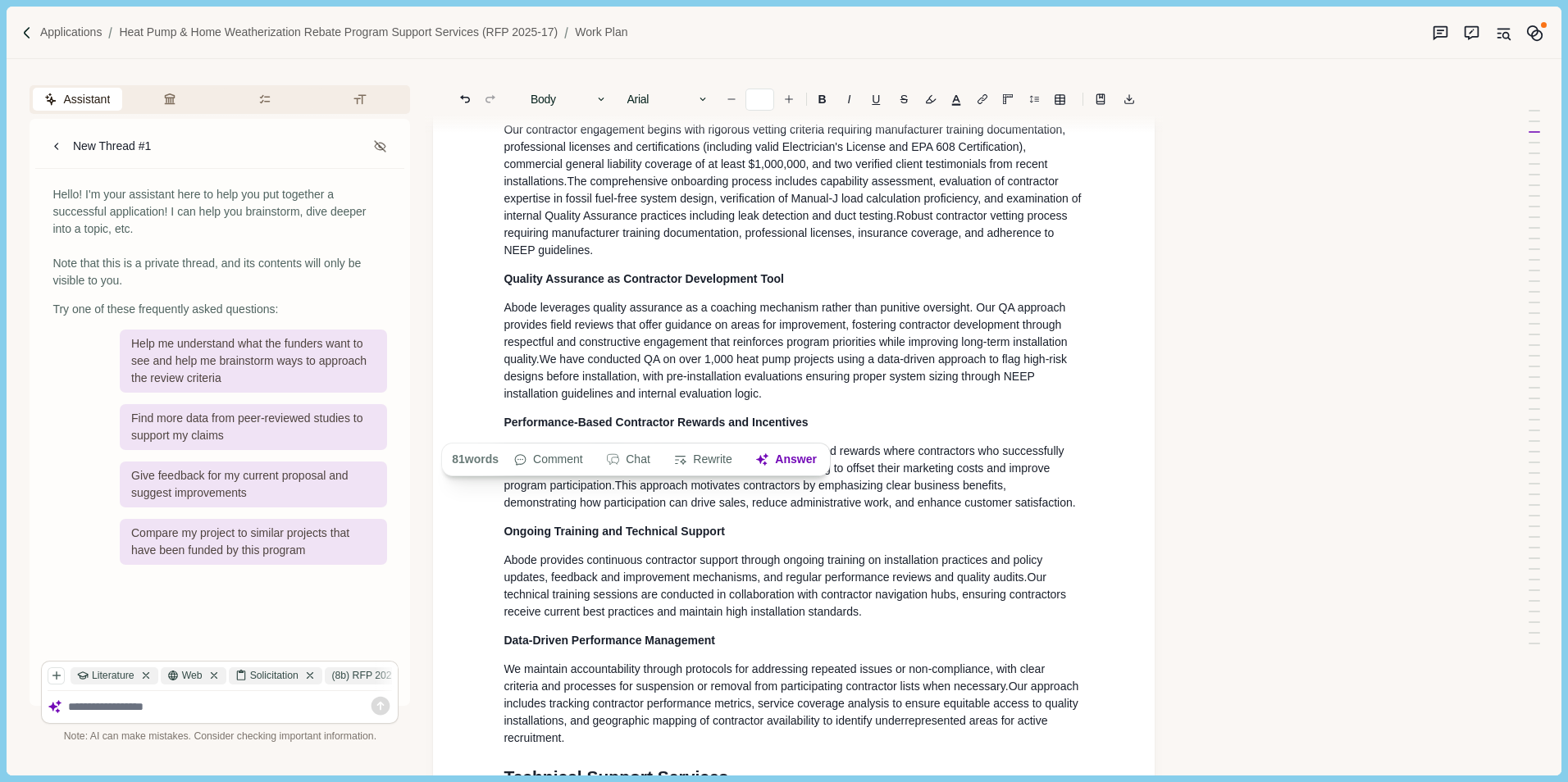 drag, startPoint x: 681, startPoint y: 393, endPoint x: 604, endPoint y: 396, distance: 77.058419 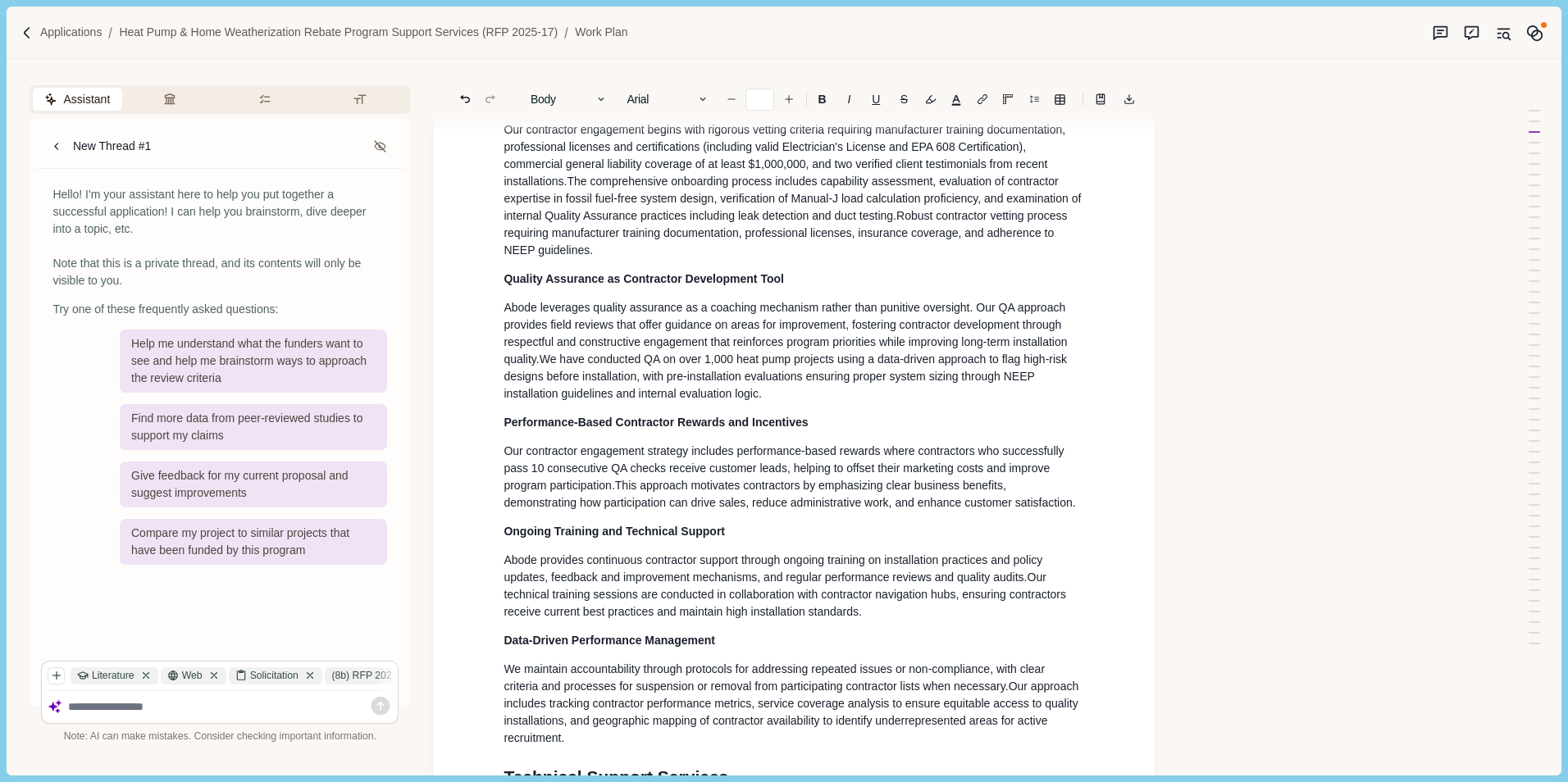drag, startPoint x: 775, startPoint y: 429, endPoint x: 470, endPoint y: 337, distance: 318.57338 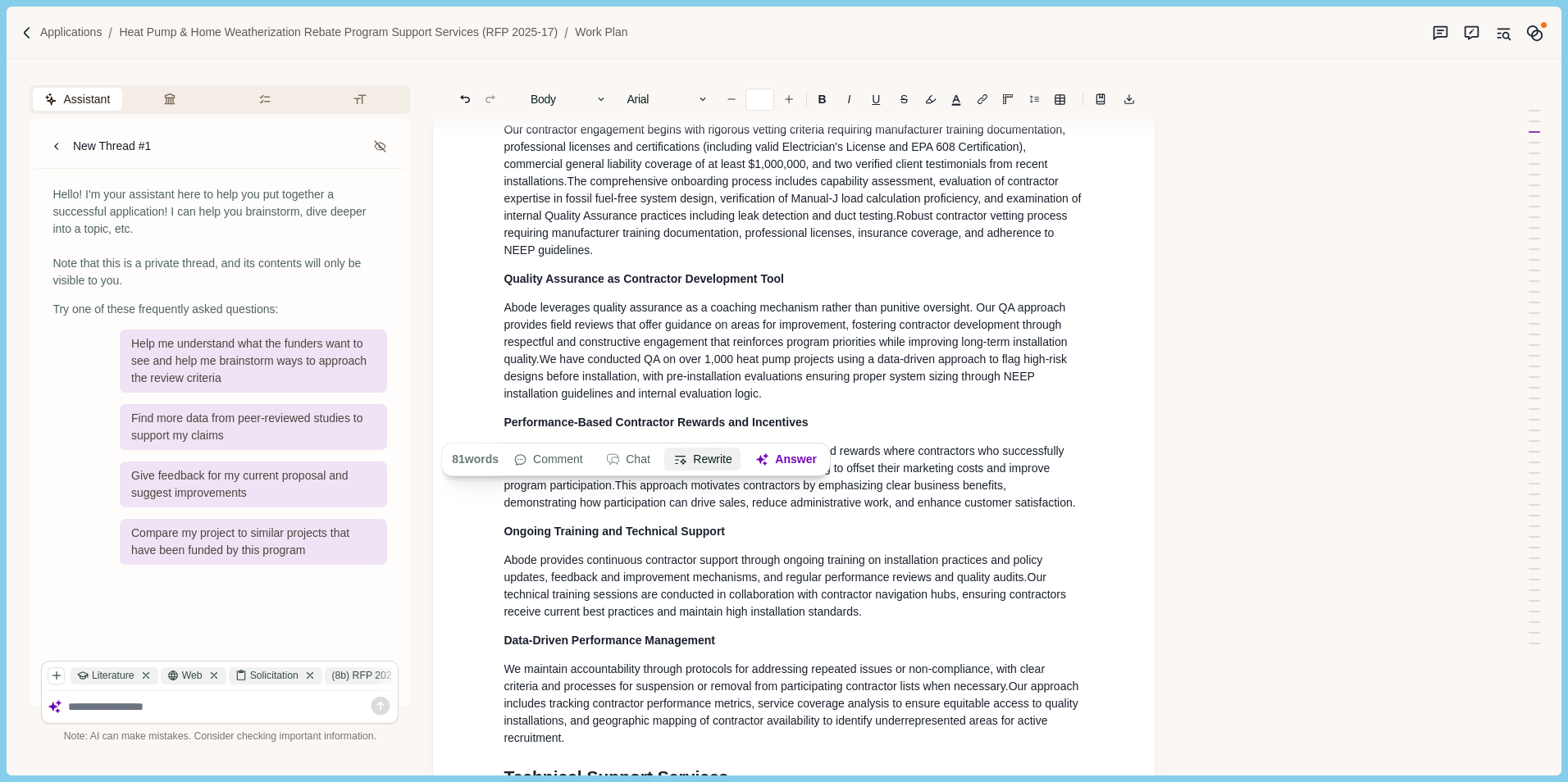 click on "Rewrite" at bounding box center (703, 460) 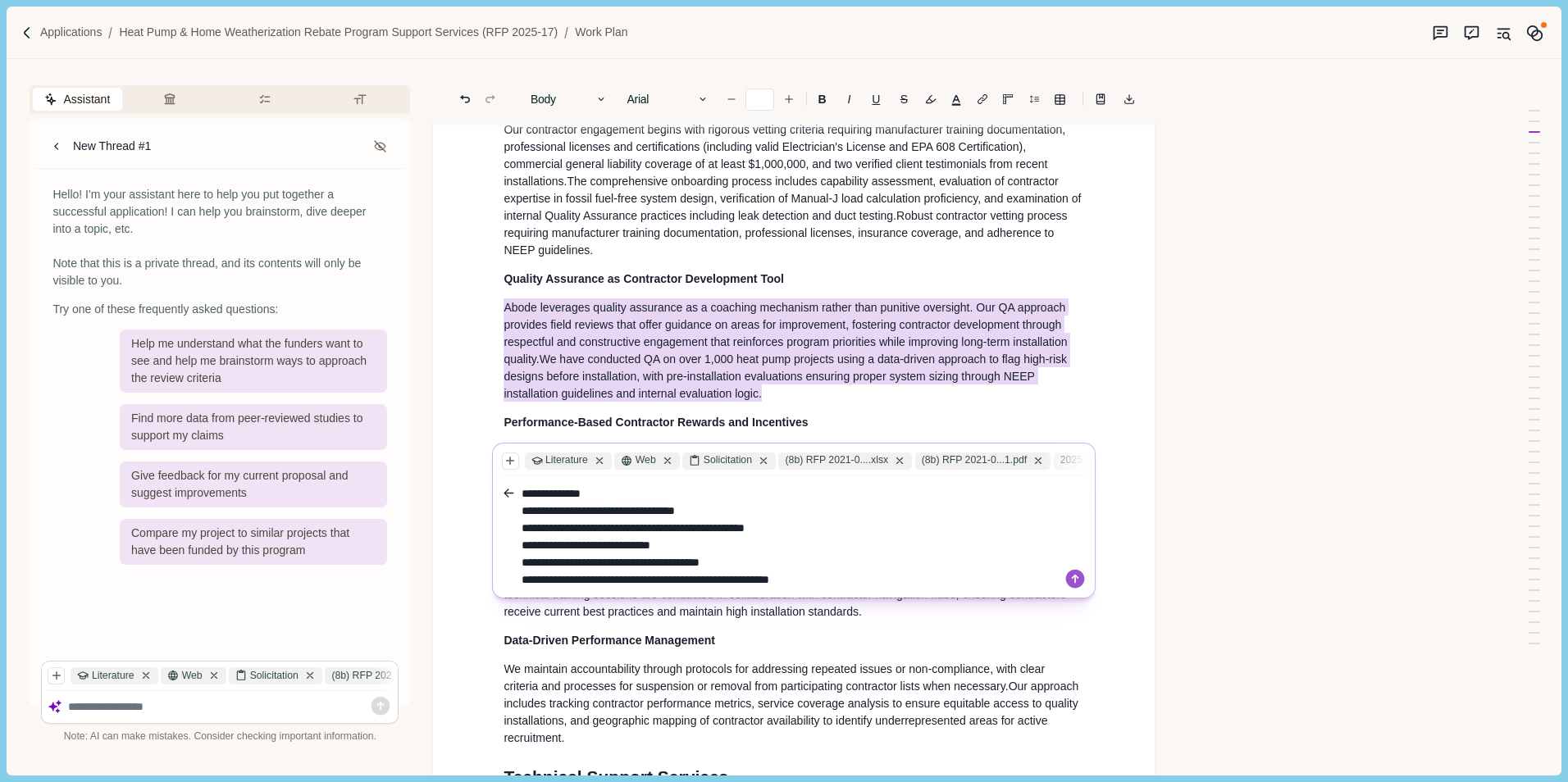 scroll, scrollTop: 820, scrollLeft: 0, axis: vertical 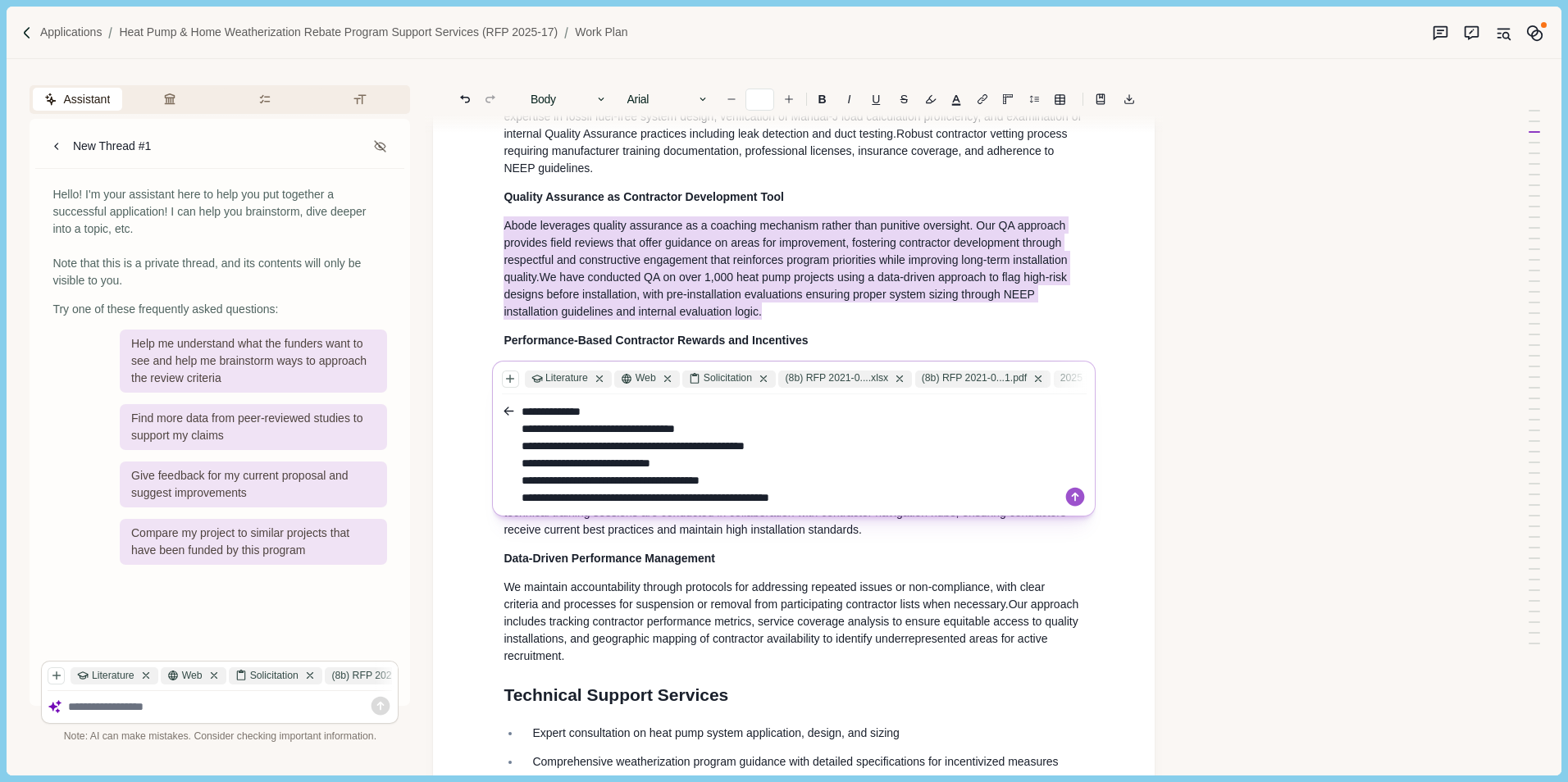 drag, startPoint x: 722, startPoint y: 433, endPoint x: 517, endPoint y: 430, distance: 205.02195 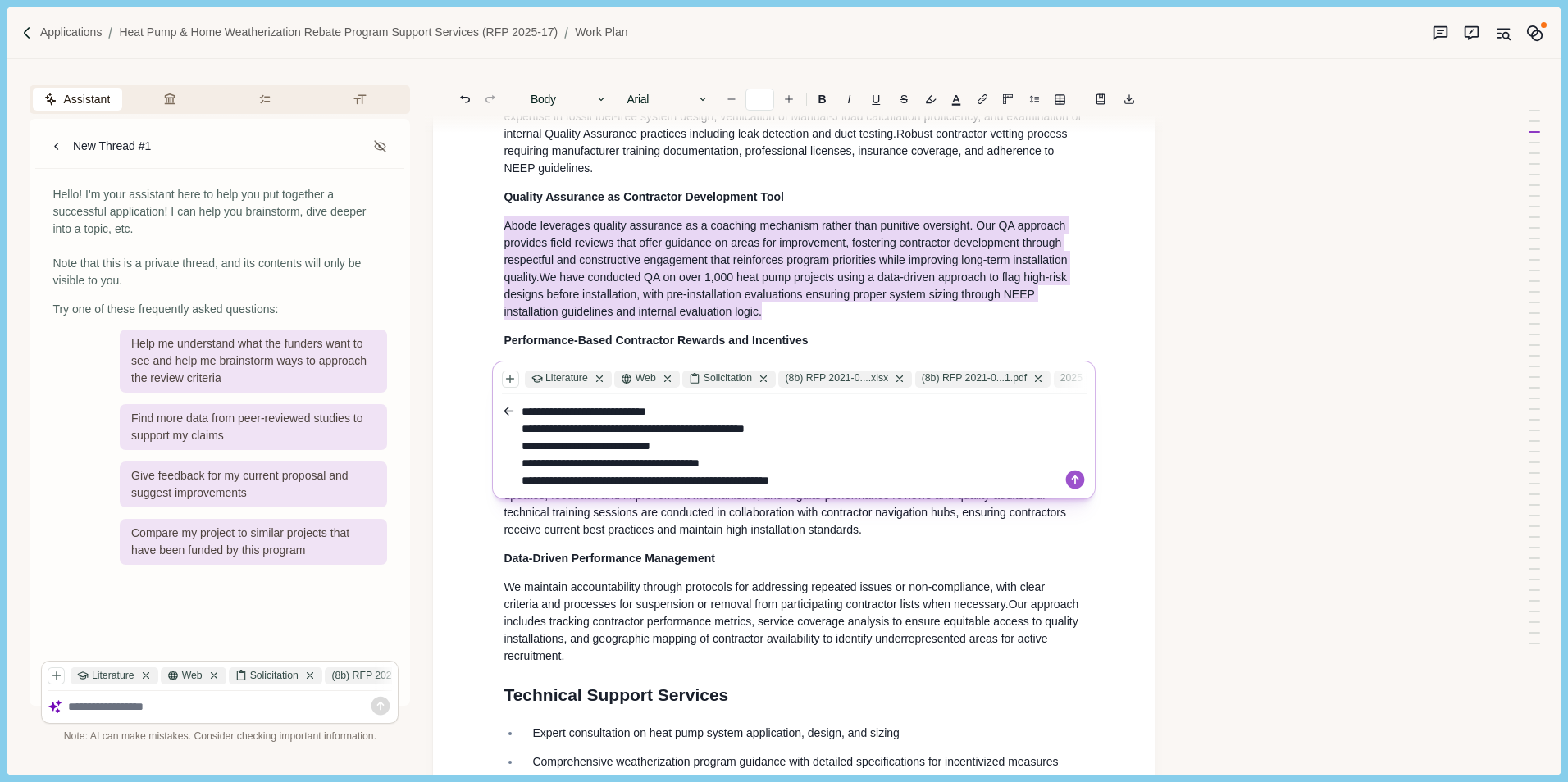 drag, startPoint x: 830, startPoint y: 484, endPoint x: 502, endPoint y: 469, distance: 328.343 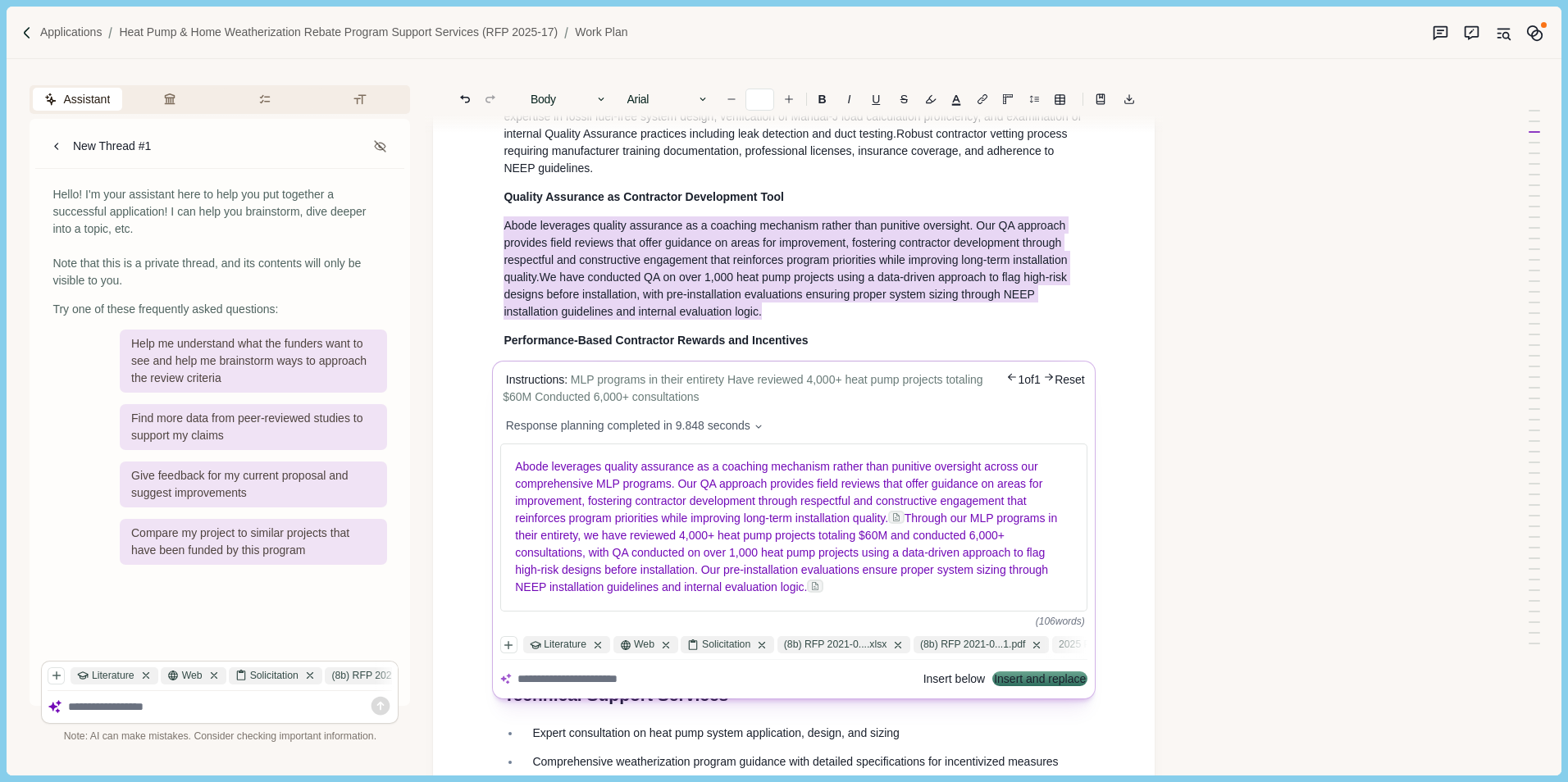 click at bounding box center (717, 679) 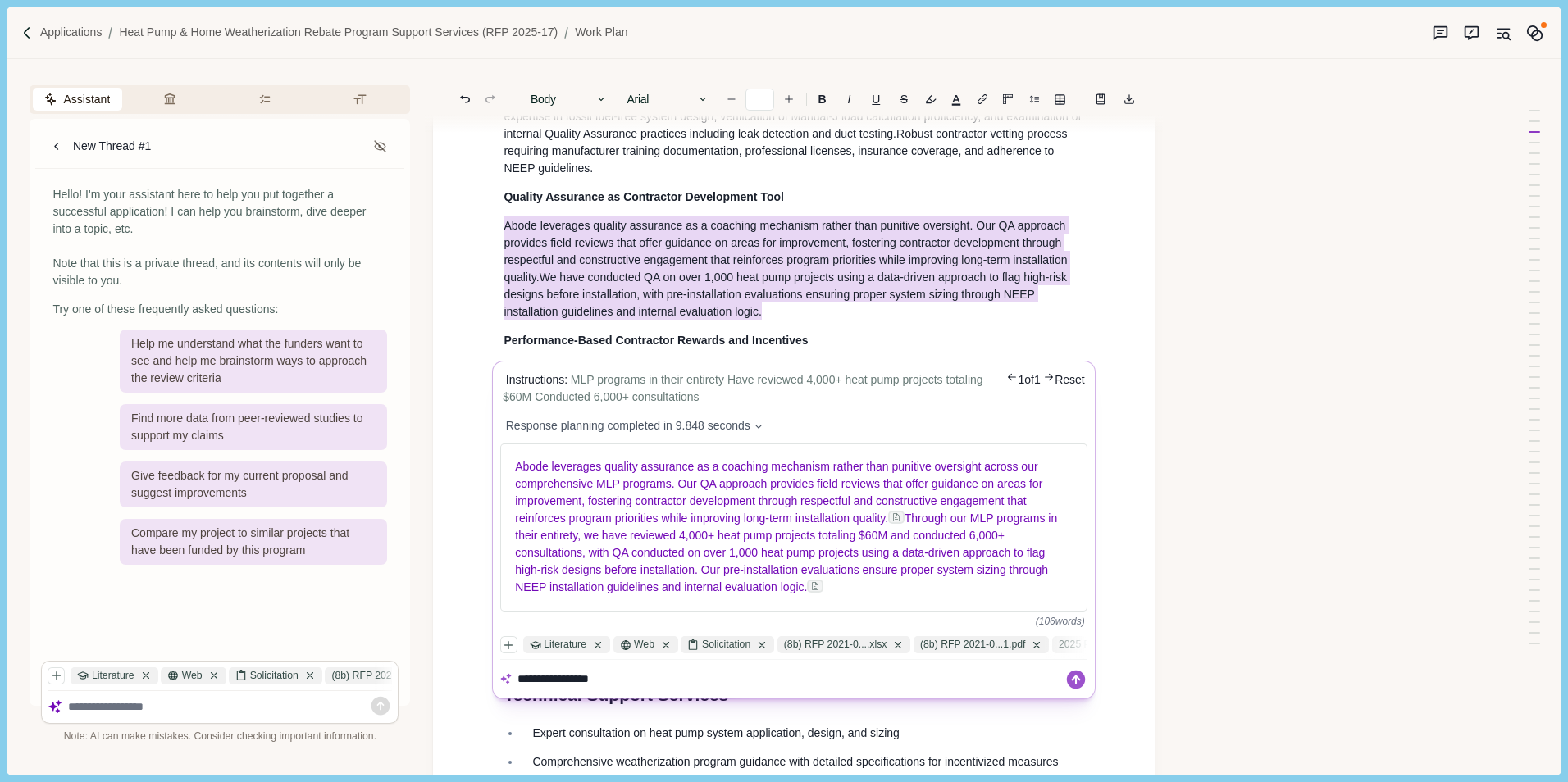 type on "**********" 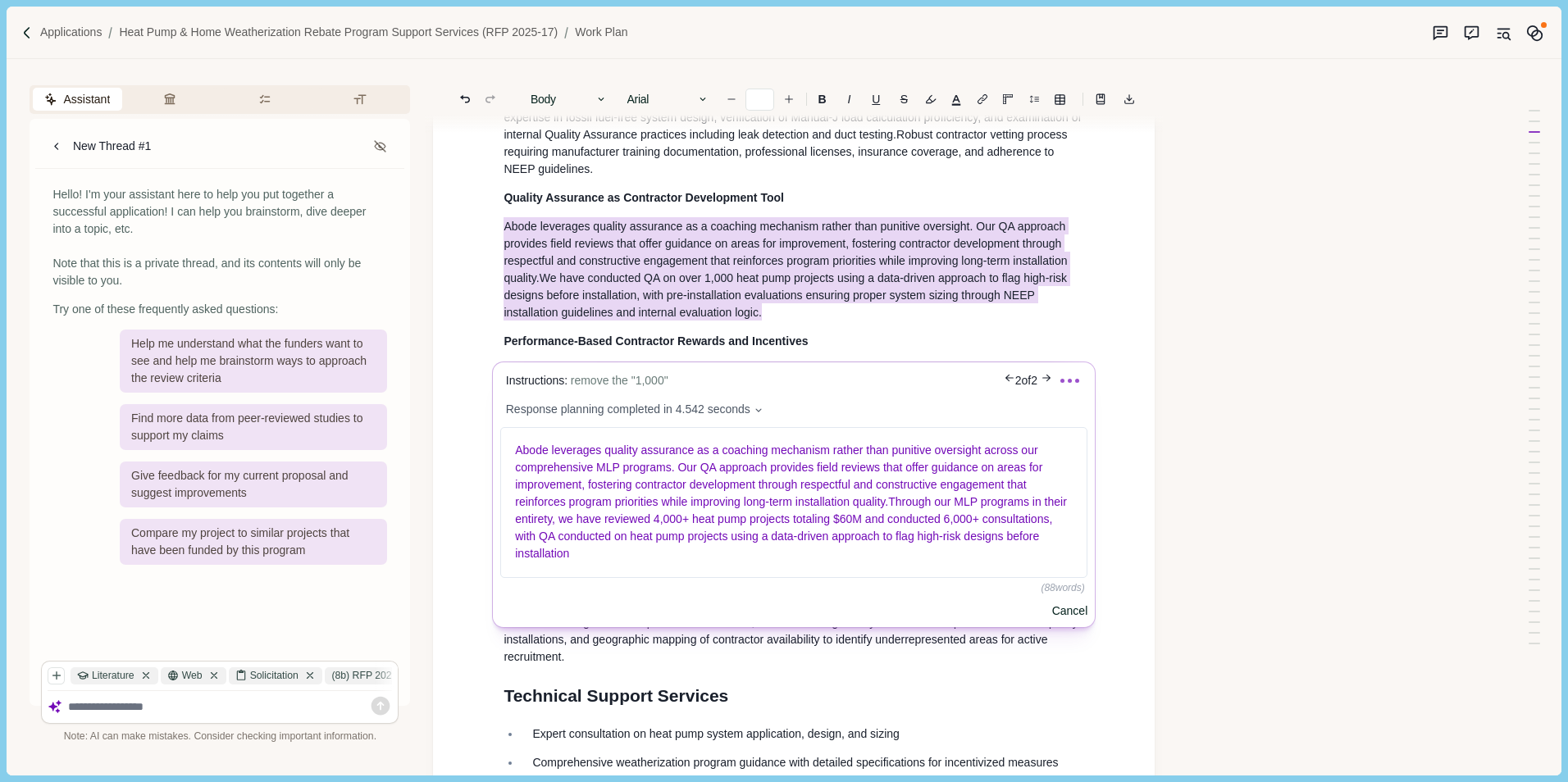 scroll, scrollTop: 820, scrollLeft: 0, axis: vertical 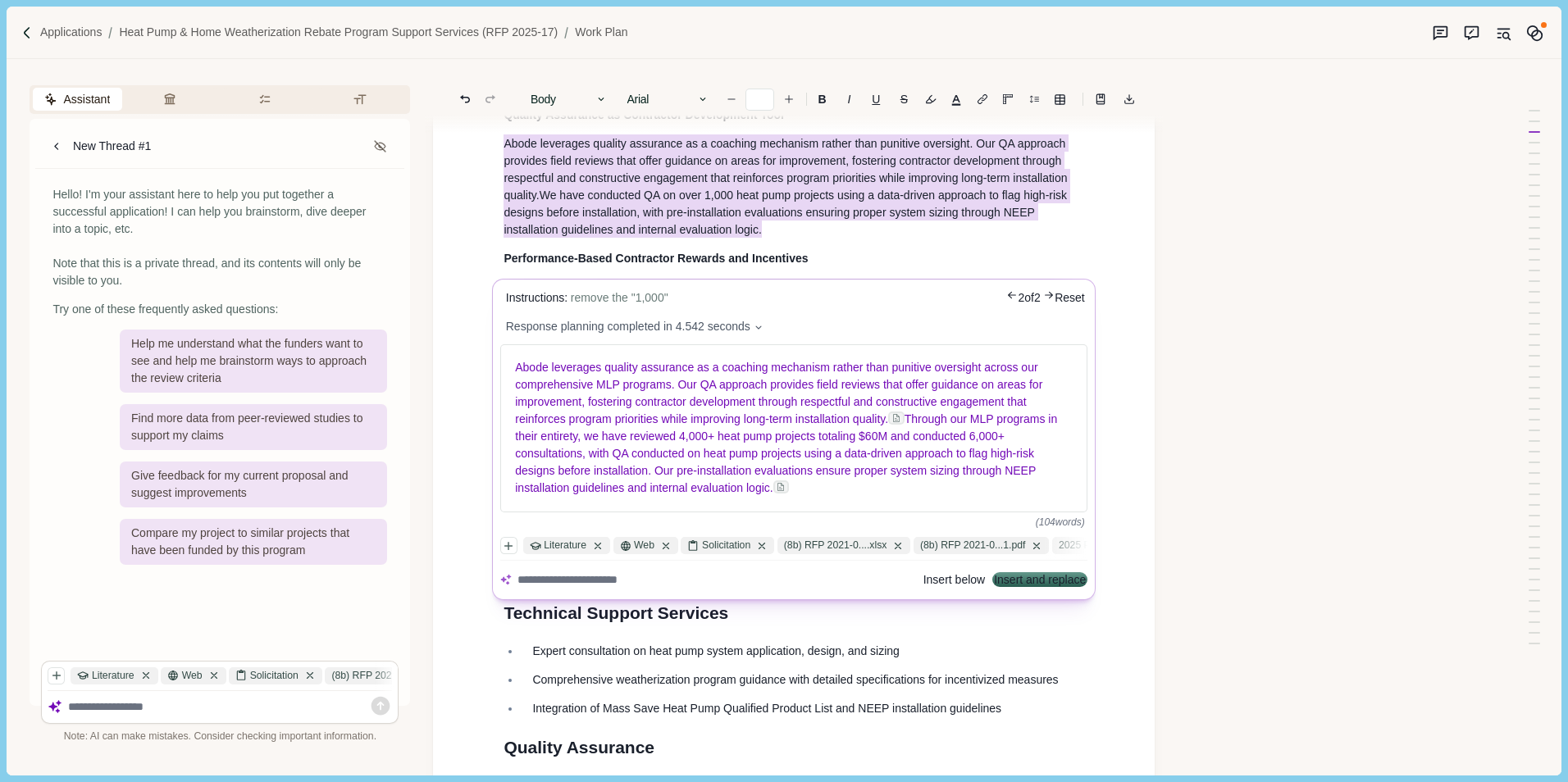 click on "Insert and replace" at bounding box center (1041, 580) 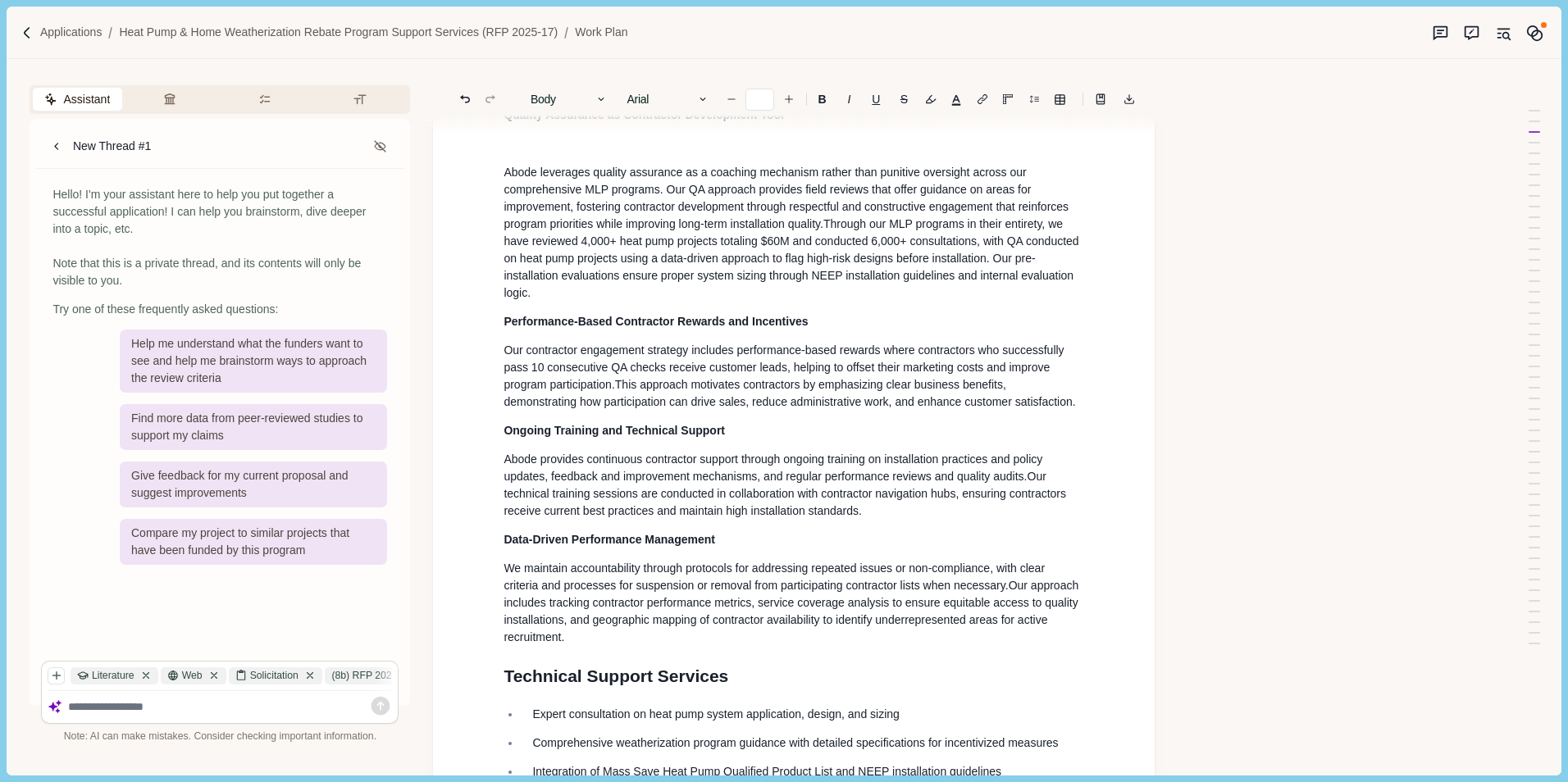 scroll, scrollTop: 839, scrollLeft: 0, axis: vertical 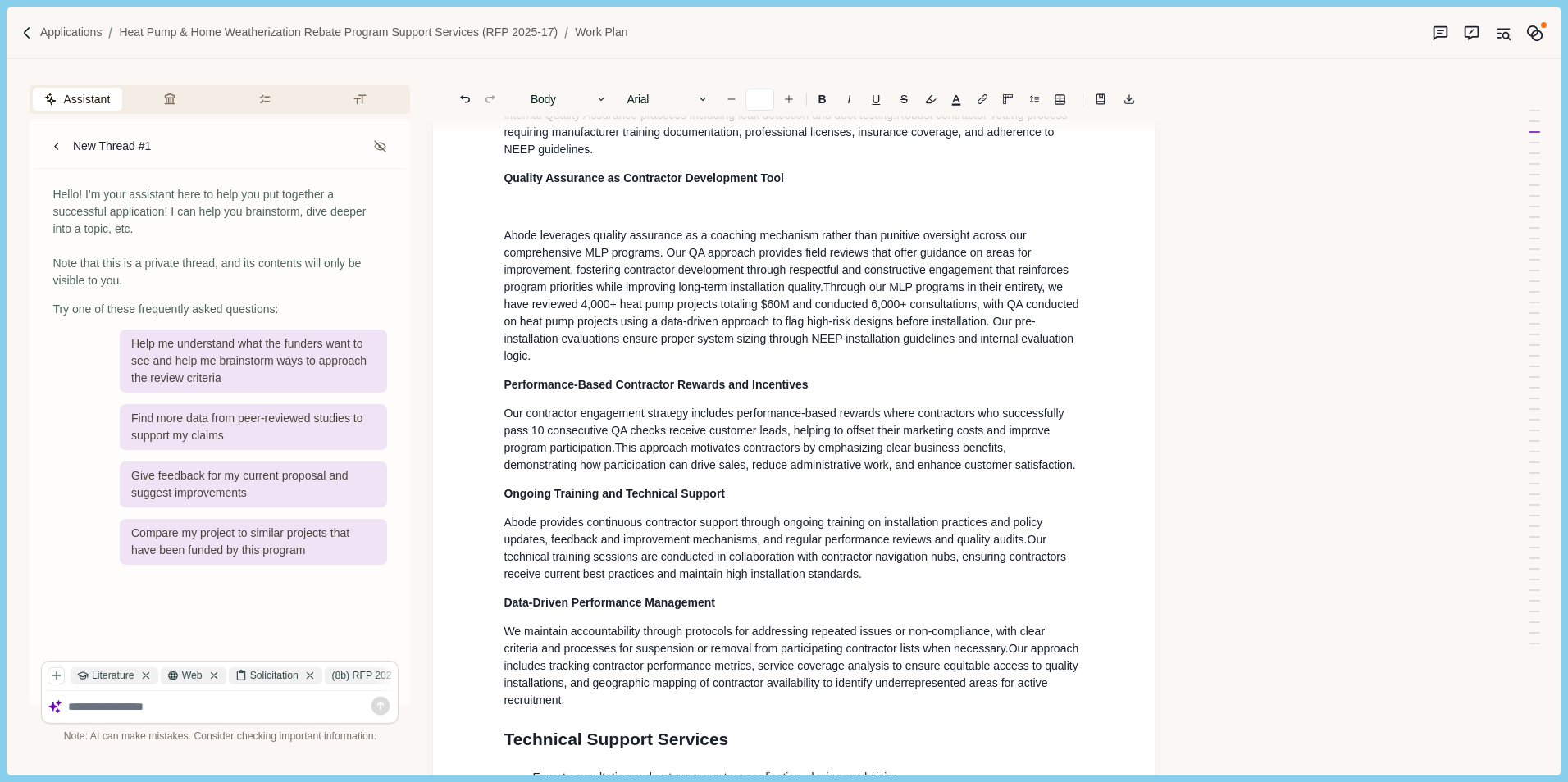 click at bounding box center [794, 207] 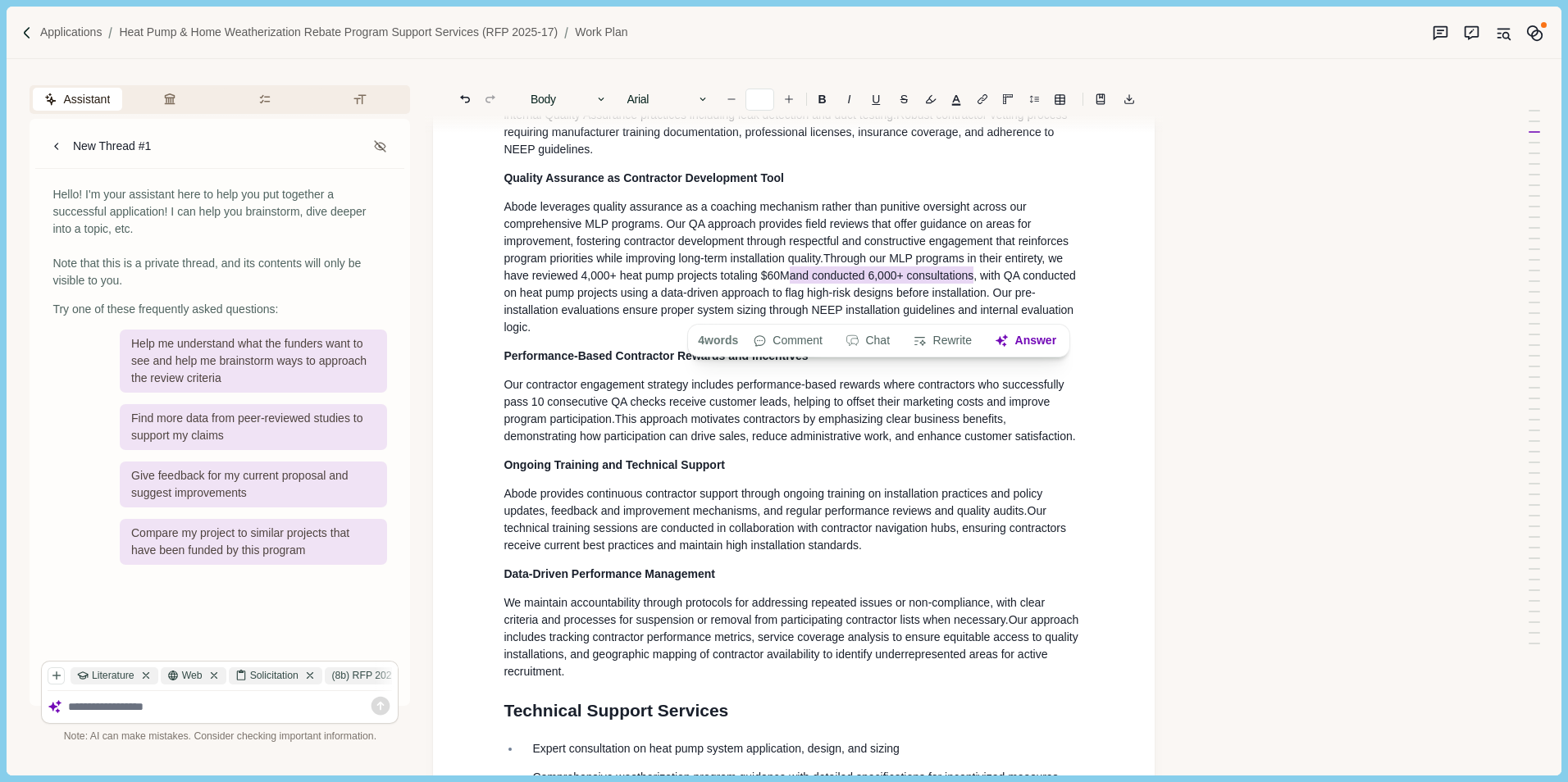 drag, startPoint x: 793, startPoint y: 308, endPoint x: 976, endPoint y: 311, distance: 183.02459 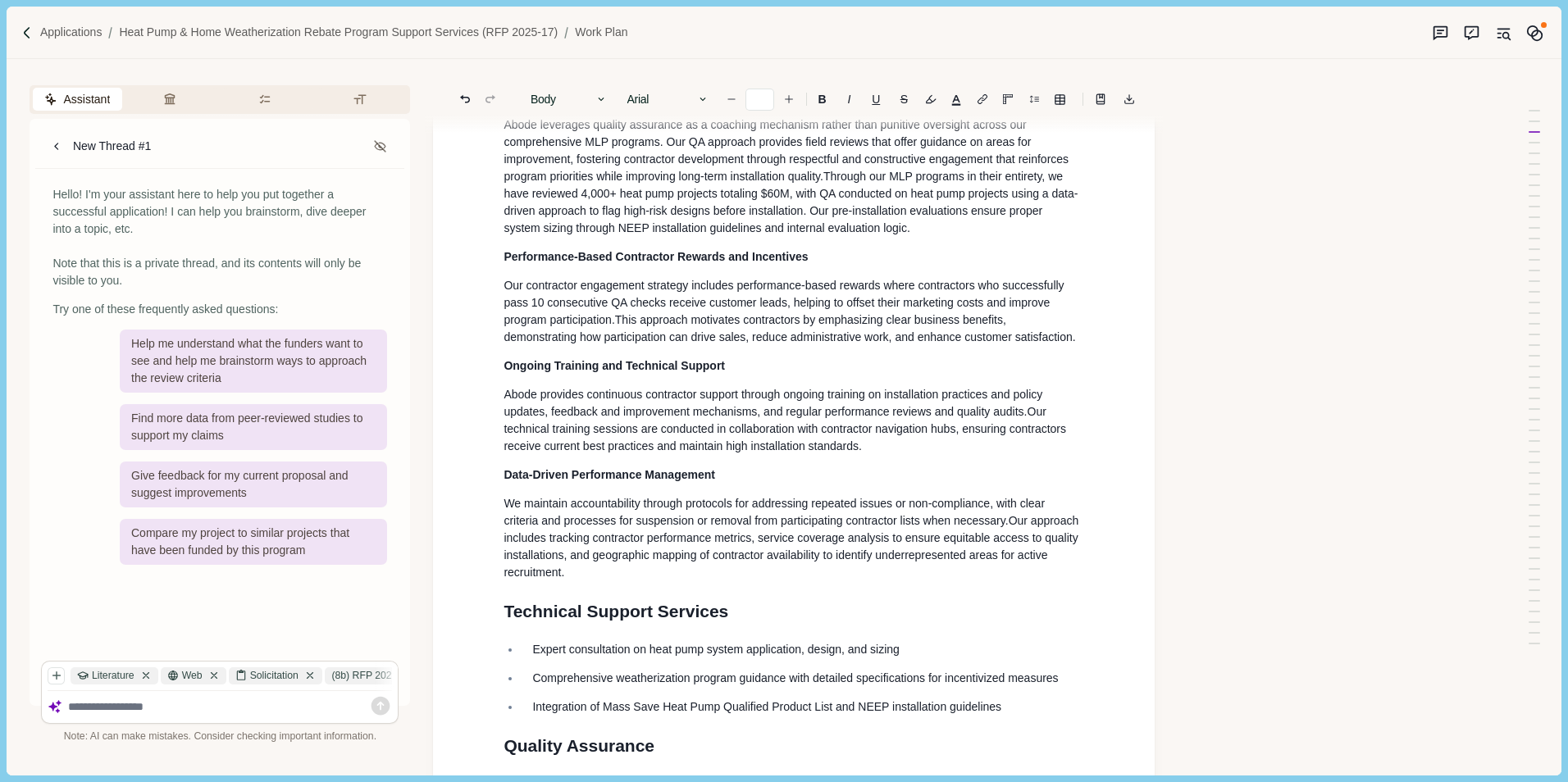 scroll, scrollTop: 757, scrollLeft: 0, axis: vertical 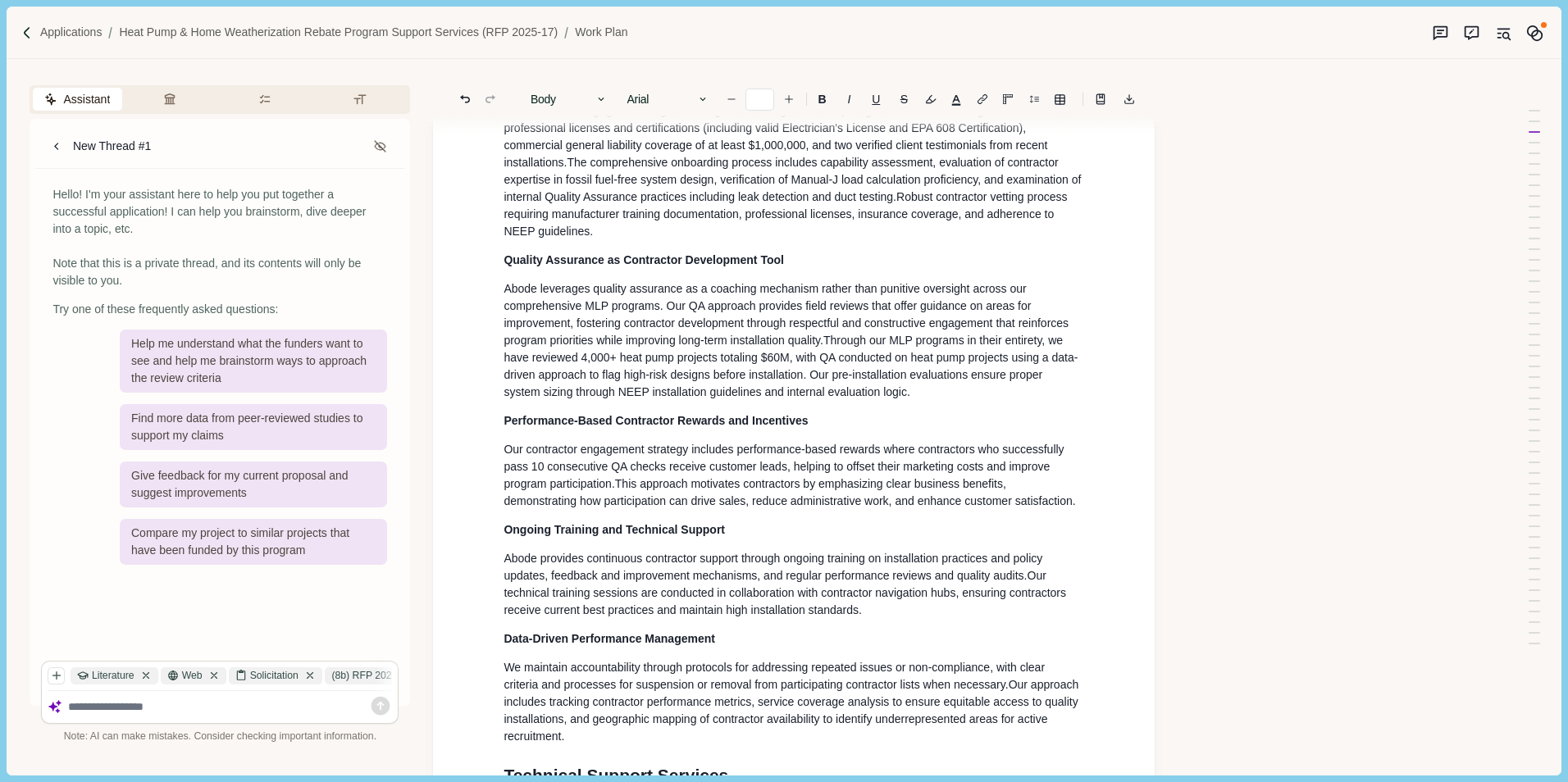 drag, startPoint x: 798, startPoint y: 375, endPoint x: 643, endPoint y: 411, distance: 159.1257 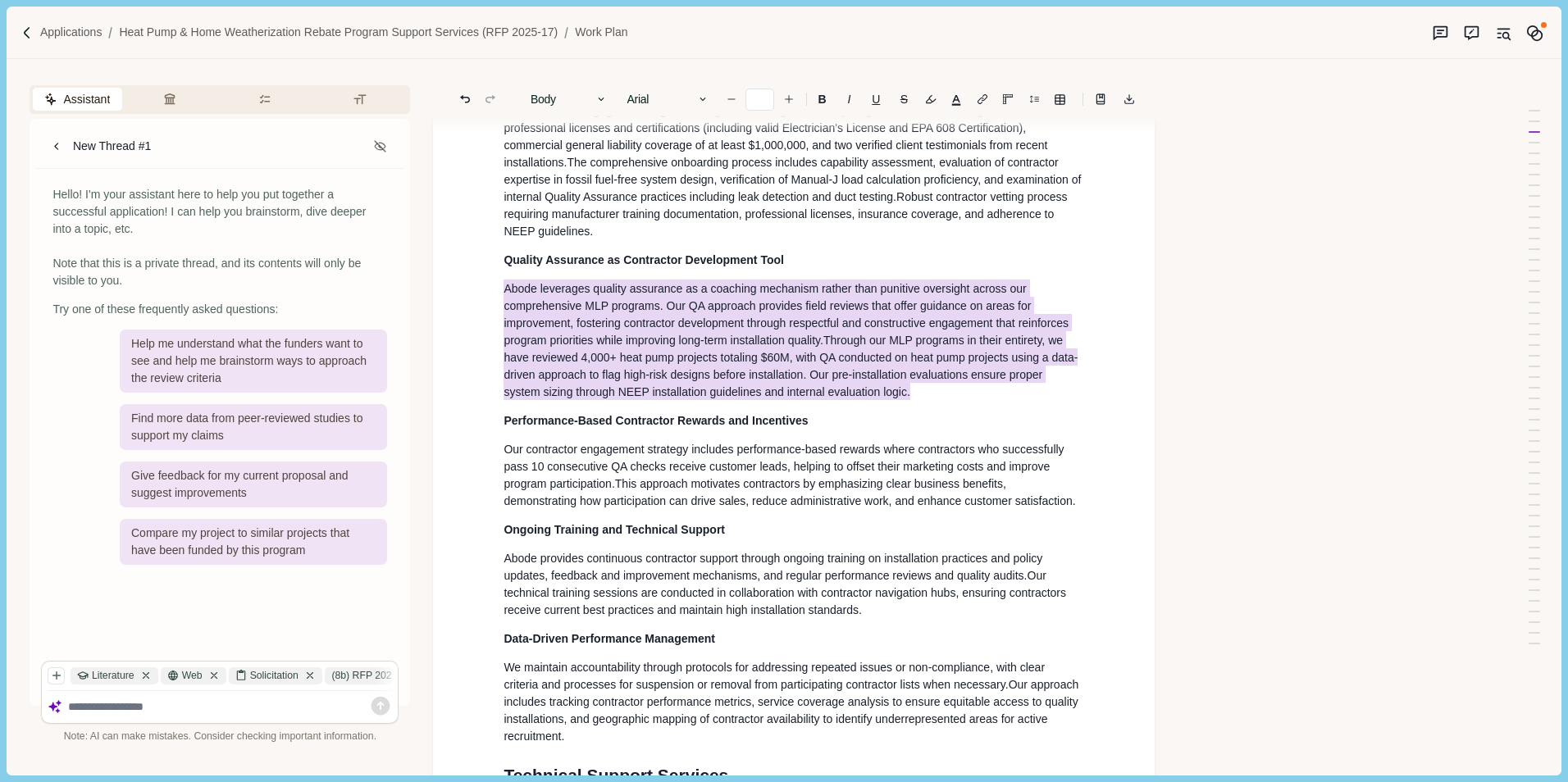 drag, startPoint x: 930, startPoint y: 432, endPoint x: 482, endPoint y: 320, distance: 461.7878 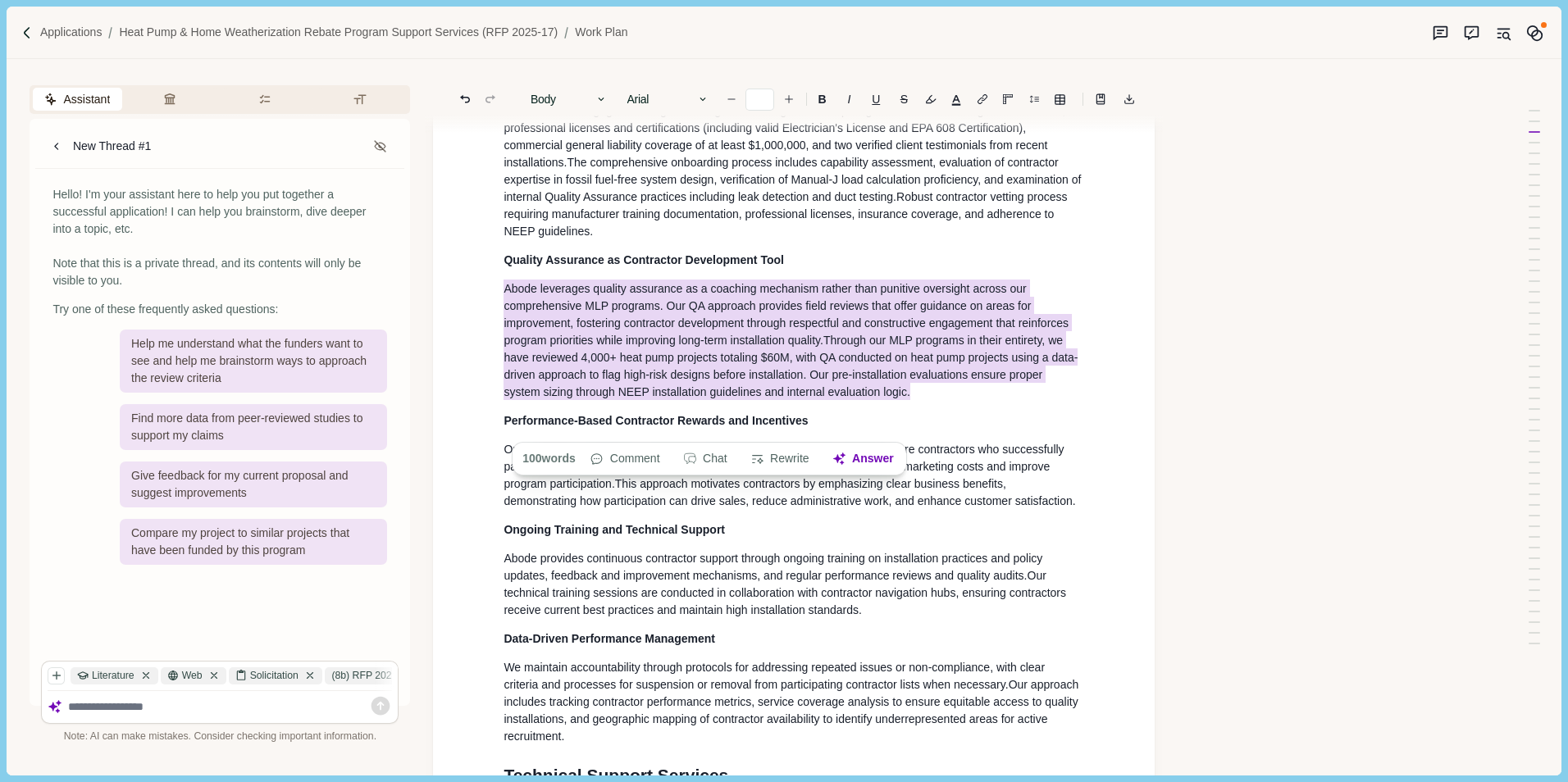 drag, startPoint x: 612, startPoint y: 371, endPoint x: 573, endPoint y: 361, distance: 40.261644 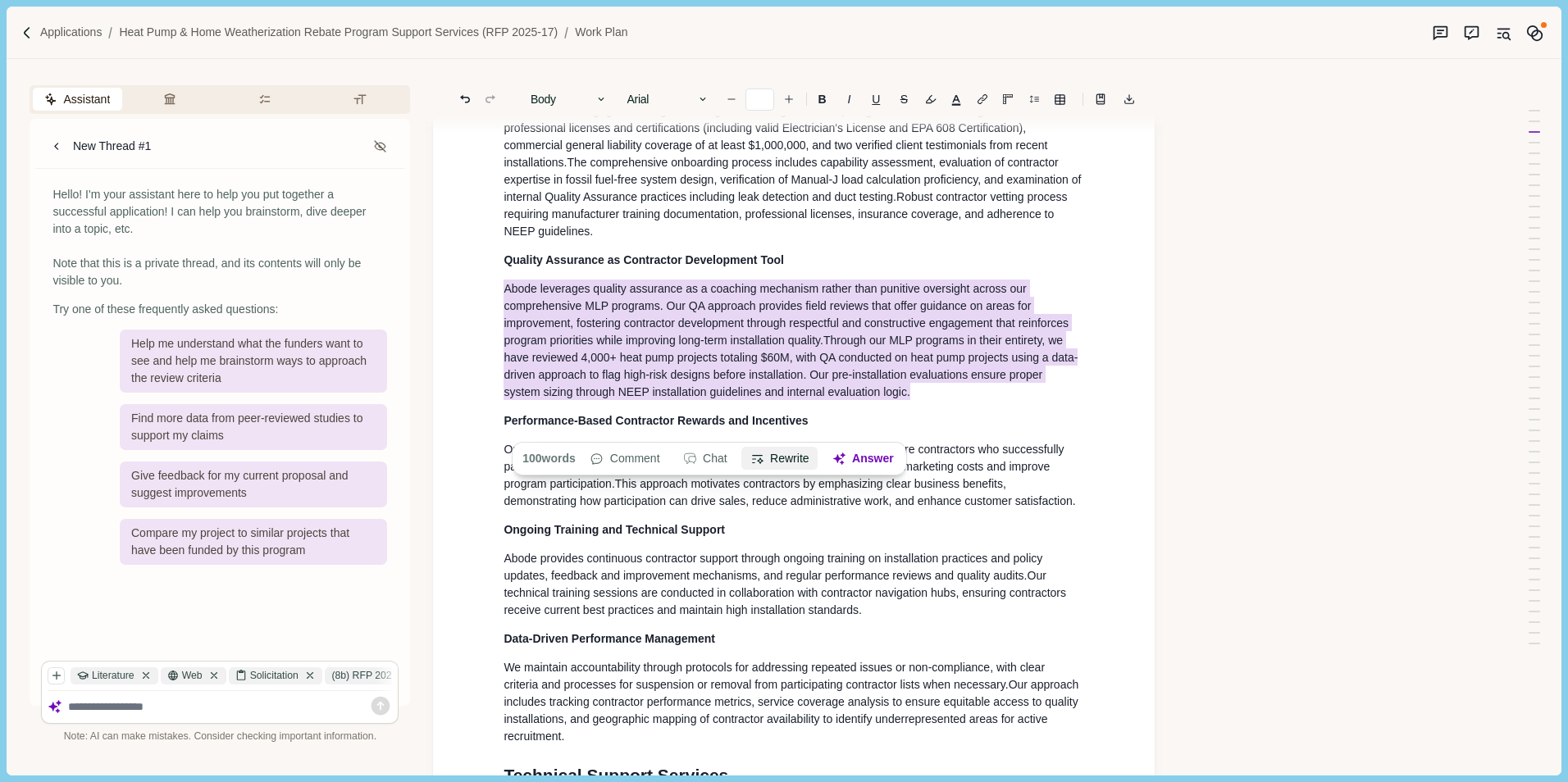 click 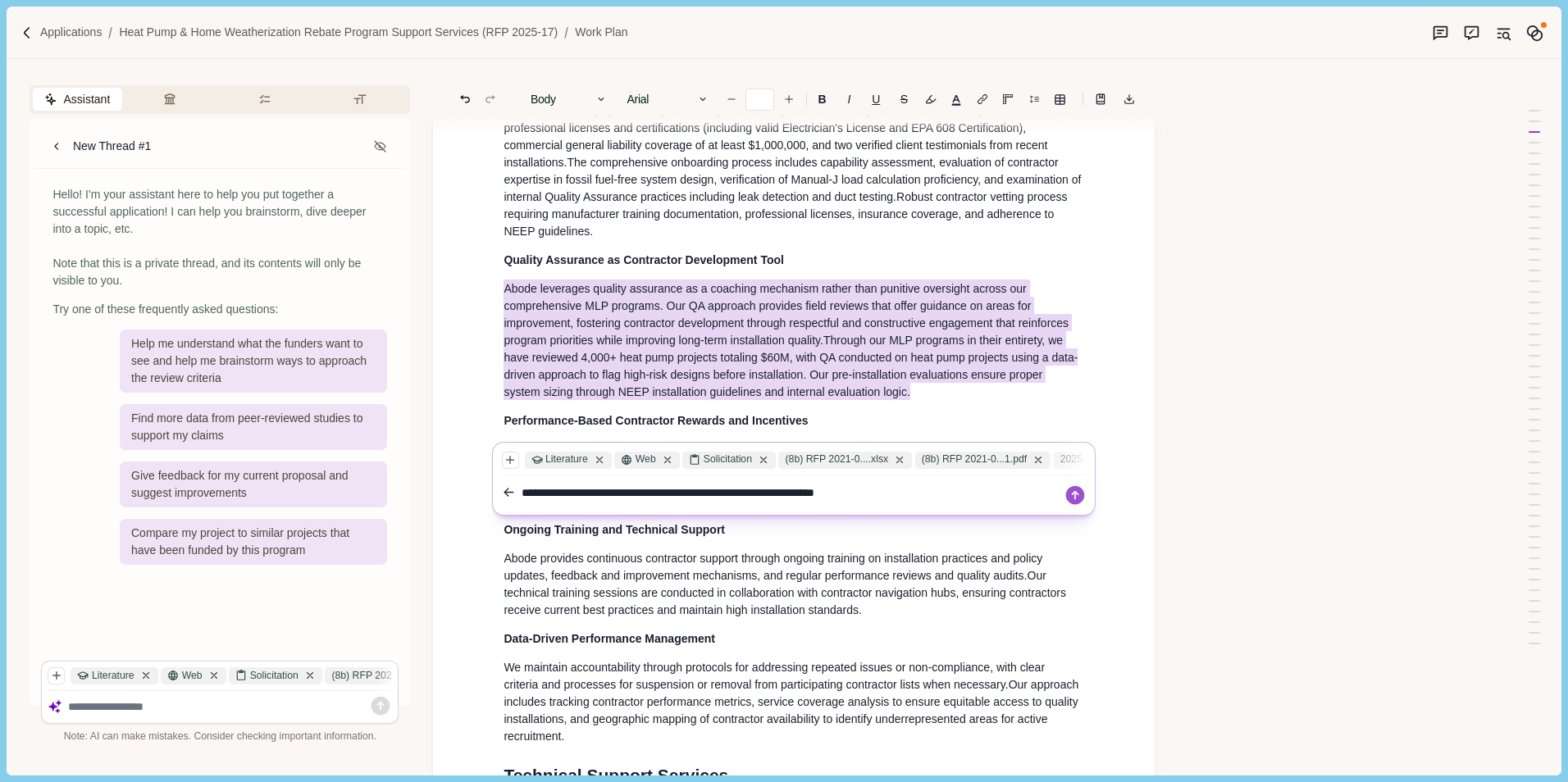 click on "**********" at bounding box center [792, 493] 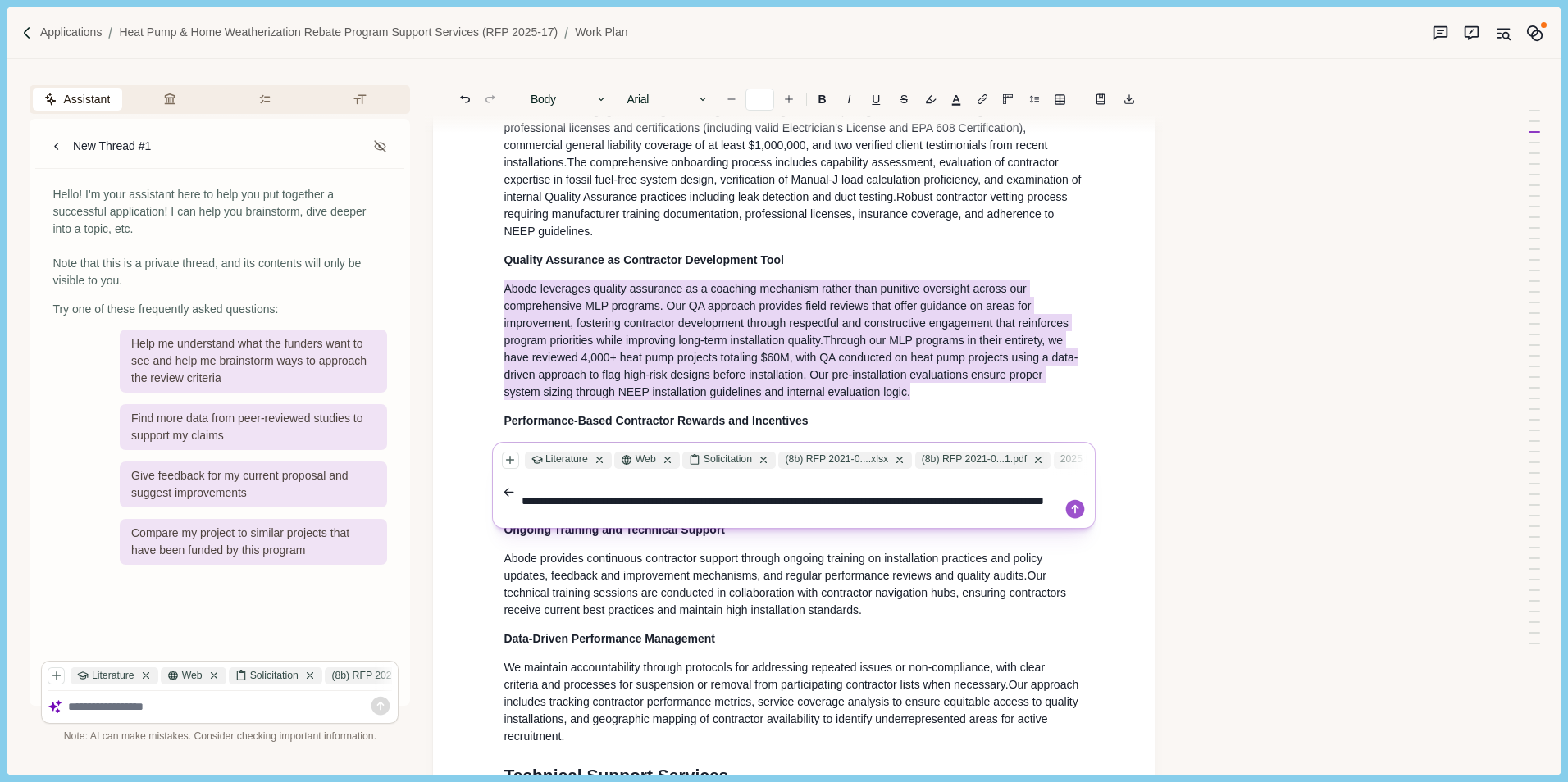 click on "**********" at bounding box center (792, 502) 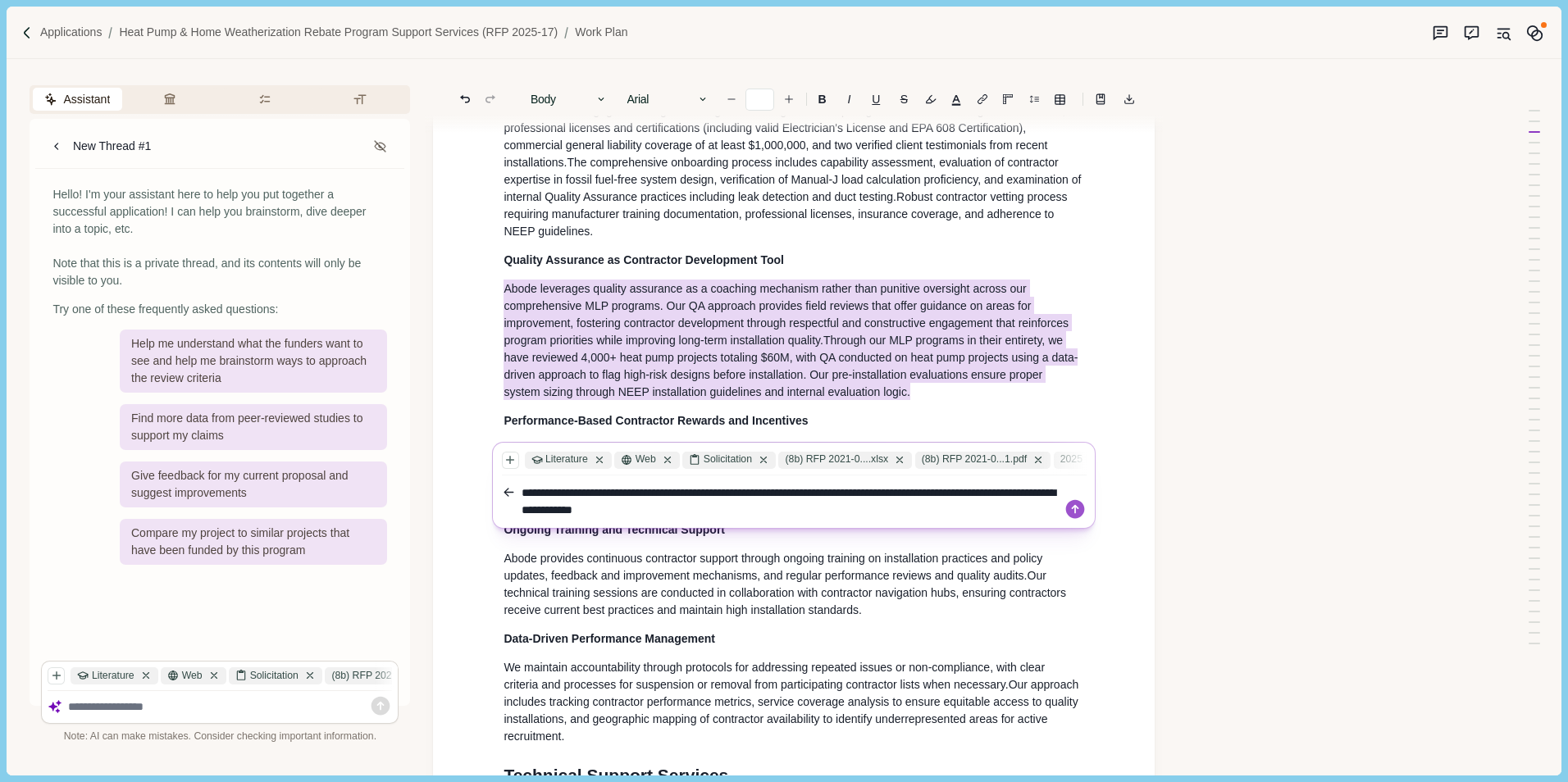 type on "**********" 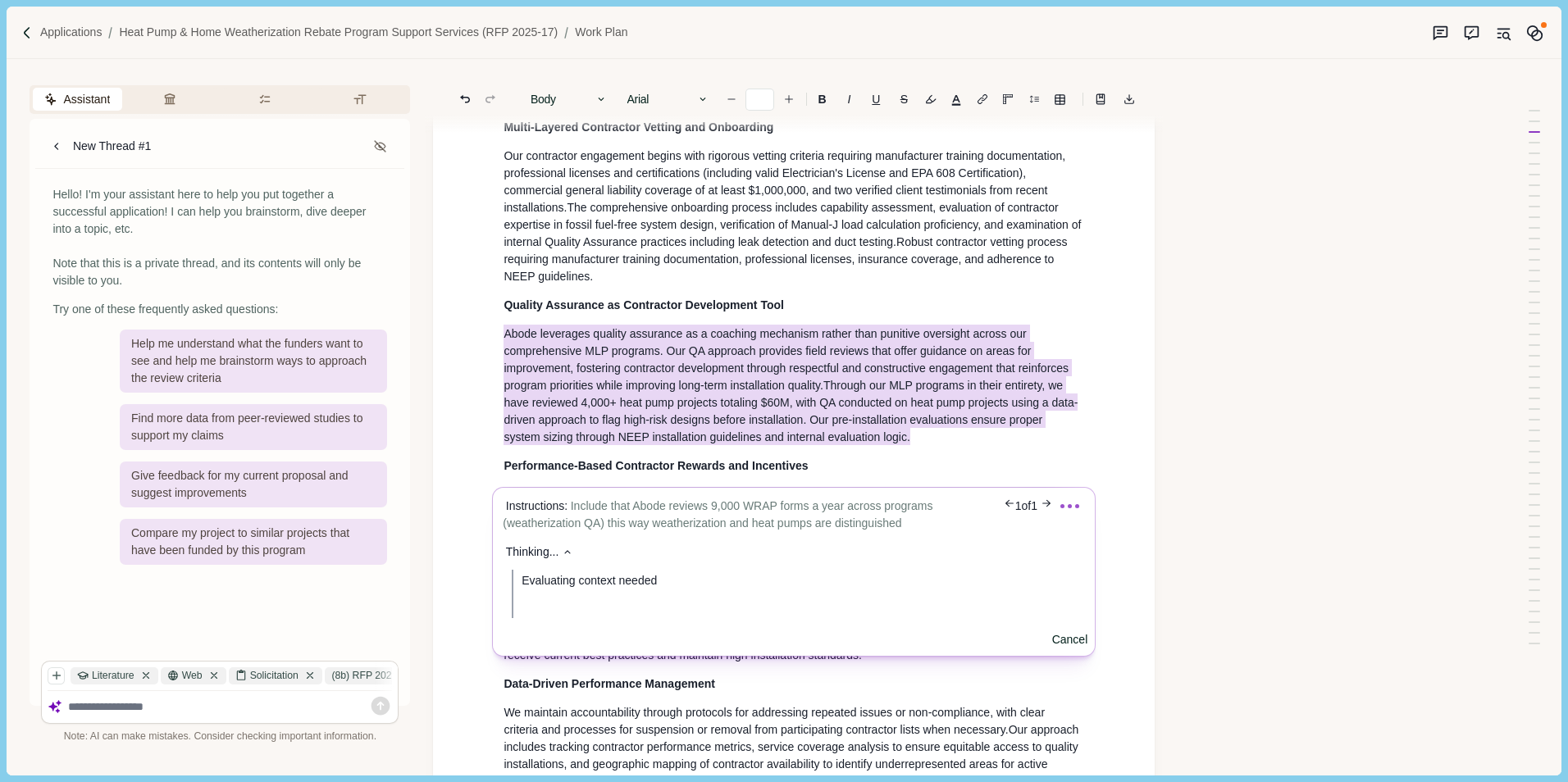 scroll, scrollTop: 675, scrollLeft: 0, axis: vertical 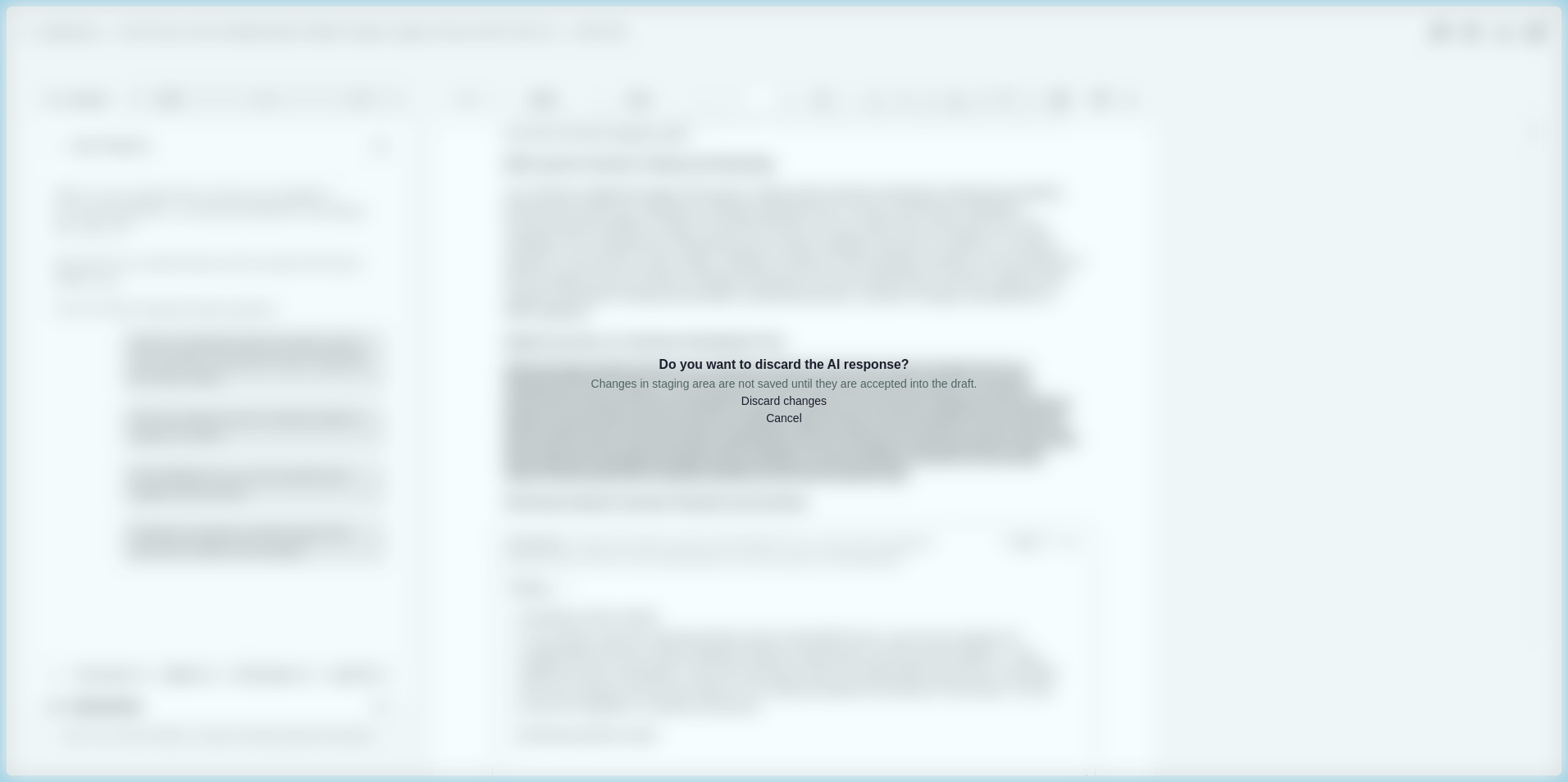 drag, startPoint x: 629, startPoint y: 340, endPoint x: 513, endPoint y: 292, distance: 125.5388 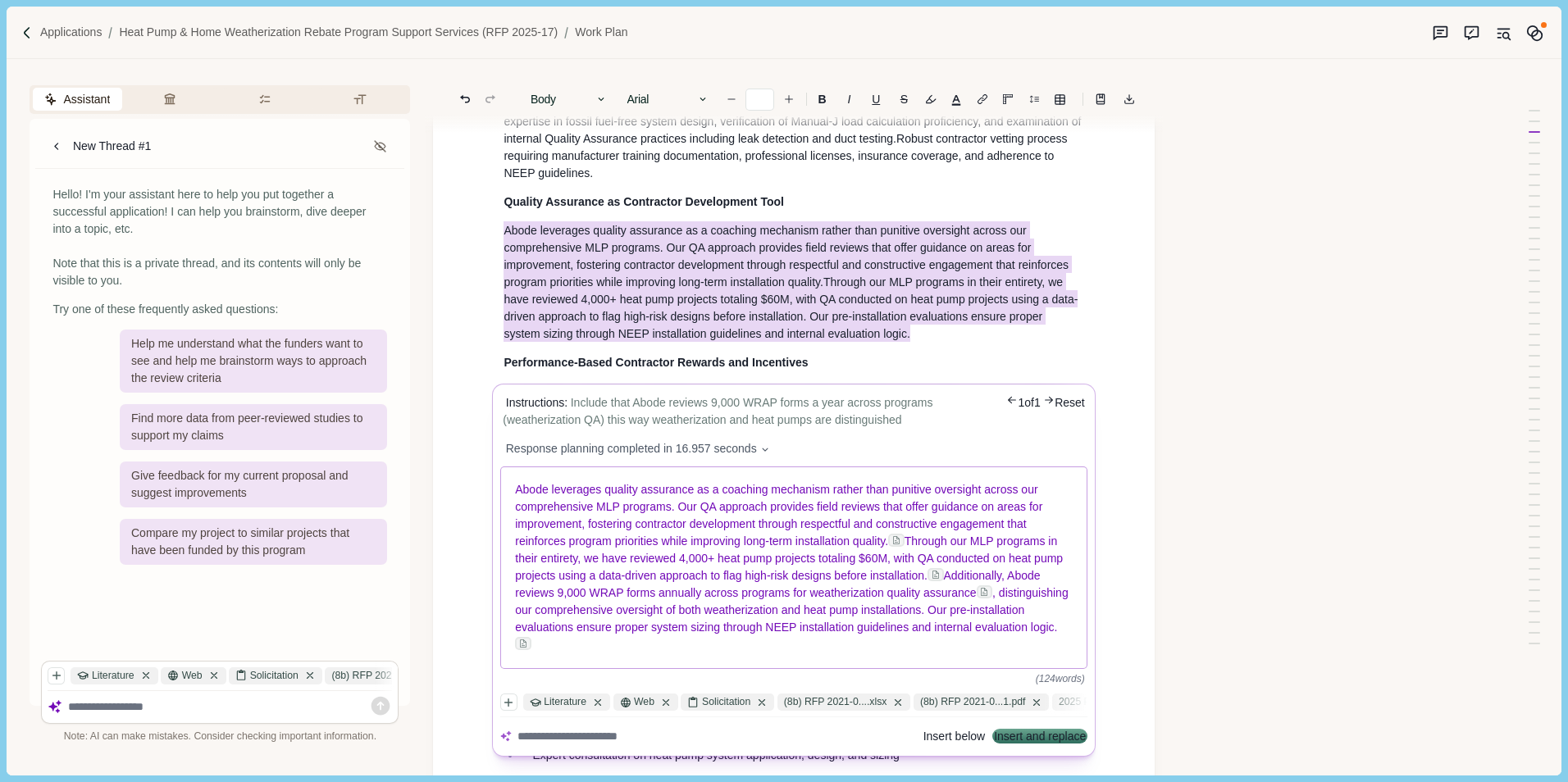 scroll, scrollTop: 839, scrollLeft: 0, axis: vertical 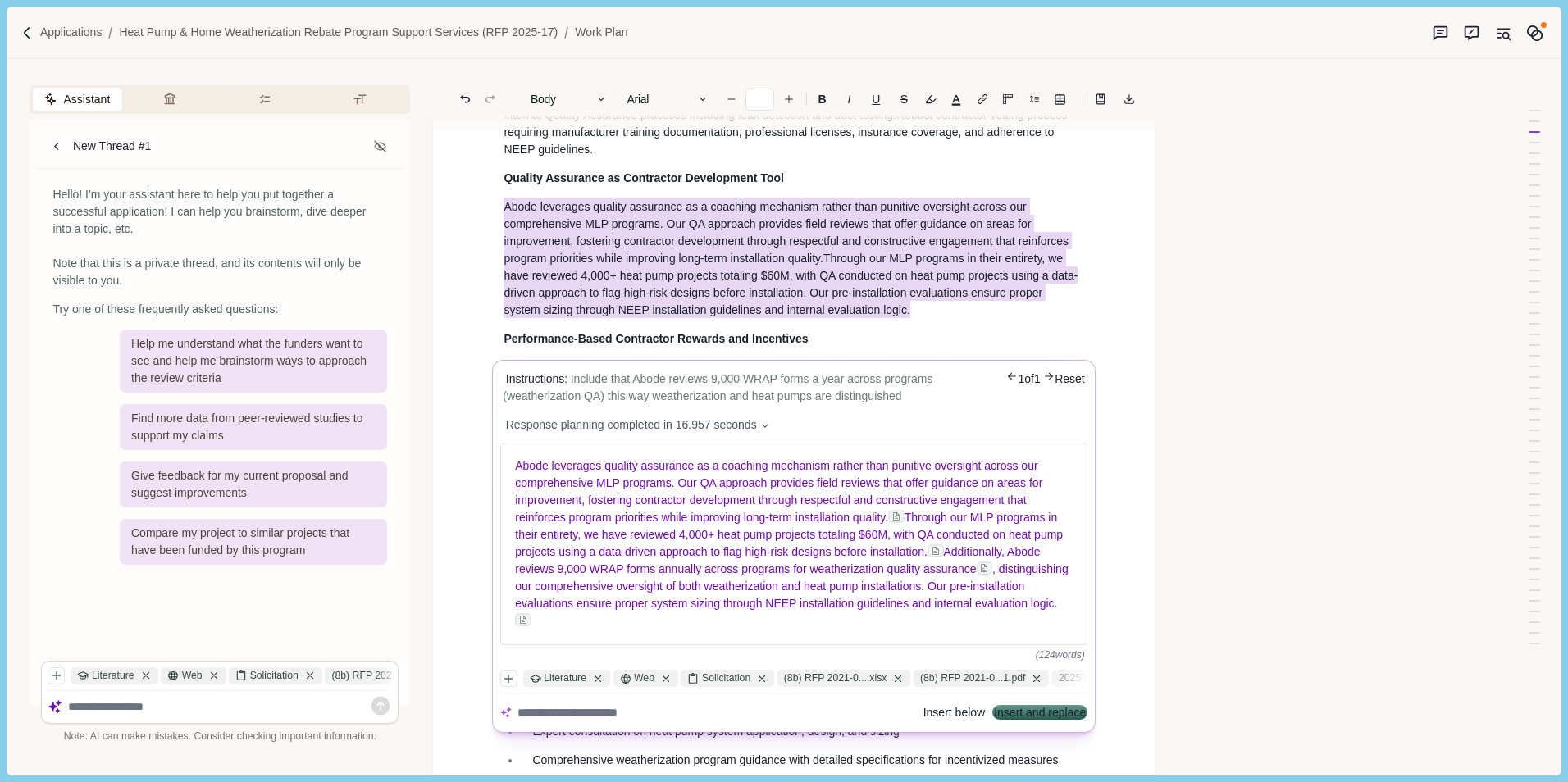 click on "Insert and replace" at bounding box center (1041, 713) 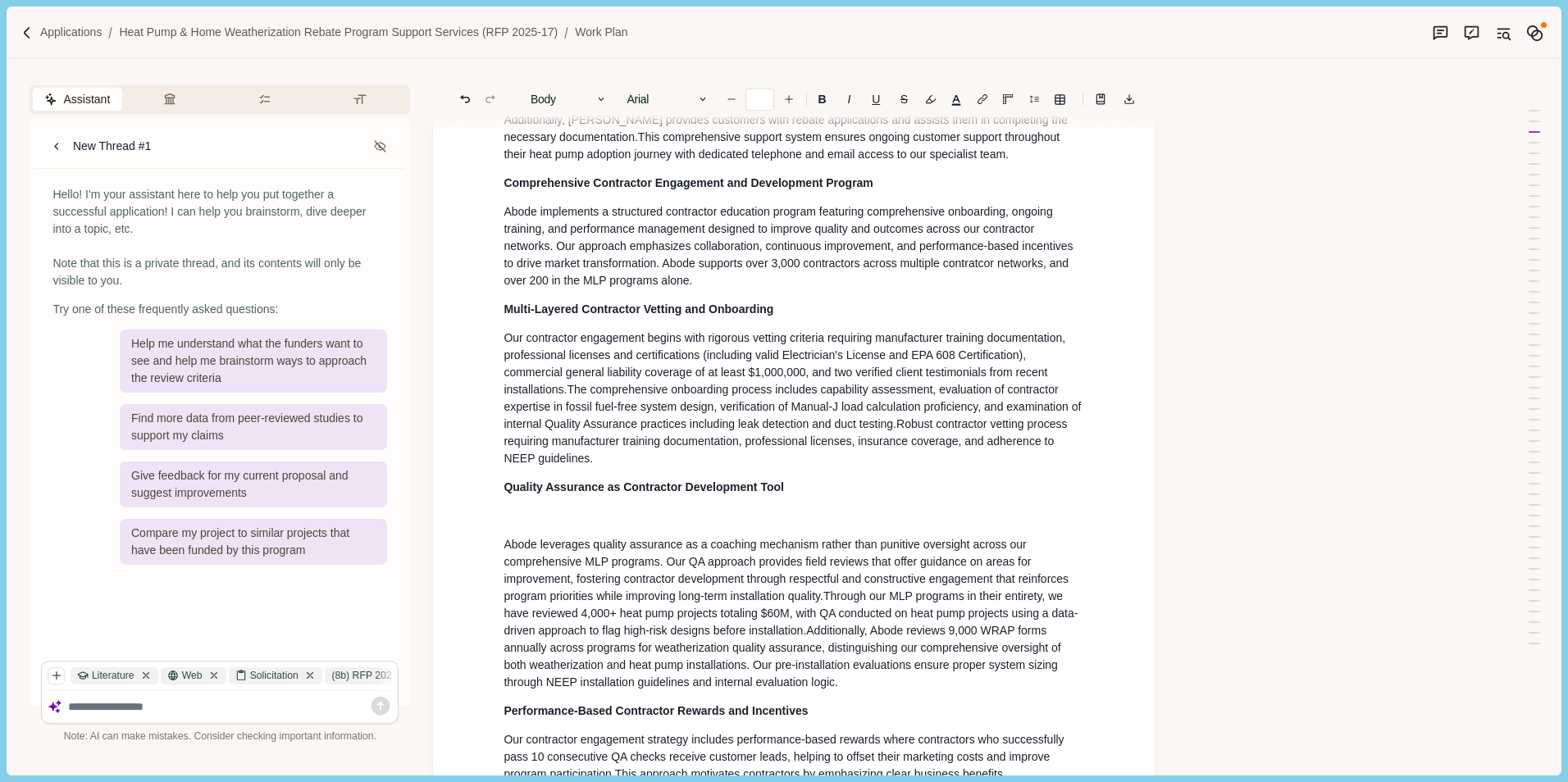 scroll, scrollTop: 448, scrollLeft: 0, axis: vertical 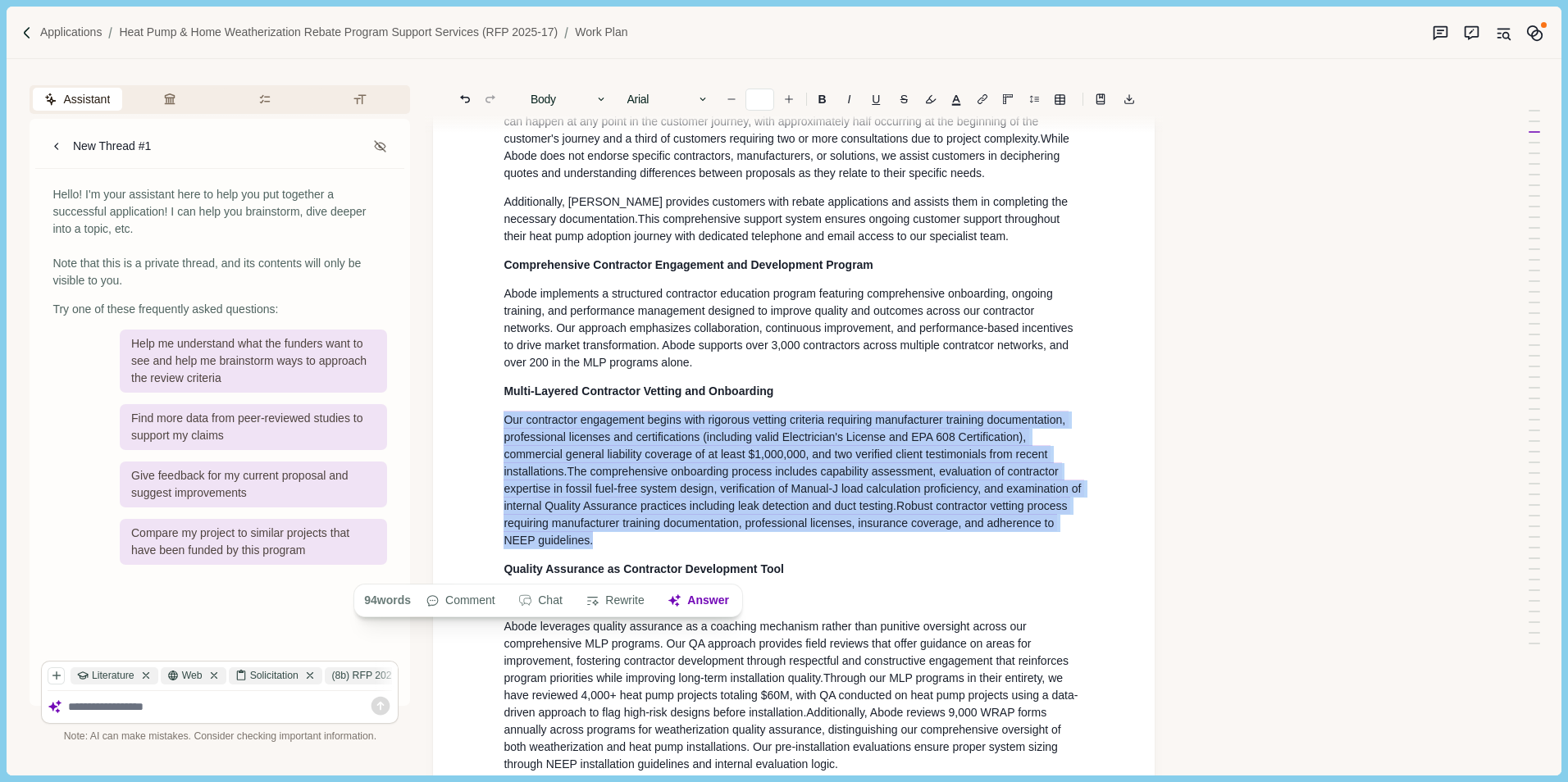 drag, startPoint x: 639, startPoint y: 574, endPoint x: 454, endPoint y: 439, distance: 229.01965 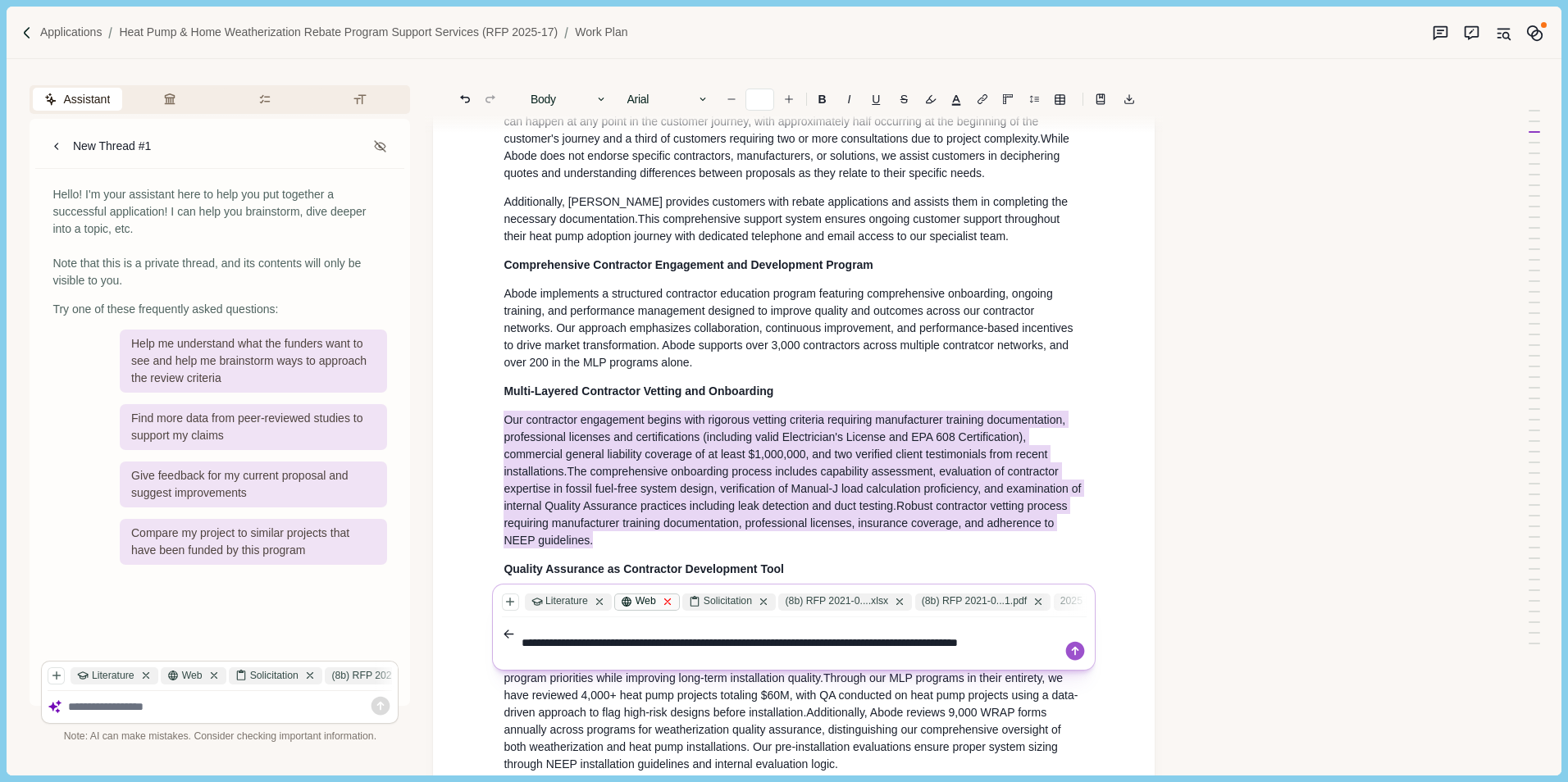 type on "**********" 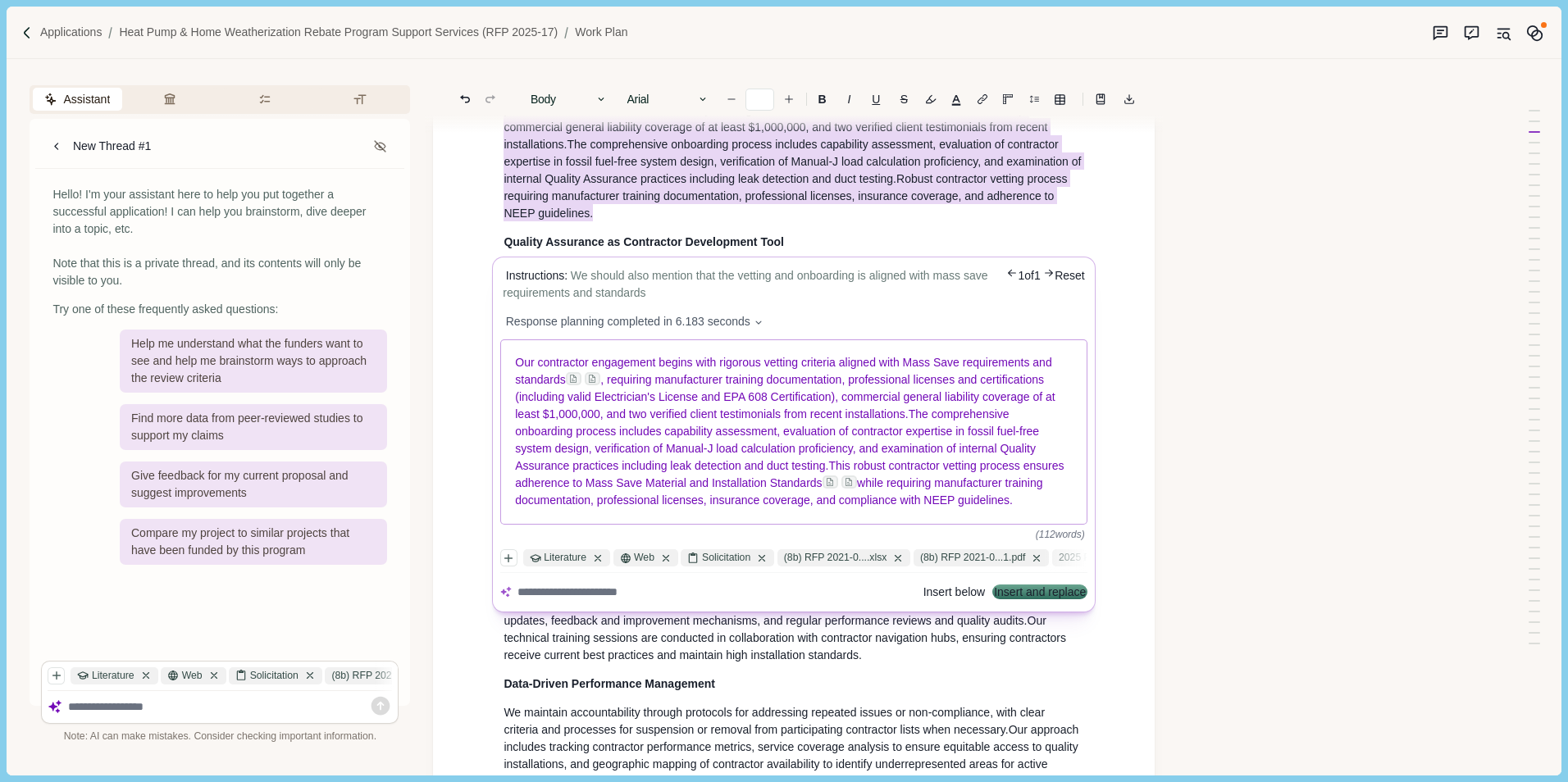 scroll, scrollTop: 775, scrollLeft: 0, axis: vertical 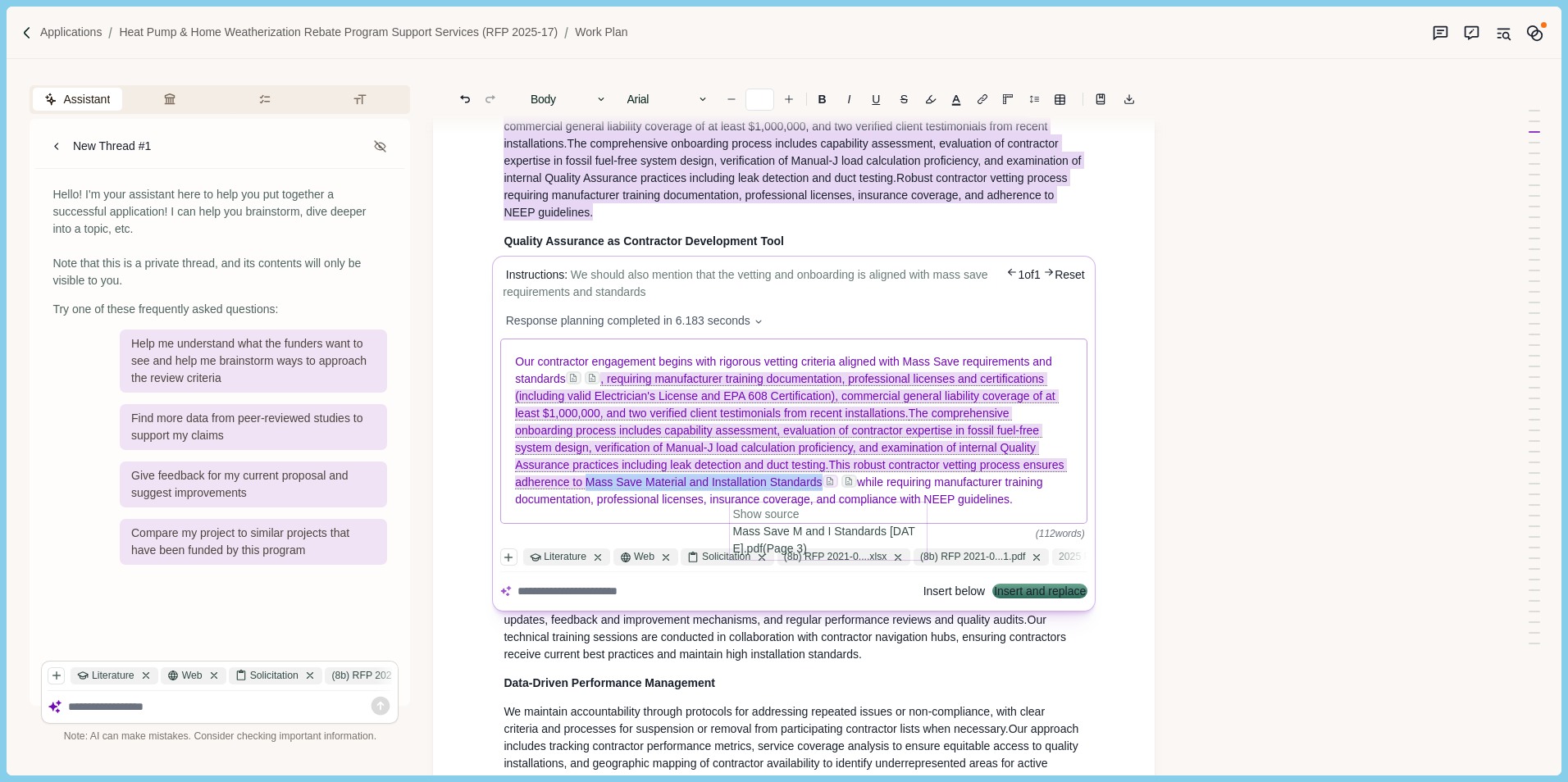drag, startPoint x: 581, startPoint y: 489, endPoint x: 824, endPoint y: 493, distance: 243.03292 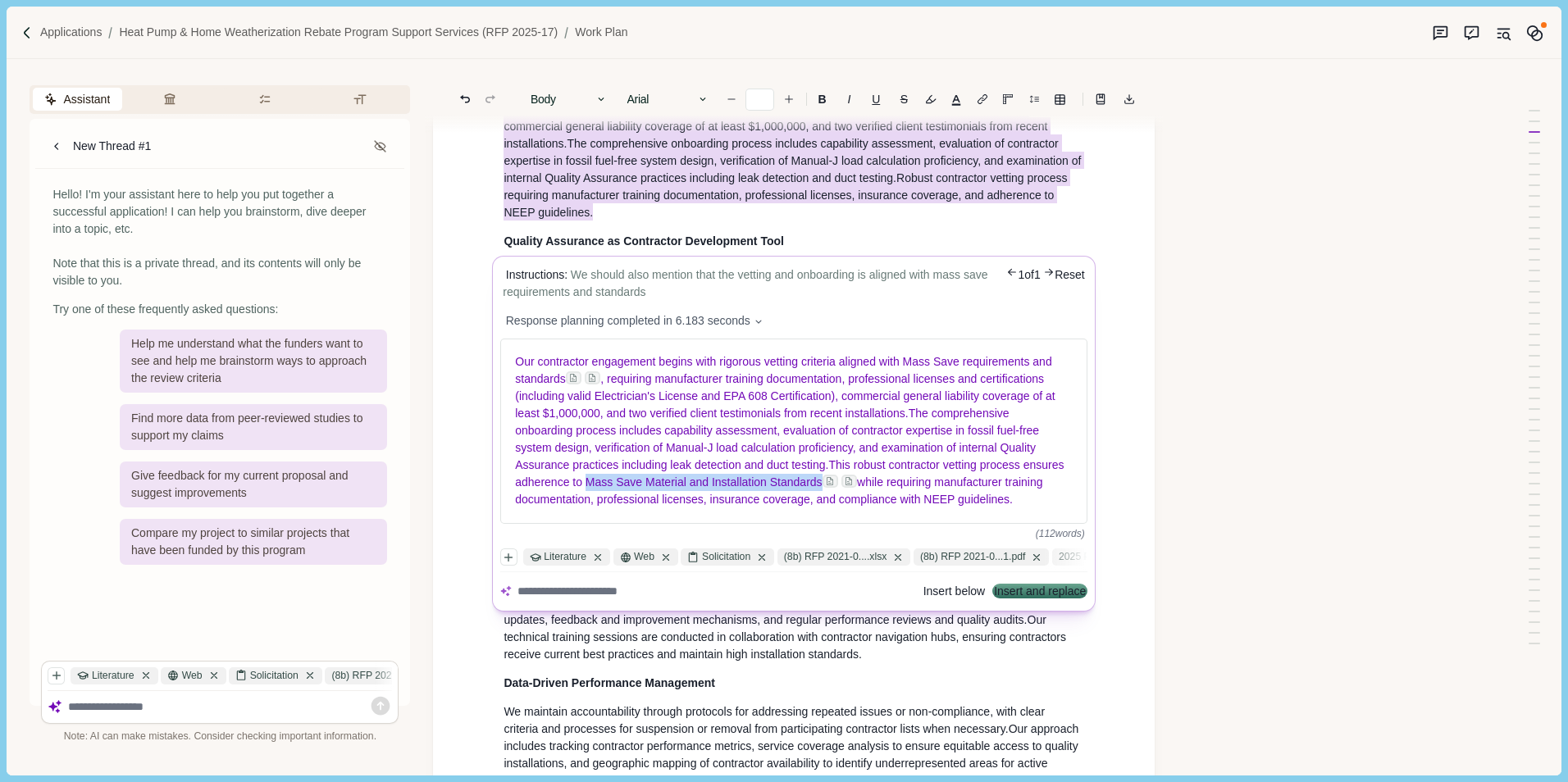 copy on "Mass Save Material and Installation Standards" 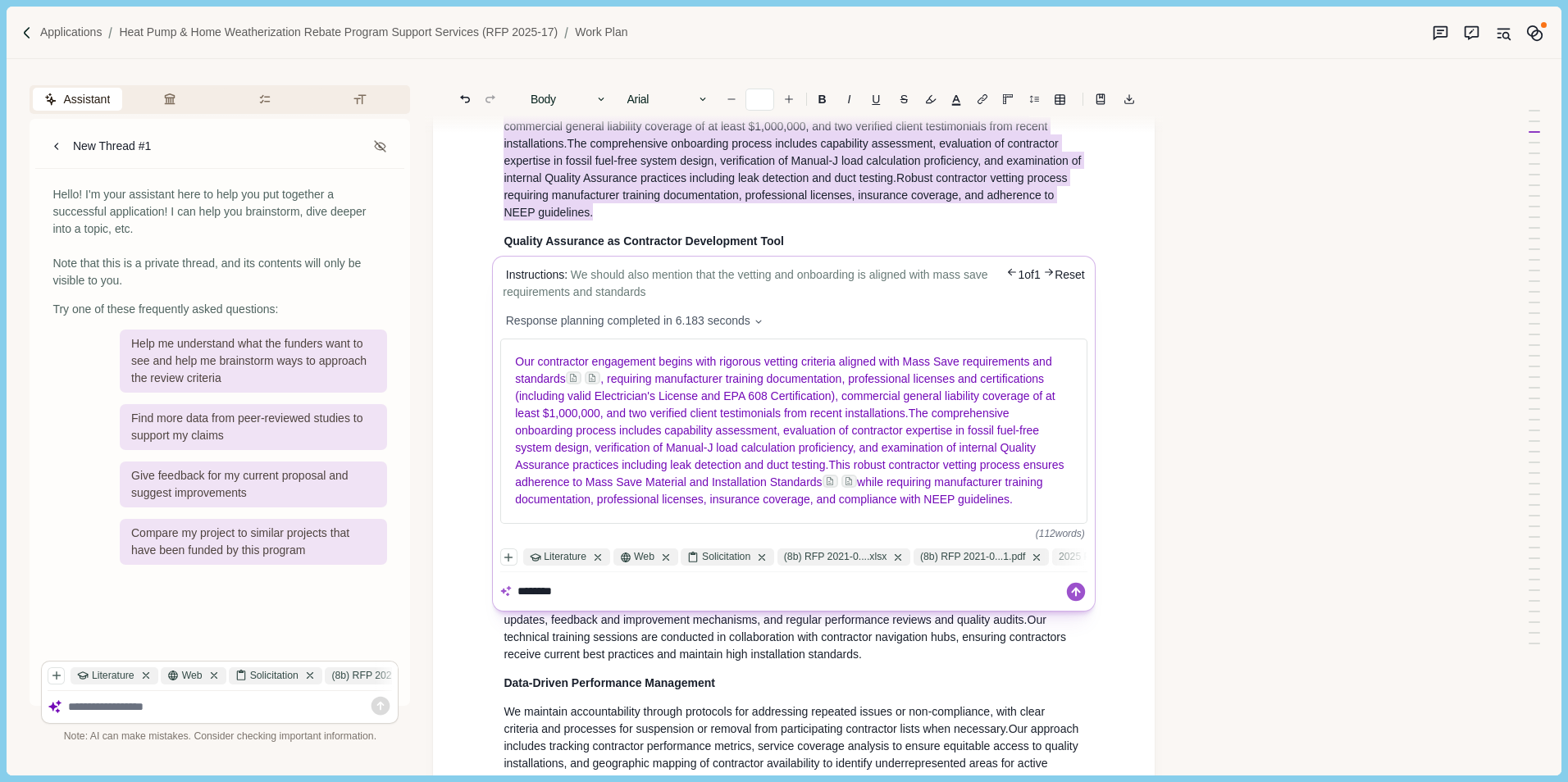 paste on "**********" 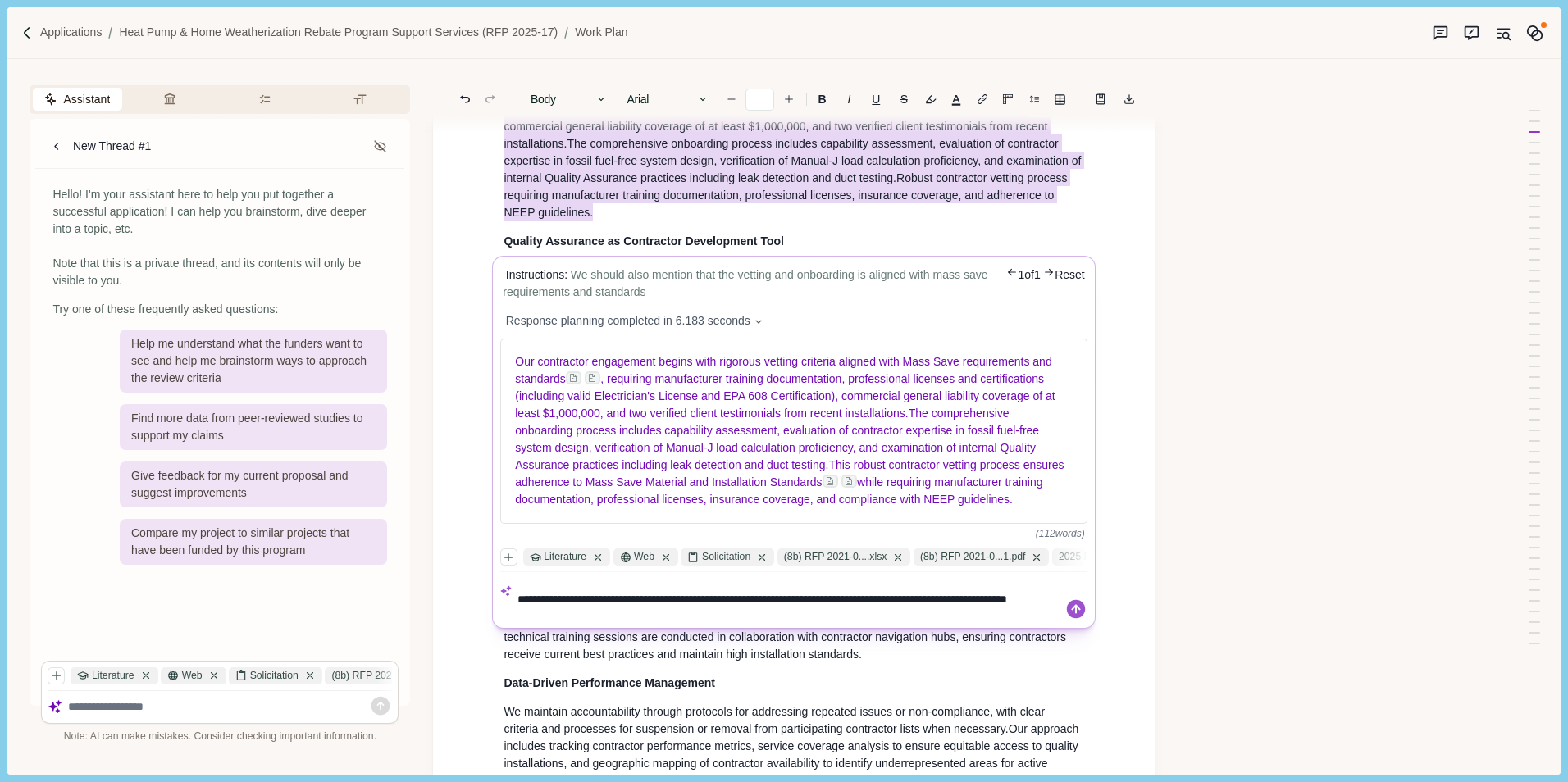 type on "**********" 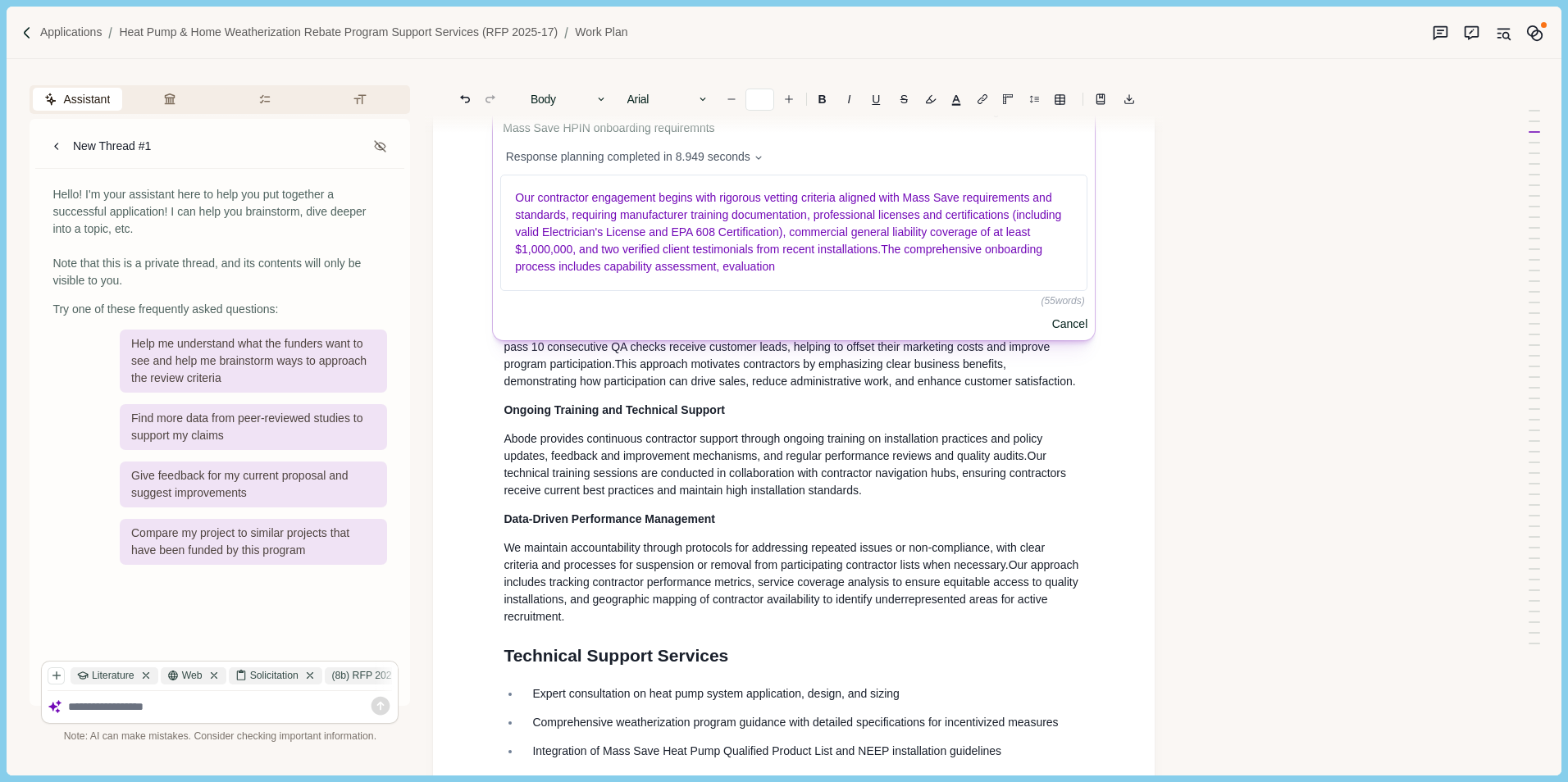 scroll, scrollTop: 693, scrollLeft: 0, axis: vertical 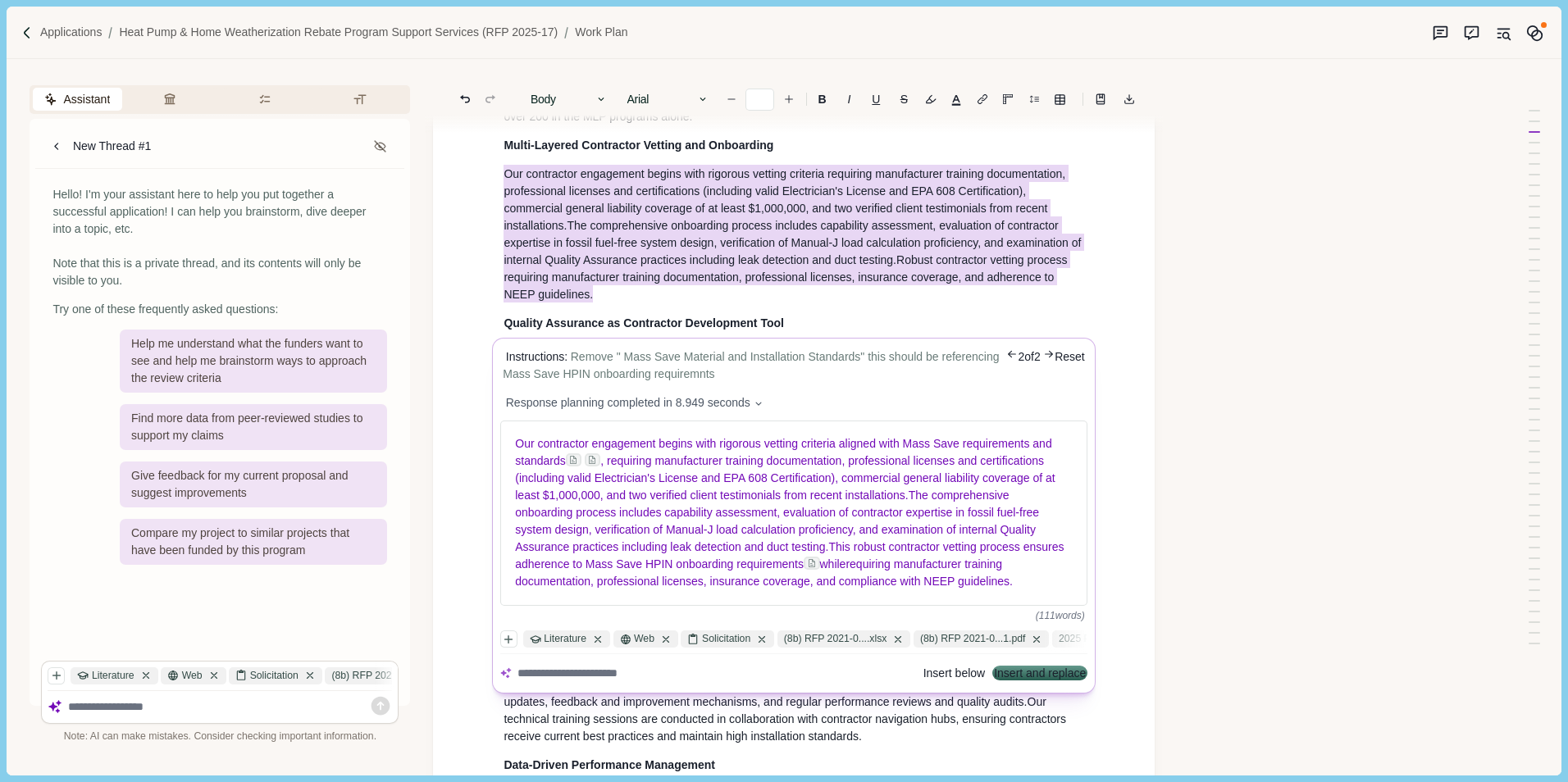 click on "Insert and replace" at bounding box center [1041, 674] 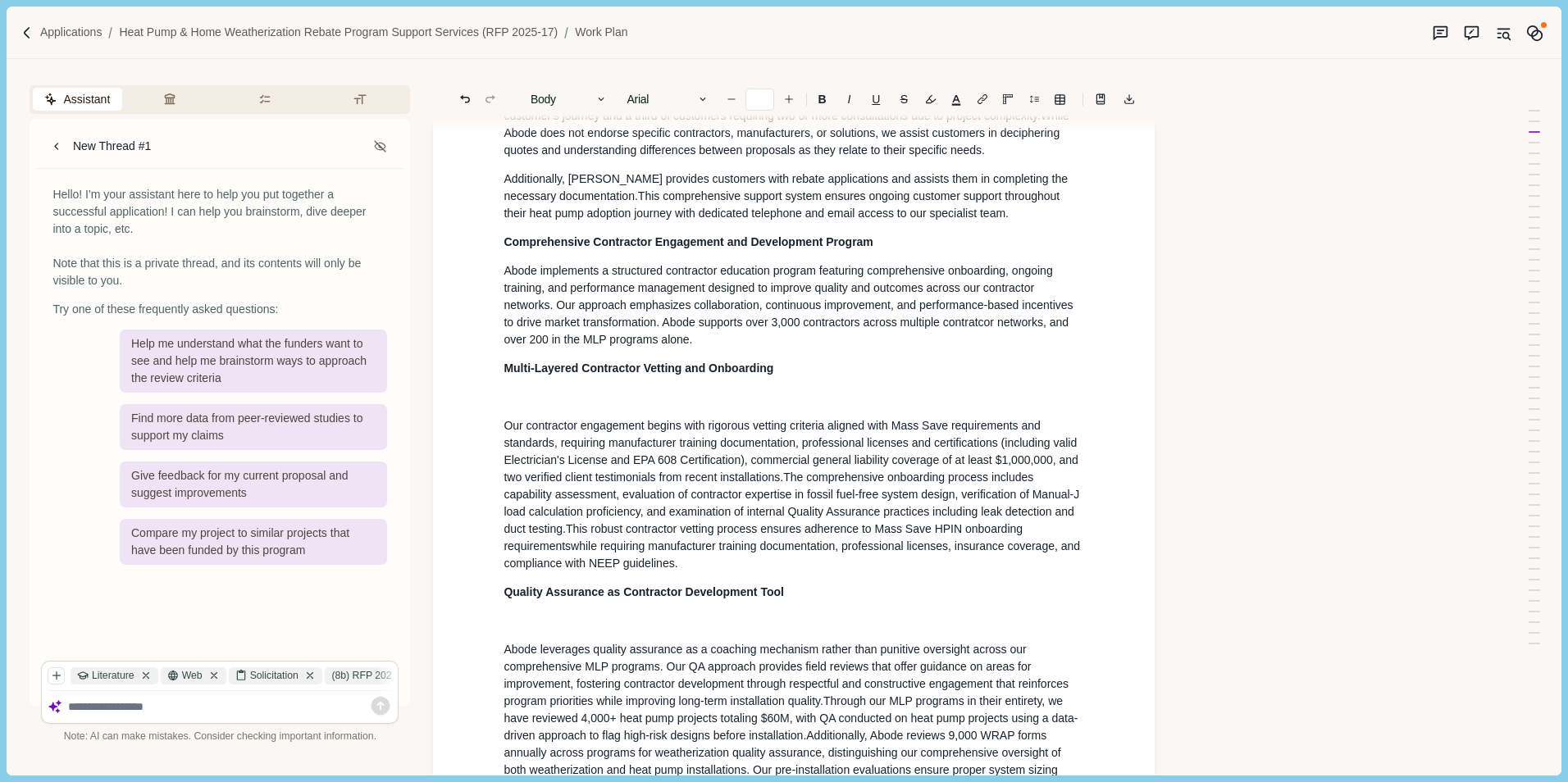 scroll, scrollTop: 466, scrollLeft: 0, axis: vertical 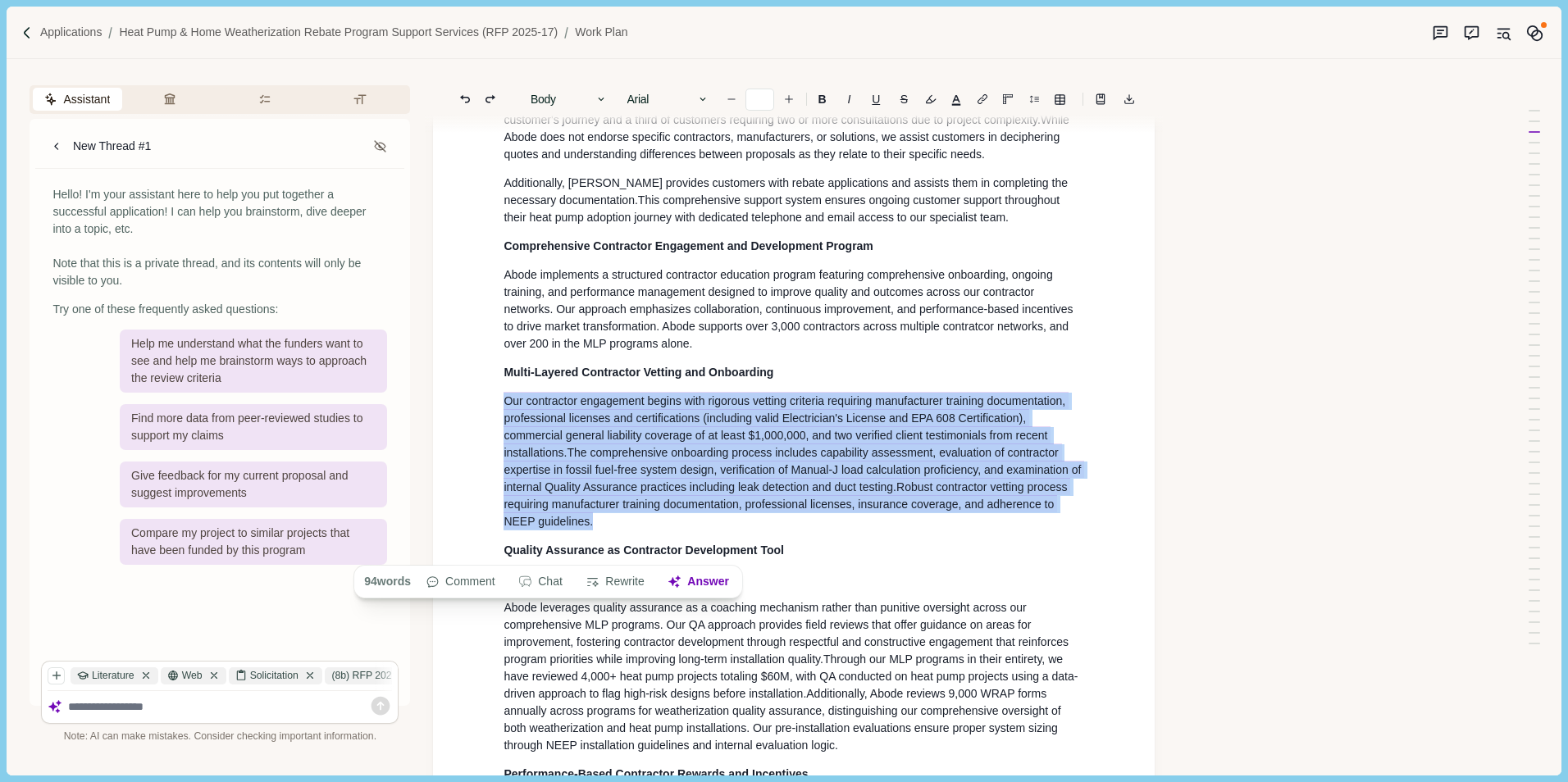 drag, startPoint x: 616, startPoint y: 546, endPoint x: 483, endPoint y: 425, distance: 179.80545 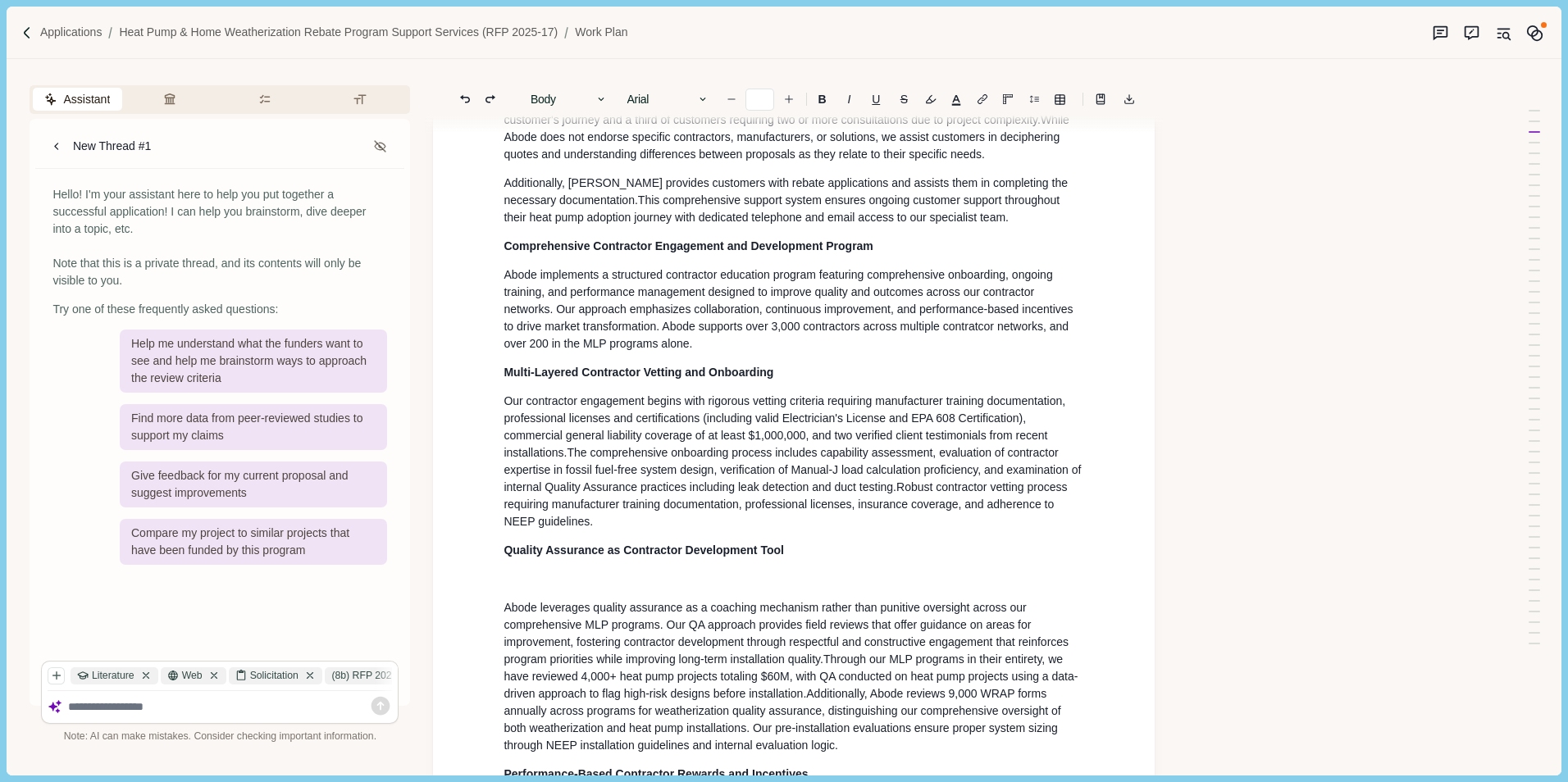 click on "Our contractor engagement begins with rigorous vetting criteria requiring manufacturer training documentation, professional licenses and certifications (including valid Electrician's License and EPA 608 Certification), commercial general liability coverage of at least $1,000,000, and two verified client testimonials from recent installations.   The comprehensive onboarding process includes capability assessment, evaluation of contractor expertise in fossil fuel-free system design, verification of Manual-J load calculation proficiency, and examination of internal Quality Assurance practices including leak detection and duct testing.  Robust contractor vetting process requiring manufacturer training documentation, professional licenses, insurance coverage, and adherence to NEEP guidelines ." at bounding box center (794, 461) 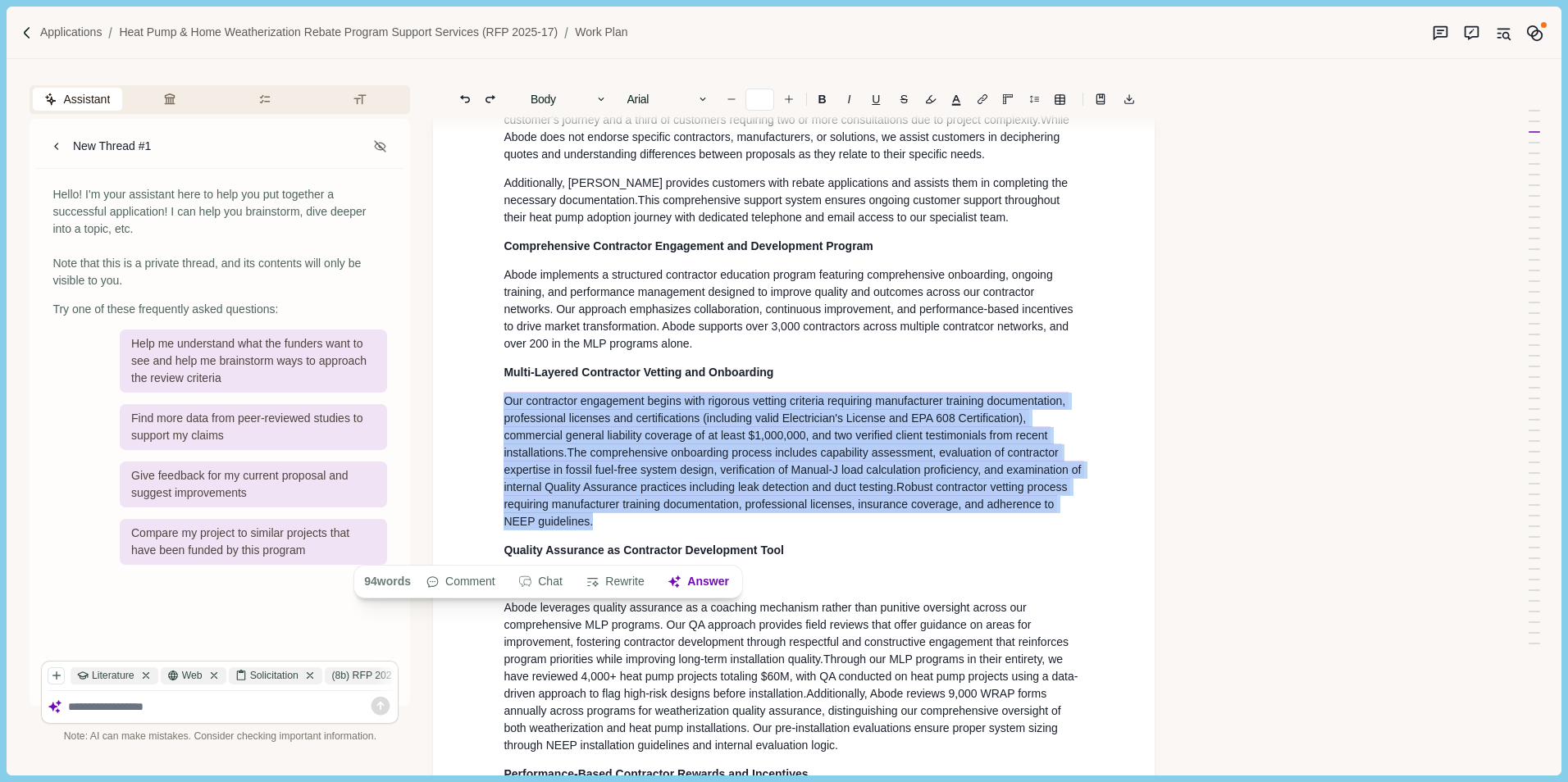 drag, startPoint x: 619, startPoint y: 553, endPoint x: 485, endPoint y: 418, distance: 190.21304 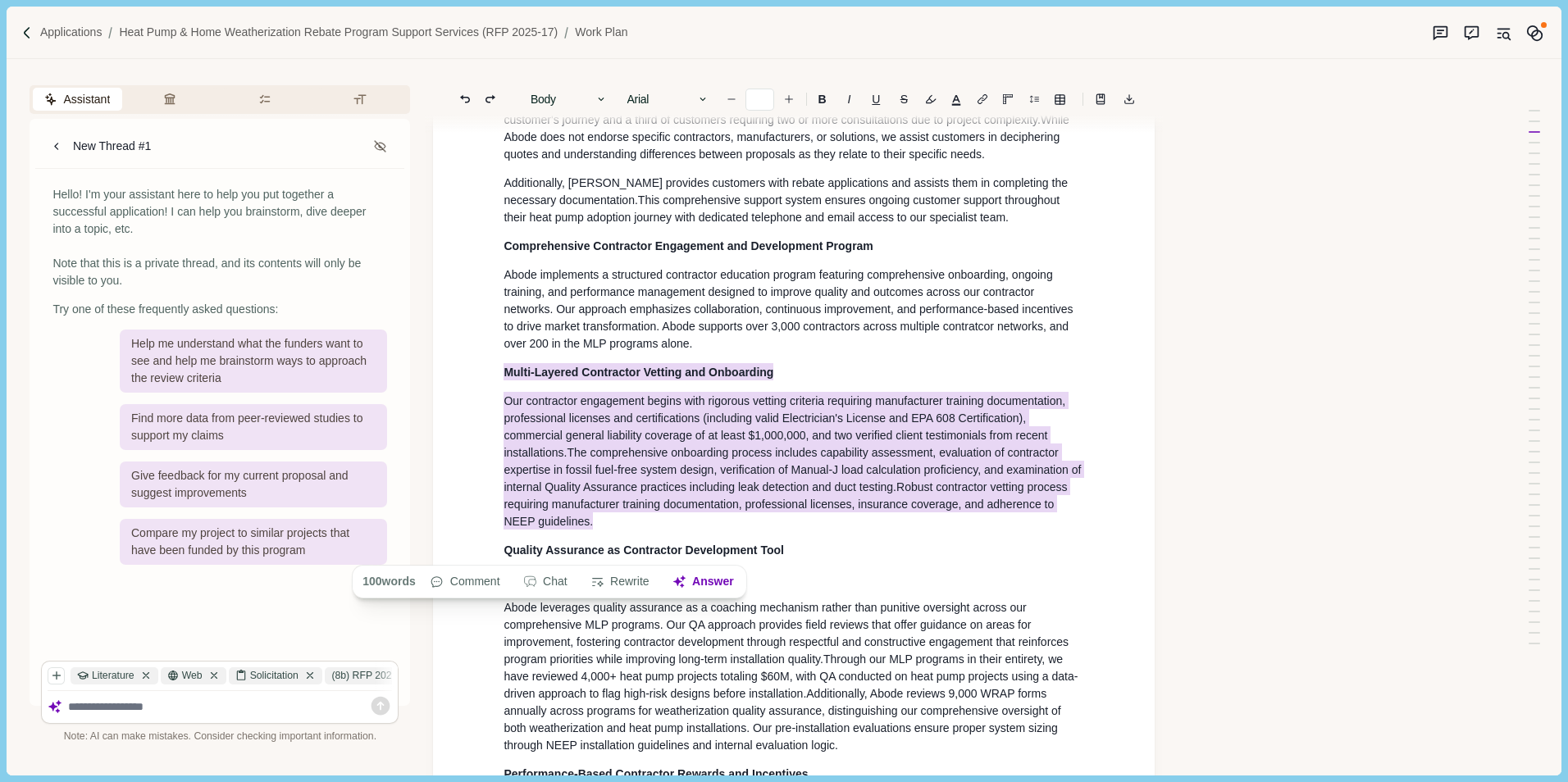 drag, startPoint x: 504, startPoint y: 397, endPoint x: 674, endPoint y: 551, distance: 229.38178 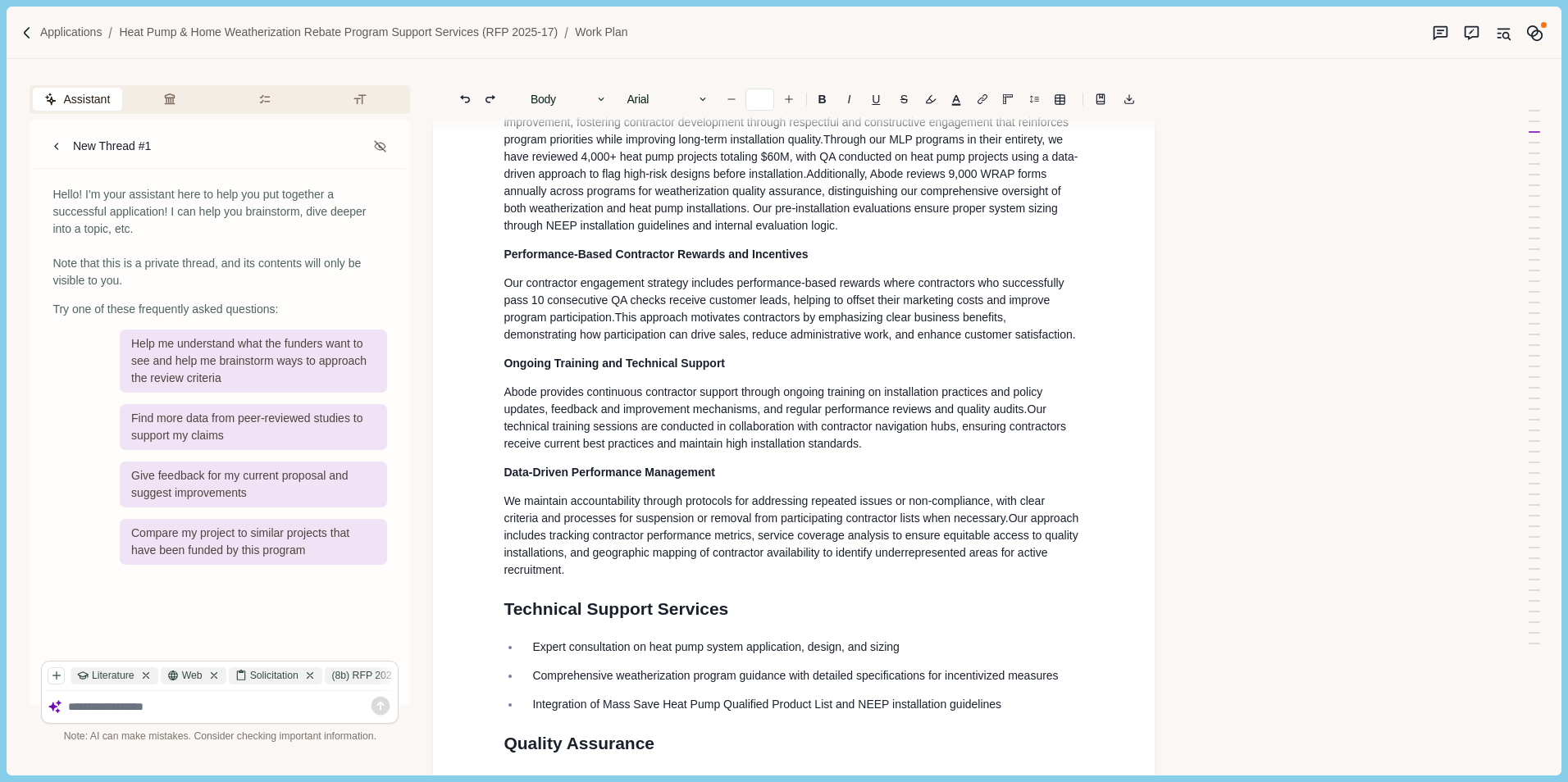 scroll, scrollTop: 794, scrollLeft: 0, axis: vertical 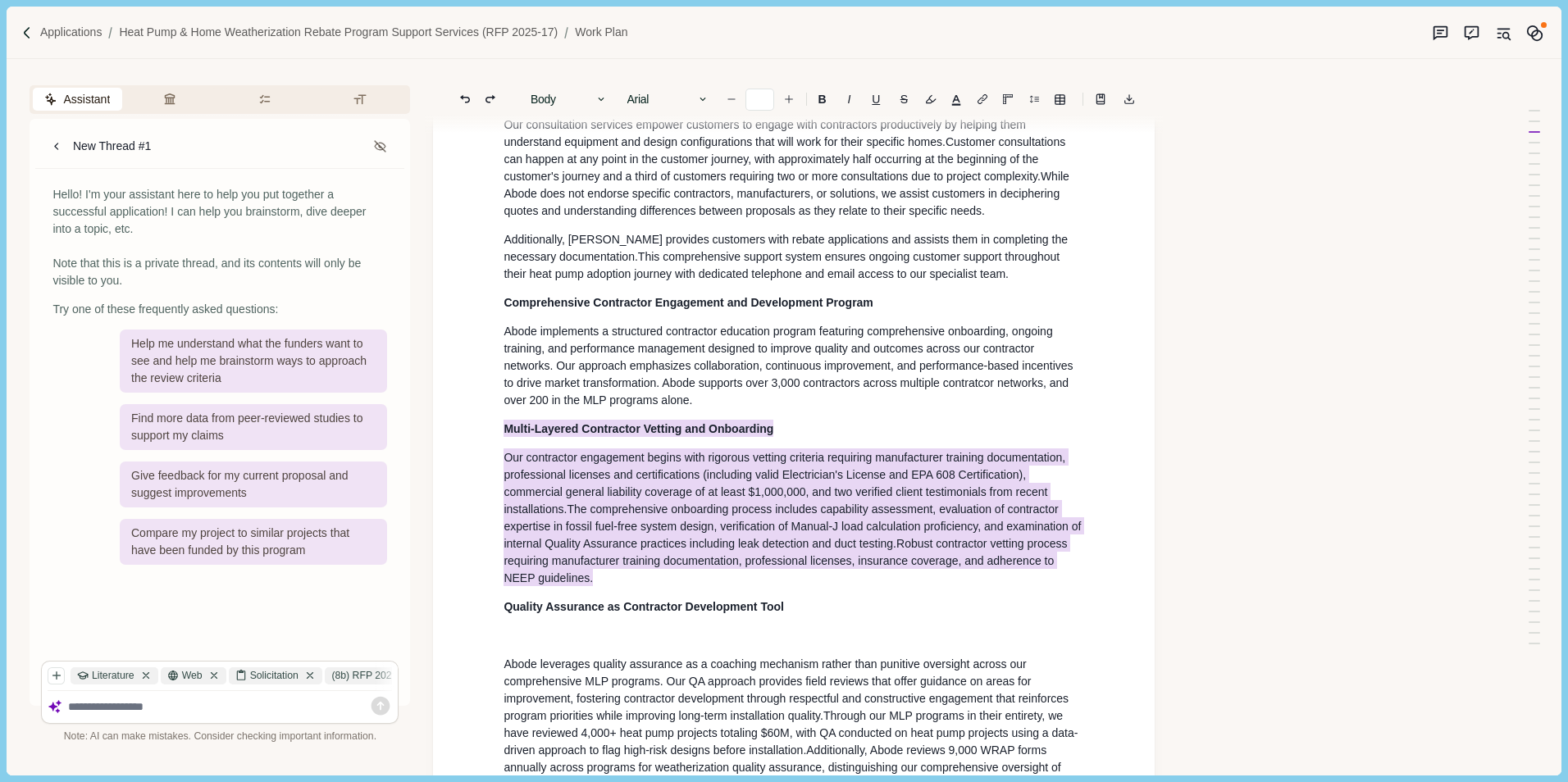 click on "The comprehensive onboarding process includes capability assessment, evaluation of contractor expertise in fossil fuel-free system design, verification of Manual-J load calculation proficiency, and examination of internal Quality Assurance practices including leak detection and duct testing." at bounding box center [794, 525] 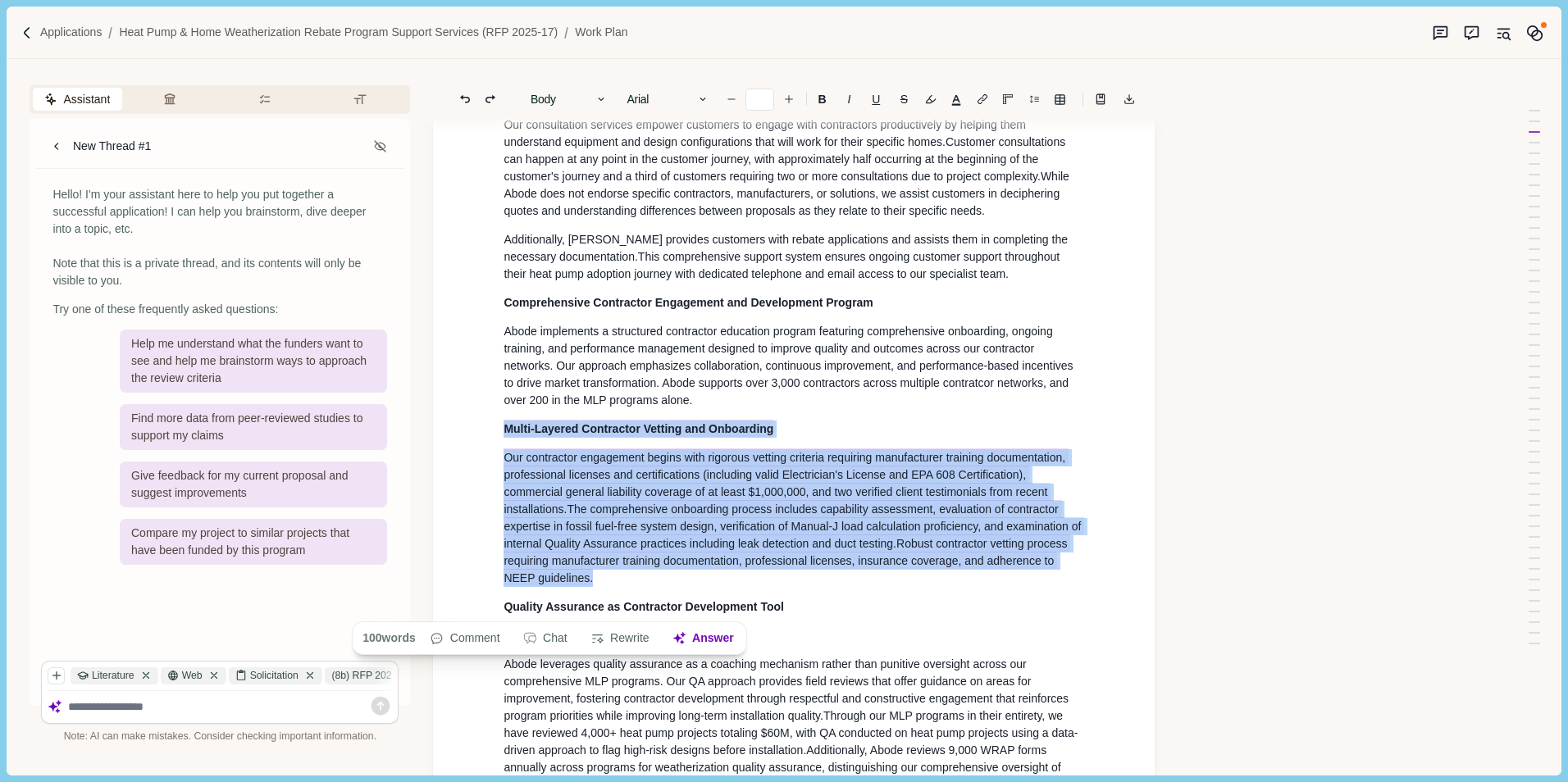 click on "Our contractor engagement begins with rigorous vetting criteria requiring manufacturer training documentation, professional licenses and certifications (including valid Electrician's License and EPA 608 Certification), commercial general liability coverage of at least $1,000,000, and two verified client testimonials from recent installations.   The comprehensive onboarding process includes capability assessment, evaluation of contractor expertise in fossil fuel-free system design, verification of Manual-J load calculation proficiency, and examination of internal Quality Assurance practices including leak detection and duct testing.  Robust contractor vetting process requiring manufacturer training documentation, professional licenses, insurance coverage, and adherence to NEEP guidelines ." at bounding box center (794, 518) 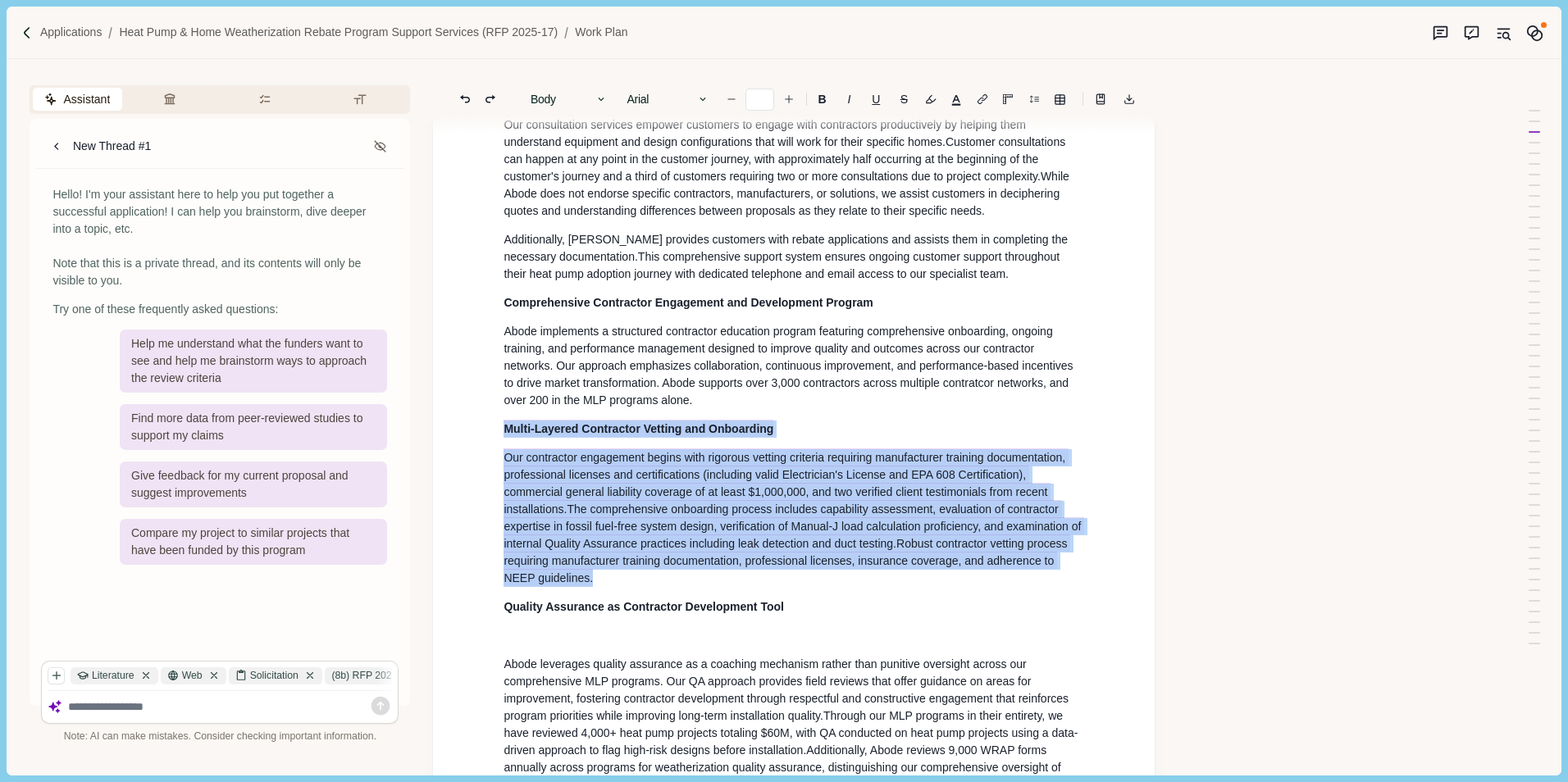 click on "Our contractor engagement begins with rigorous vetting criteria requiring manufacturer training documentation, professional licenses and certifications (including valid Electrician's License and EPA 608 Certification), commercial general liability coverage of at least $1,000,000, and two verified client testimonials from recent installations.   The comprehensive onboarding process includes capability assessment, evaluation of contractor expertise in fossil fuel-free system design, verification of Manual-J load calculation proficiency, and examination of internal Quality Assurance practices including leak detection and duct testing.  Robust contractor vetting process requiring manufacturer training documentation, professional licenses, insurance coverage, and adherence to NEEP guidelines ." at bounding box center [794, 518] 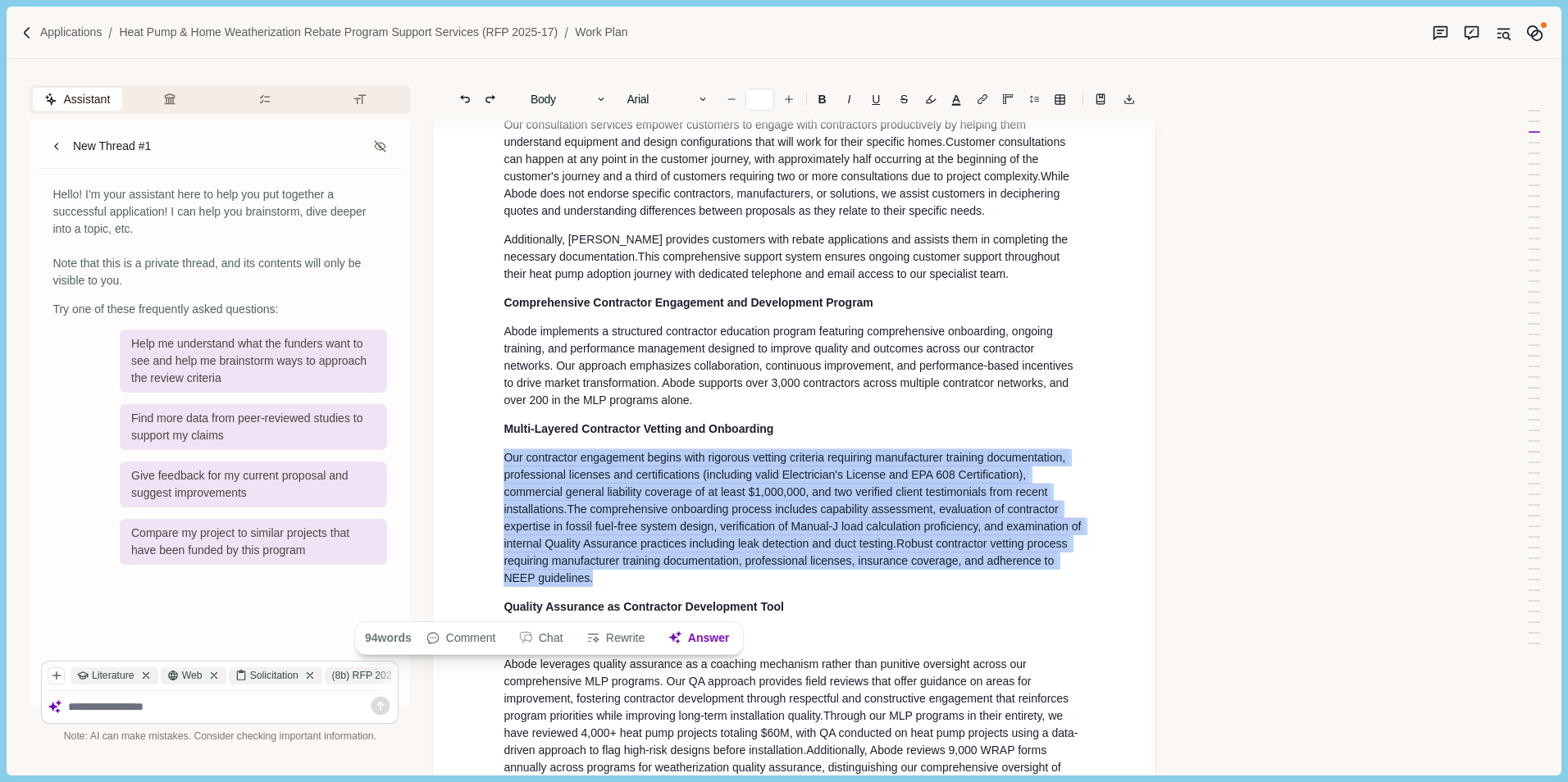 drag, startPoint x: 629, startPoint y: 611, endPoint x: 496, endPoint y: 487, distance: 181.83784 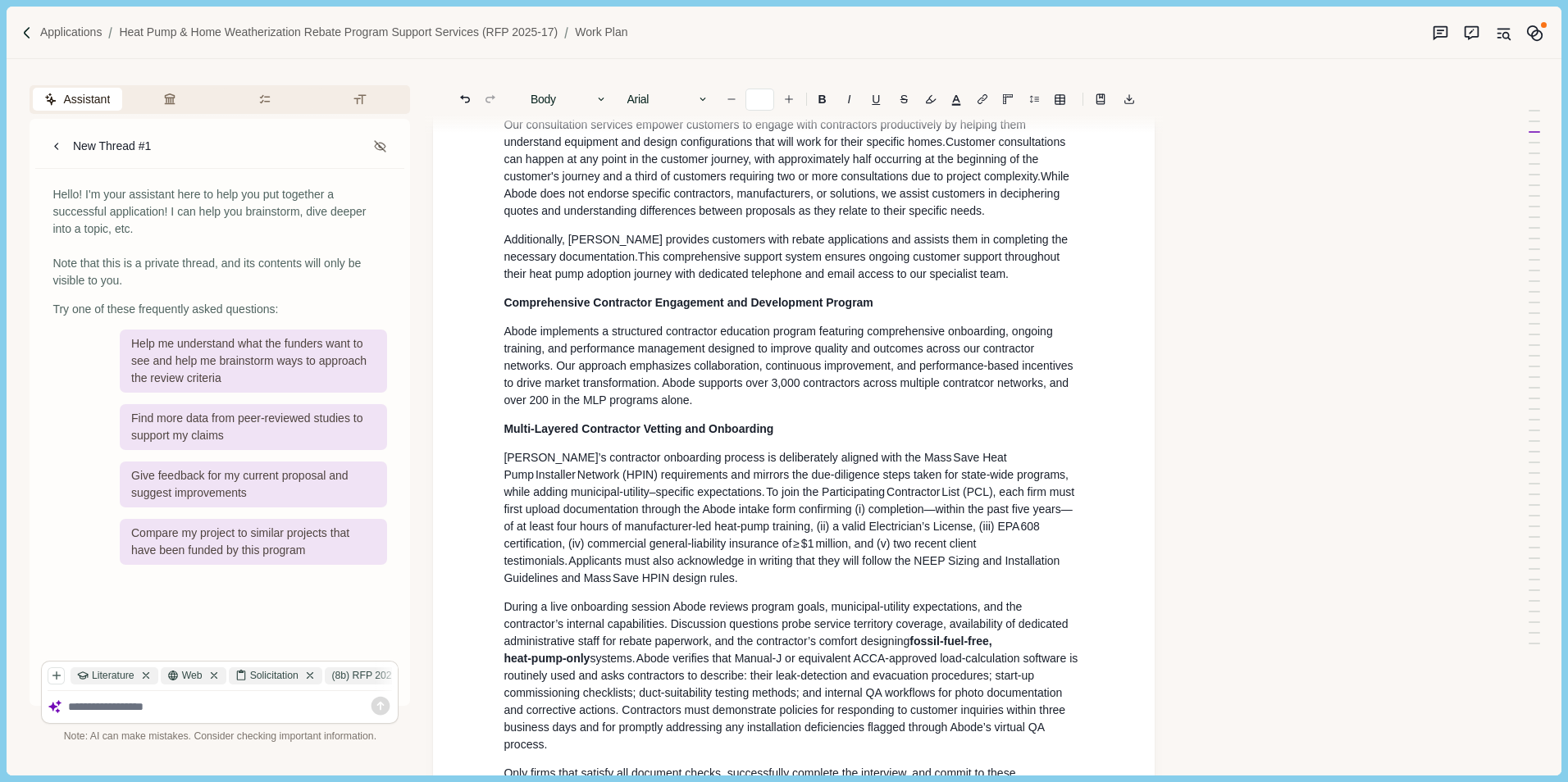 scroll, scrollTop: 493, scrollLeft: 0, axis: vertical 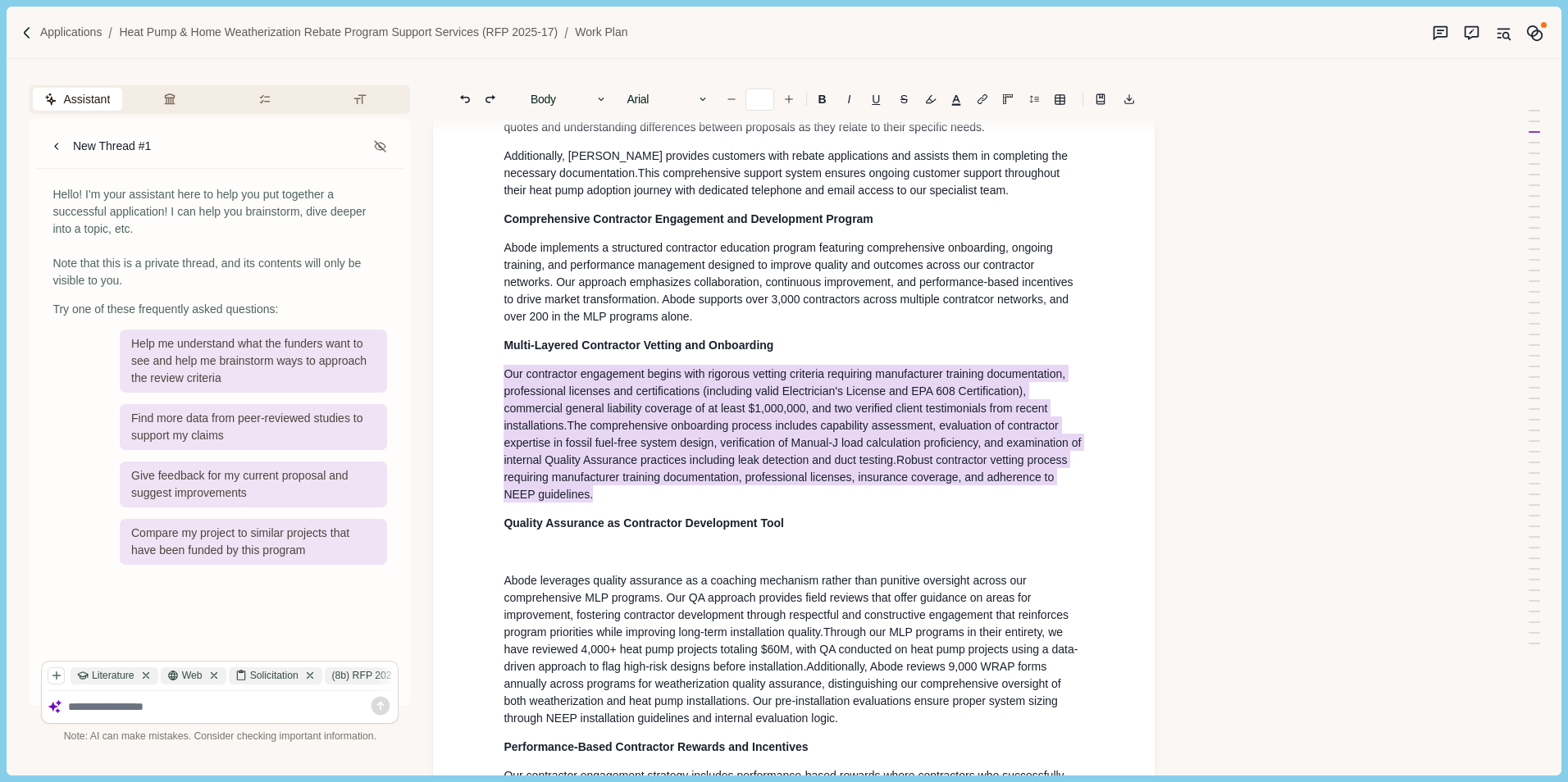 drag, startPoint x: 610, startPoint y: 525, endPoint x: 493, endPoint y: 400, distance: 171.21332 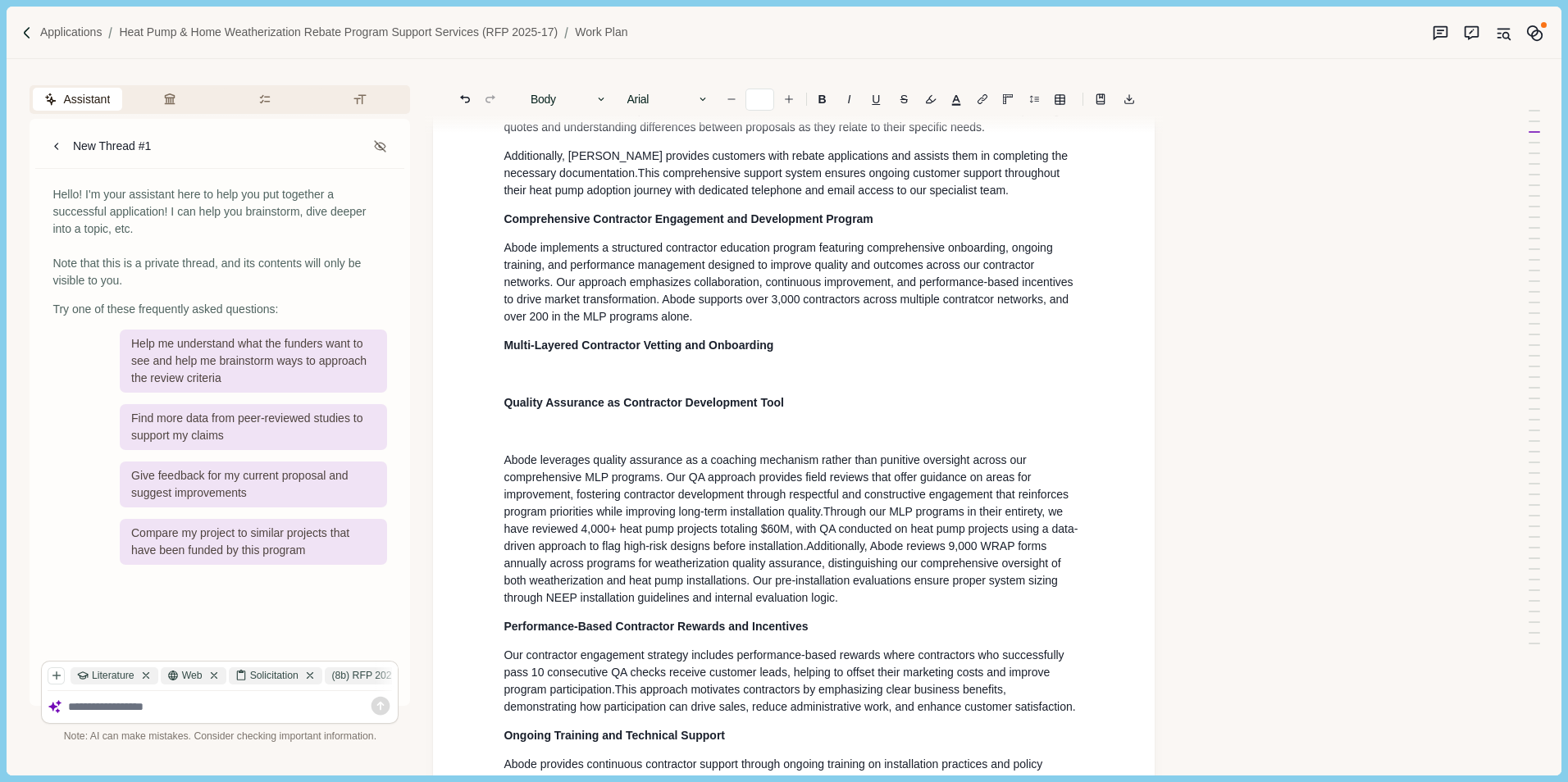 drag, startPoint x: 493, startPoint y: 400, endPoint x: 545, endPoint y: 387, distance: 53.60037 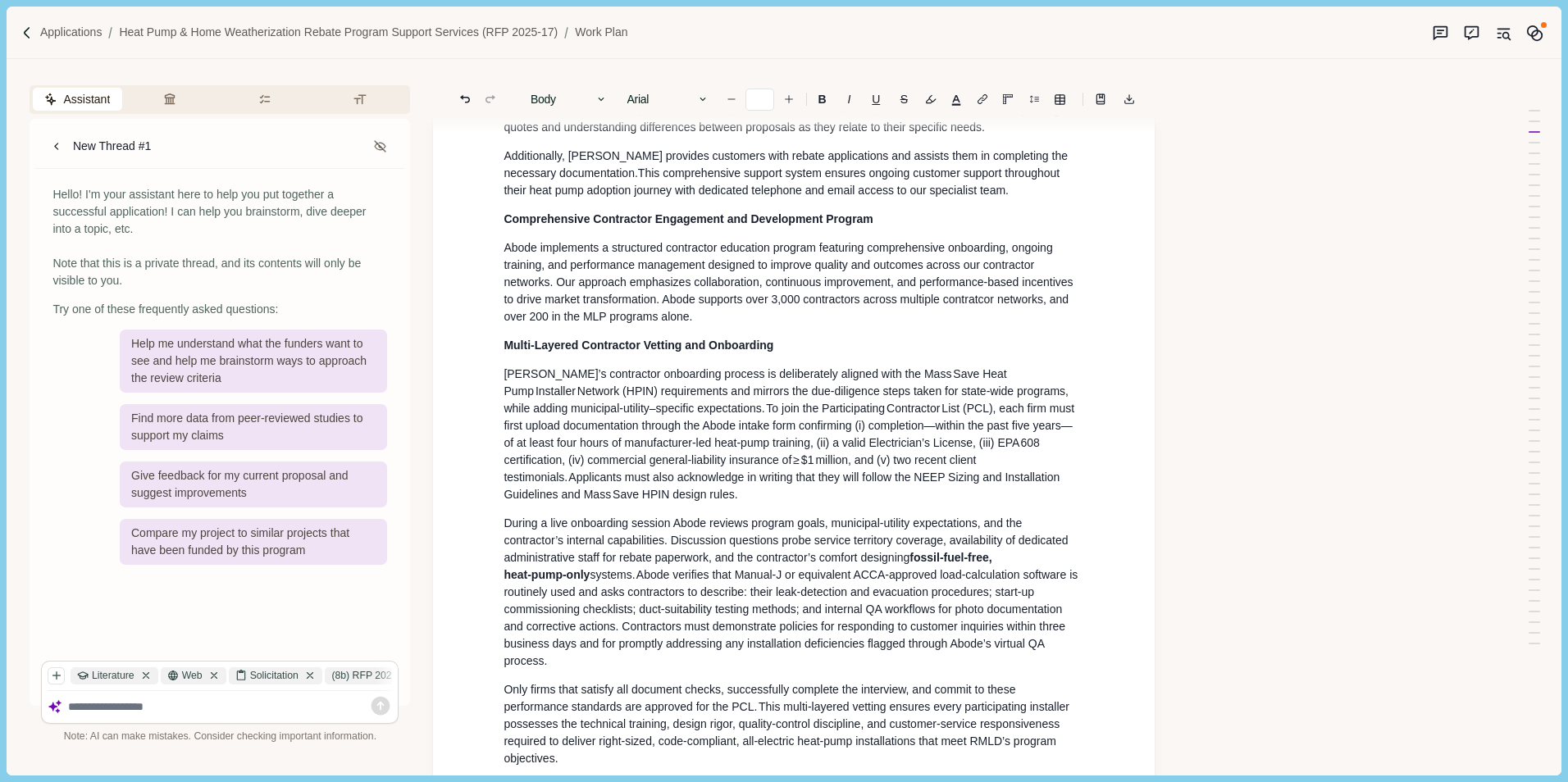 click on "Work Plan 1. Program Overview Abode Energy Management (Abode) will leverage our [US_STATE]-specific expertise and established infrastructure as RMLD's current Heat Pump & Home Weatherization Rebate Program support services vendor to deliver a comprehensive work plan that ensures seamless program continuation and enhanced performance.  Our operational framework includes: Customer and Contractor Engagement Dedicated Heat Pump and Weatherization Specialist Team with Comprehensive Consultation Services Abode provides RMLD customers with access to a dedicated Heat Pump Specialist through an online scheduling platform, offering personalized virtual consultations that deliver expert guidance about the benefits and considerations when transitioning to heat pumps.  These customer consultations provide actionable education that prepares customers to confidently adopt the best heat pump solution for their needs by understanding their goals and the unique attributes of their home. Data-Driven Performance Management [" at bounding box center [794, 6523] 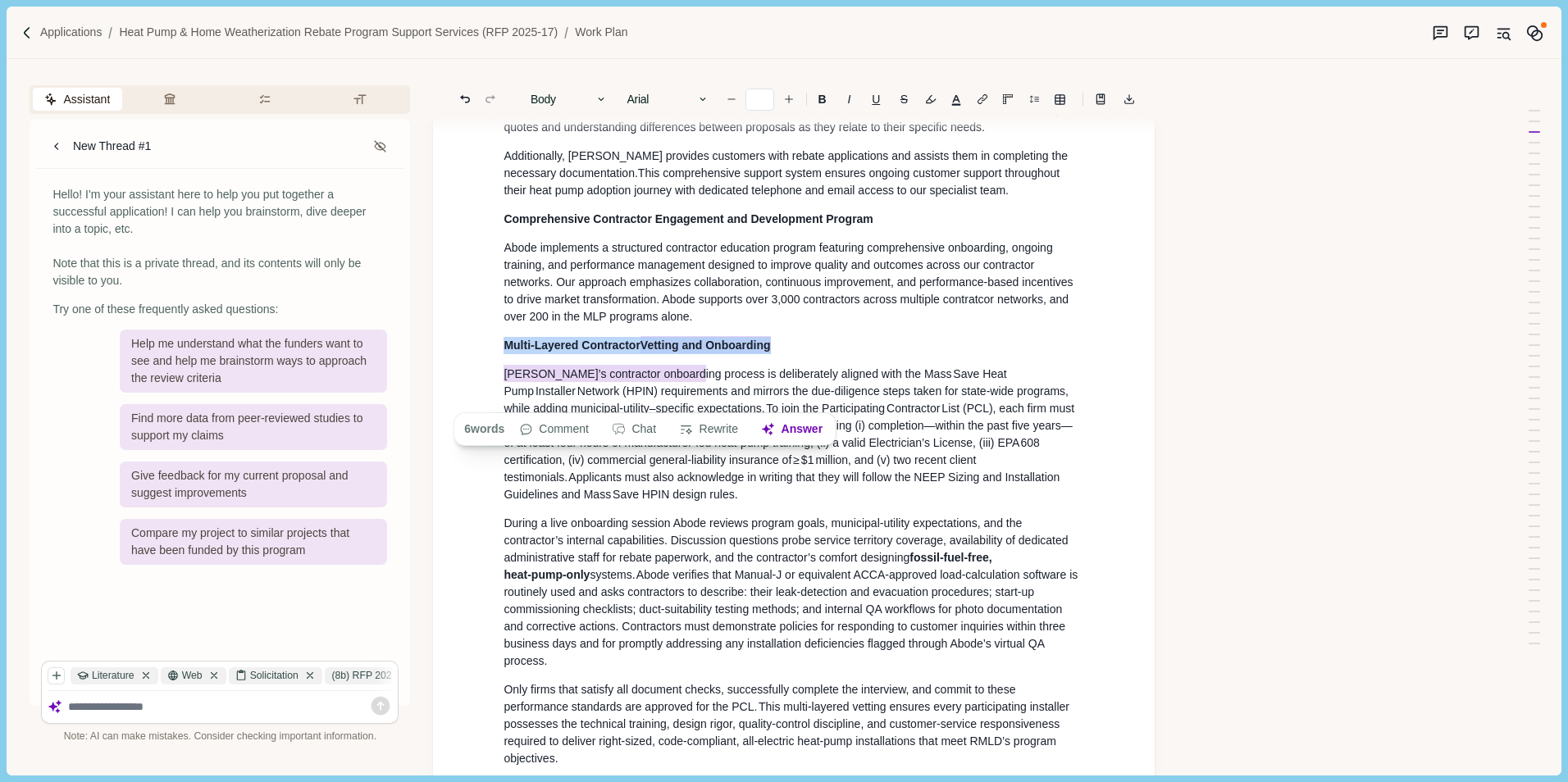 click on "Chat" at bounding box center [634, 430] 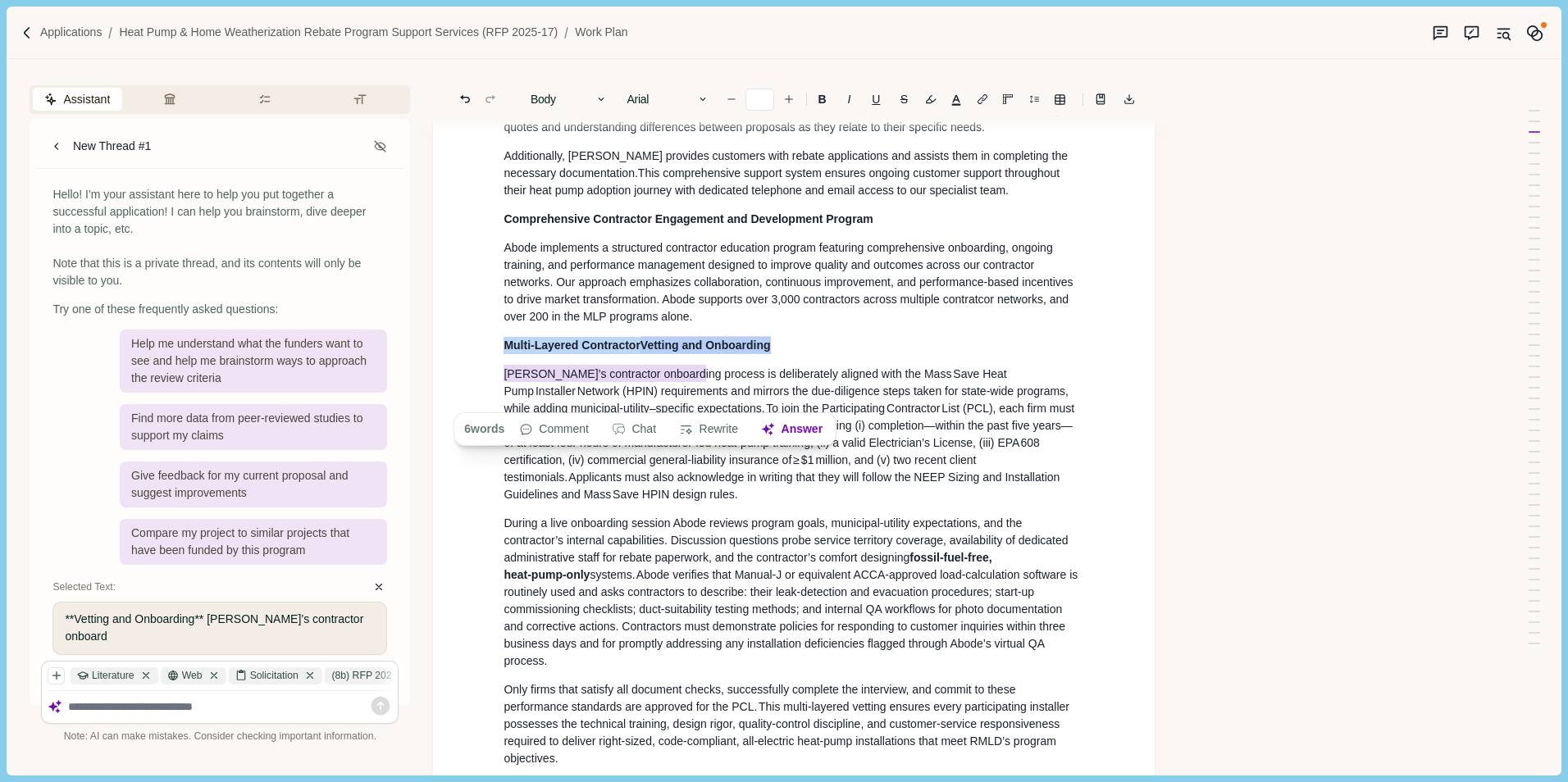 click on "Abode’s contractor onboard ing process is deliberately aligned with the Mass Save Heat Pump Installer Network (HPIN) requirements and mirrors the due‑diligence steps taken for state‑wide programs, while adding municipal‑utility–specific expectations. To join the Participating Contractor List (PCL), each firm must first upload documentation through the Abode intake form confirming (i) completion—within the past five years—of at least four hours of manufacturer‑led heat‑pump training, (ii) a valid Electrician’s License, (iii) EPA 608 certification, (iv) commercial general‑liability insurance of ≥ $1 million, and (v) two recent client testimonials. Applicants must also acknowledge in writing that they will follow the NEEP Sizing and Installation Guidelines and Mass Save HPIN design rules." at bounding box center (794, 434) 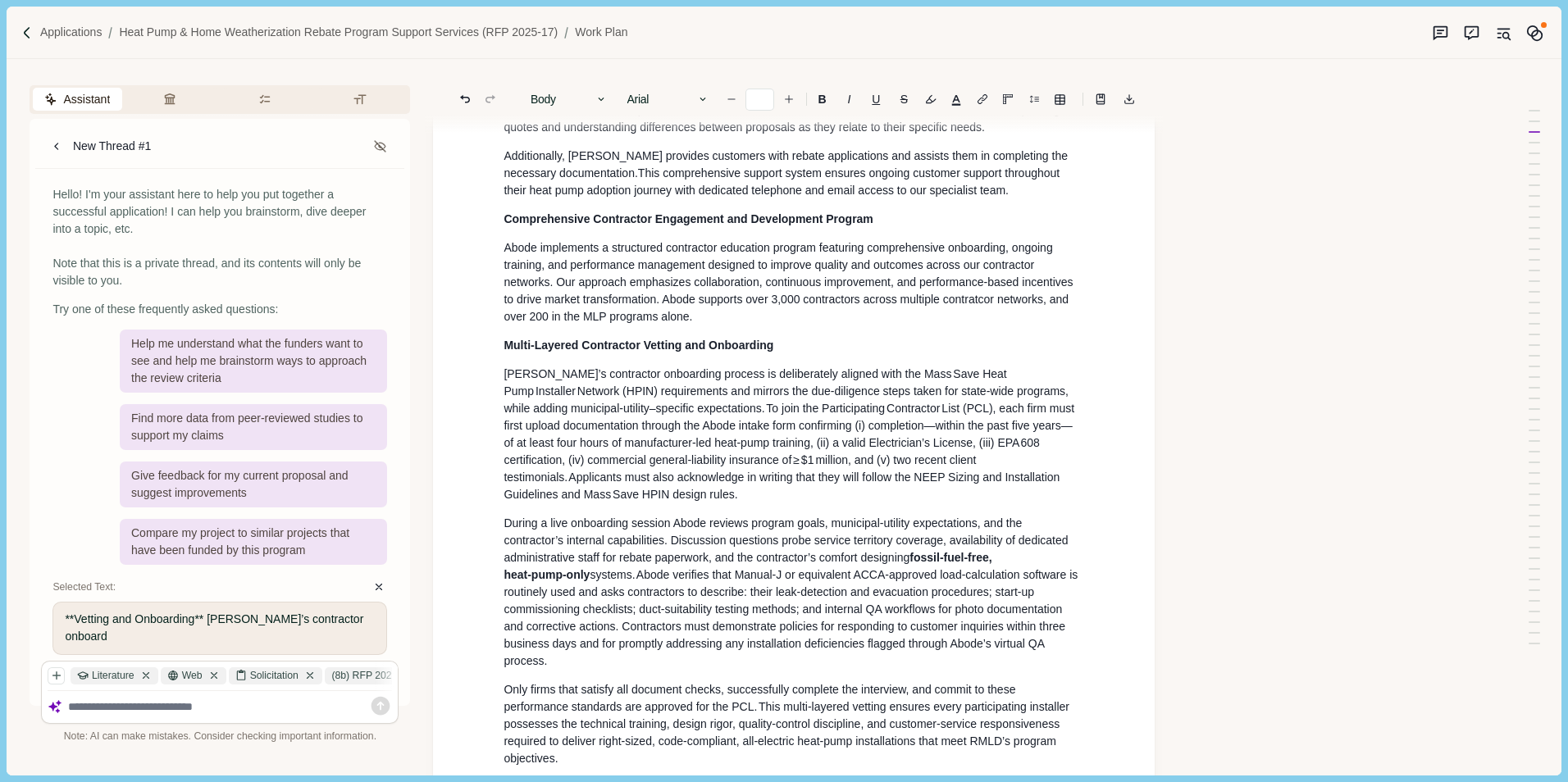 click on "[PERSON_NAME]’s contractor onboarding process is deliberately aligned with the Mass Save Heat Pump Installer Network (HPIN) requirements and mirrors the due‑diligence steps taken for state‑wide programs, while adding municipal‑utility–specific expectations. To join the Participating Contractor List (PCL), each firm must first upload documentation through the Abode intake form confirming (i) completion—within the past five years—of at least four hours of manufacturer‑led heat‑pump training, (ii) a valid Electrician’s License, (iii) EPA 608 certification, (iv) commercial general‑liability insurance of ≥ $1 million, and (v) two recent client testimonials. Applicants must also acknowledge in writing that they will follow the NEEP Sizing and Installation Guidelines and Mass Save HPIN design rules." at bounding box center (794, 434) 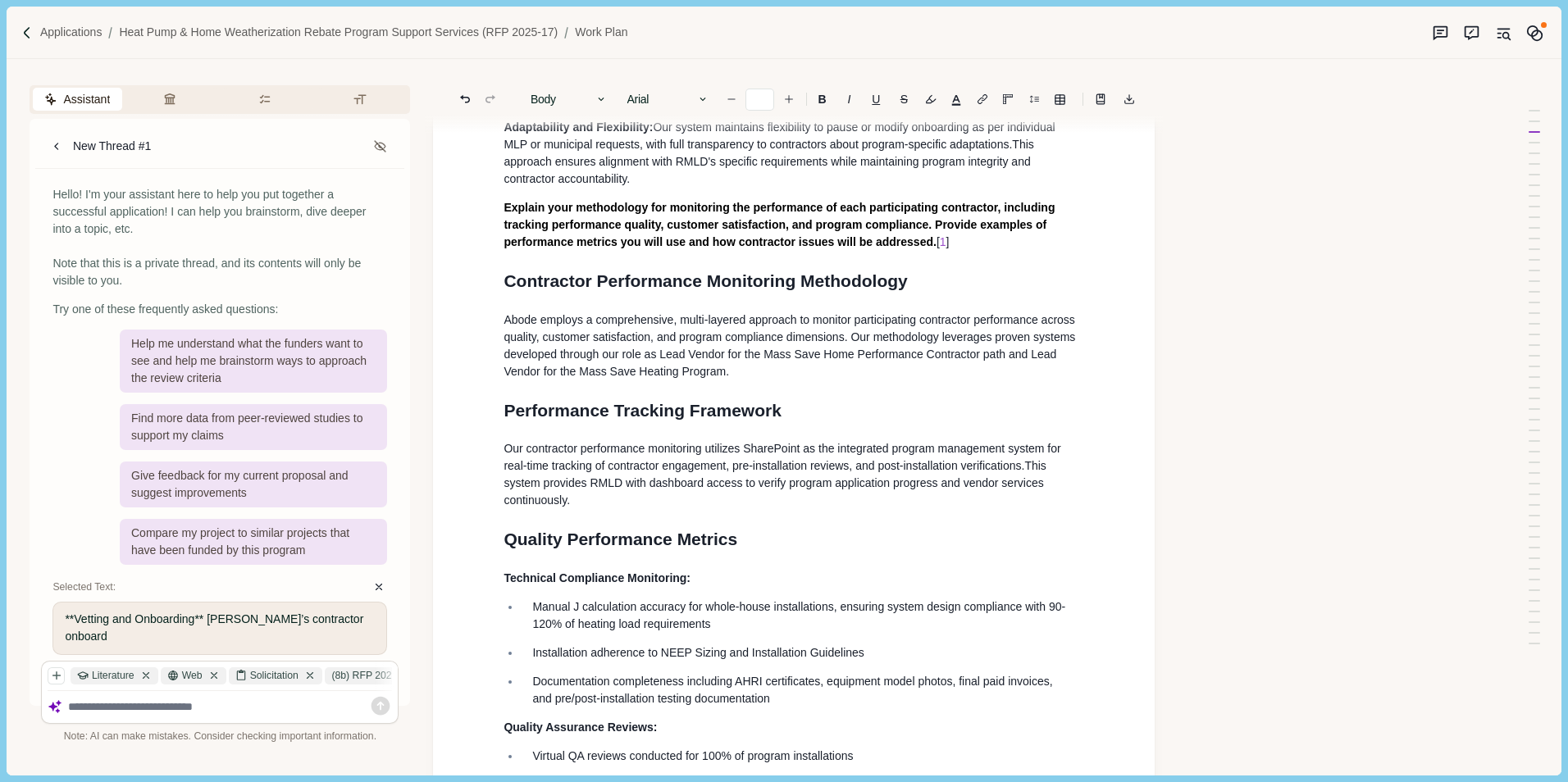 scroll, scrollTop: 5904, scrollLeft: 0, axis: vertical 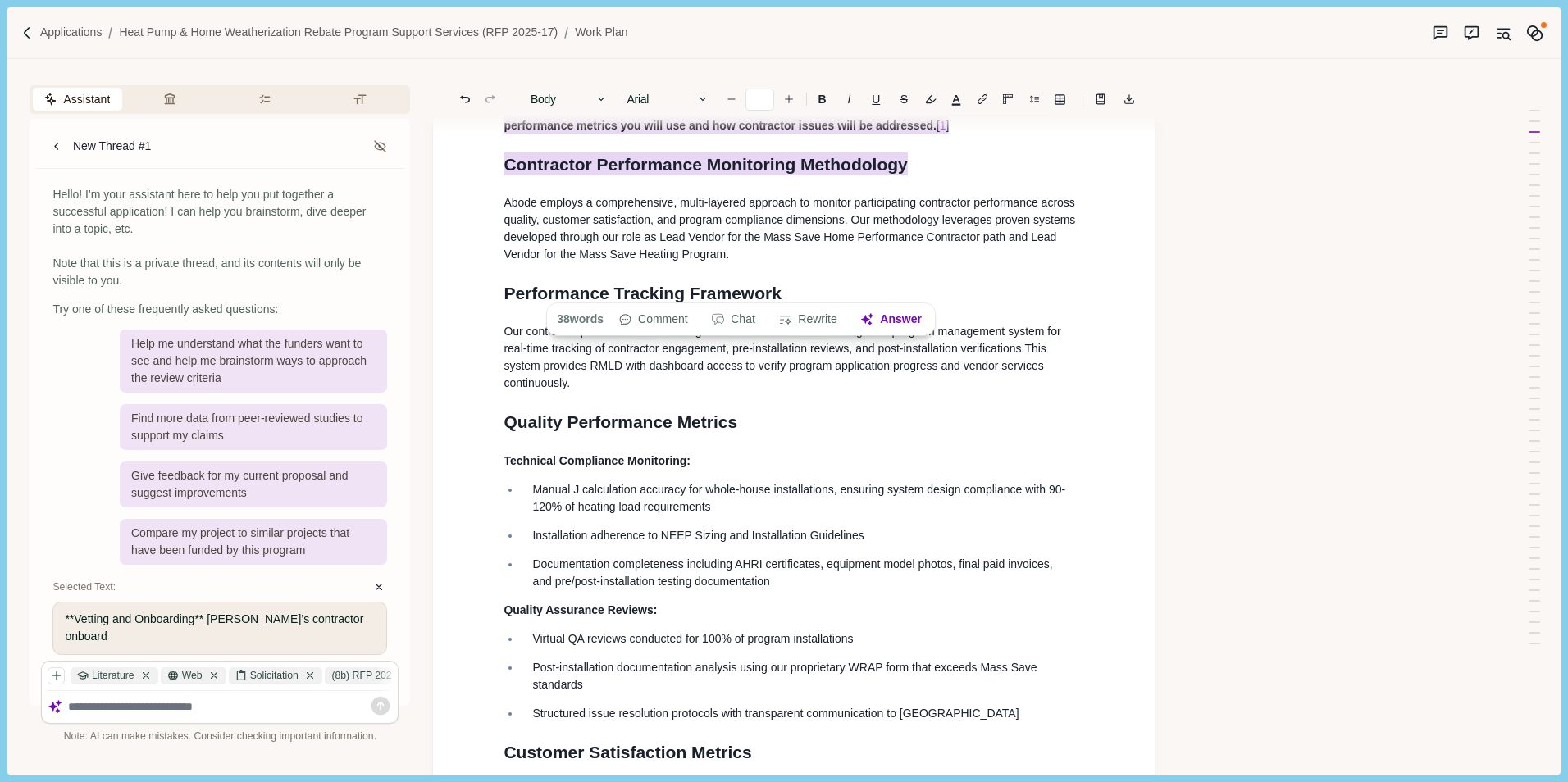 drag, startPoint x: 964, startPoint y: 257, endPoint x: 577, endPoint y: 216, distance: 389.16577 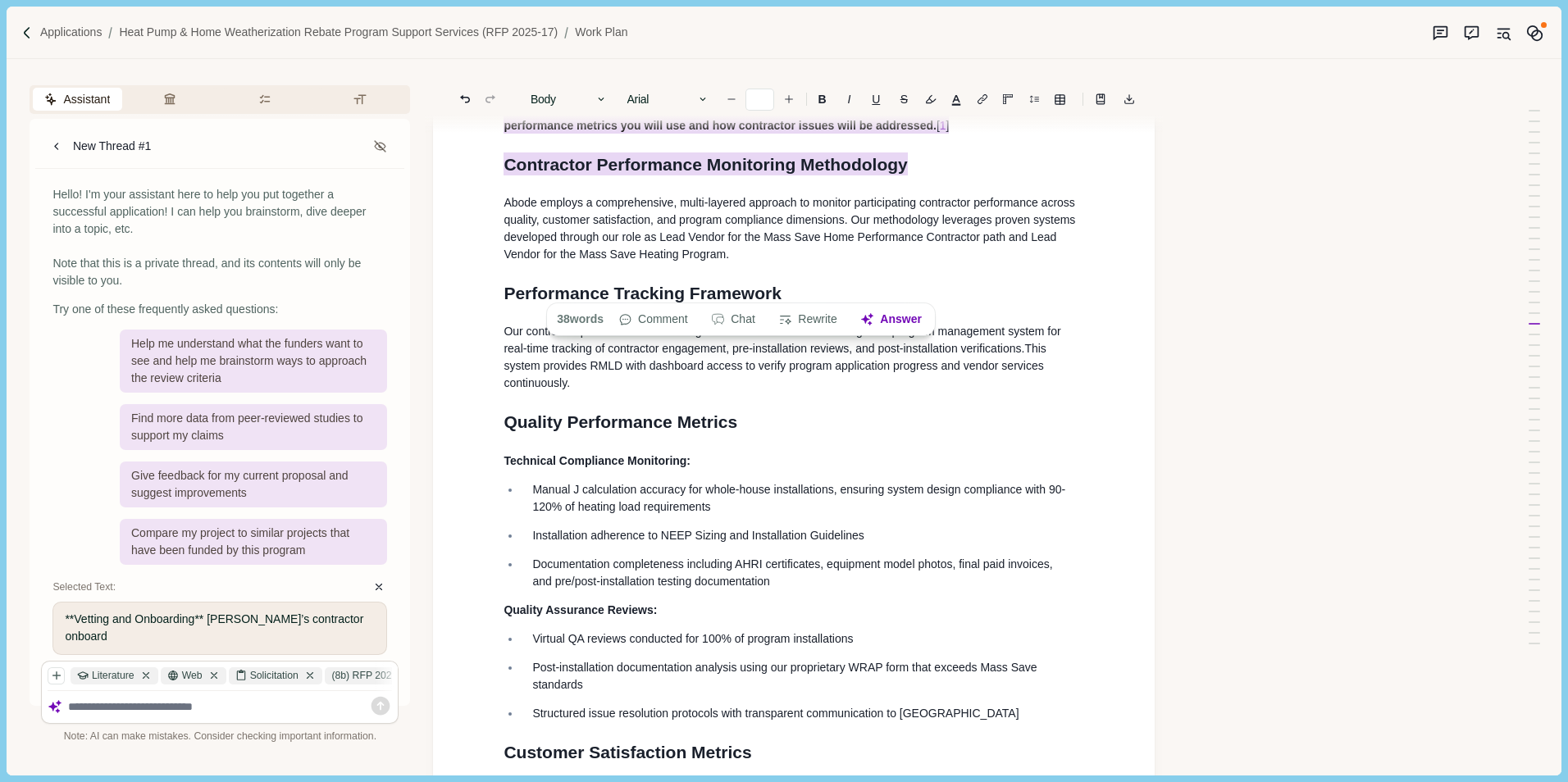 click on "methodology for monitoring the performance of each participating contractor, including tracking performance quality, customer satisfaction, and program compliance. Provide examples of performance metrics you will use and how contractor issues will be addressed." at bounding box center (779, 107) 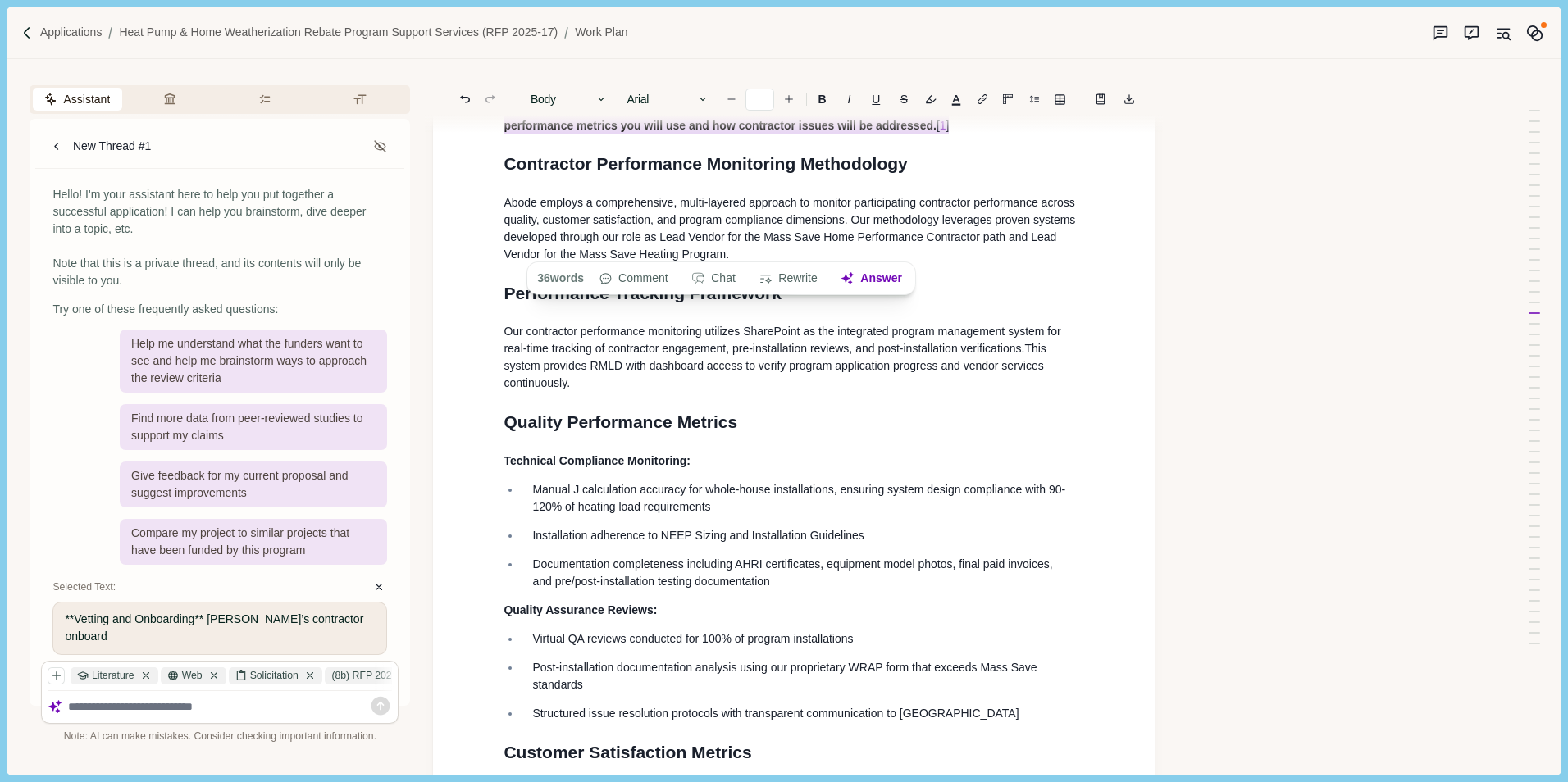 drag, startPoint x: 901, startPoint y: 247, endPoint x: 498, endPoint y: 208, distance: 404.8827 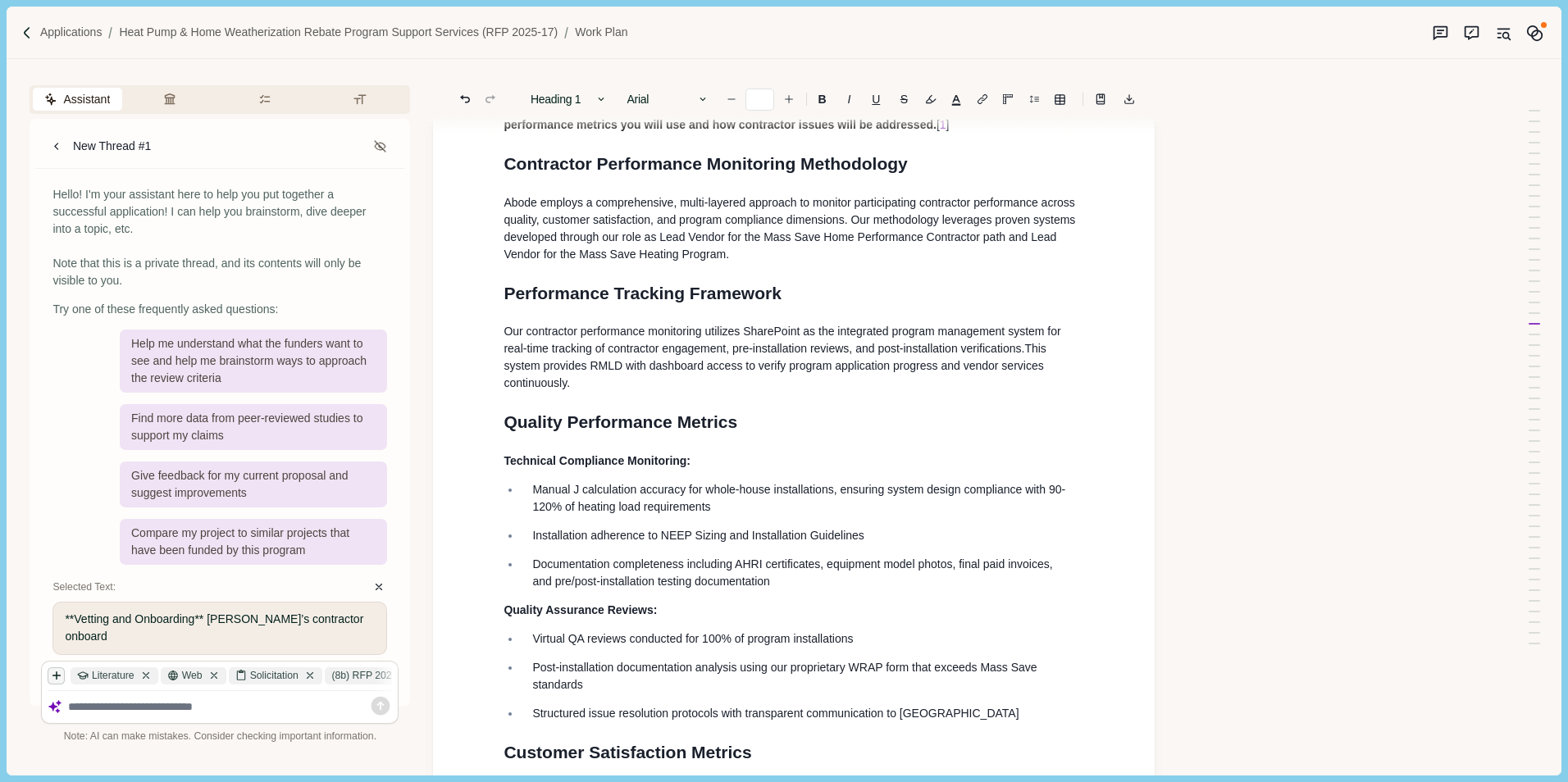 click 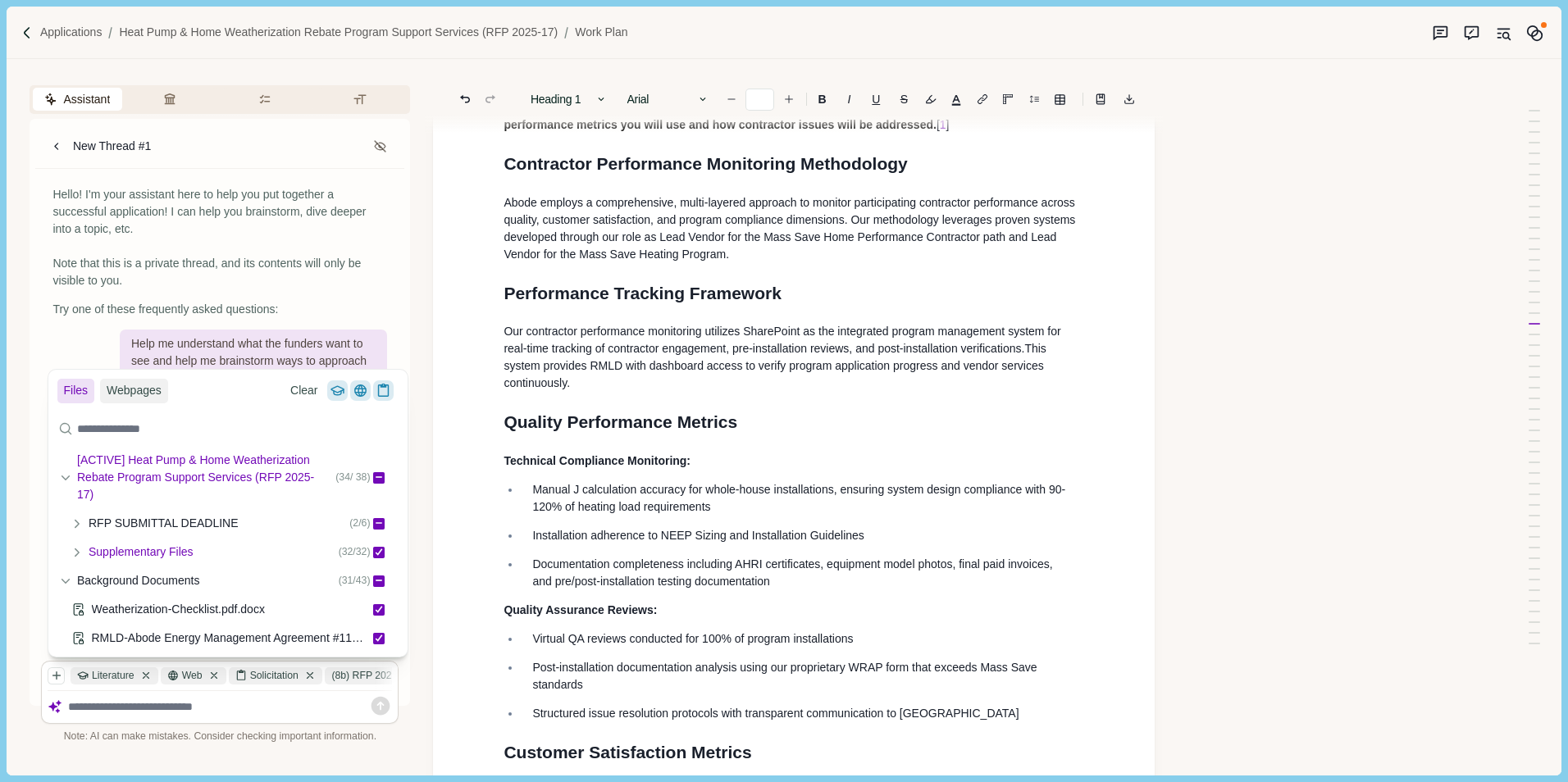 click on "Supplementary Files" at bounding box center [141, 552] 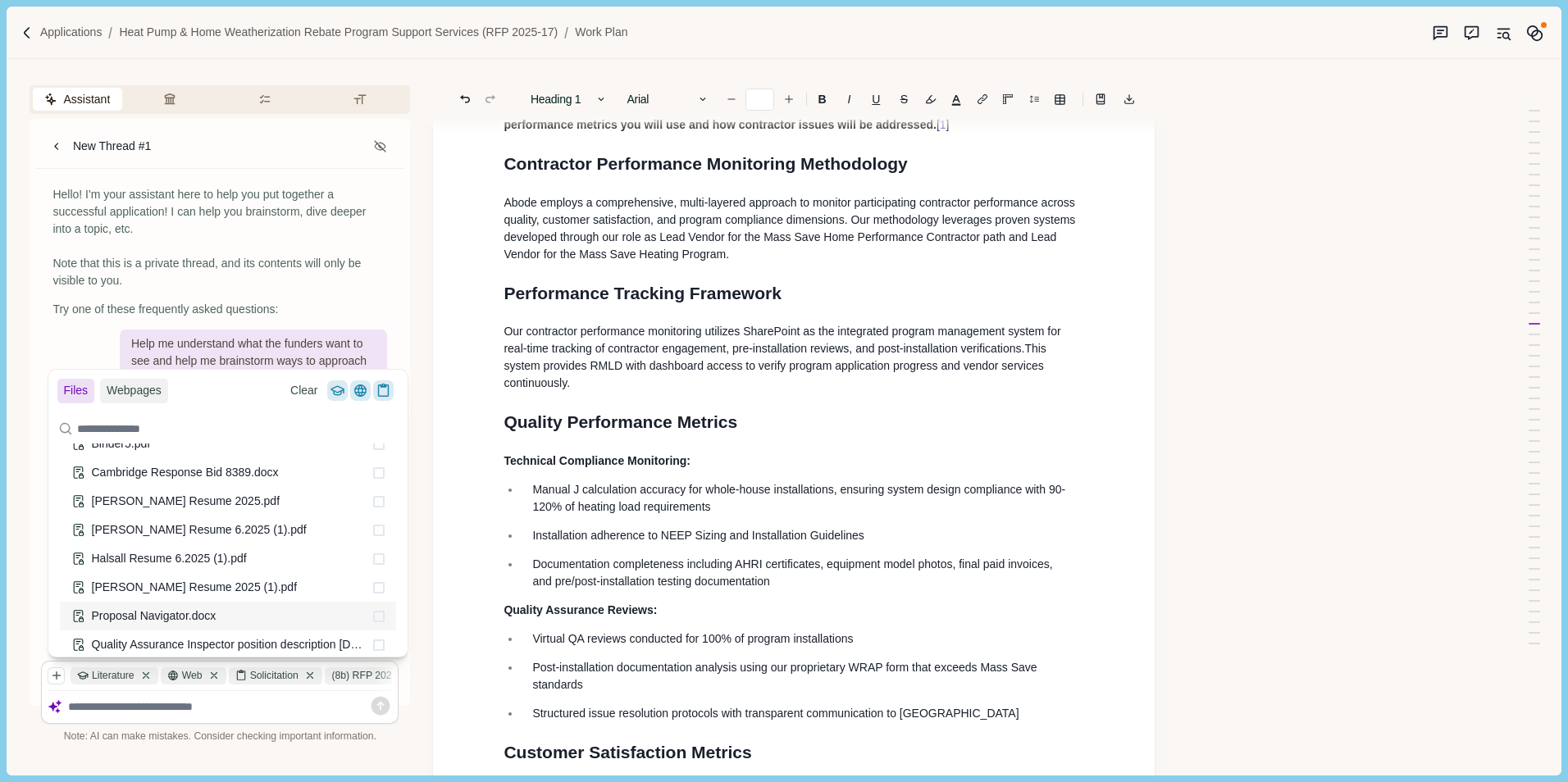 scroll, scrollTop: 2096, scrollLeft: 0, axis: vertical 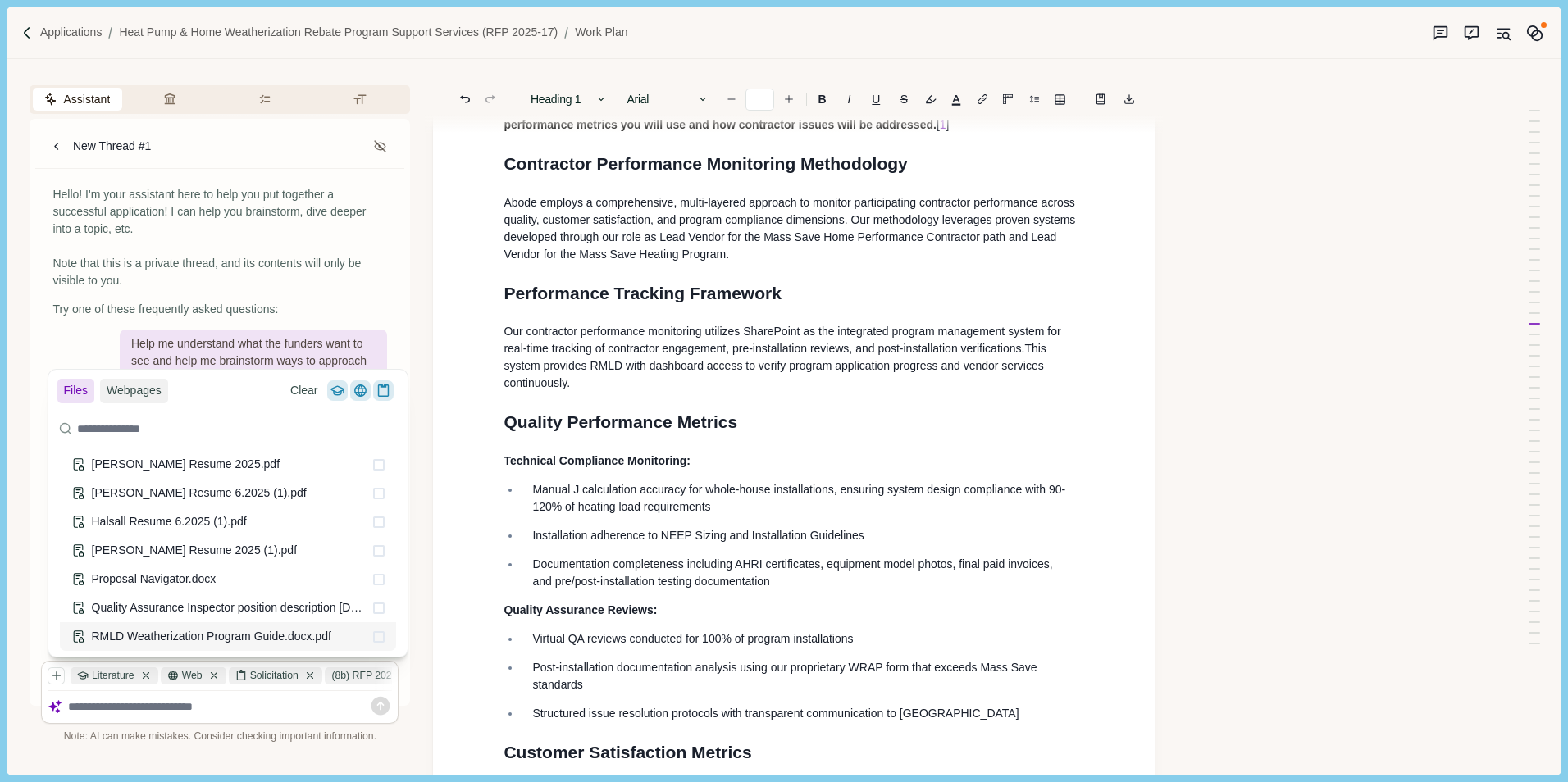 click on "RMLD Weatherization Program Guide.docx.pdf" at bounding box center (228, 636) 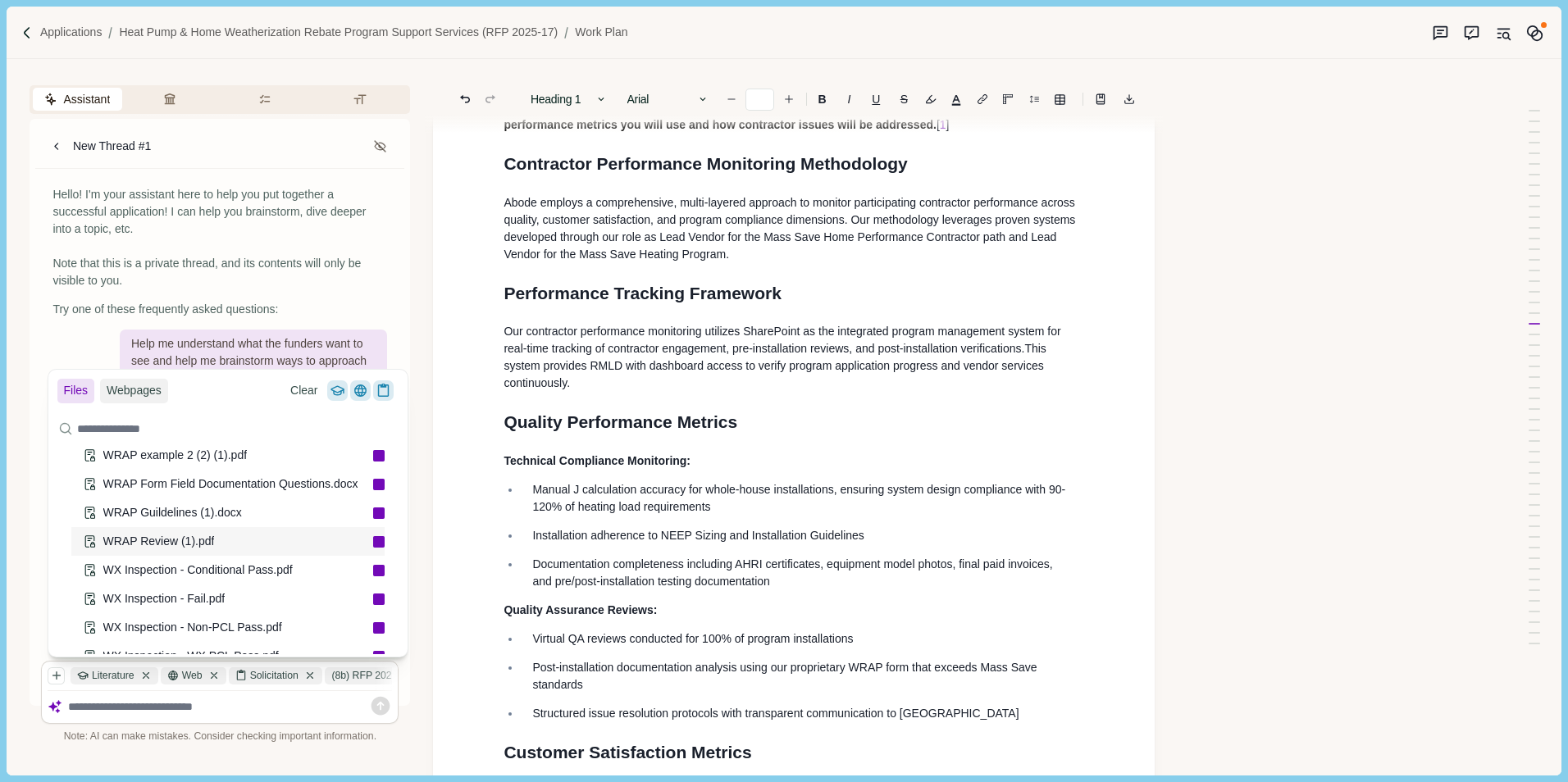 scroll, scrollTop: 784, scrollLeft: 0, axis: vertical 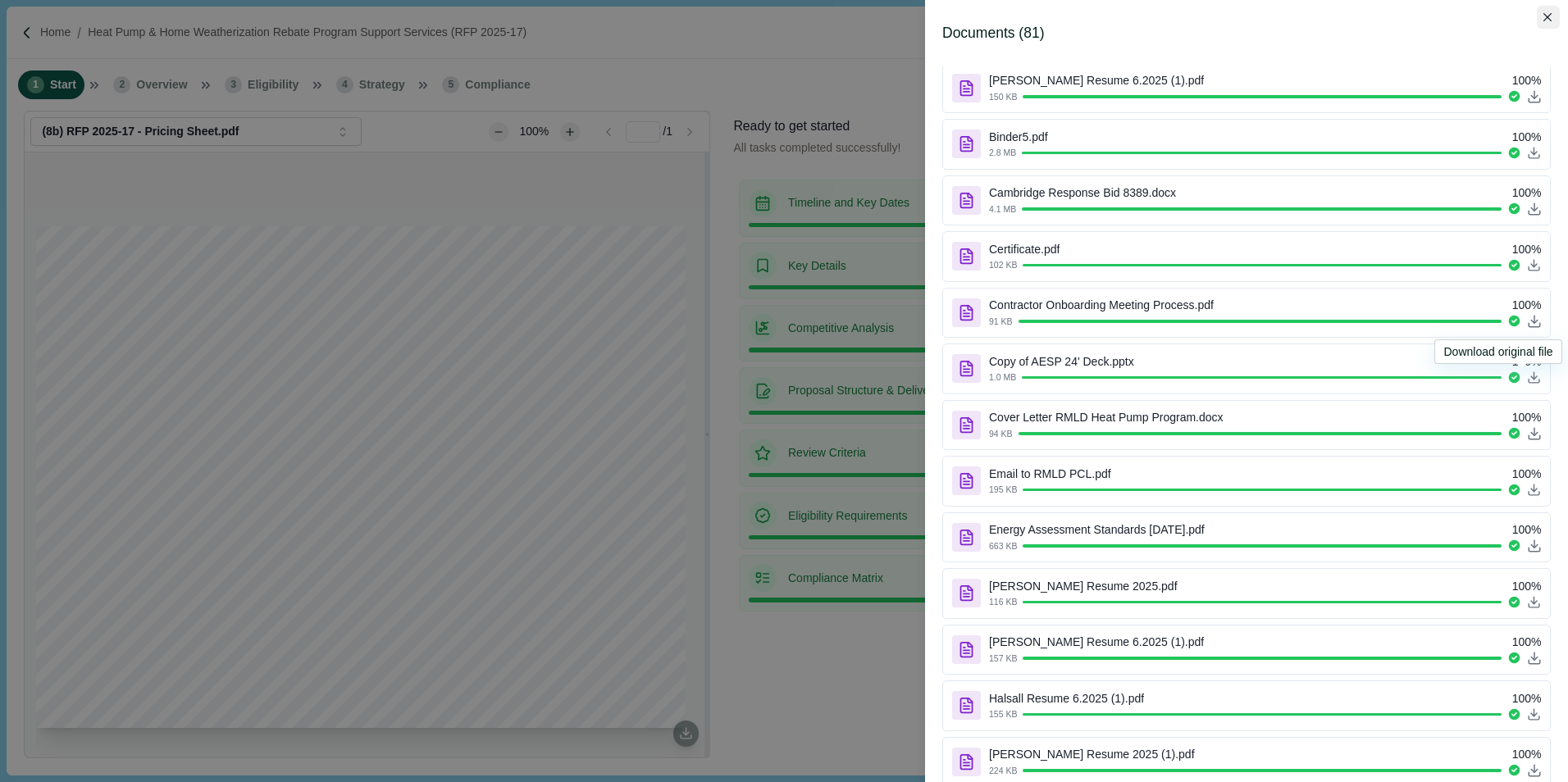 click at bounding box center (1548, 17) 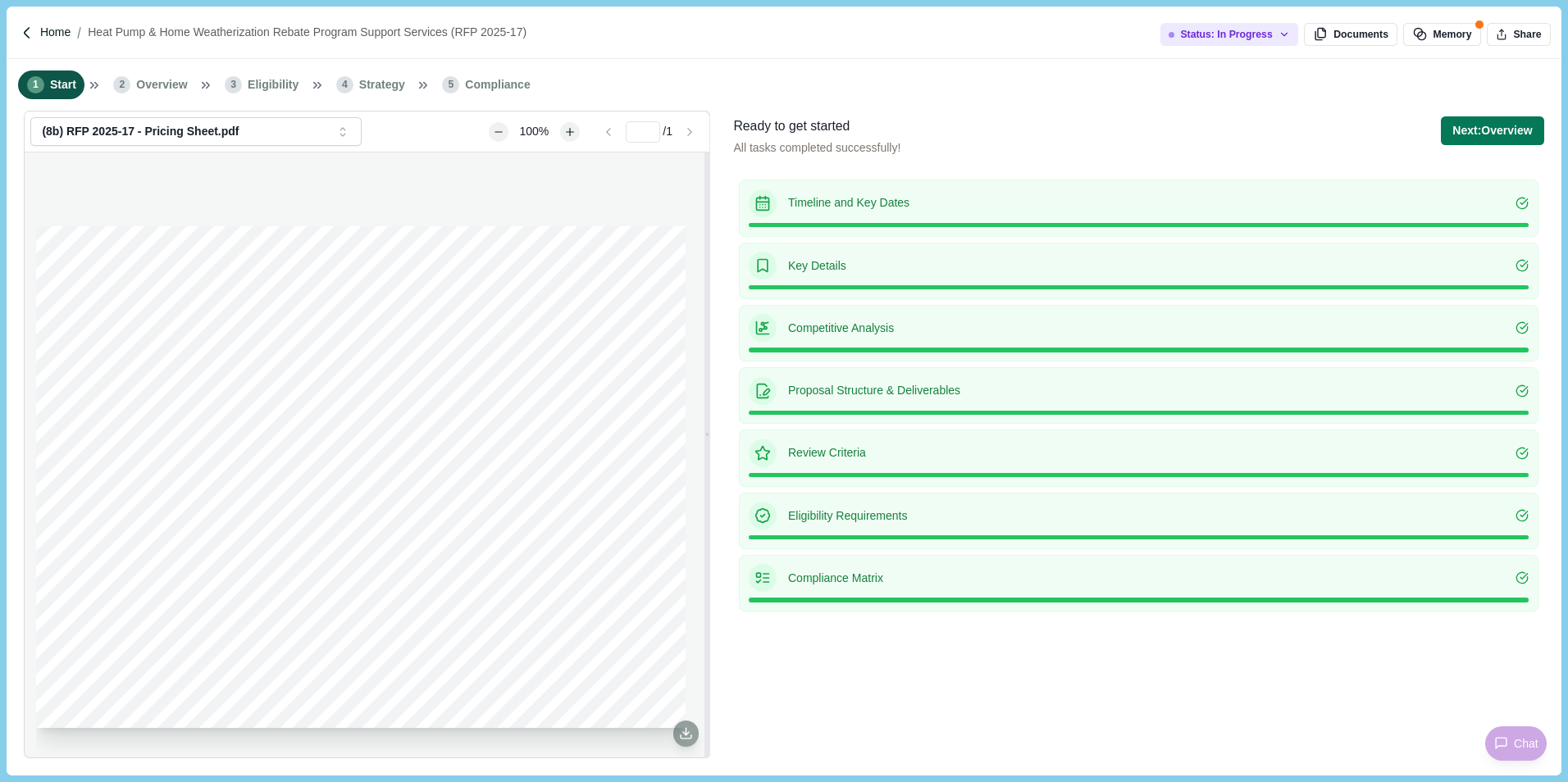 click on "Home" at bounding box center [55, 32] 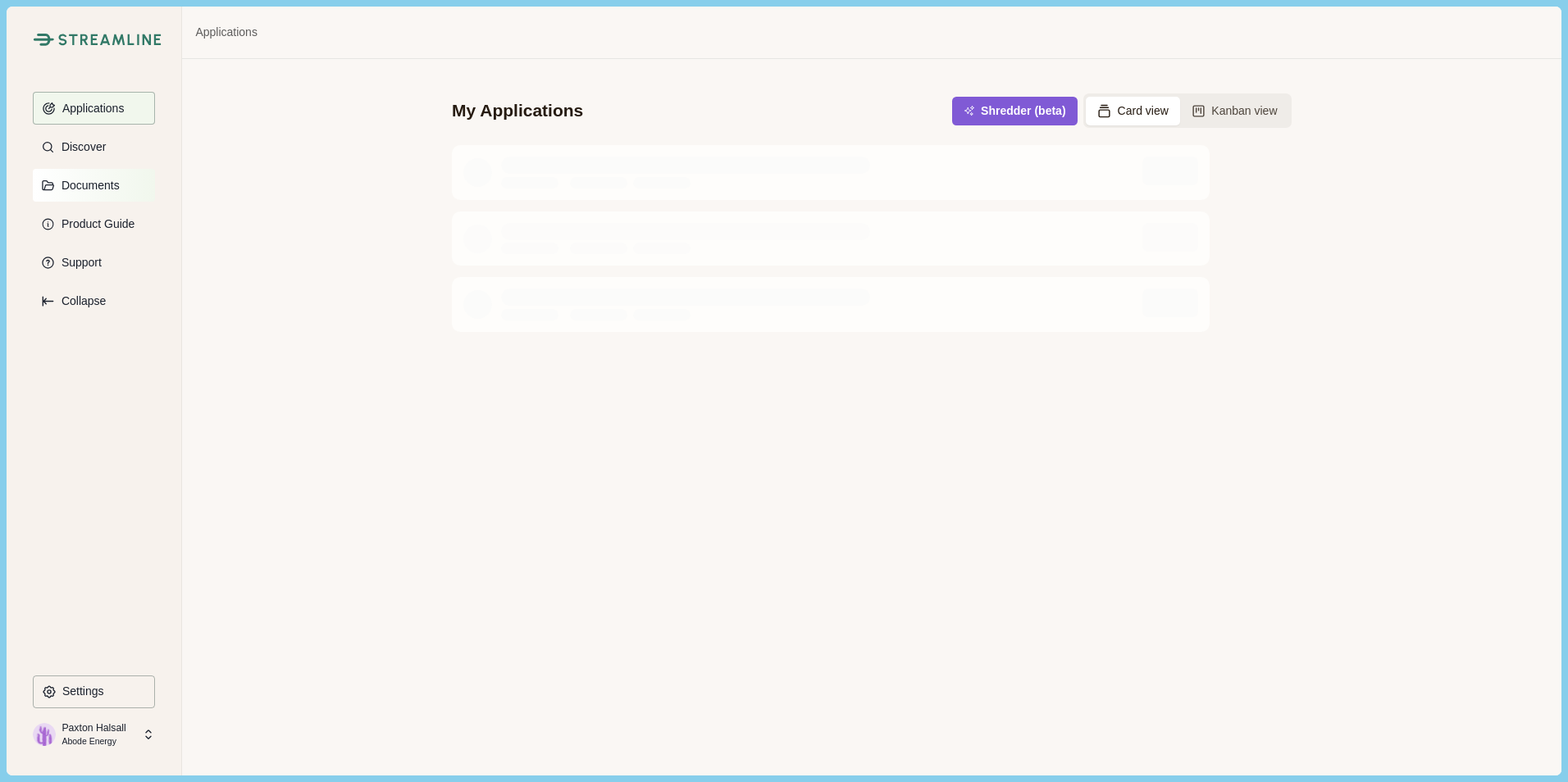 click on "Documents" at bounding box center [88, 185] 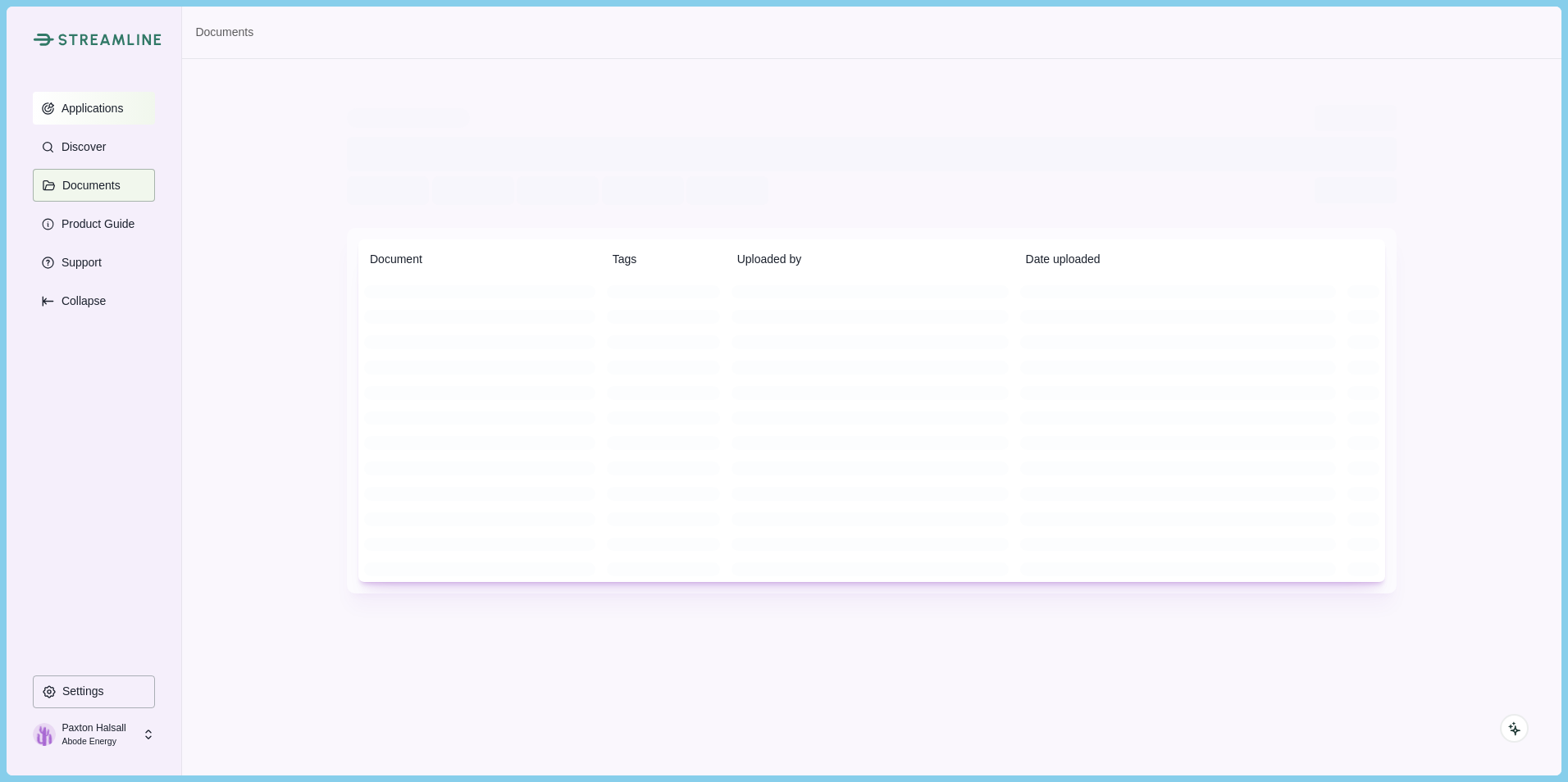 click on "Applications" at bounding box center (89, 108) 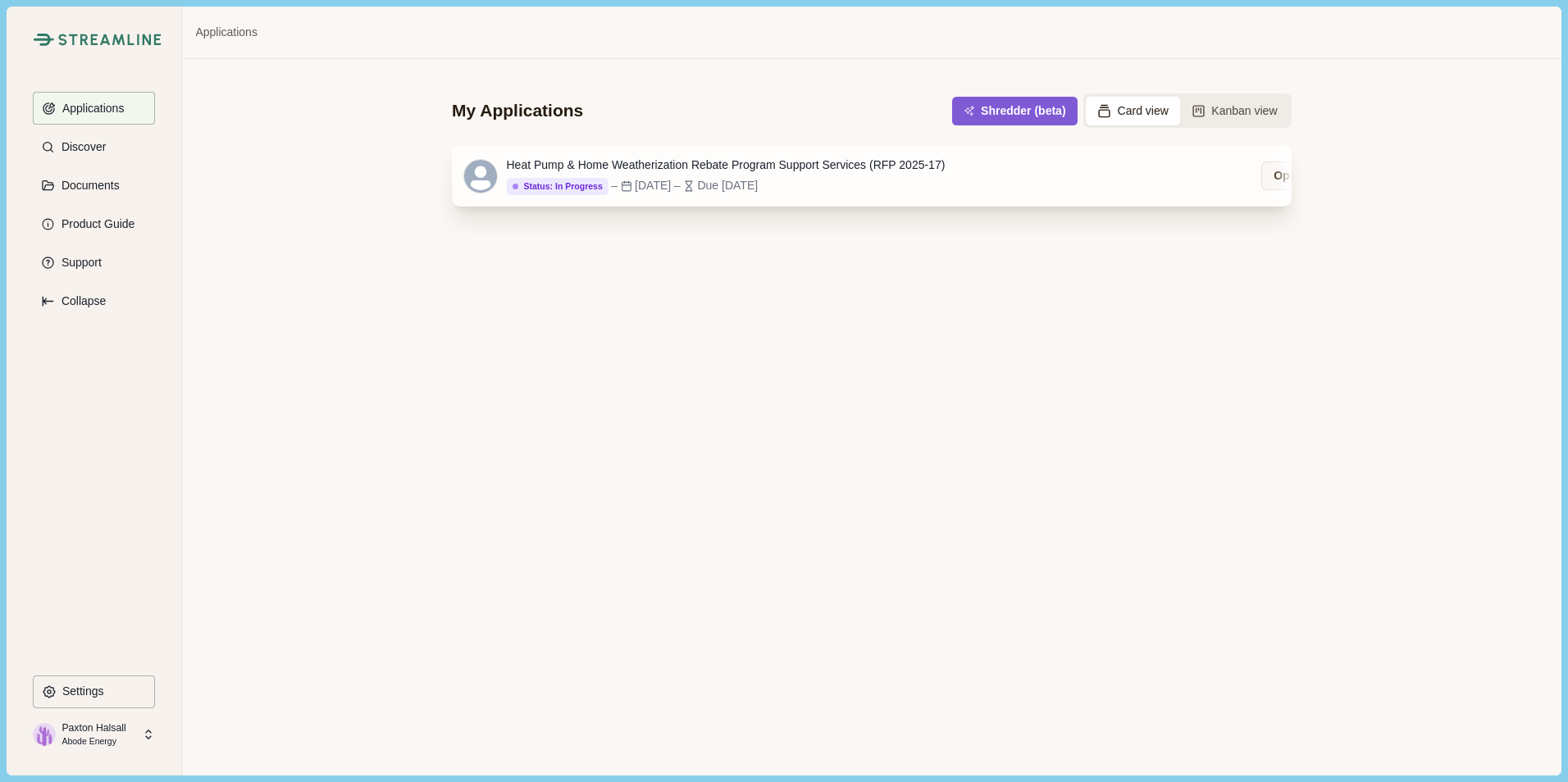 click on "Heat Pump & Home Weatherization Rebate Program Support Services (RFP 2025-17) Status: In Progress Status: Not Started Status: Go/No Go Status: In Progress Status: In Review Status: Submitted Status: Awarded Status: Rejected Status: Cancelled – [DATE] – Due [DATE] Open" at bounding box center [872, 175] 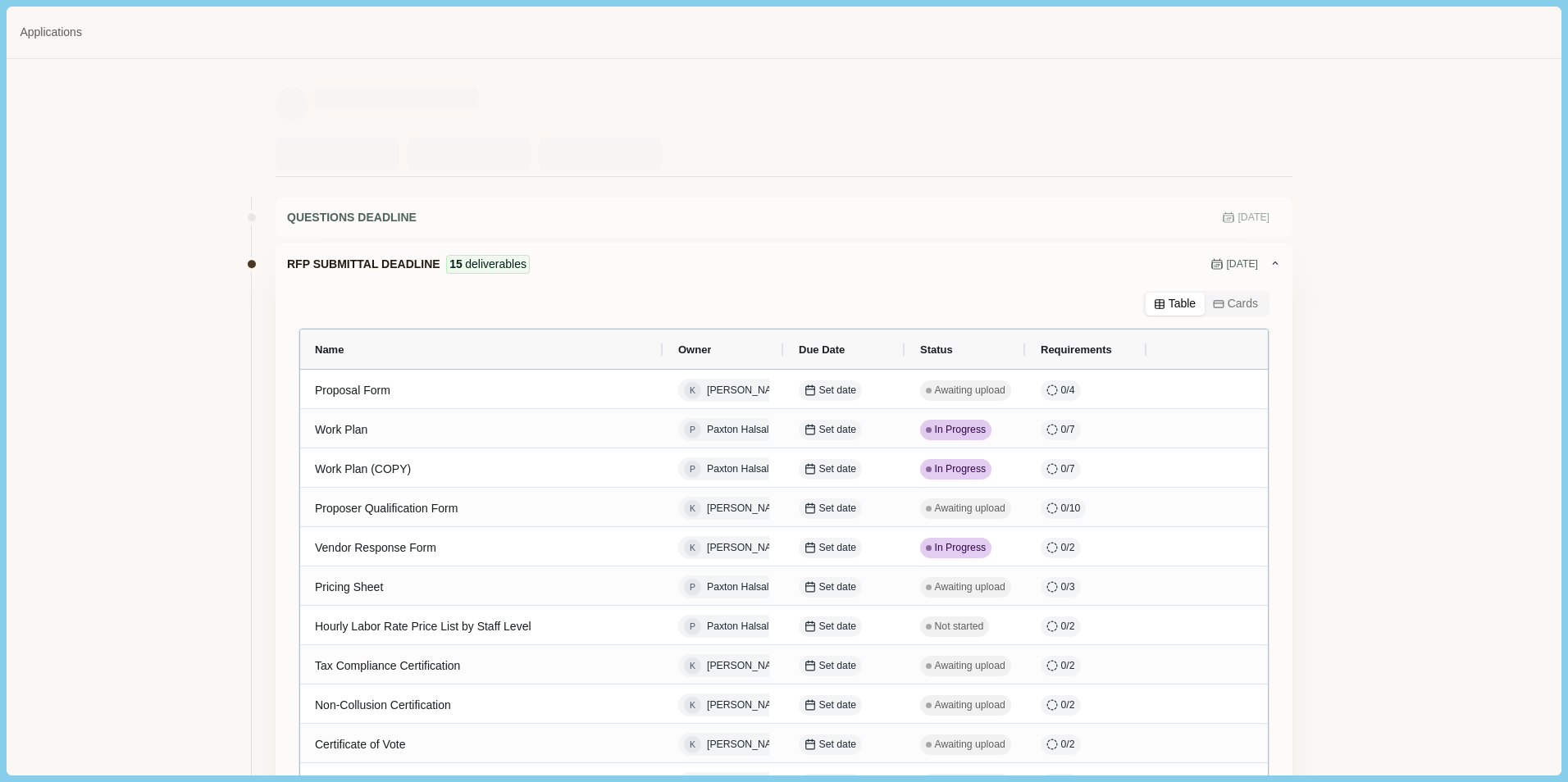 click on "Cards" at bounding box center (1236, 304) 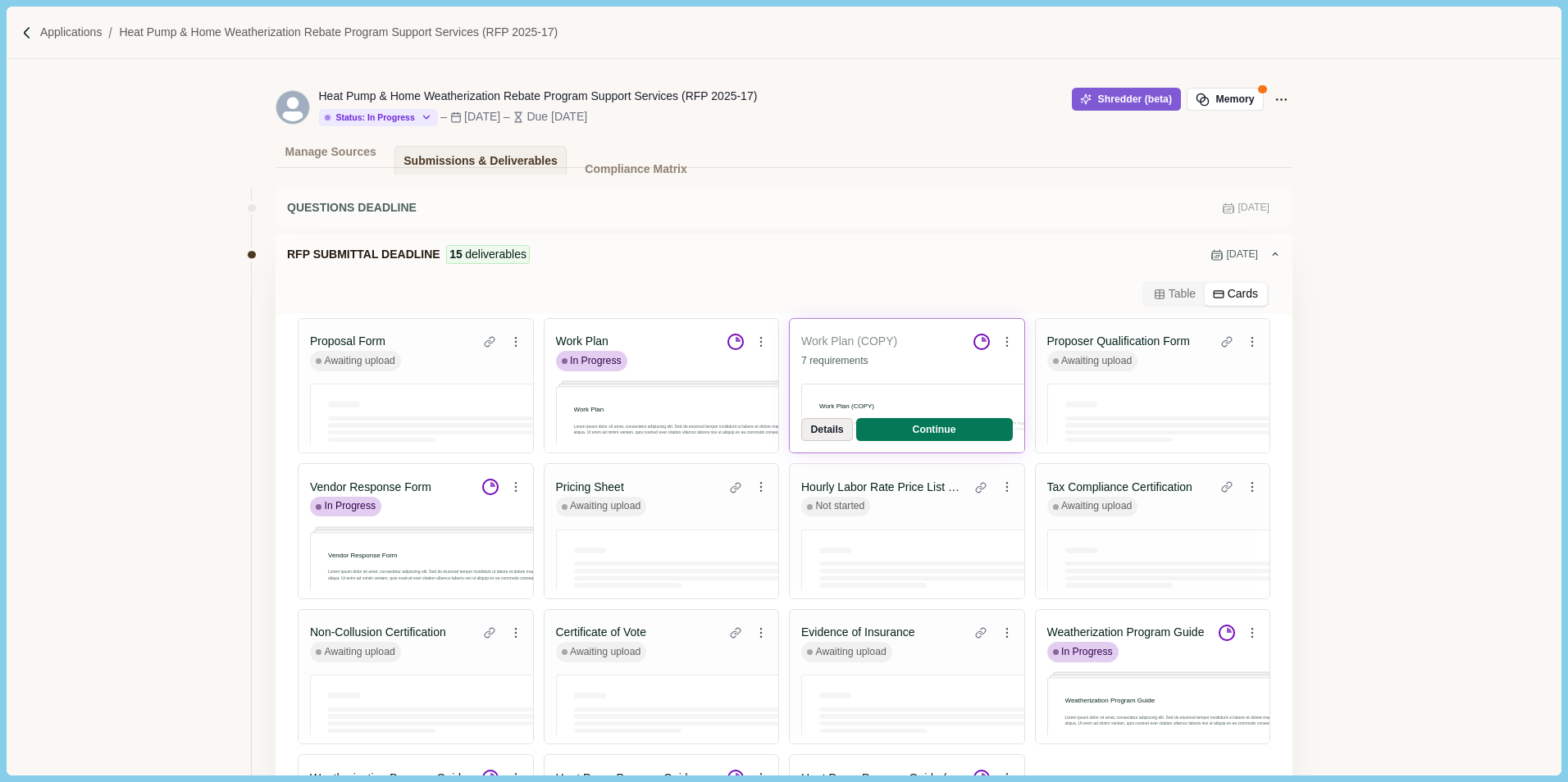 click on "Details" at bounding box center [0, 0] 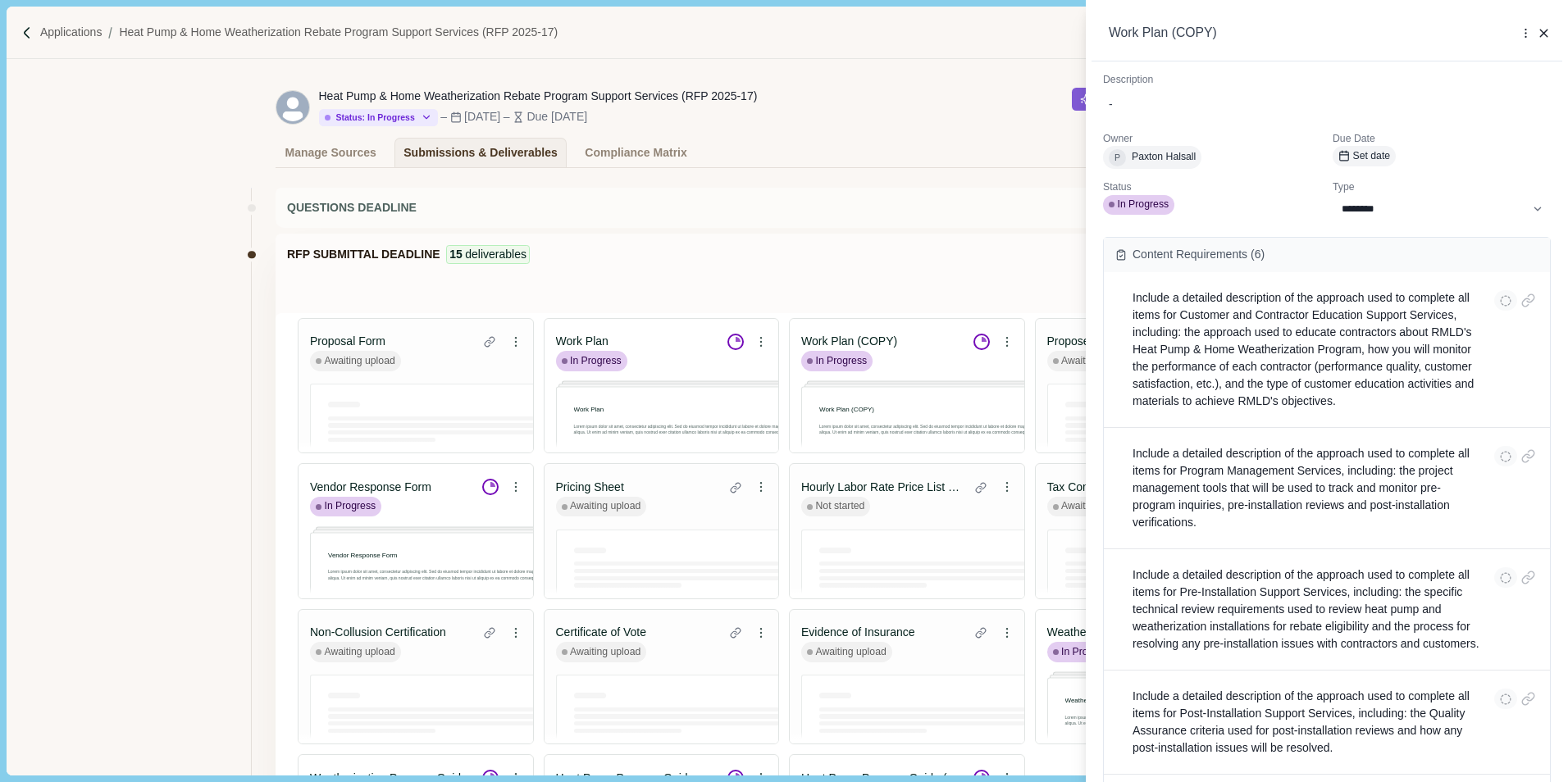 click on "**********" at bounding box center (784, 391) 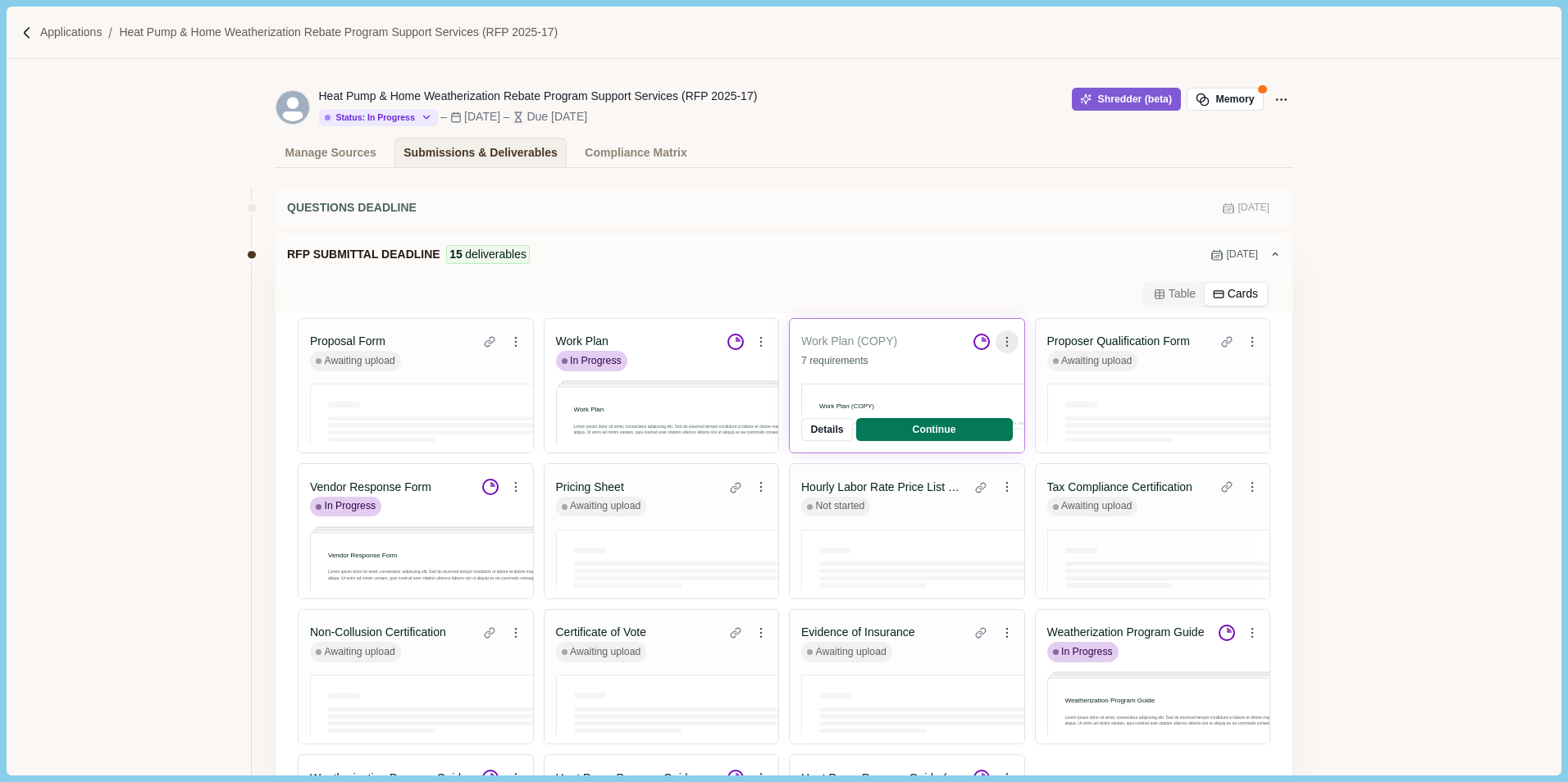 click 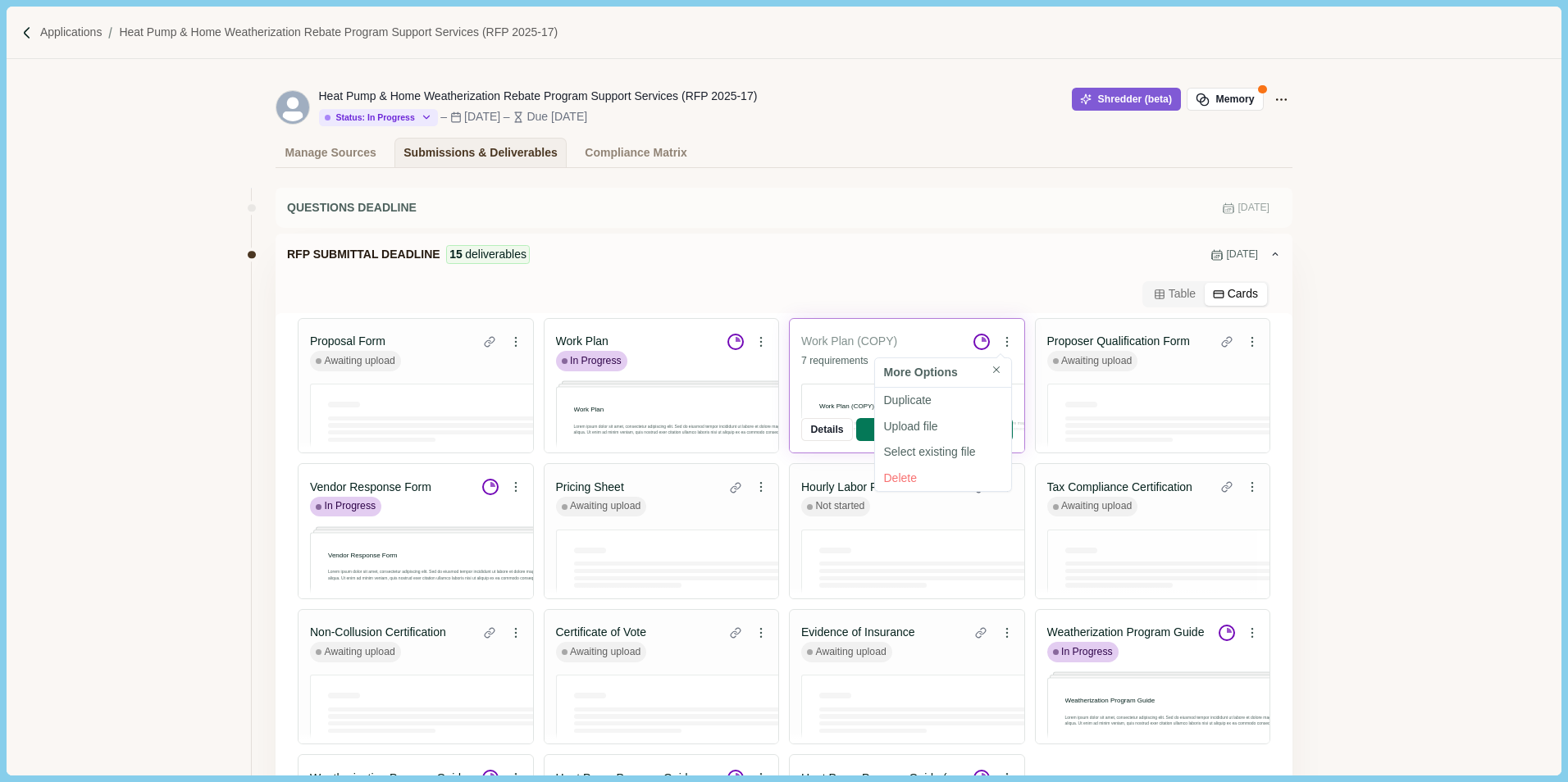 click on "More Options" at bounding box center (943, 373) 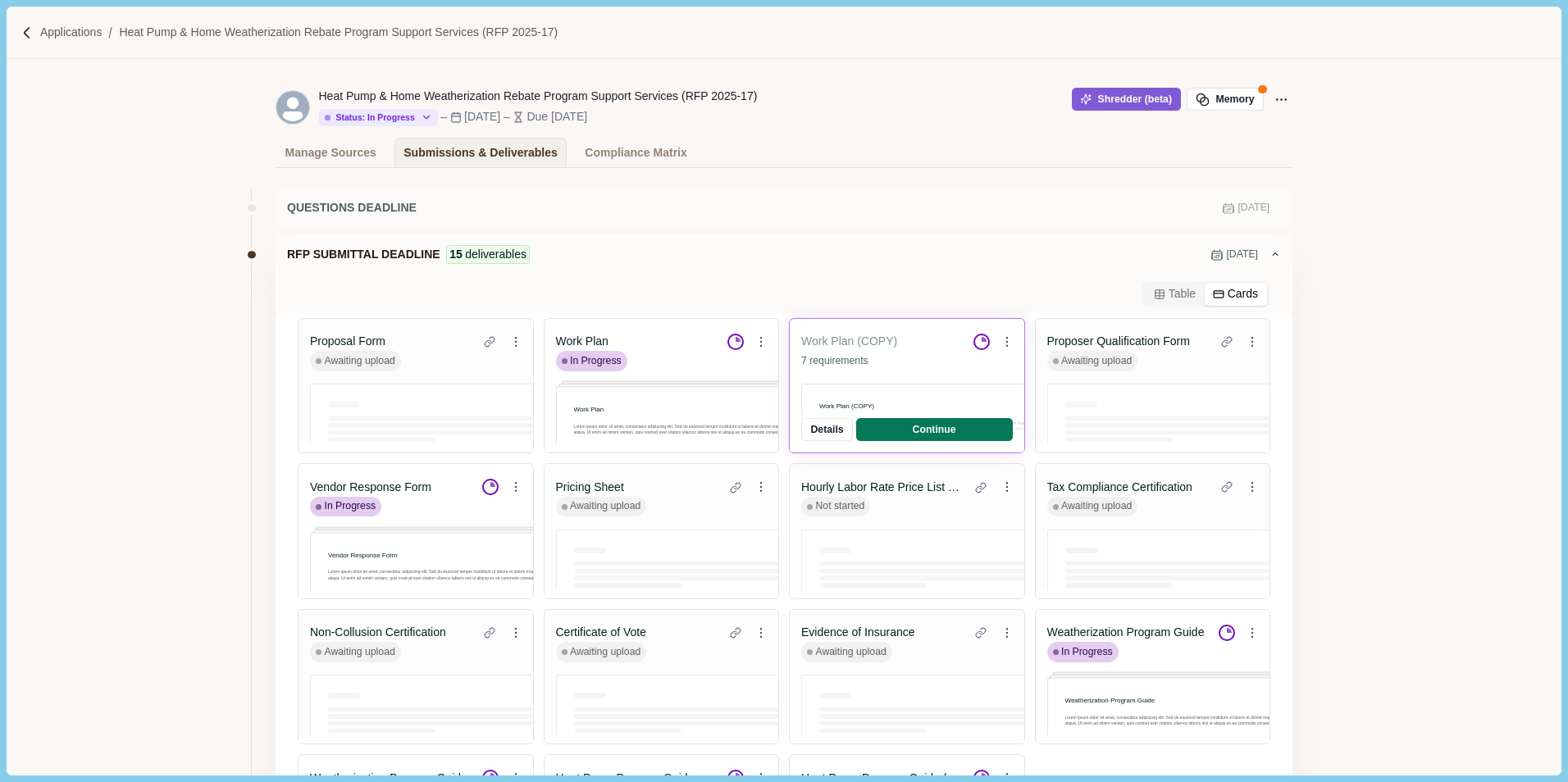 click on "Work Plan (COPY) Lorem ipsum dolor sit amet, consectetur adipiscing elit. Sed do eiusmod tempor incididunt ut labore et dolore magna aliqua. Ut enim ad minim veniam, quis nostrud exer citation ullamco laboris nisi ut aliquip ex ea commodo consequat." at bounding box center (672, 423) 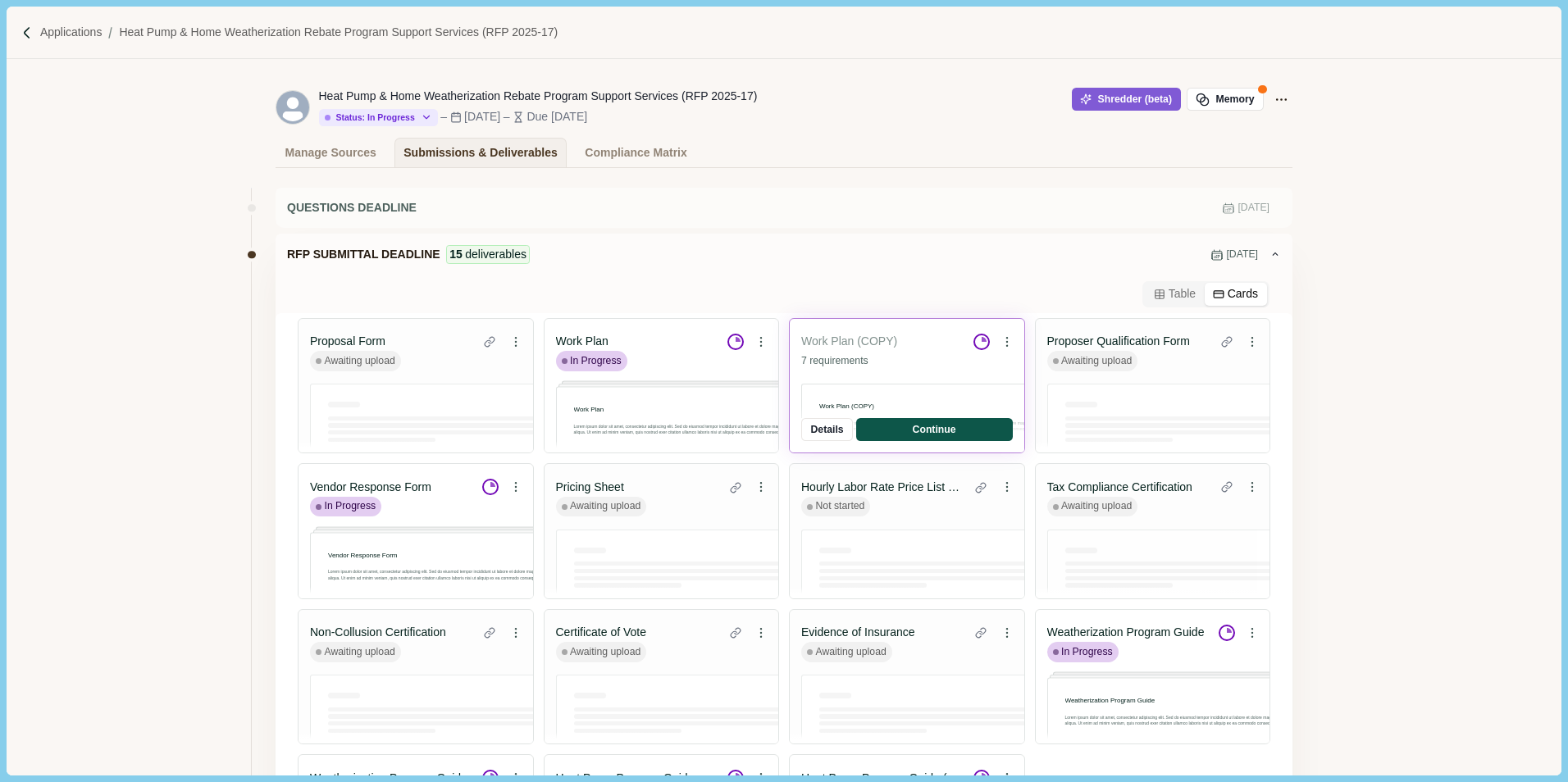 click on "Continue" at bounding box center (0, 0) 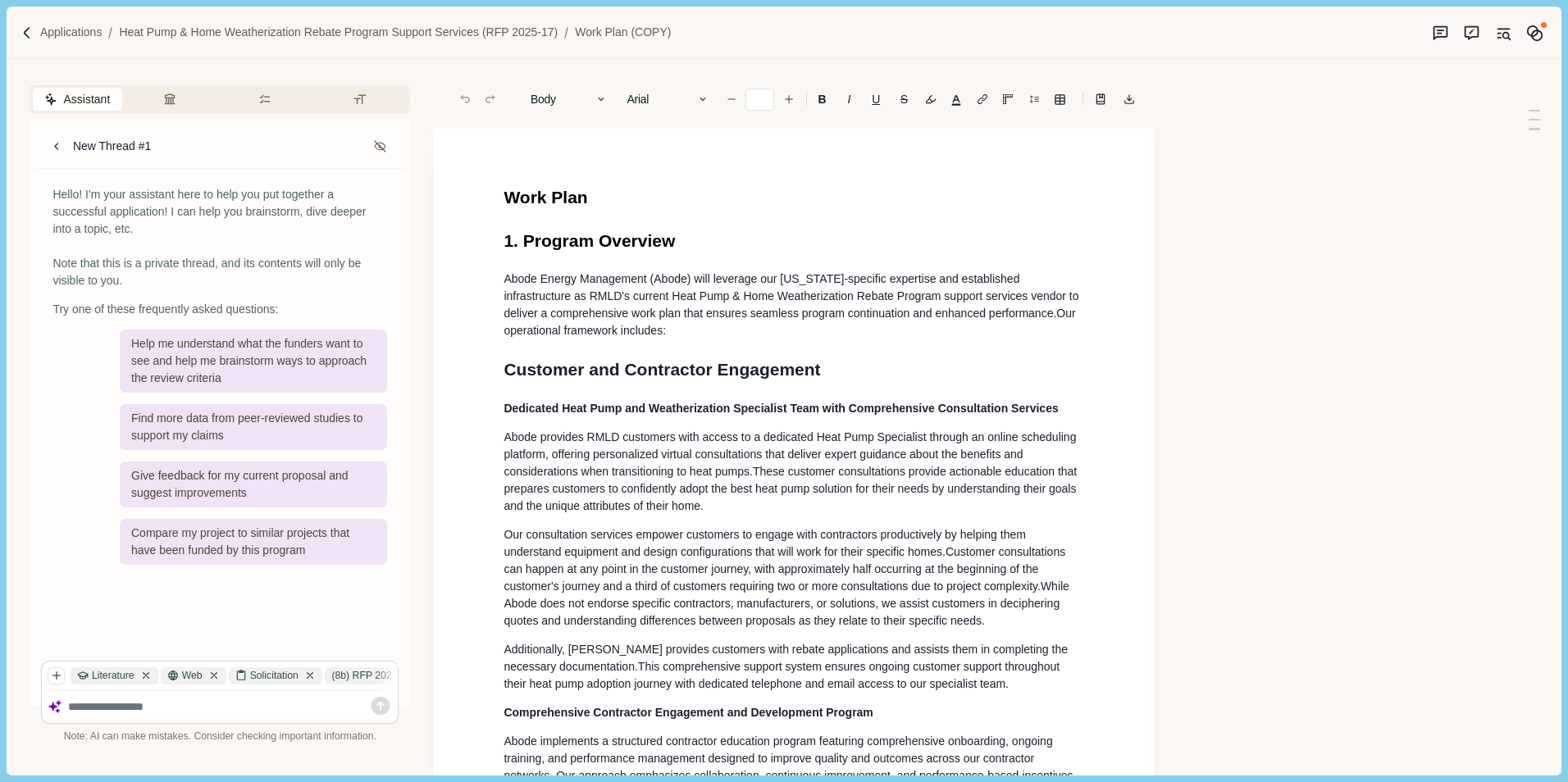 type on "**" 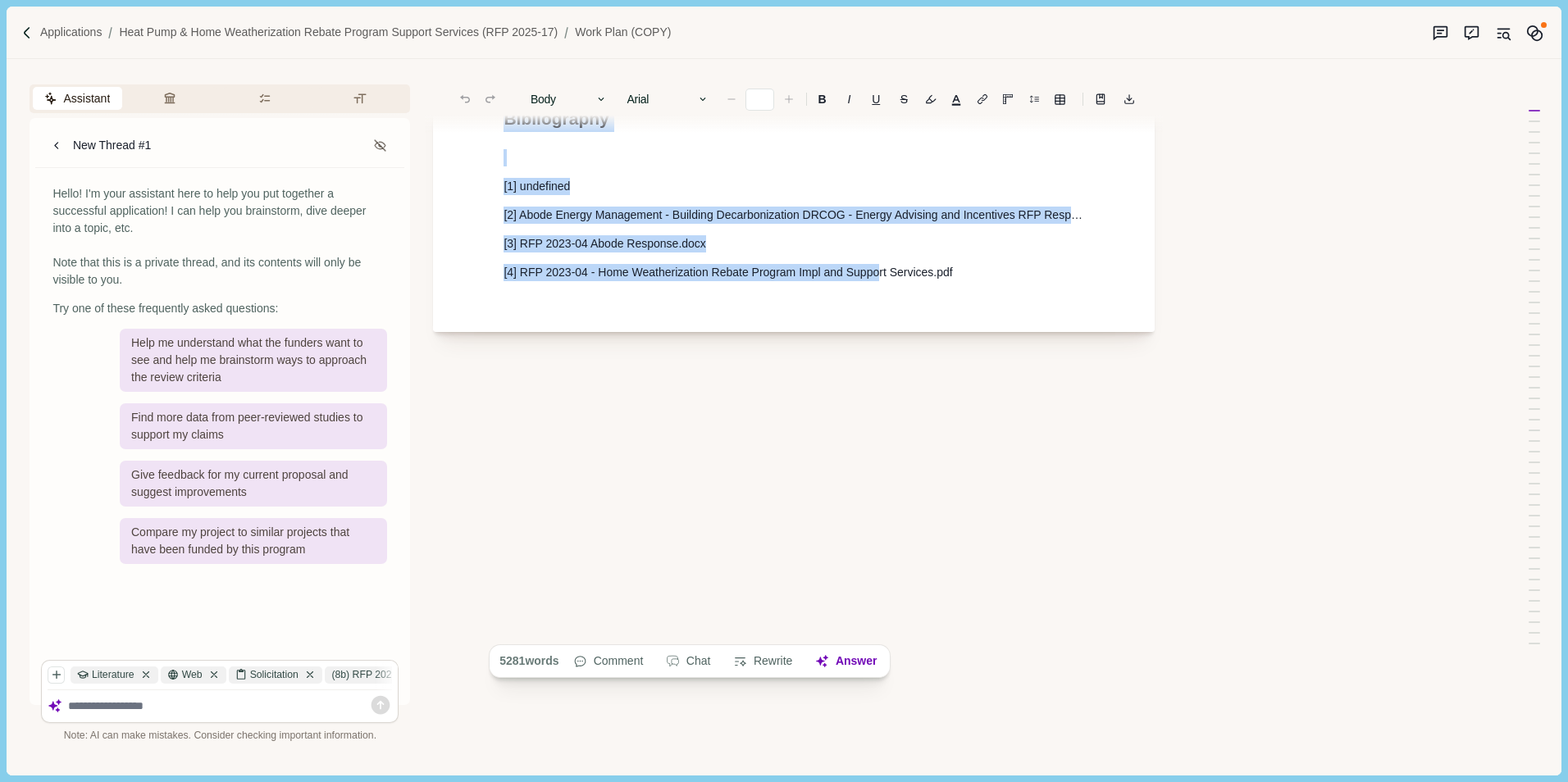 scroll, scrollTop: 13234, scrollLeft: 0, axis: vertical 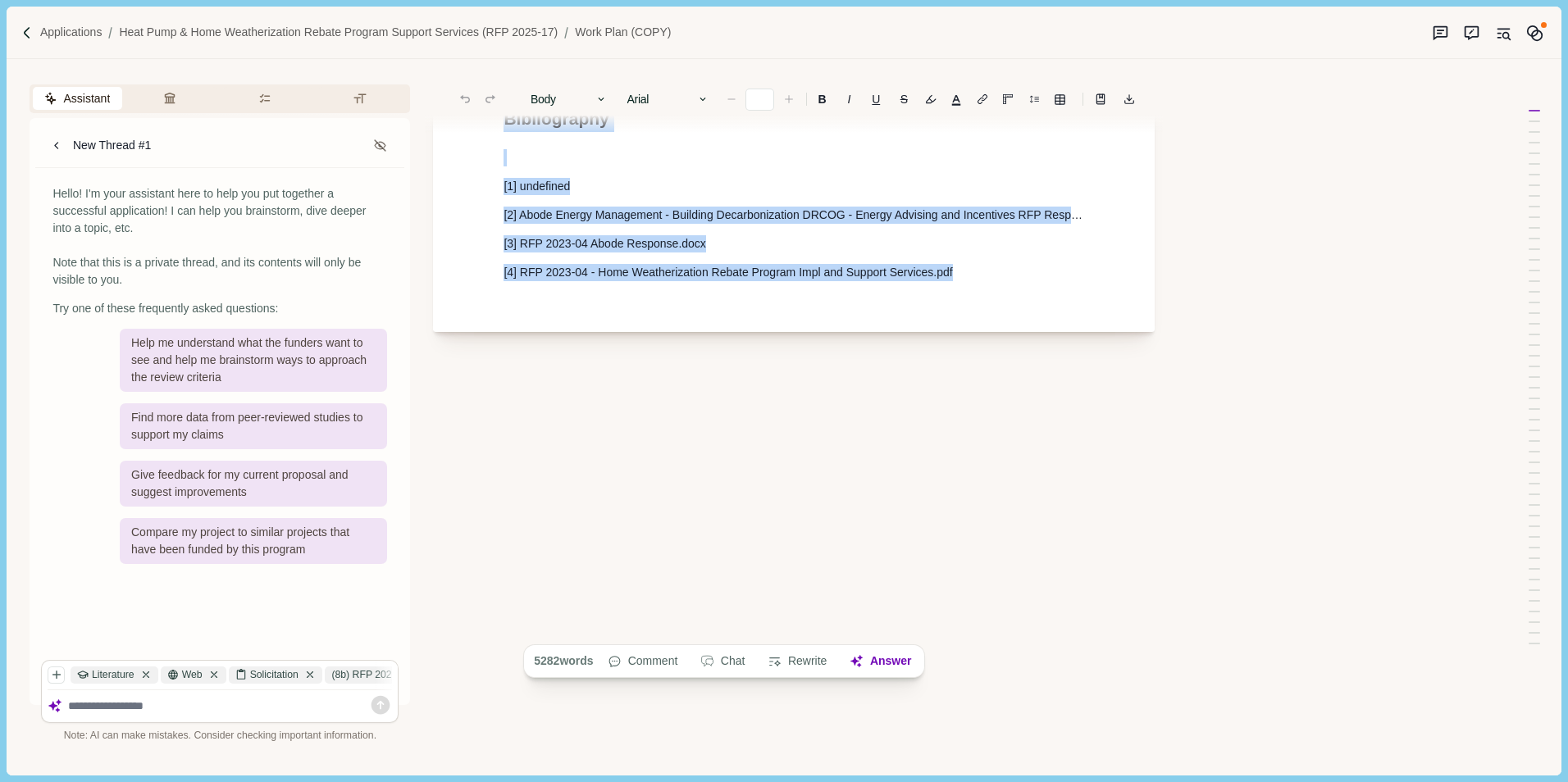 drag, startPoint x: 505, startPoint y: 204, endPoint x: 973, endPoint y: 606, distance: 616.9506 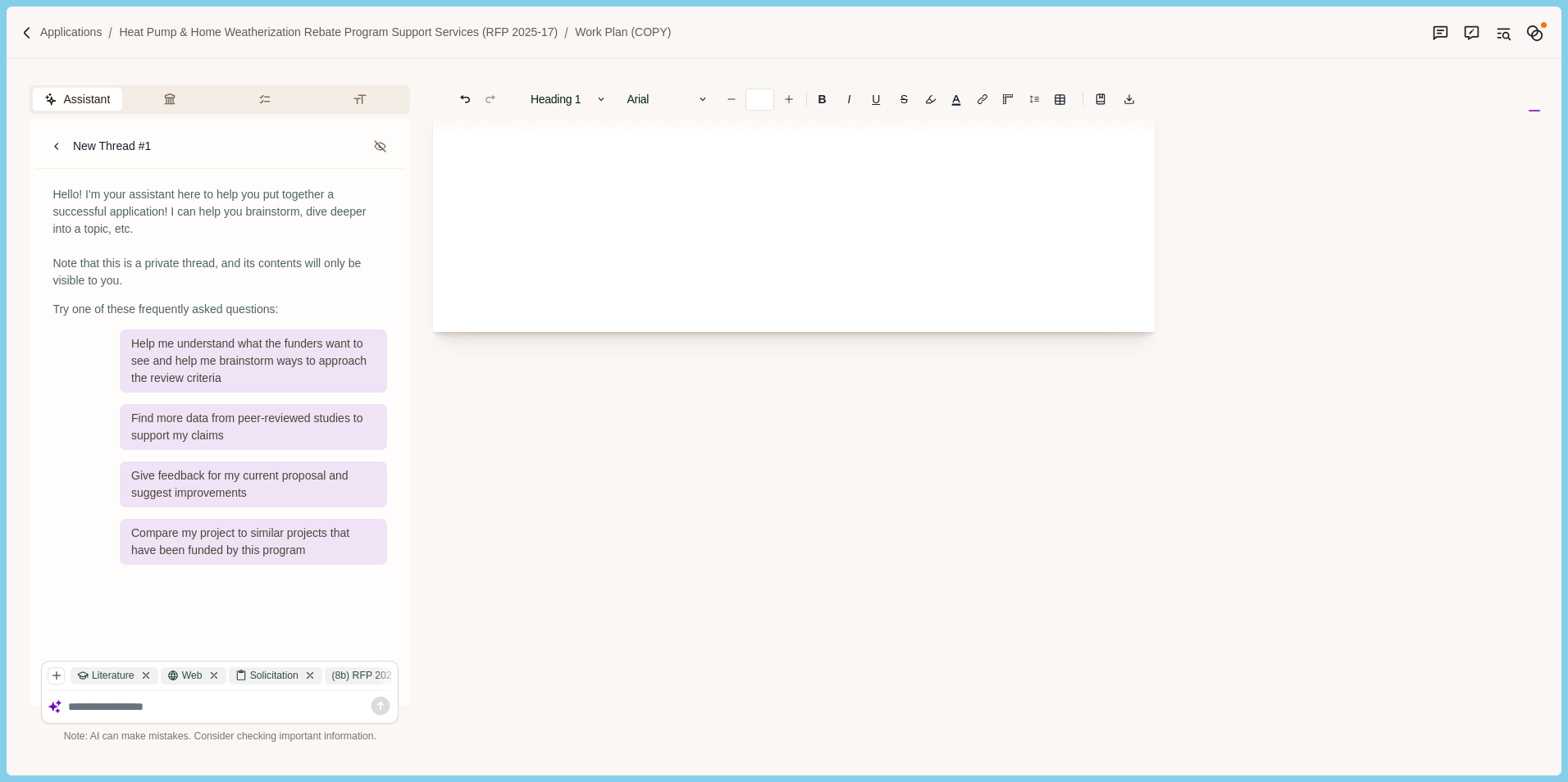 type on "**" 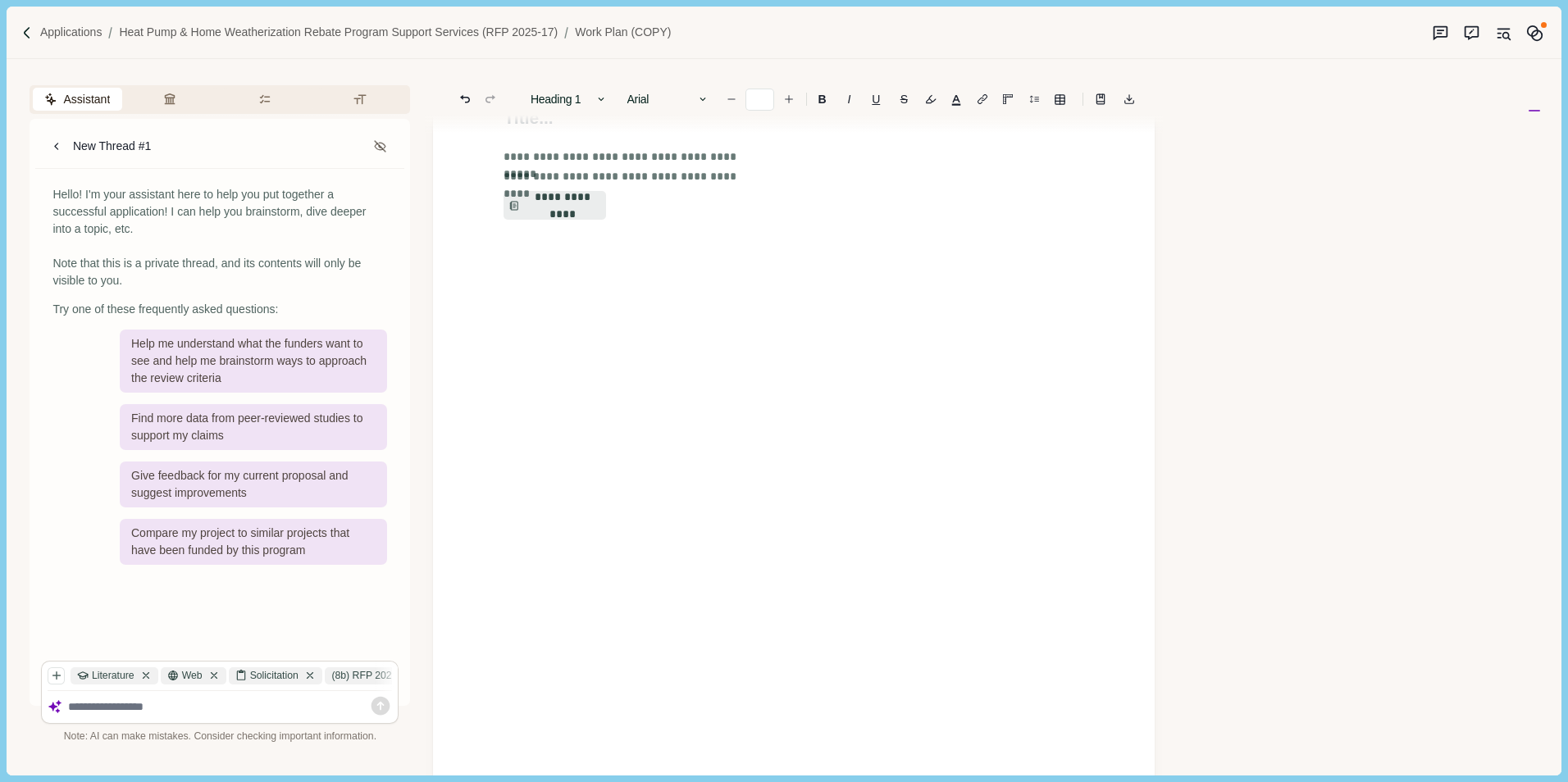 scroll, scrollTop: 40, scrollLeft: 0, axis: vertical 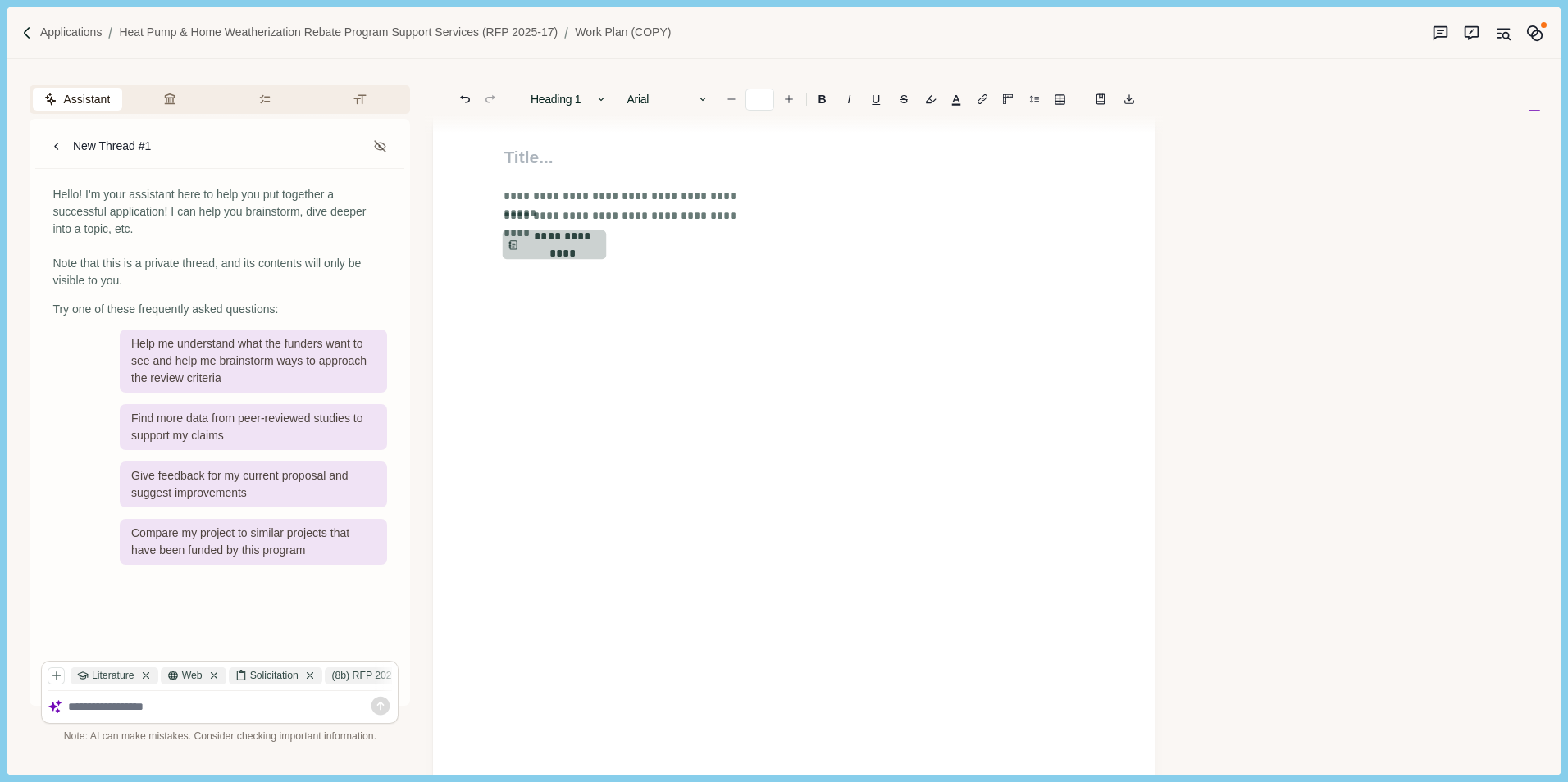 click on "**********" at bounding box center (554, 245) 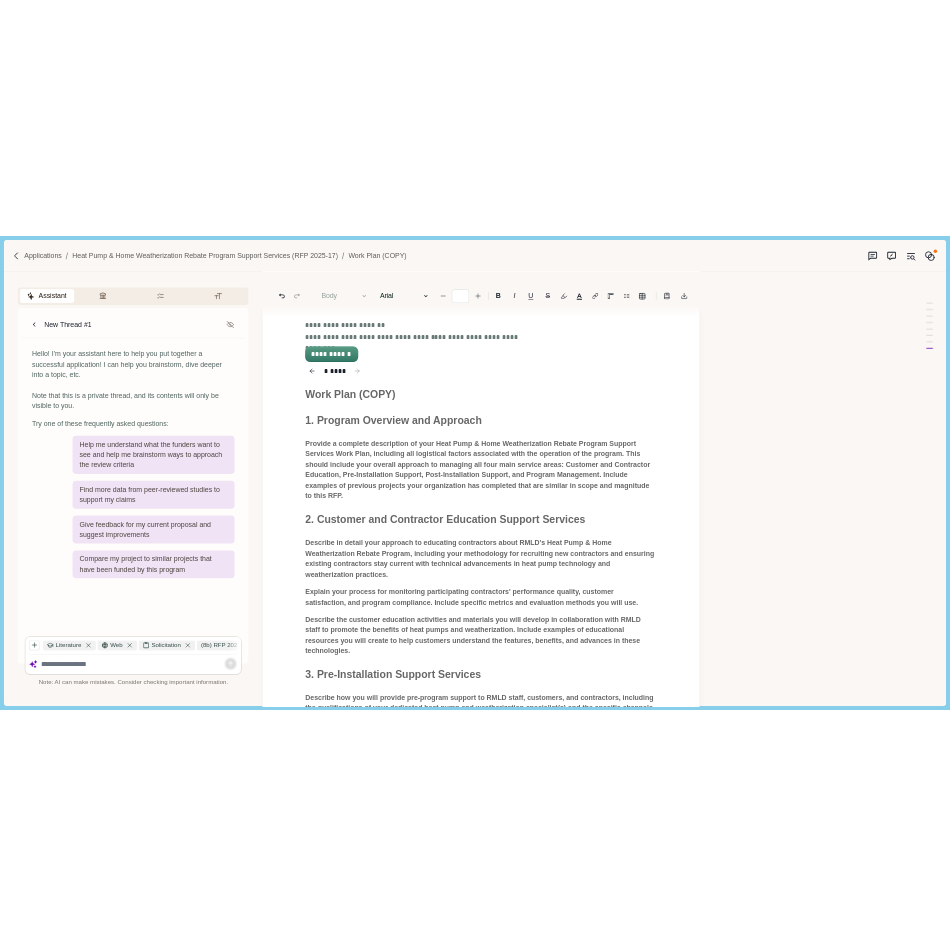 scroll, scrollTop: 100, scrollLeft: 0, axis: vertical 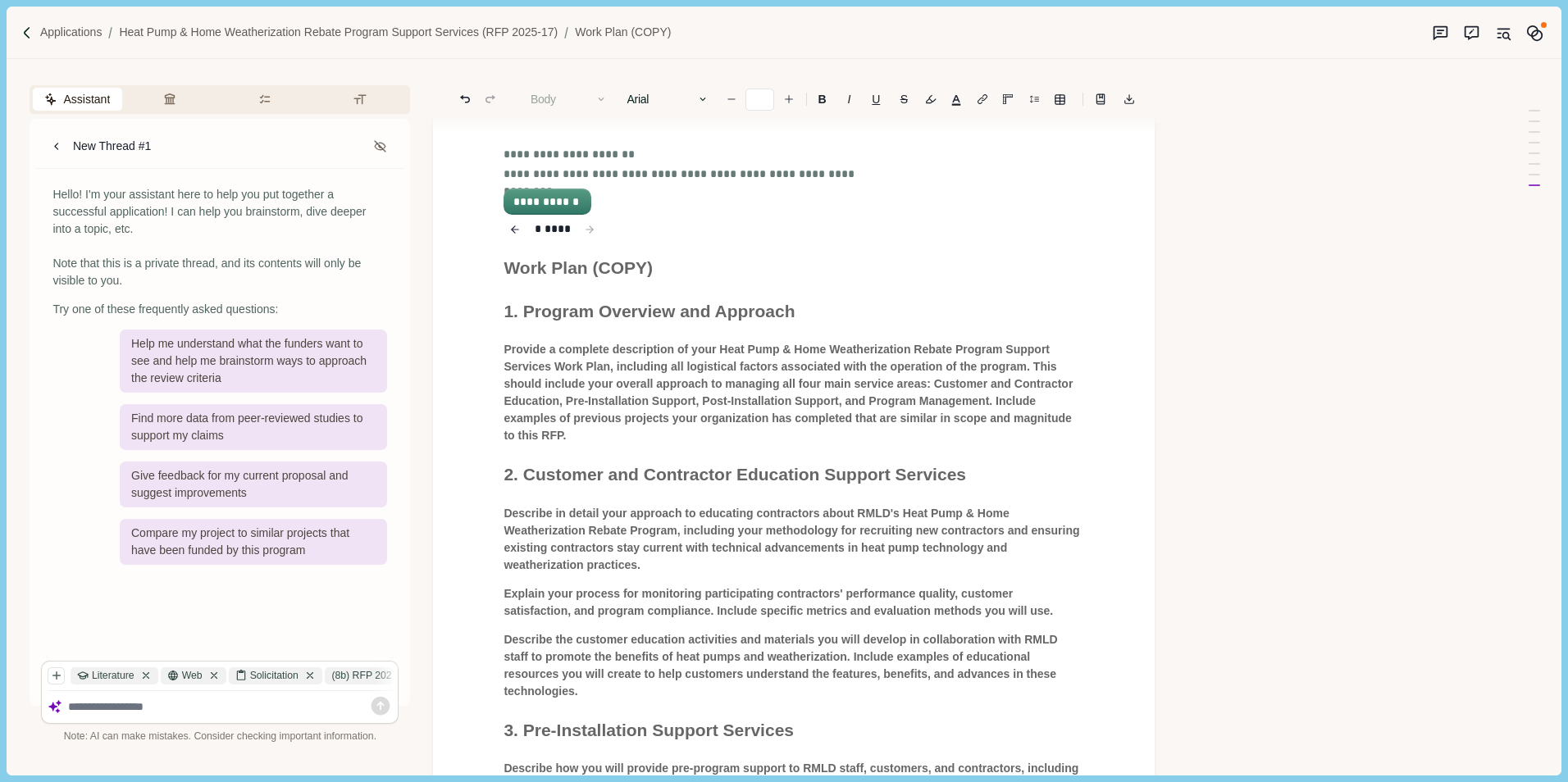 click on "Applications Heat Pump & Home Weatherization Rebate Program Support Services (RFP 2025-17) Work Plan (COPY)" at bounding box center [783, 33] 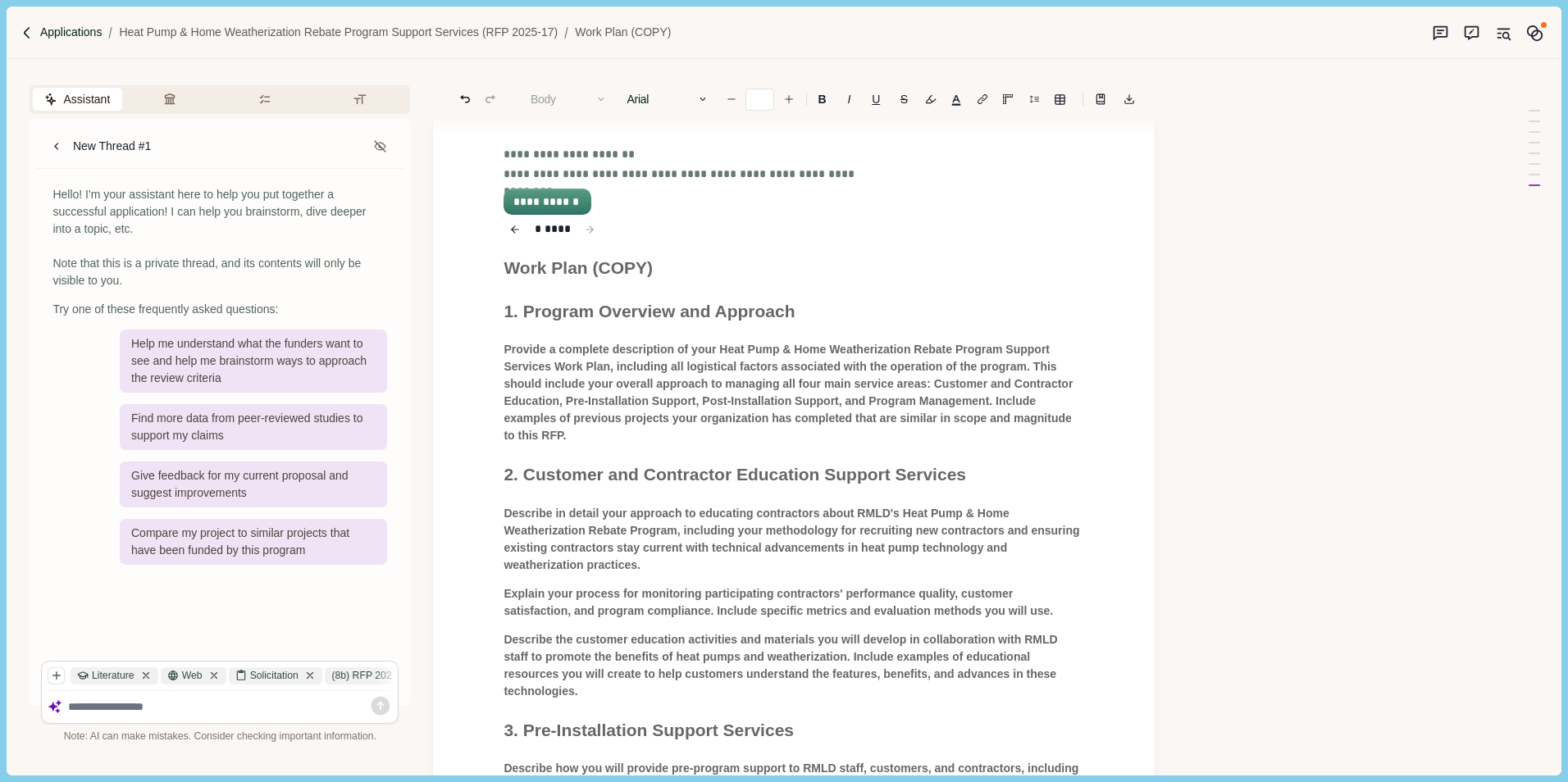 click on "Applications" at bounding box center [71, 32] 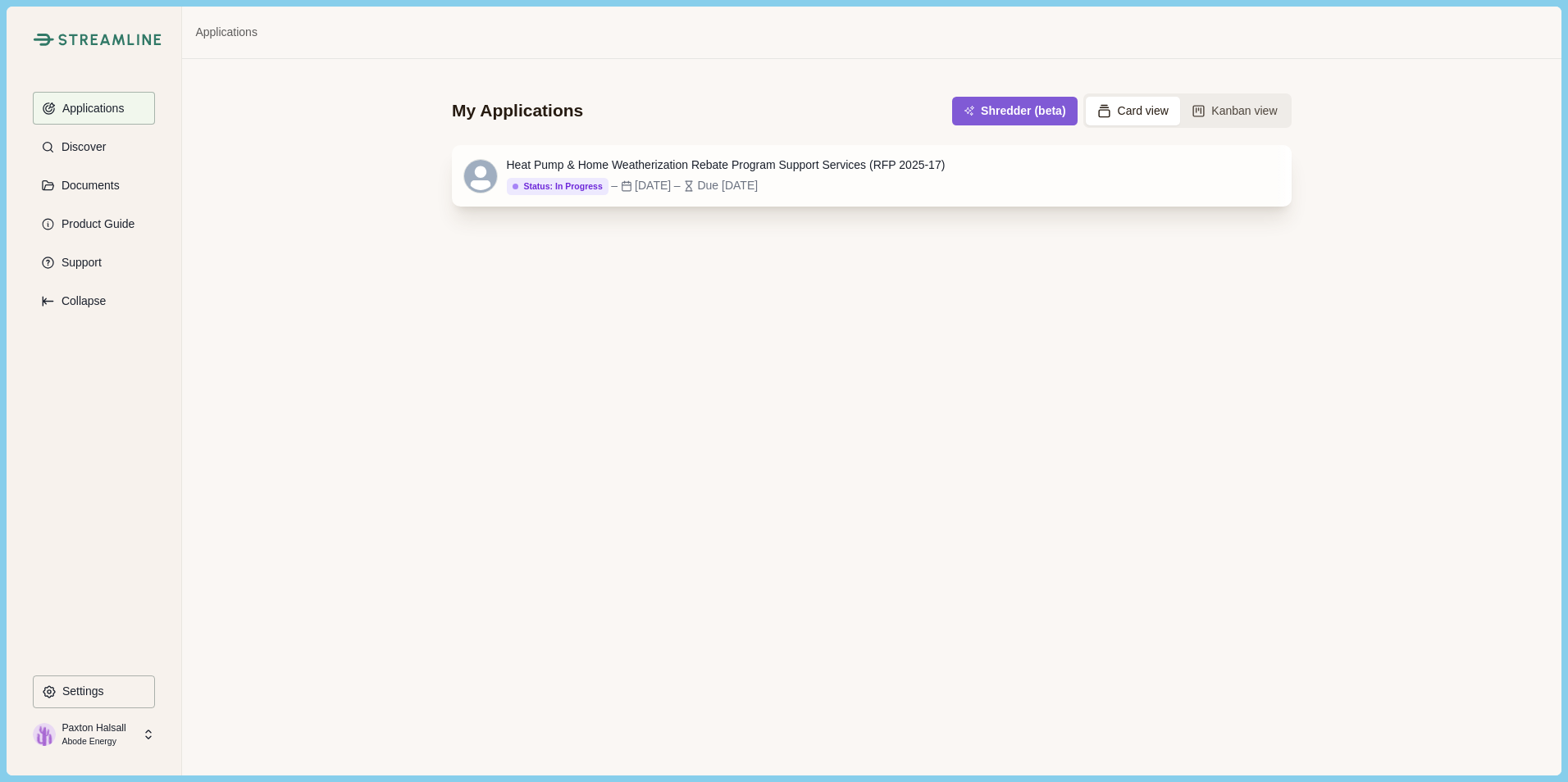 click on "Status: In Progress Status: Not Started Status: Go/No Go Status: In Progress Status: In Review Status: Submitted Status: Awarded Status: Rejected Status: Cancelled – Jul 2, 2025 – Due tomorrow" at bounding box center [726, 186] 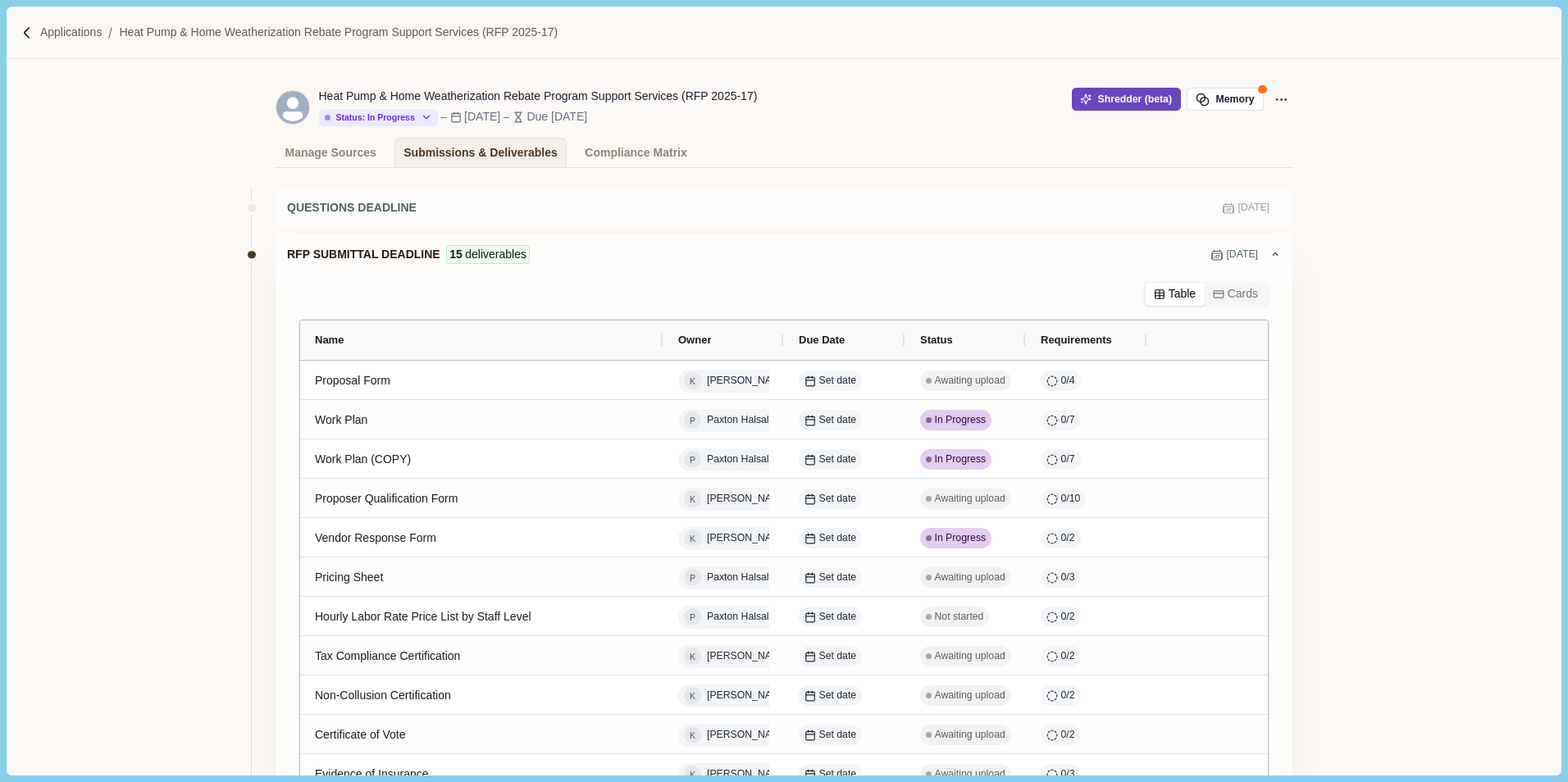 click on "Shredder (beta)" at bounding box center (1126, 99) 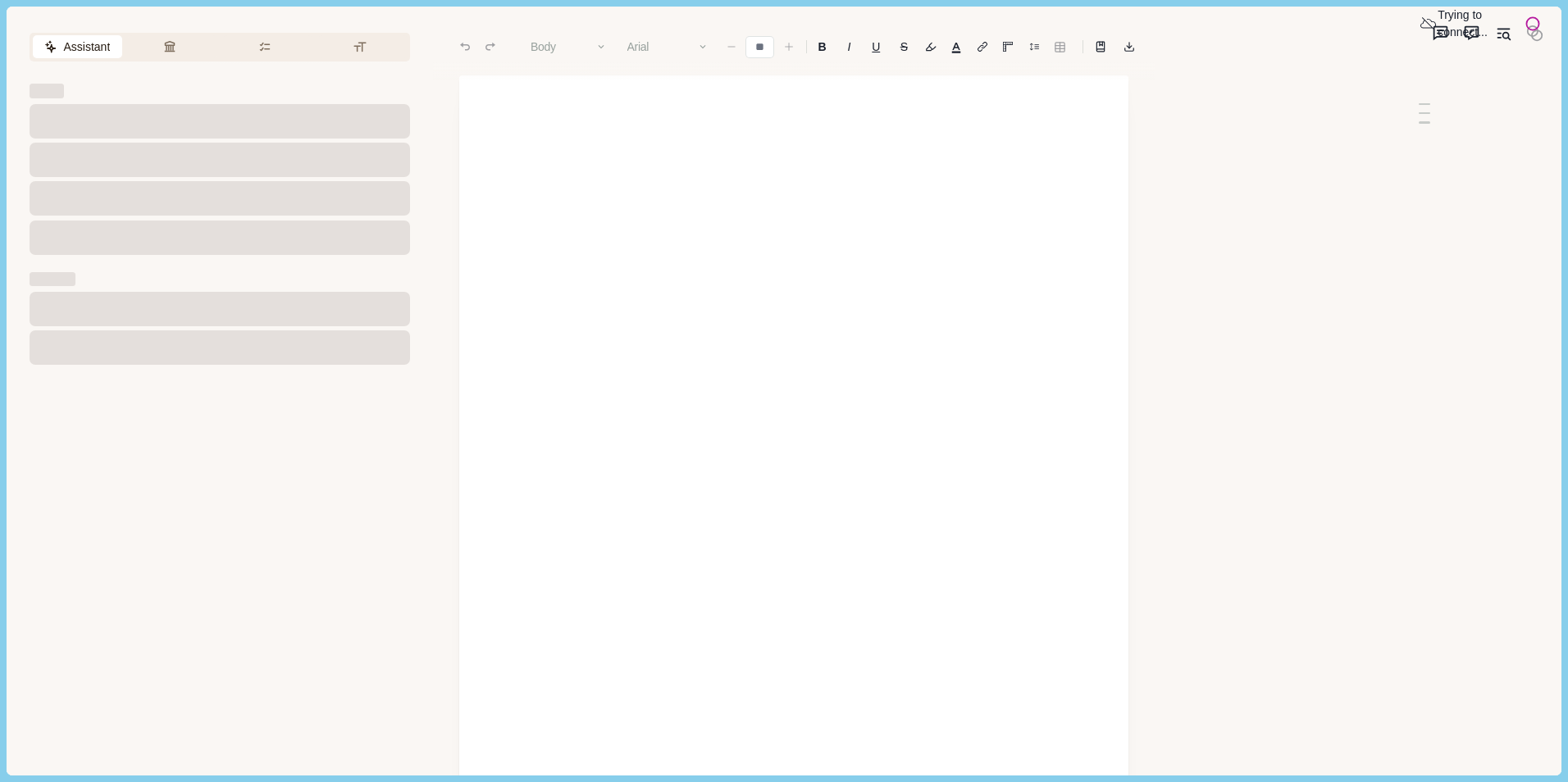 scroll, scrollTop: 0, scrollLeft: 0, axis: both 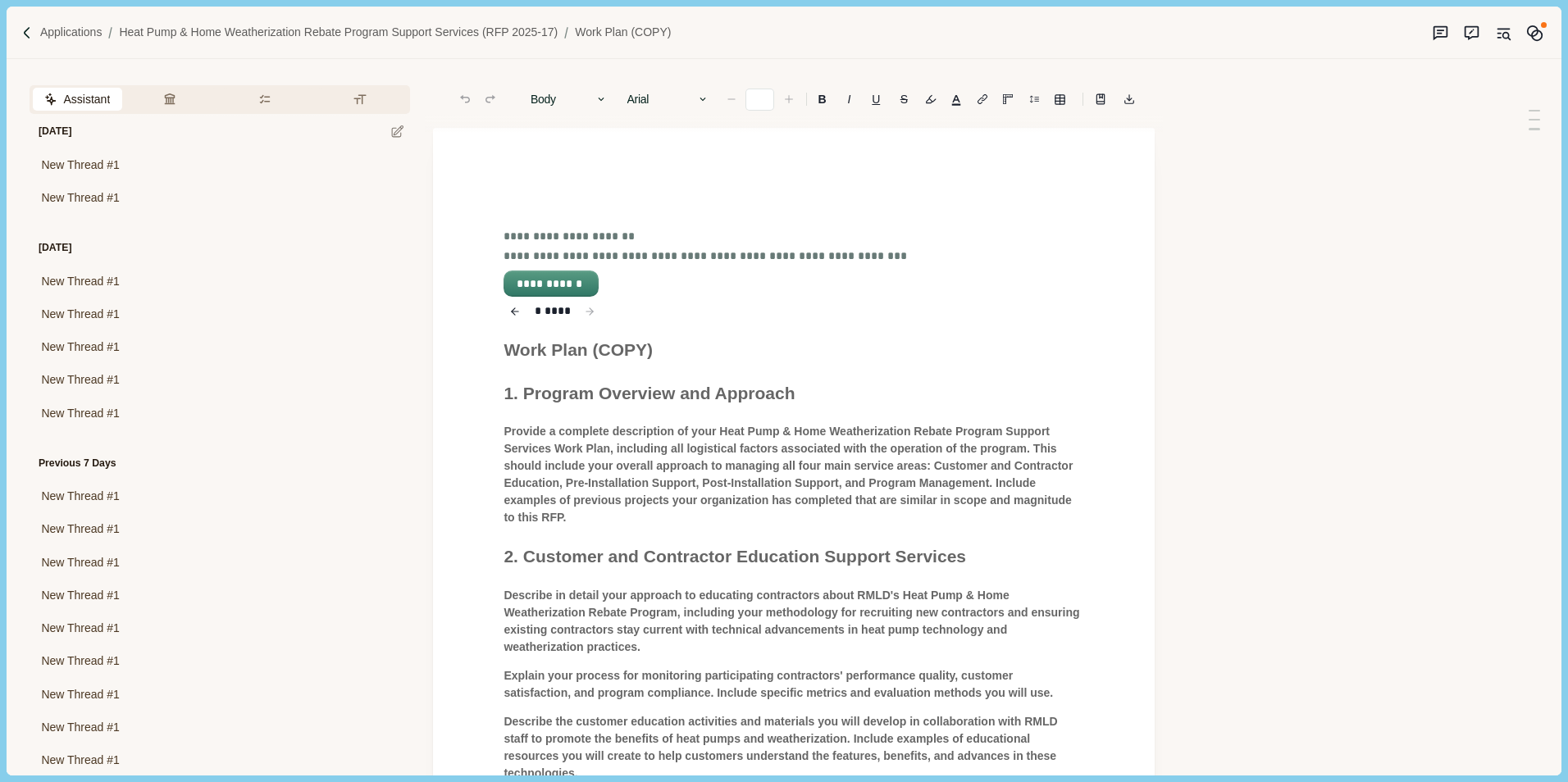 type on "**" 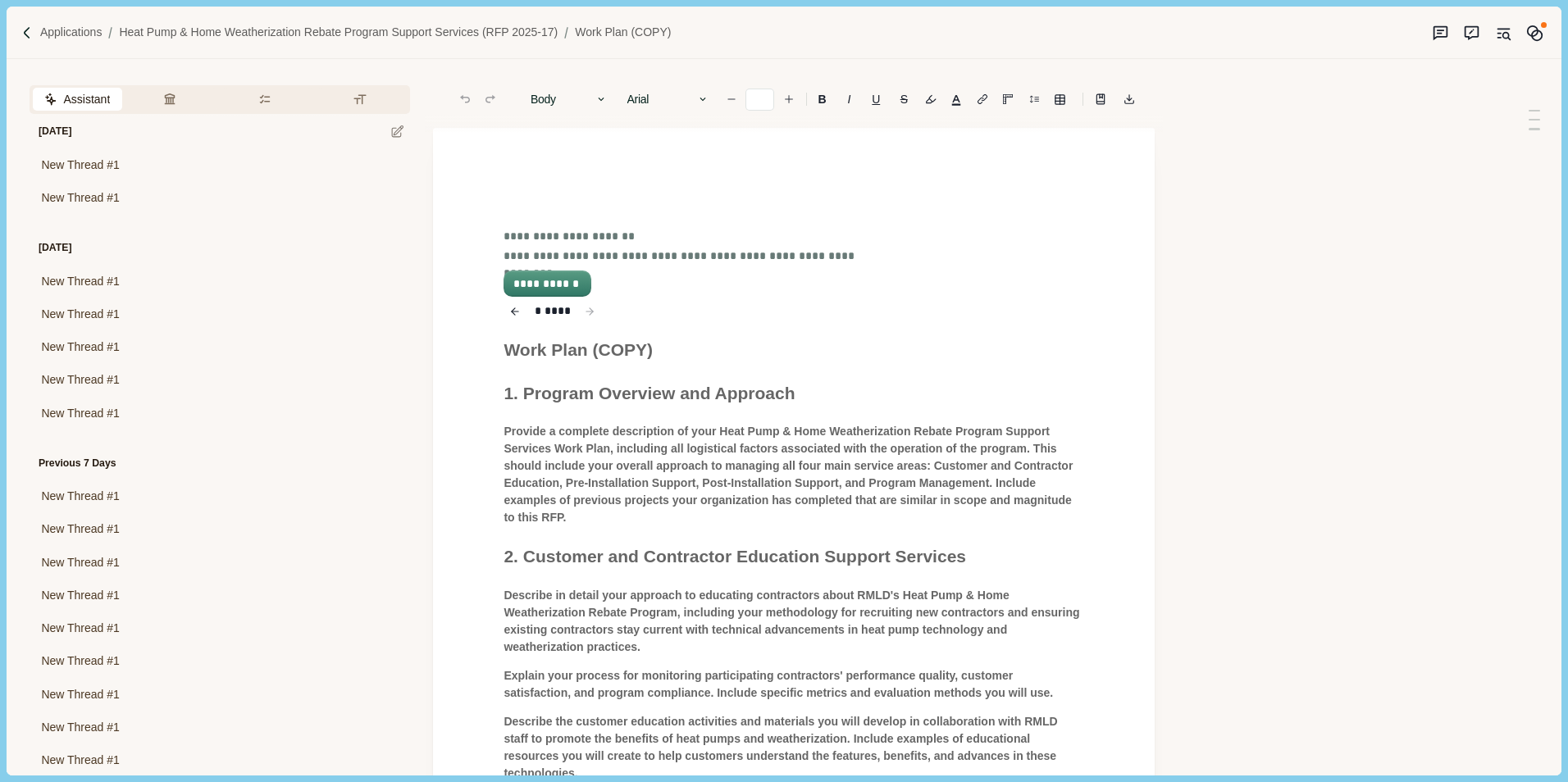 scroll, scrollTop: 122, scrollLeft: 0, axis: vertical 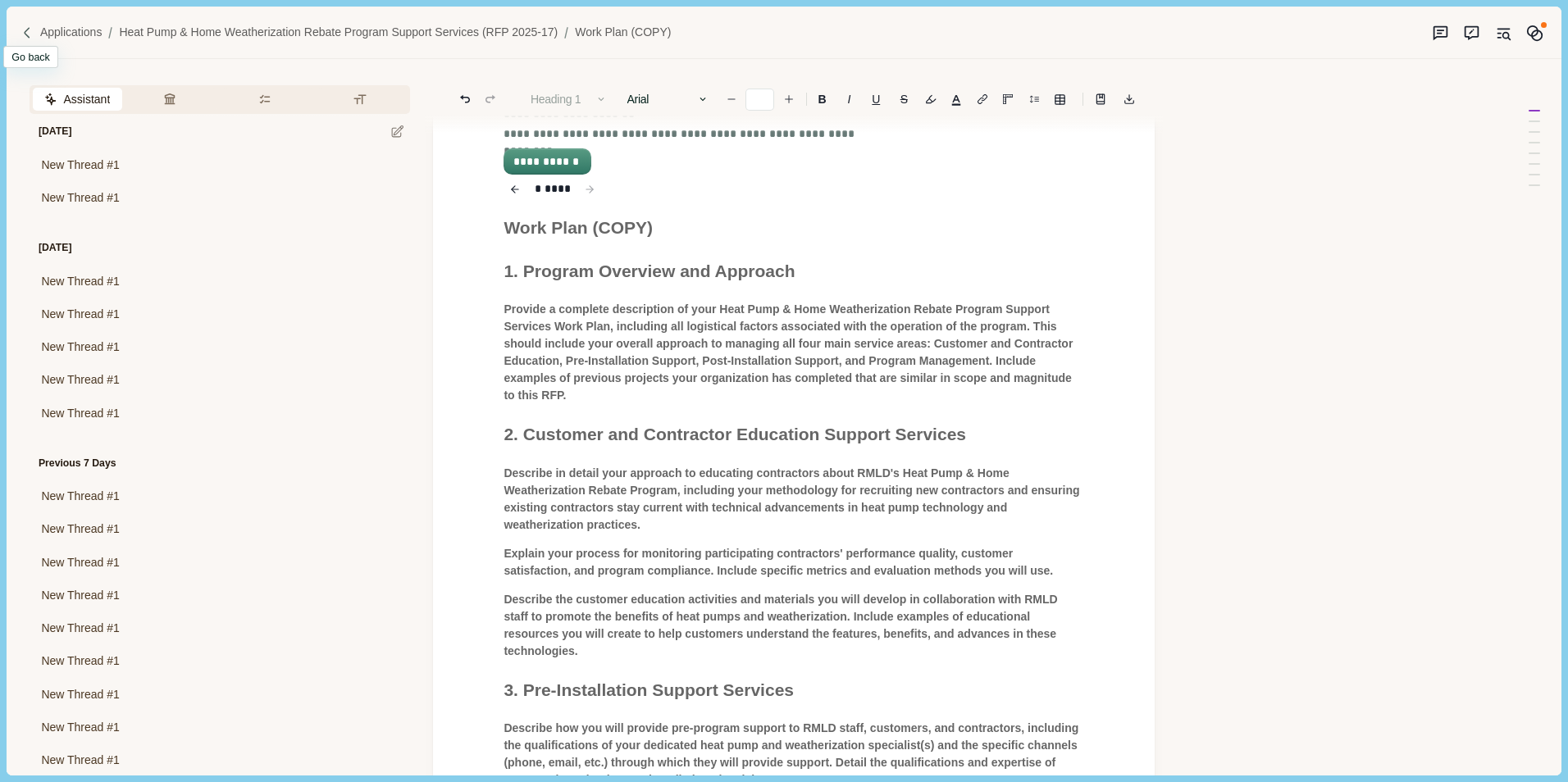 click at bounding box center [30, 33] 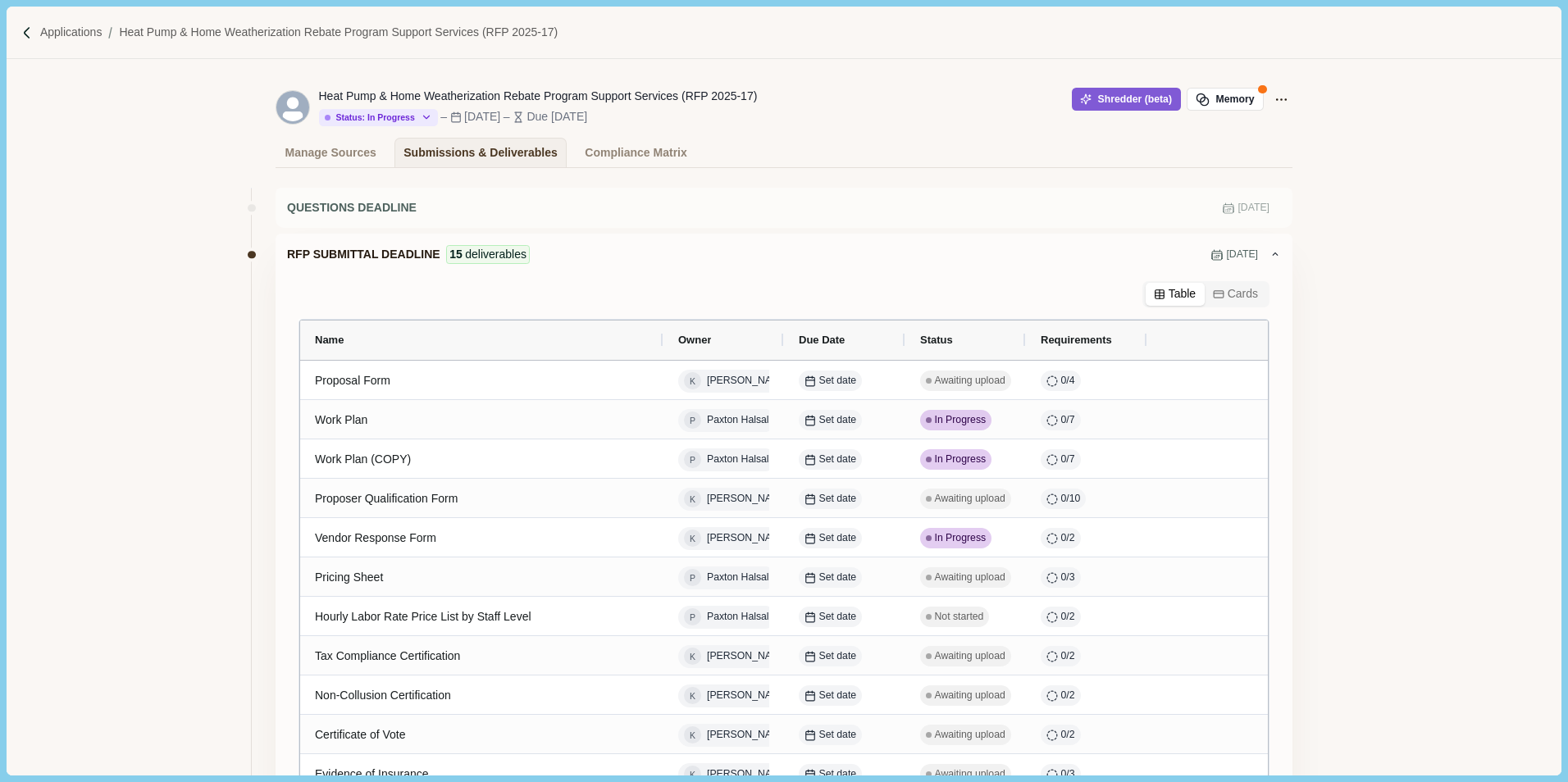 click on "Applications Heat Pump & Home Weatherization Rebate Program Support Services (RFP 2025-17)" at bounding box center (783, 33) 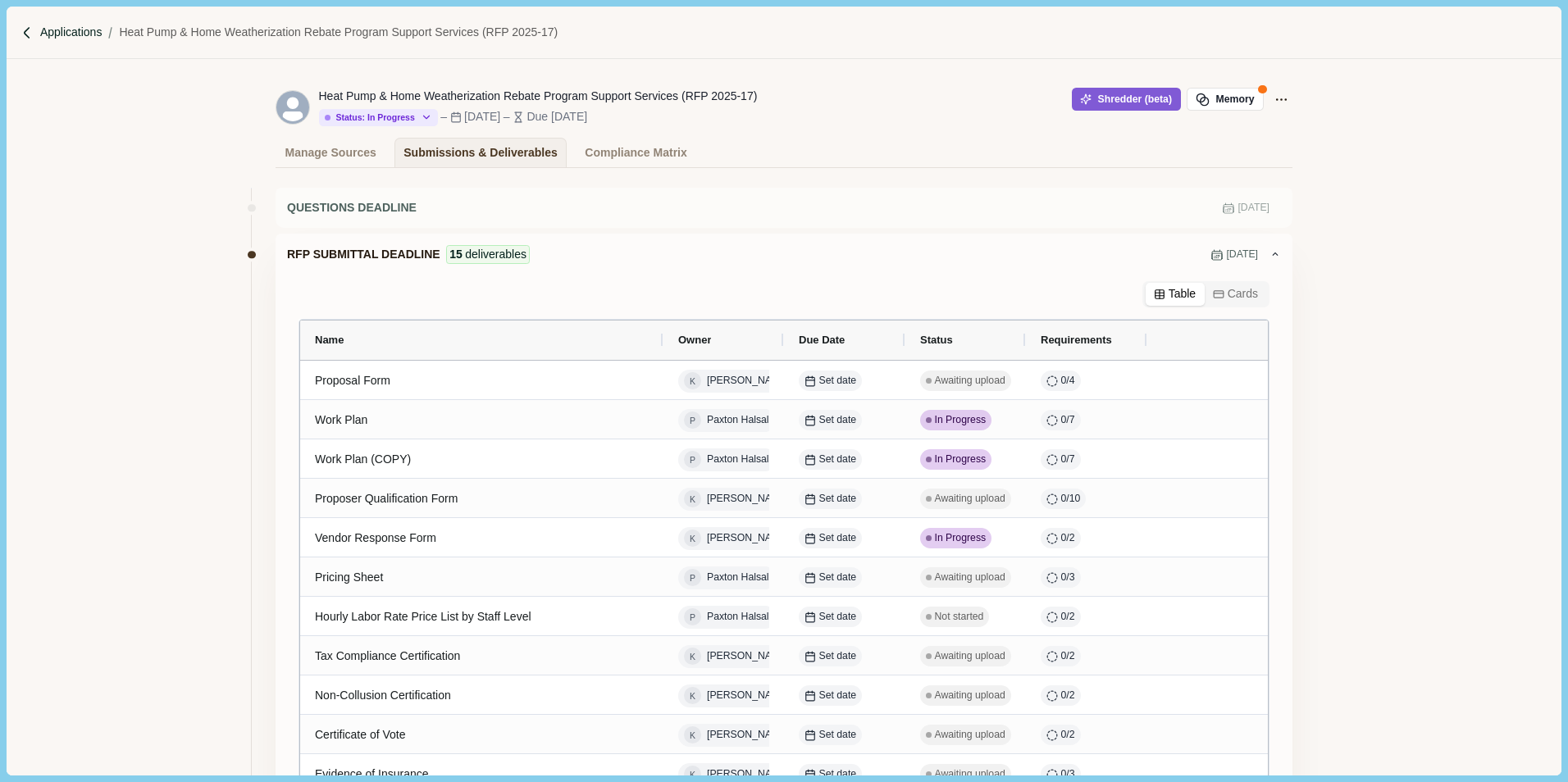 click on "Applications" at bounding box center [71, 32] 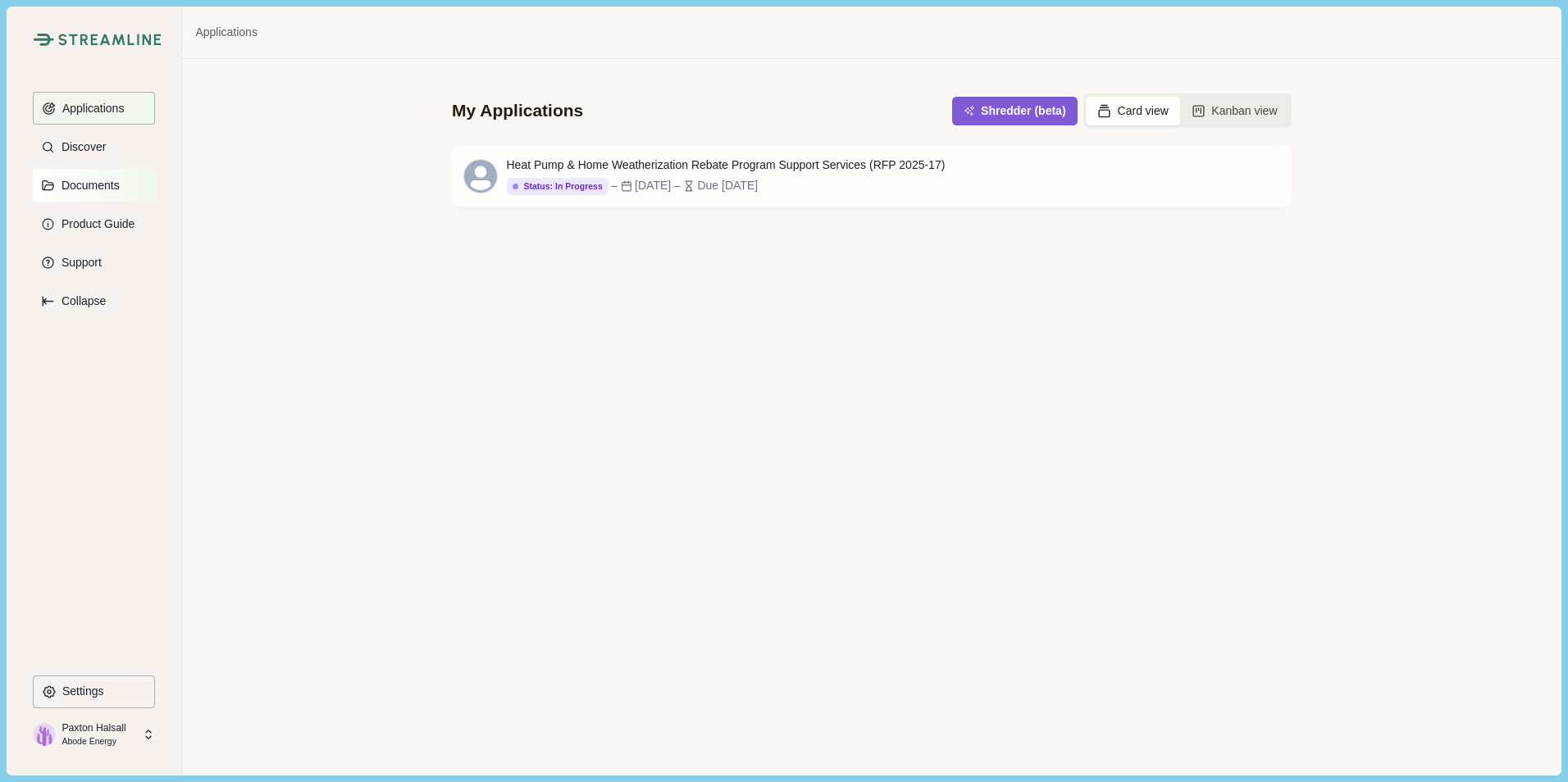 click on "Documents" at bounding box center [88, 185] 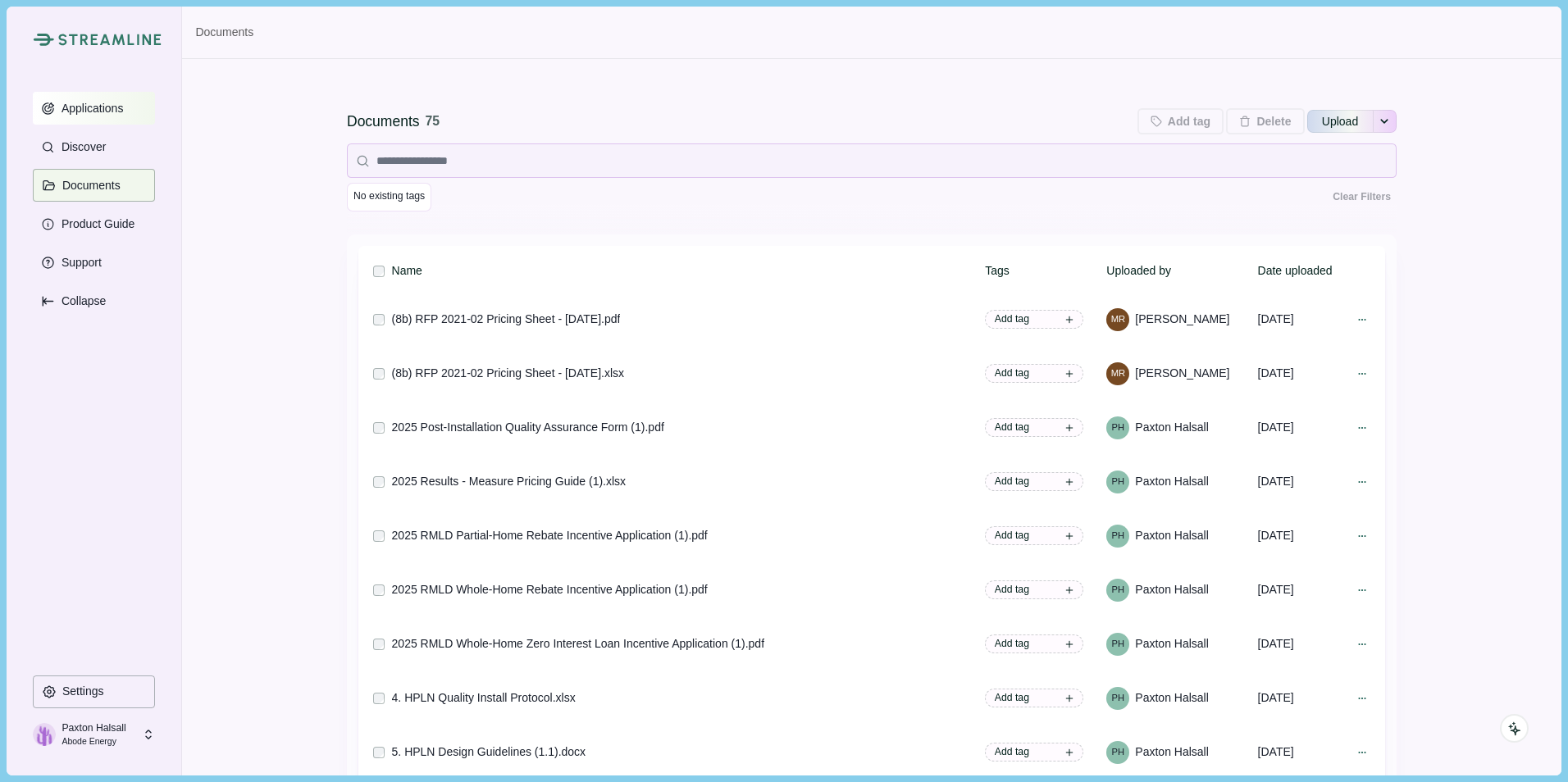 click on "Applications" at bounding box center [93, 108] 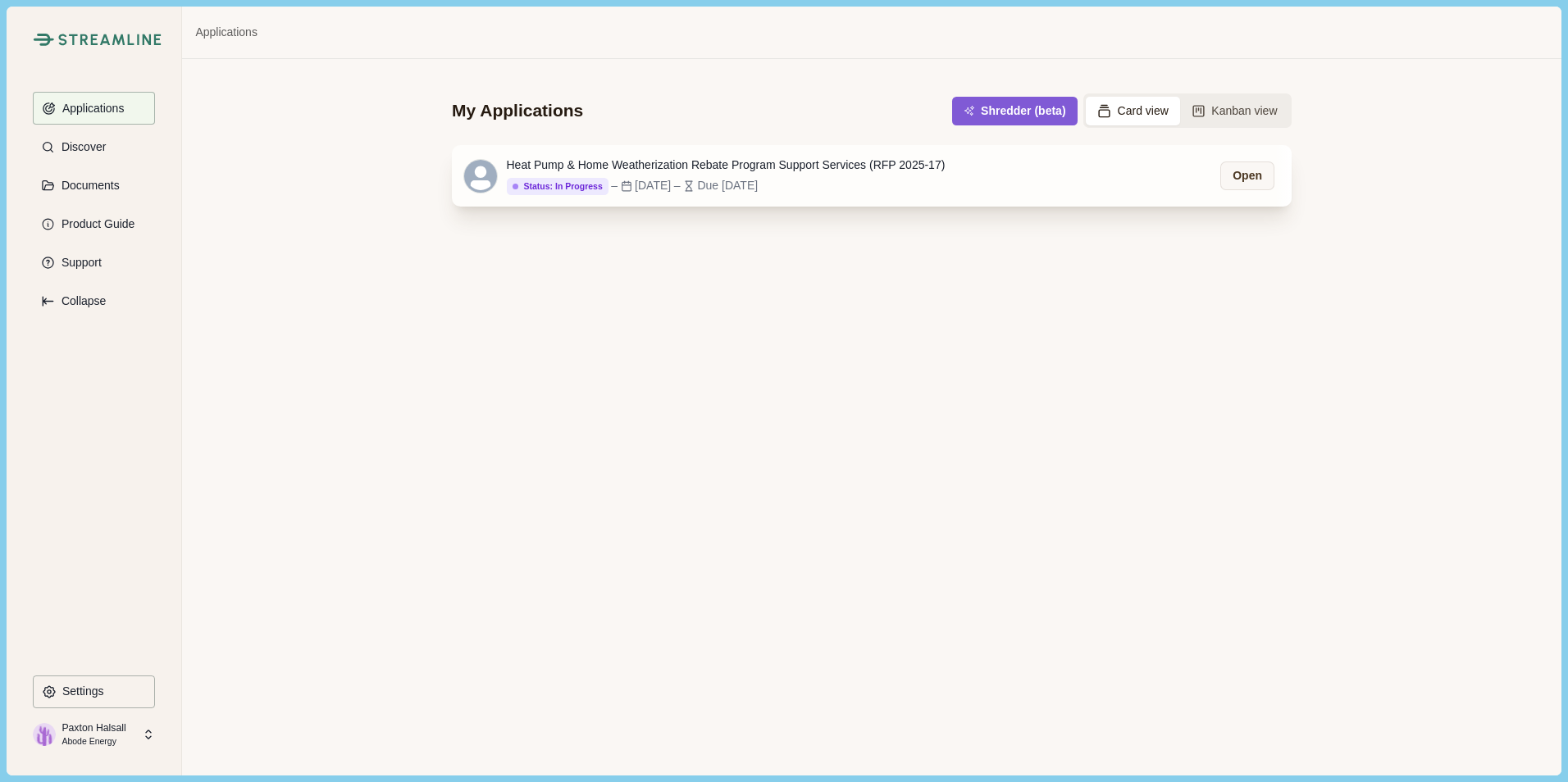 click on "Due [DATE]" at bounding box center [727, 185] 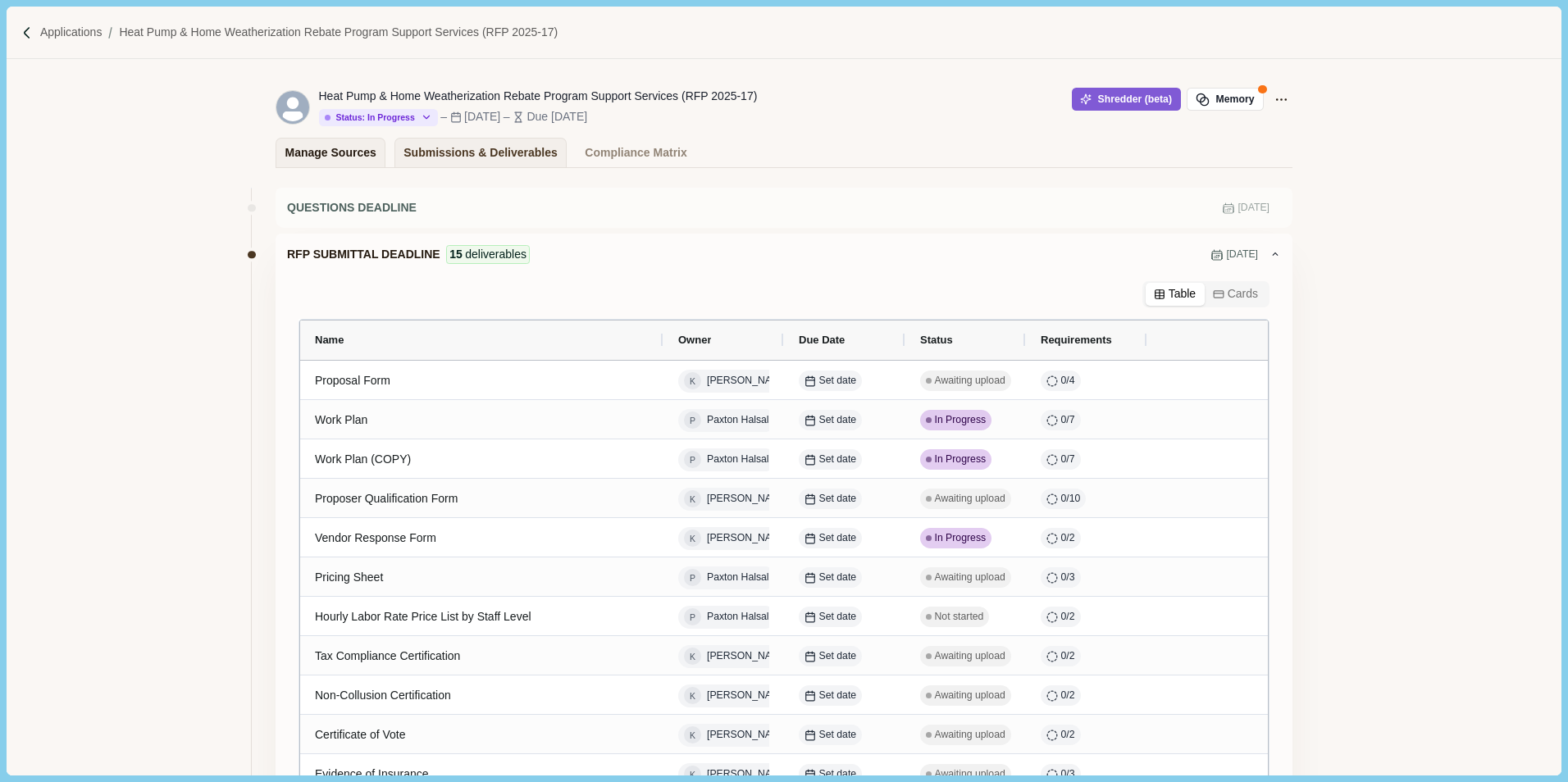 click on "Manage Sources" at bounding box center (330, 152) 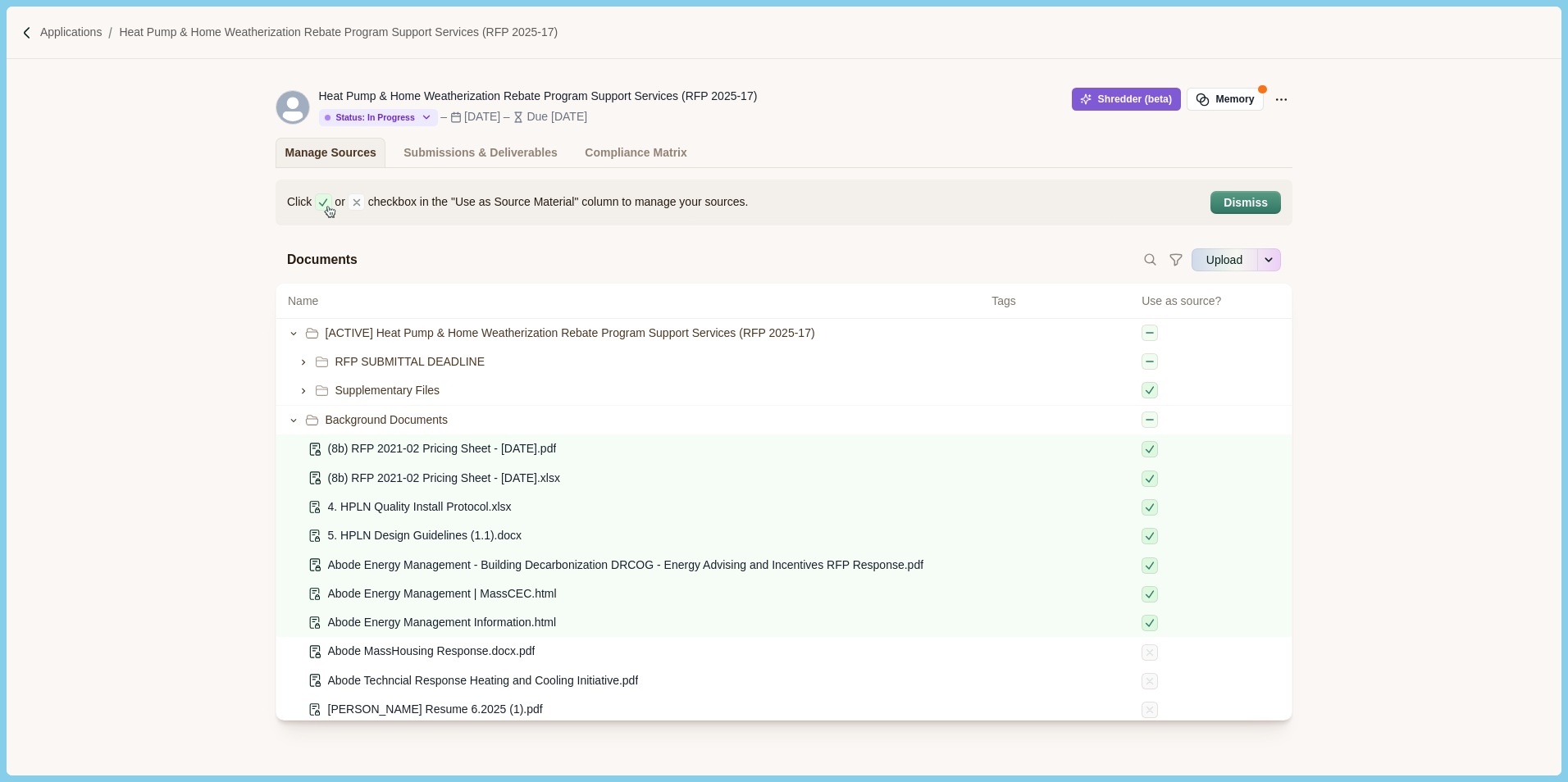 scroll, scrollTop: 164, scrollLeft: 0, axis: vertical 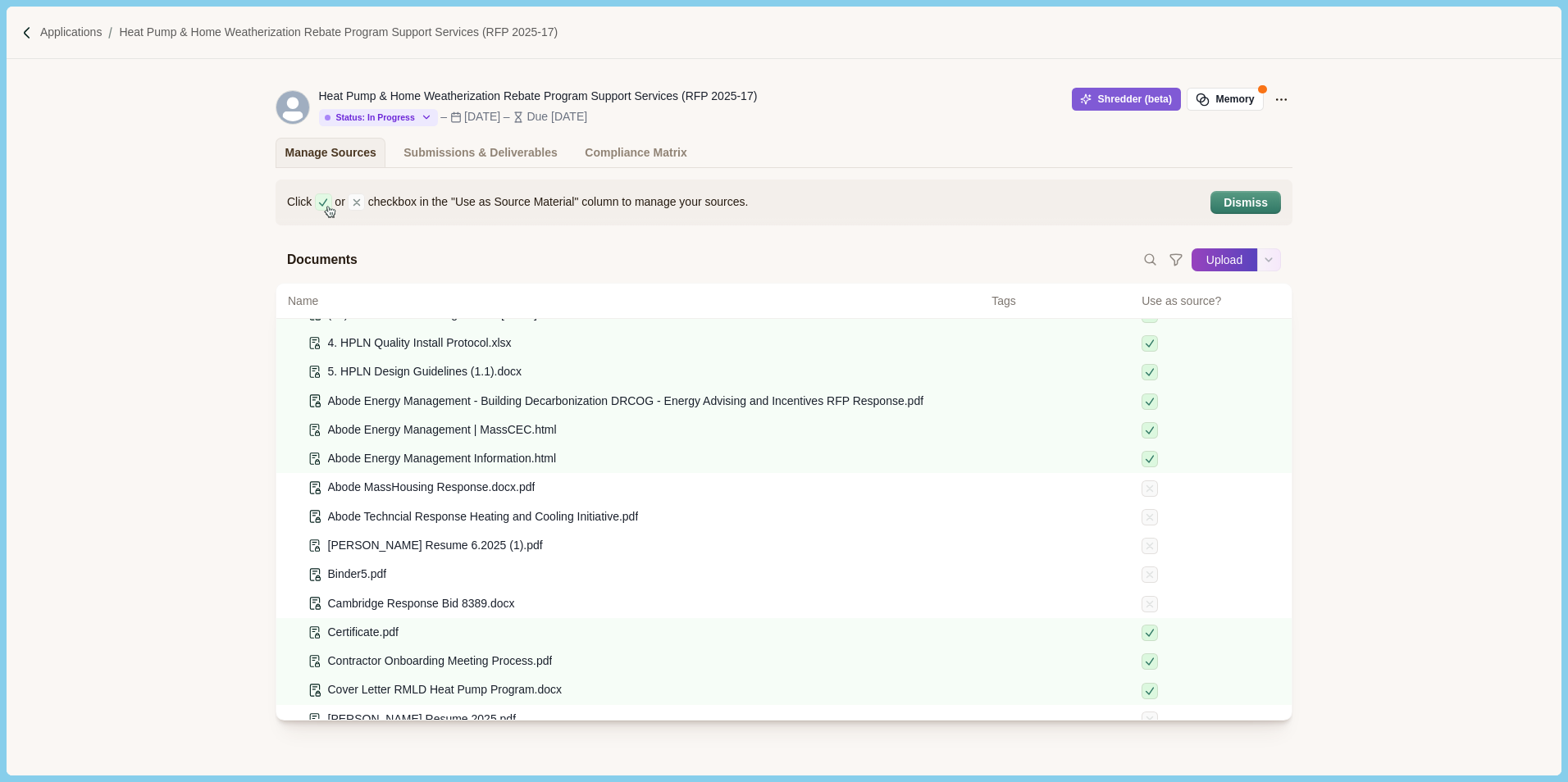 click on "Upload" at bounding box center (1224, 260) 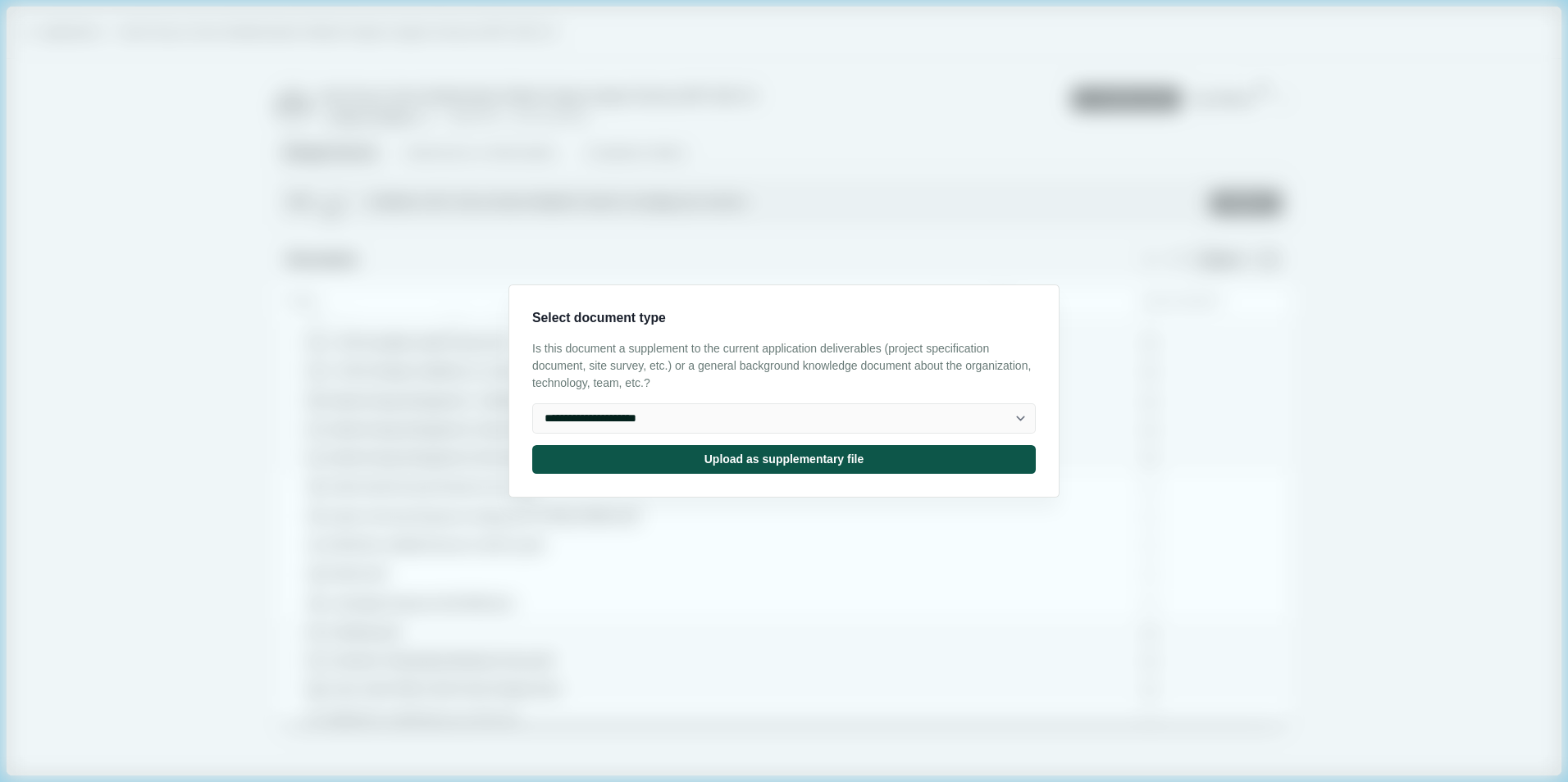 click on "Upload   as supplementary file" at bounding box center [784, 459] 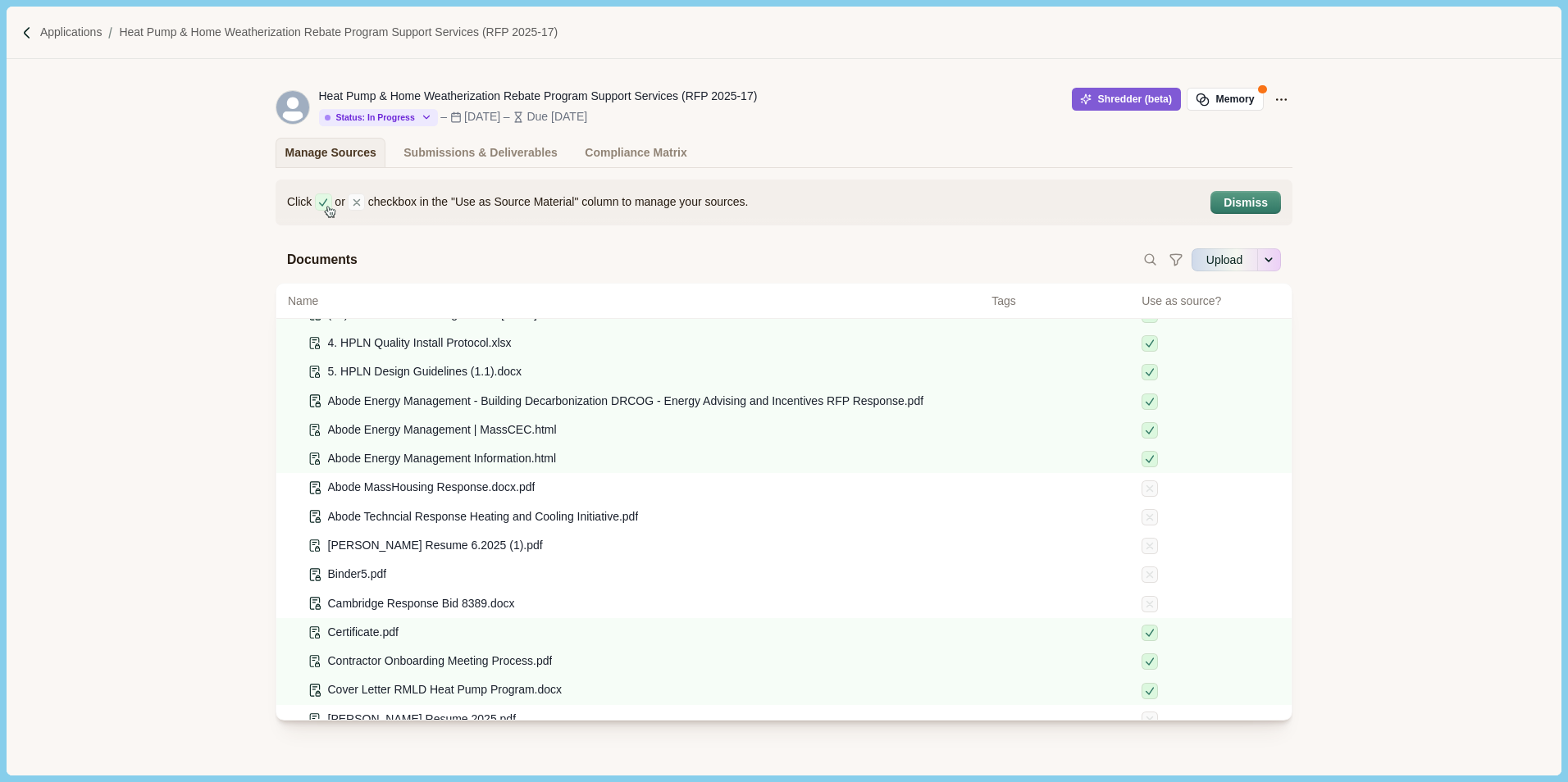 type on "**********" 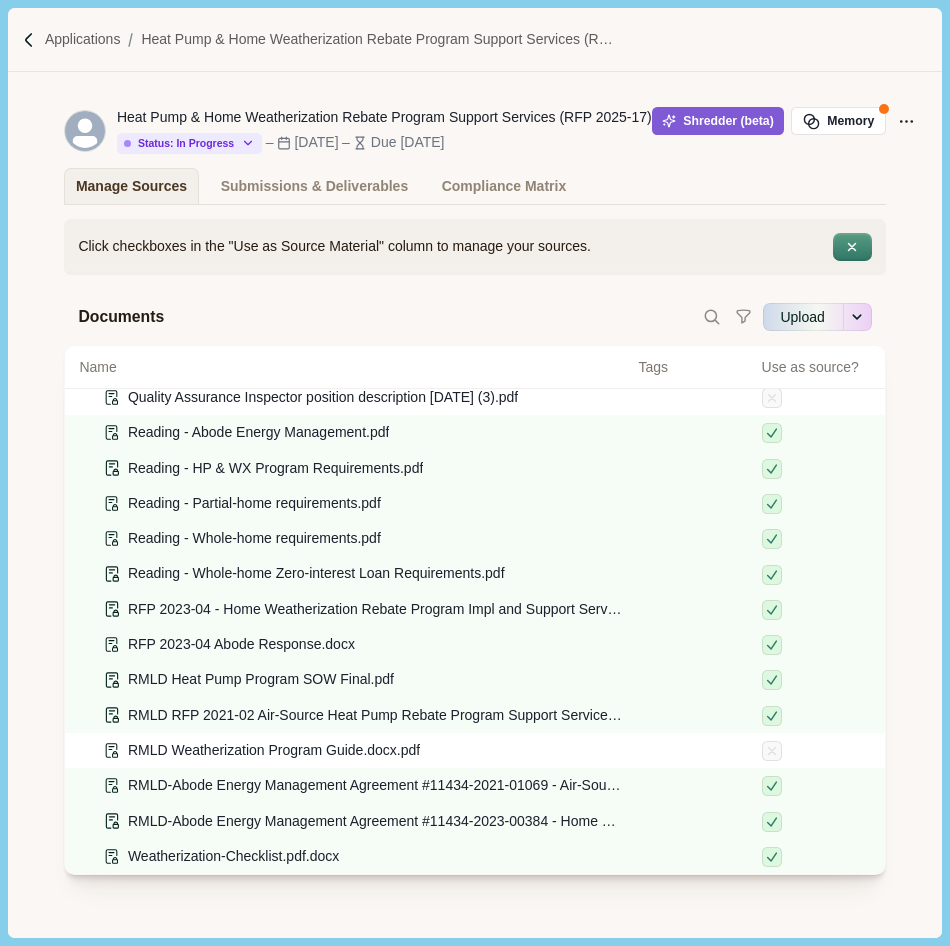 scroll, scrollTop: 1226, scrollLeft: 0, axis: vertical 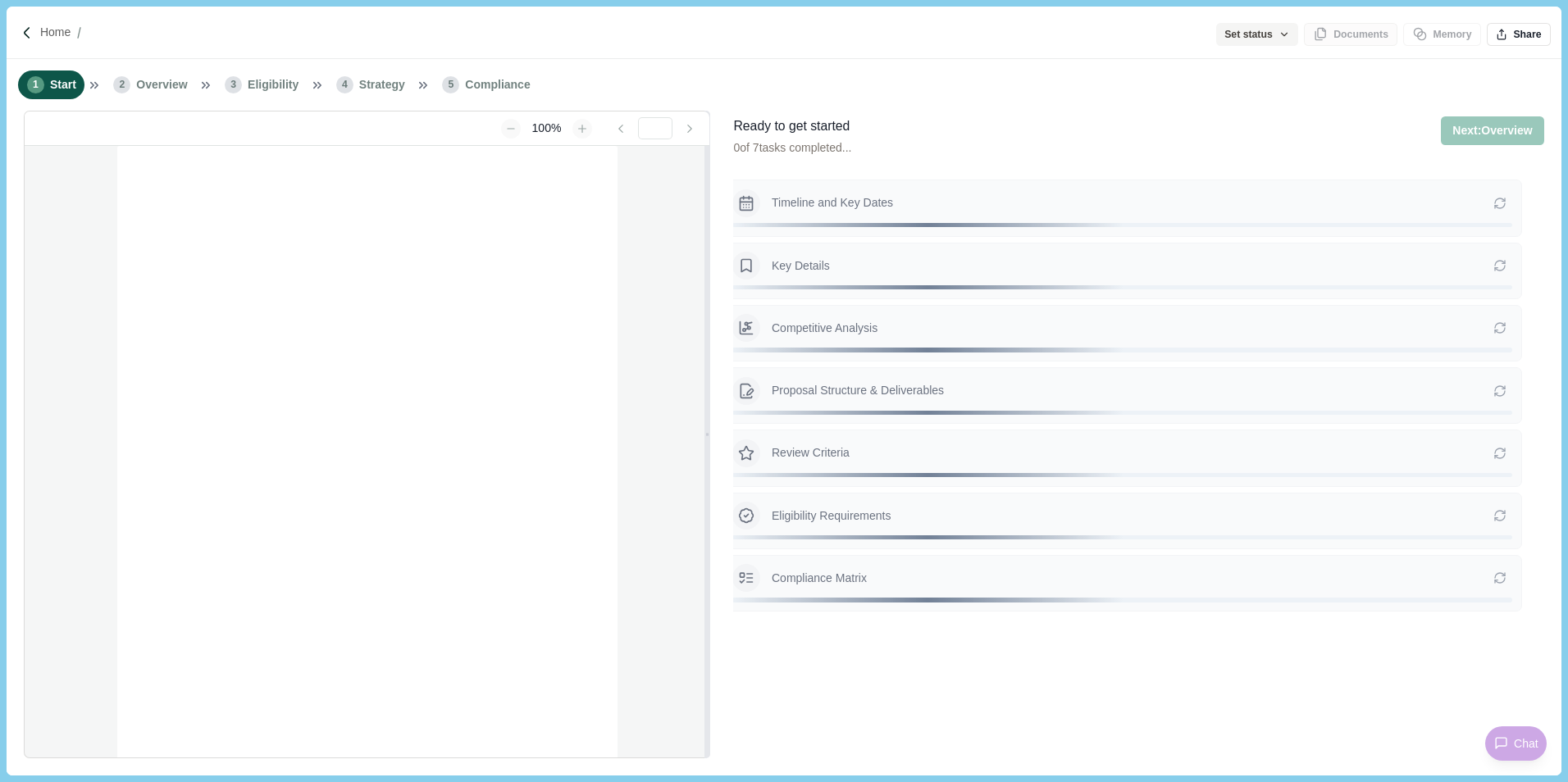 type on "**********" 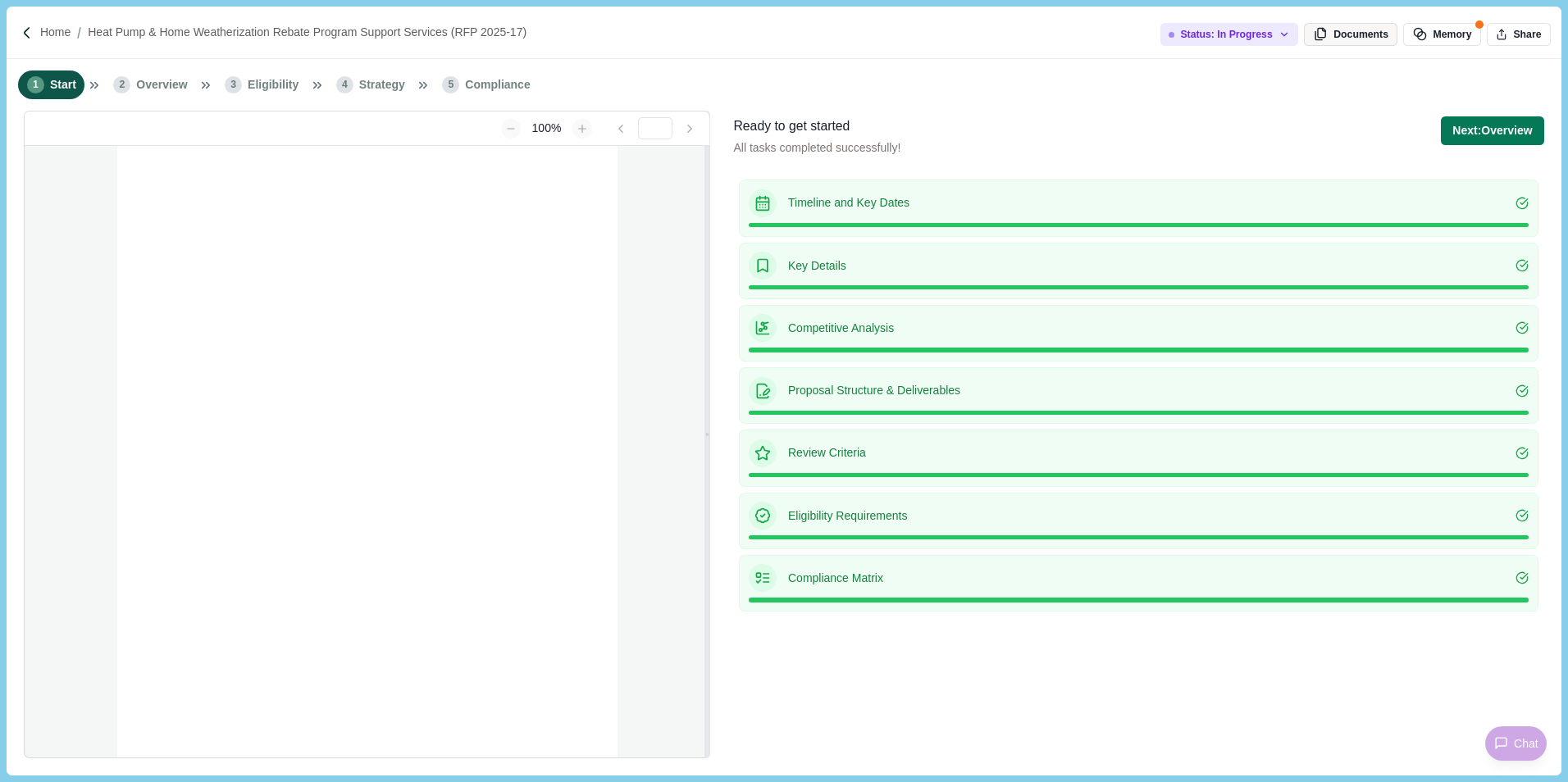 click on "Documents" at bounding box center (1351, 34) 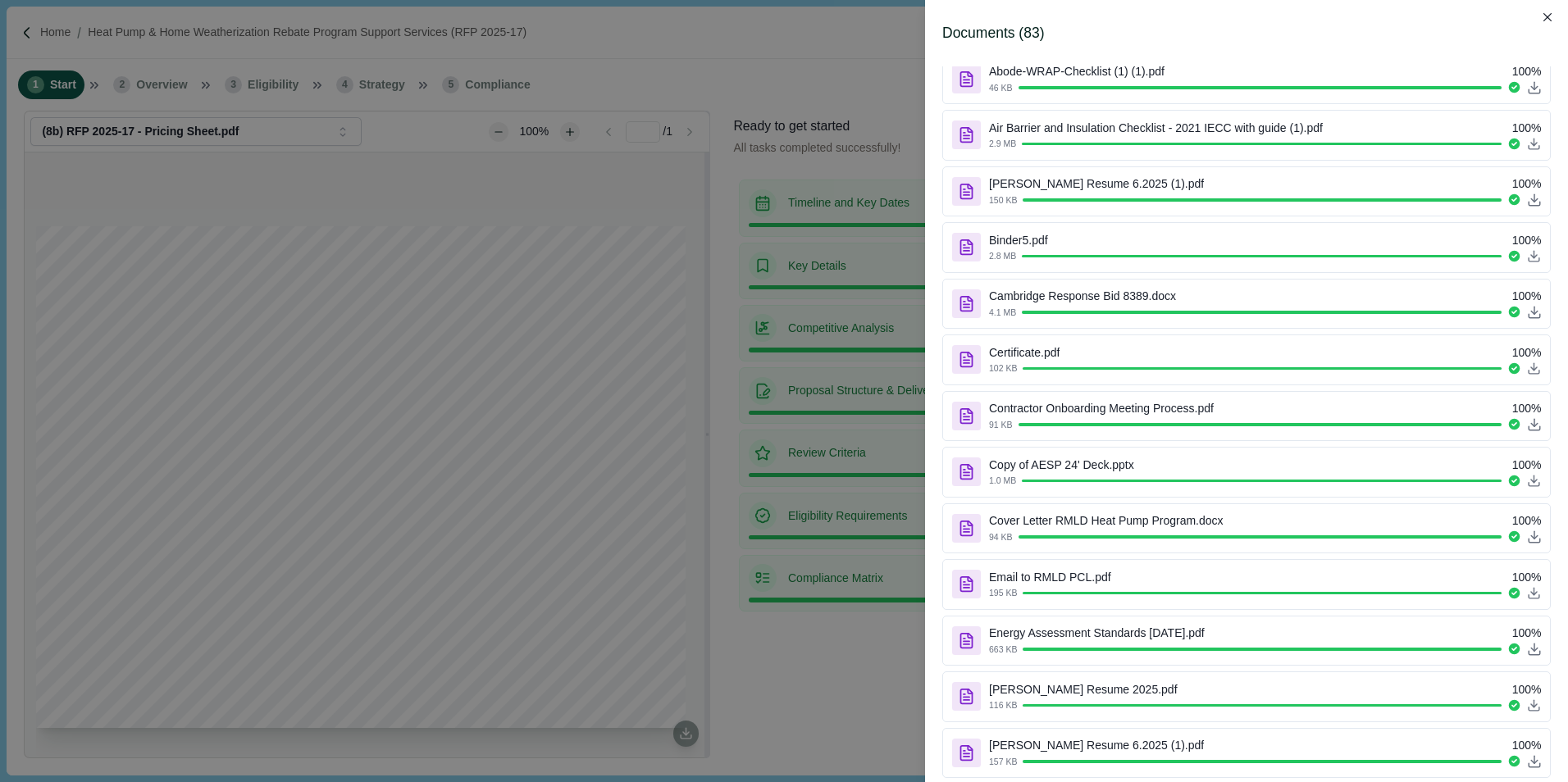 scroll, scrollTop: 820, scrollLeft: 0, axis: vertical 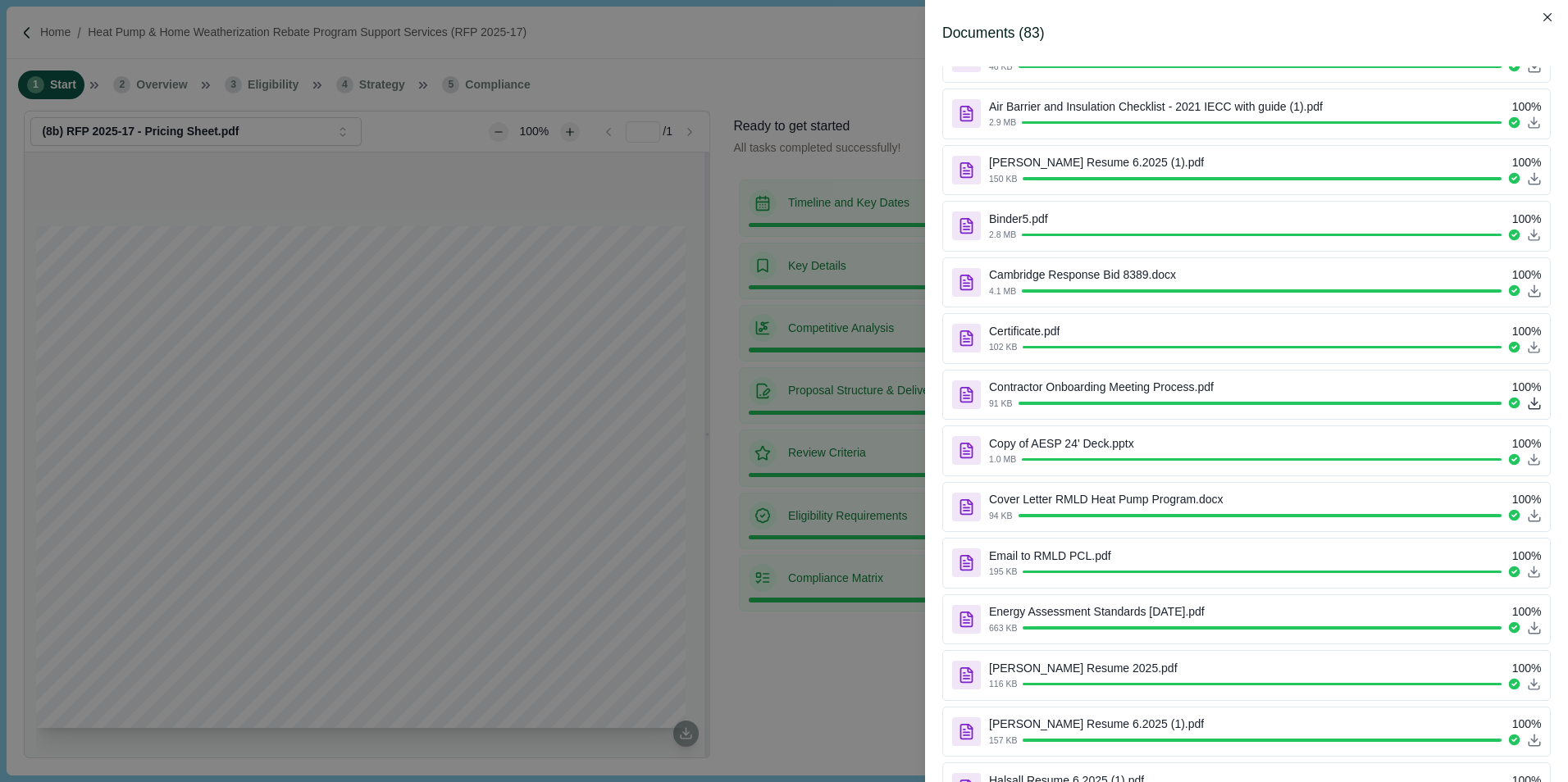 click 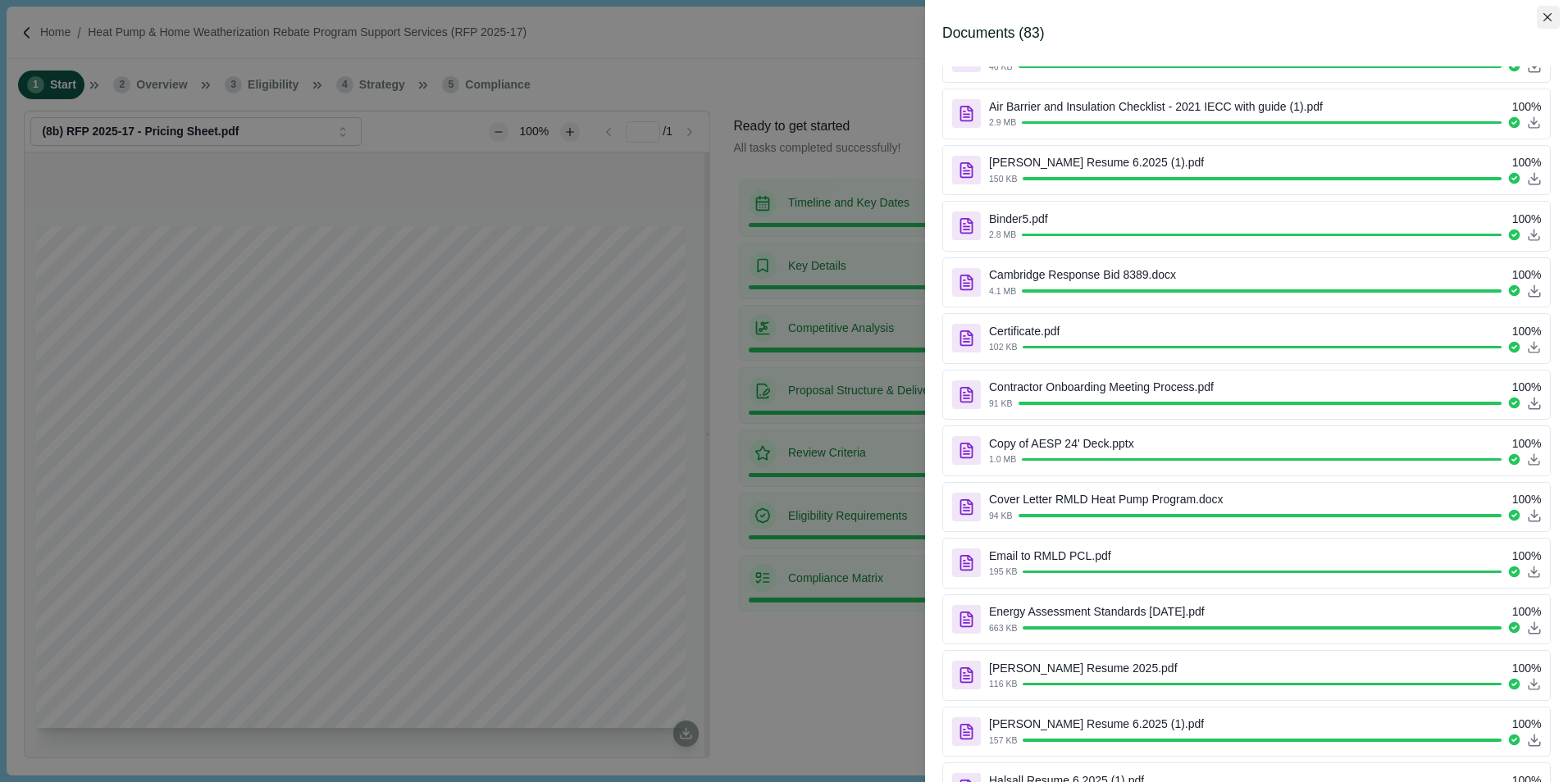 click 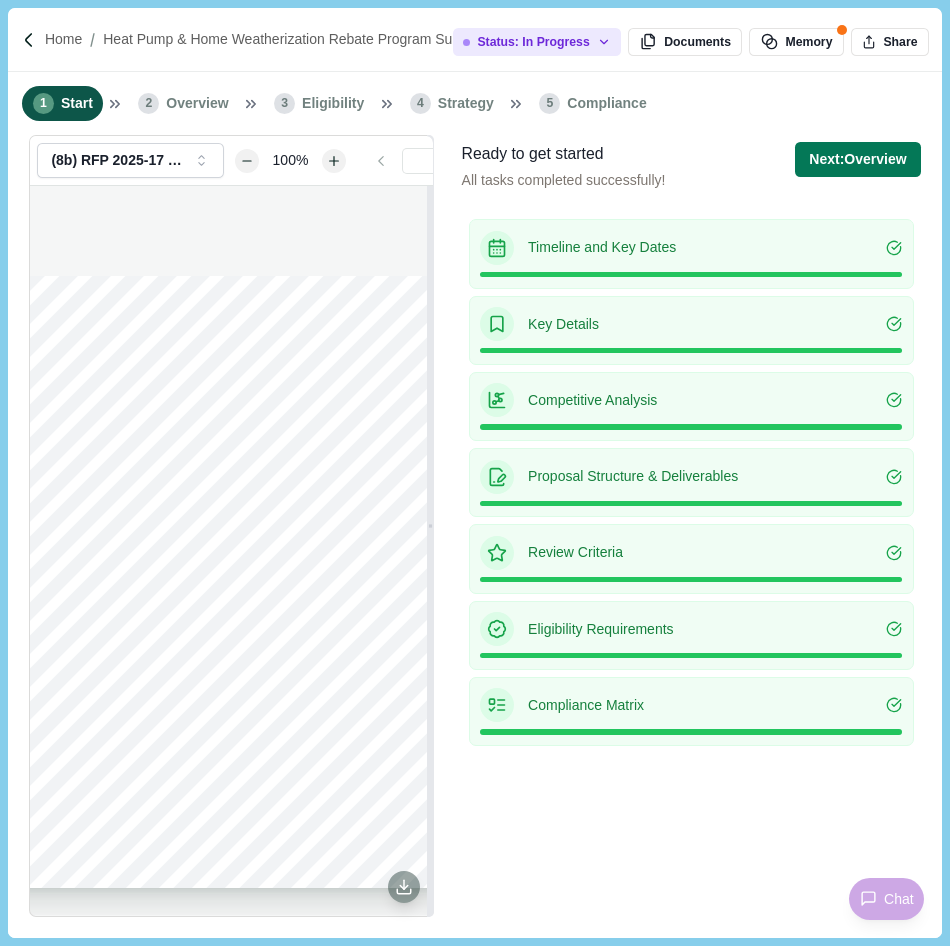 click on "COMPANY NAME: 1   1   1 A. Heat Pump & Home Weatherization Contractors   Educate and monitor participating program contractors   Please provide a   monthly   flat fee cost.   $0.00   $0.00   $0.00 B. Customer Education   Develop program eduacational materials with RMLD staff   Please provide a   per-event   flat fee cost.   $0.00   $0.00   $0.00 2. Pre-Installation Support Services A. Heat Pump & Weatherization Pre- Program Support Dedicated heat pump and weatherization specialist(s) to provide customer and contractor pre-program support   Please provide a   per-customer   flat fee cost   $0.00   $0.00   $0.00 B. Pre-Installation Support & Scoping   Pre-installation site visit, application submission and follow up, and quote of incentivized weatherization measures   Please provide a   per-customer   flat fee cost   $0.00   $0.00   $0.00 3. Post Installation Support Services A. Quality Assessment   Conduct QA reviews and submit documentation to RMLD   Please provide a   per-customer   flat fee cost.   $0.00" at bounding box center (224, 587) 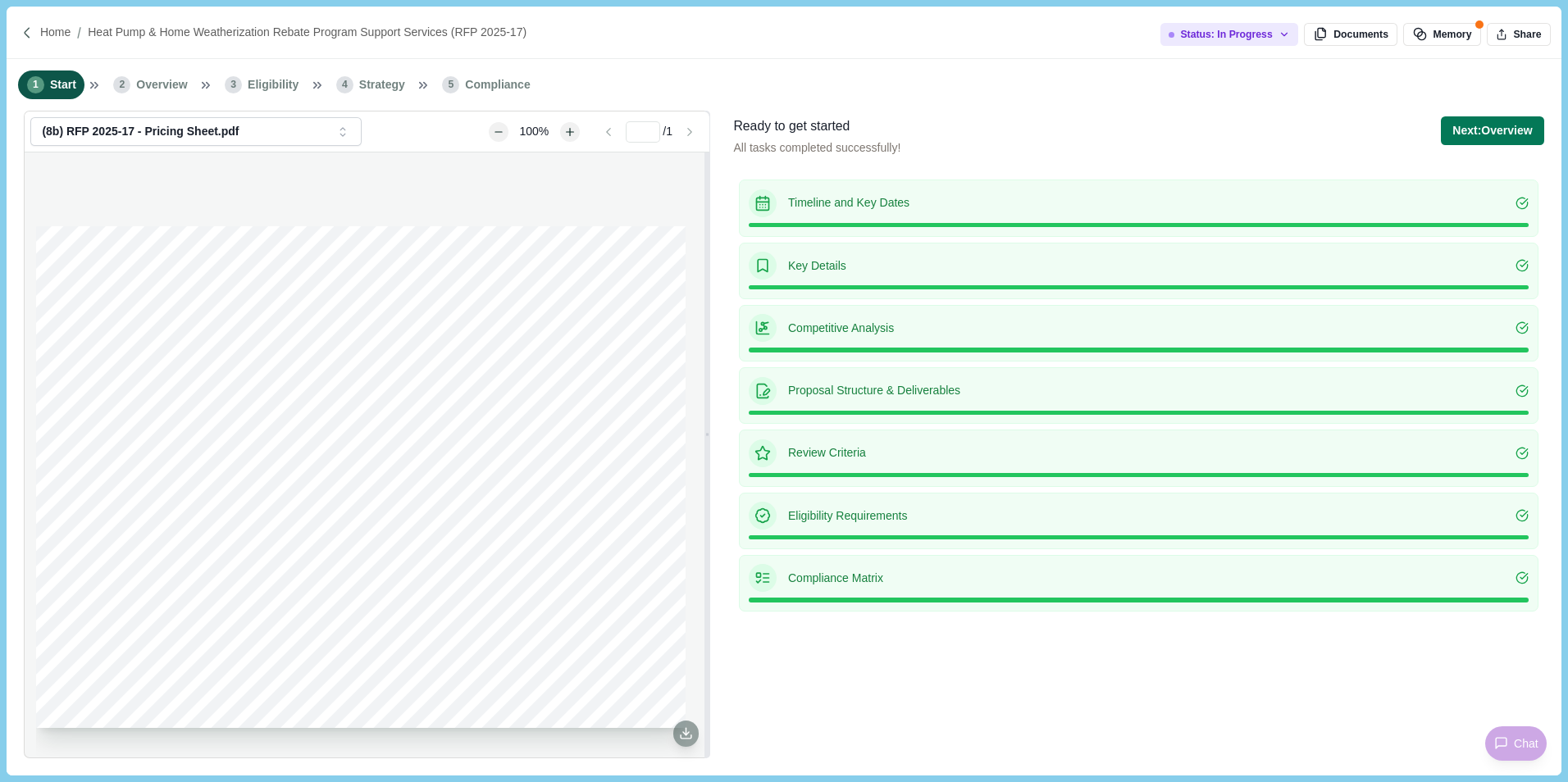 click at bounding box center (27, 33) 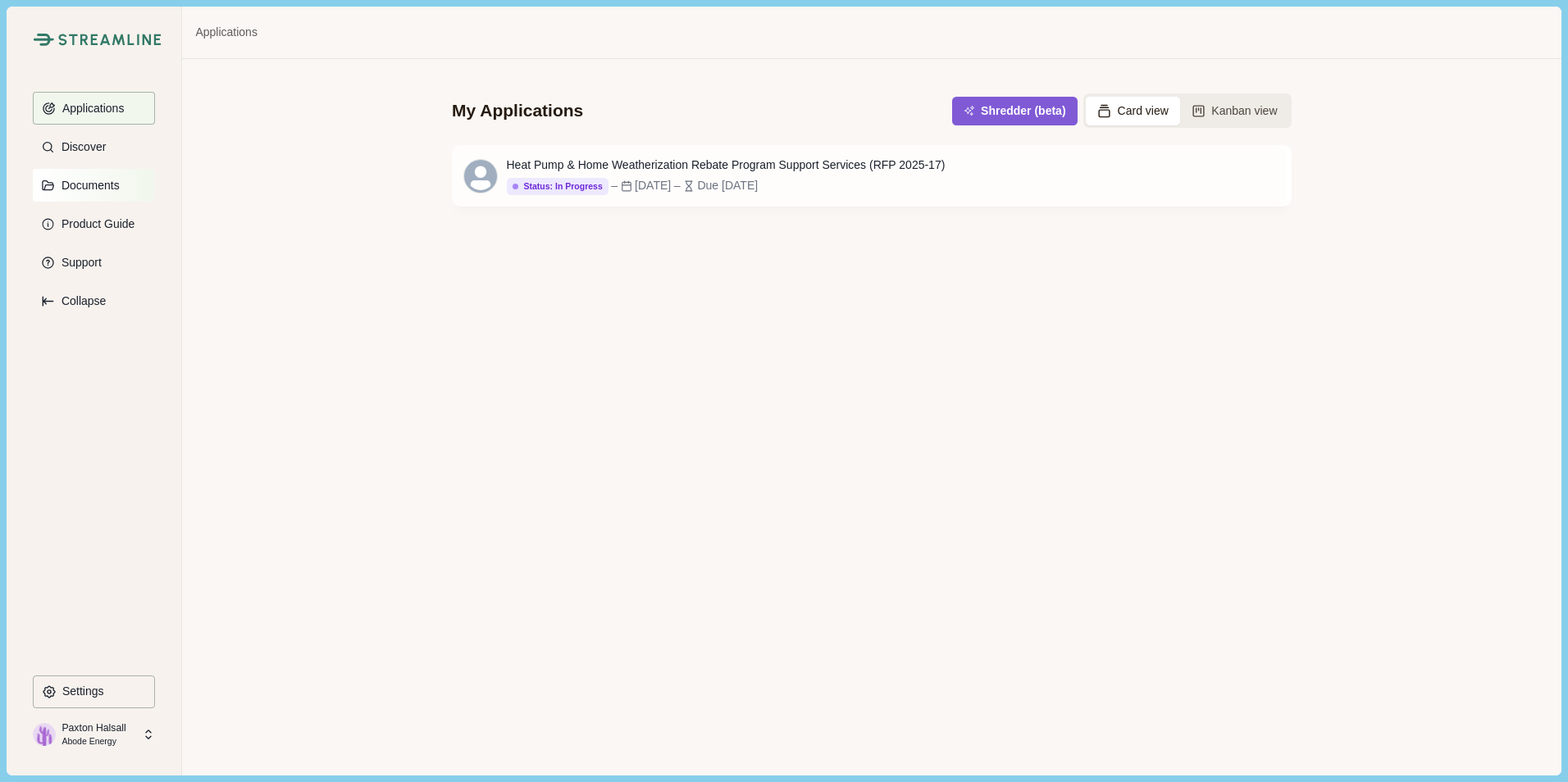 click on "Documents" at bounding box center [88, 185] 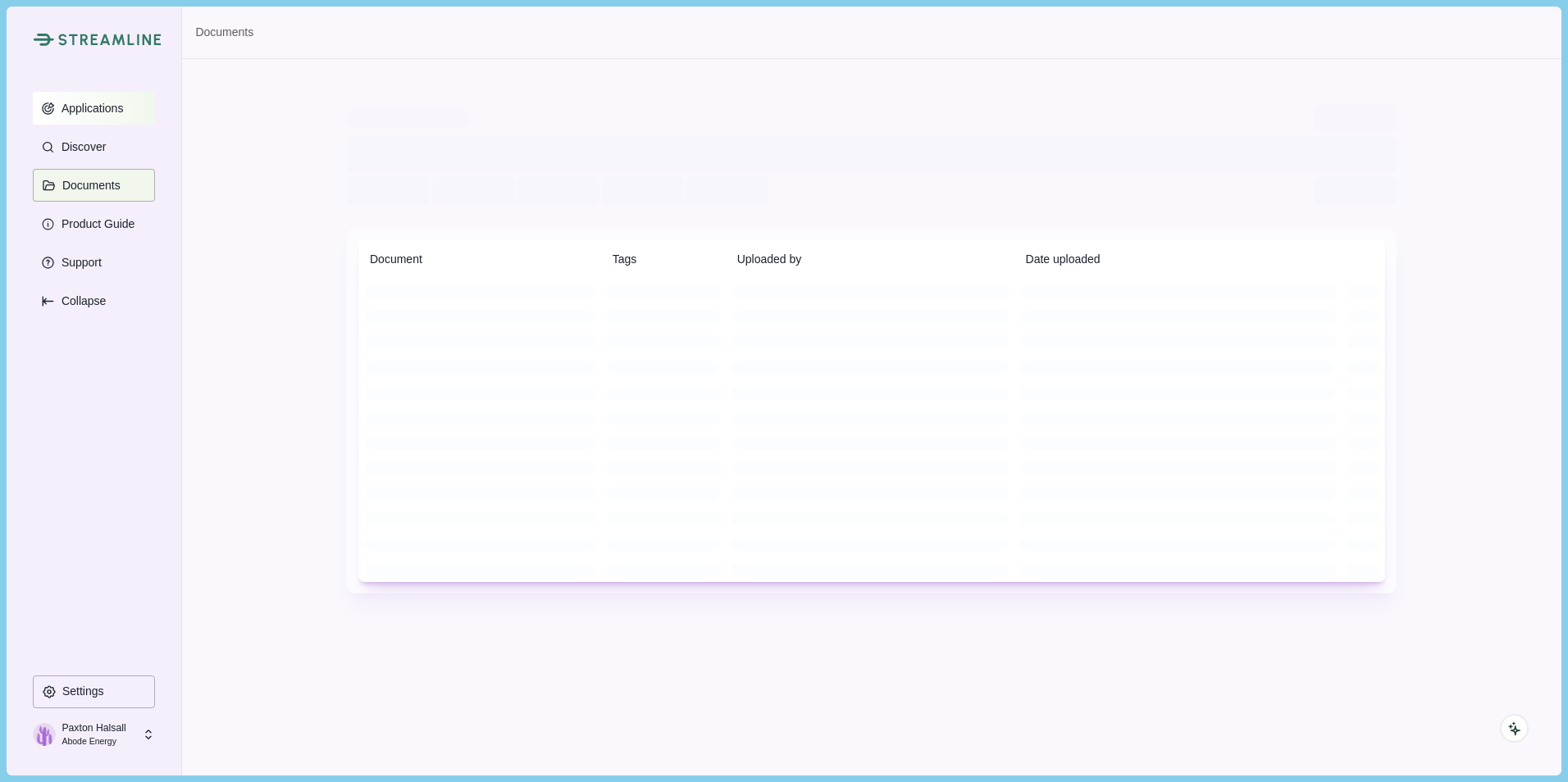 click on "Applications" at bounding box center [93, 108] 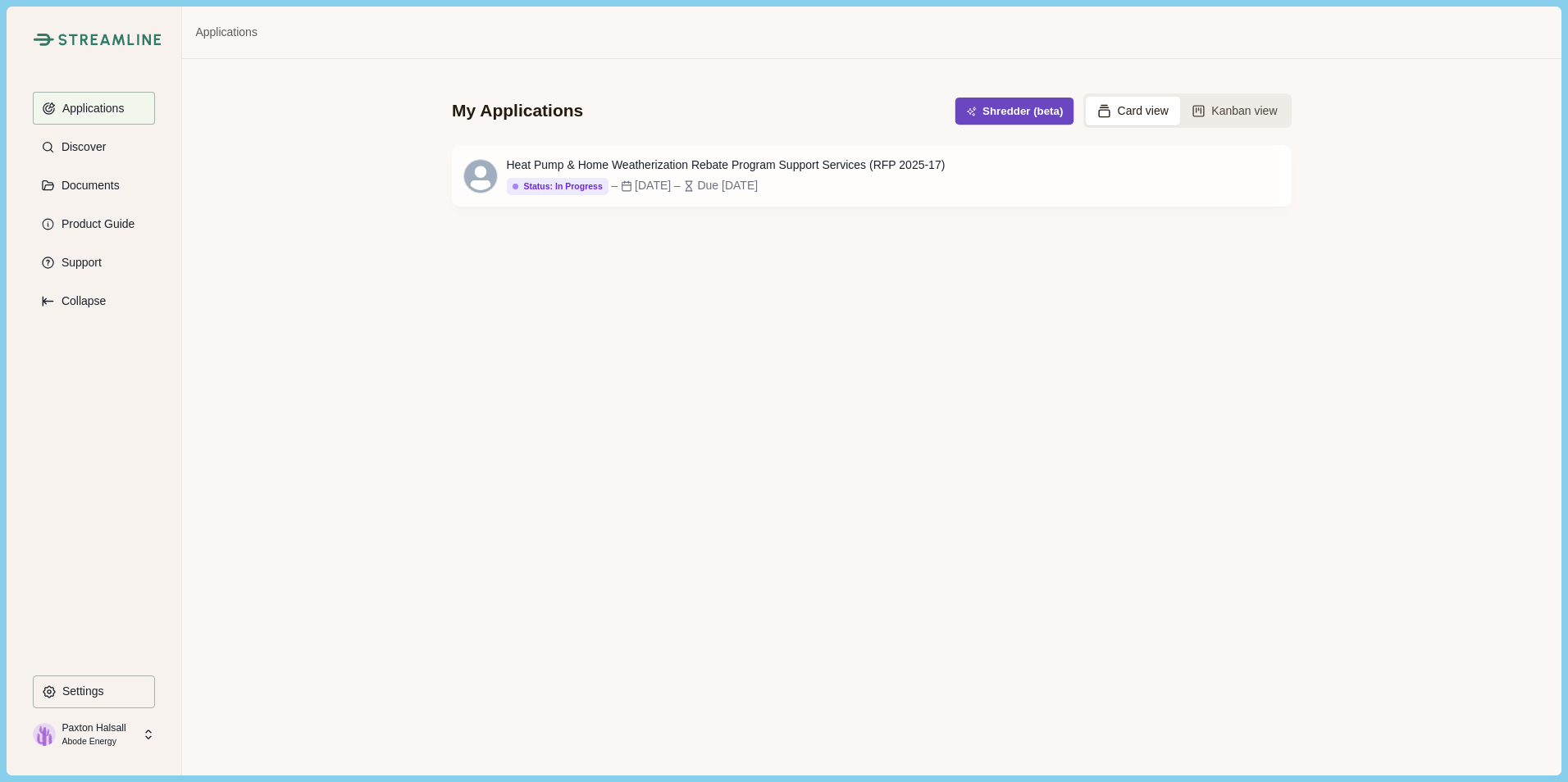 click on "Shredder (beta)" at bounding box center (1014, 111) 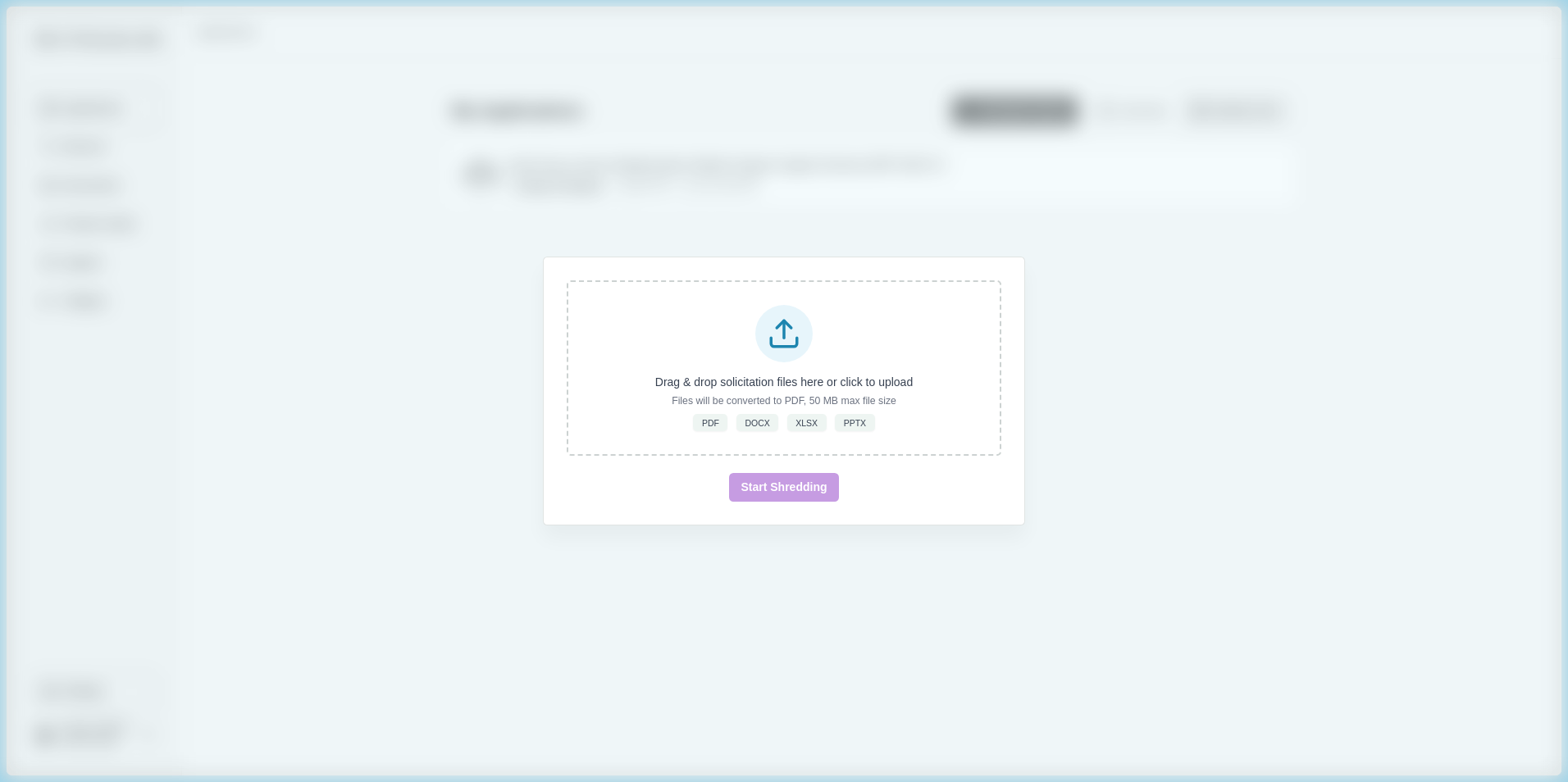 click on "Drag & drop solicitation files here or click to upload Files will be converted to PDF, 50 MB max file size PDF DOCX XLSX PPTX Start Shredding" at bounding box center (784, 391) 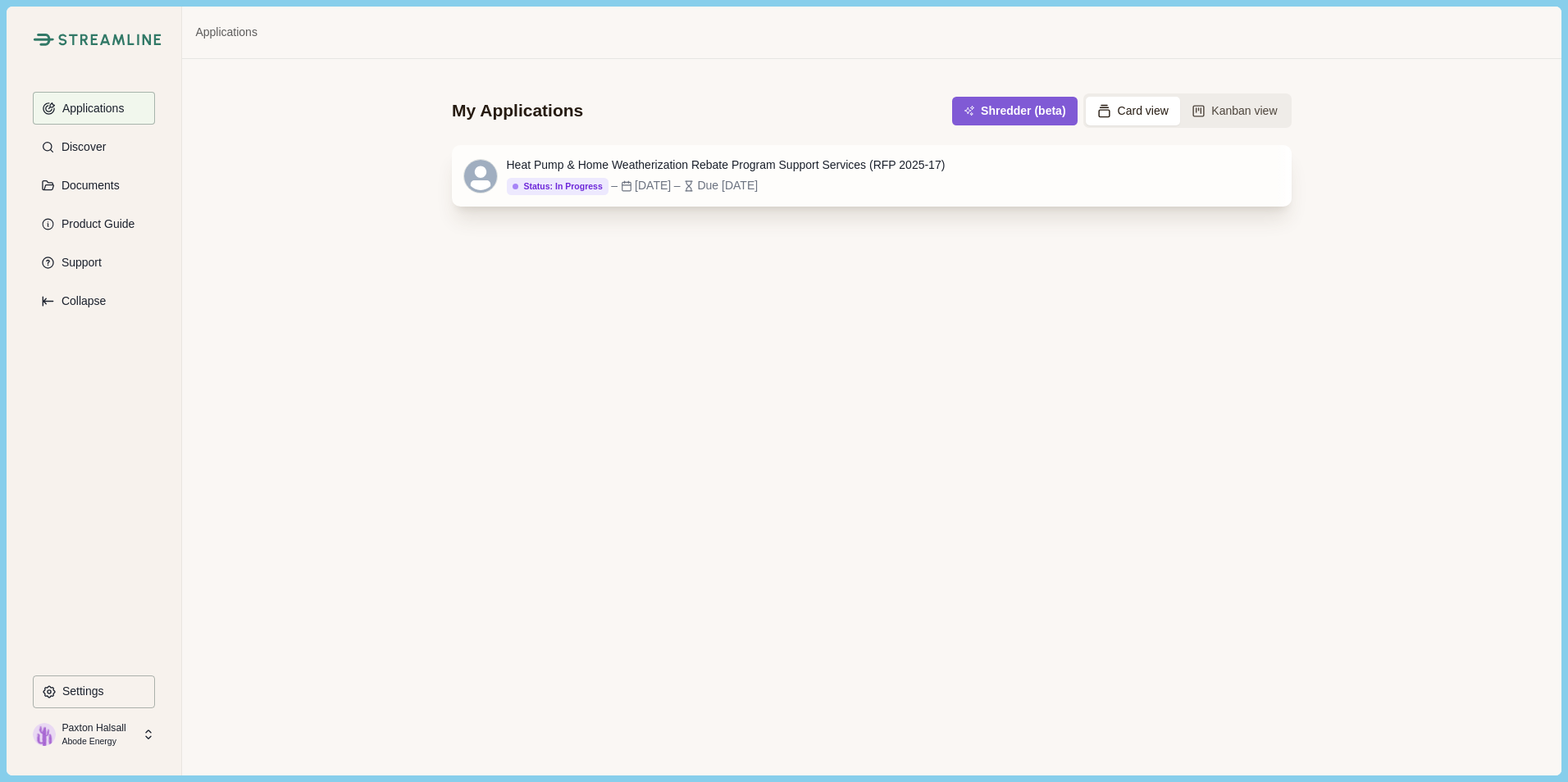 click on "Heat Pump & Home Weatherization Rebate Program Support Services (RFP 2025-17) Status: In Progress Status: Not Started Status: Go/No Go Status: In Progress Status: In Review Status: Submitted Status: Awarded Status: Rejected Status: Cancelled – Jul 2, 2025 – Due tomorrow" at bounding box center (726, 175) 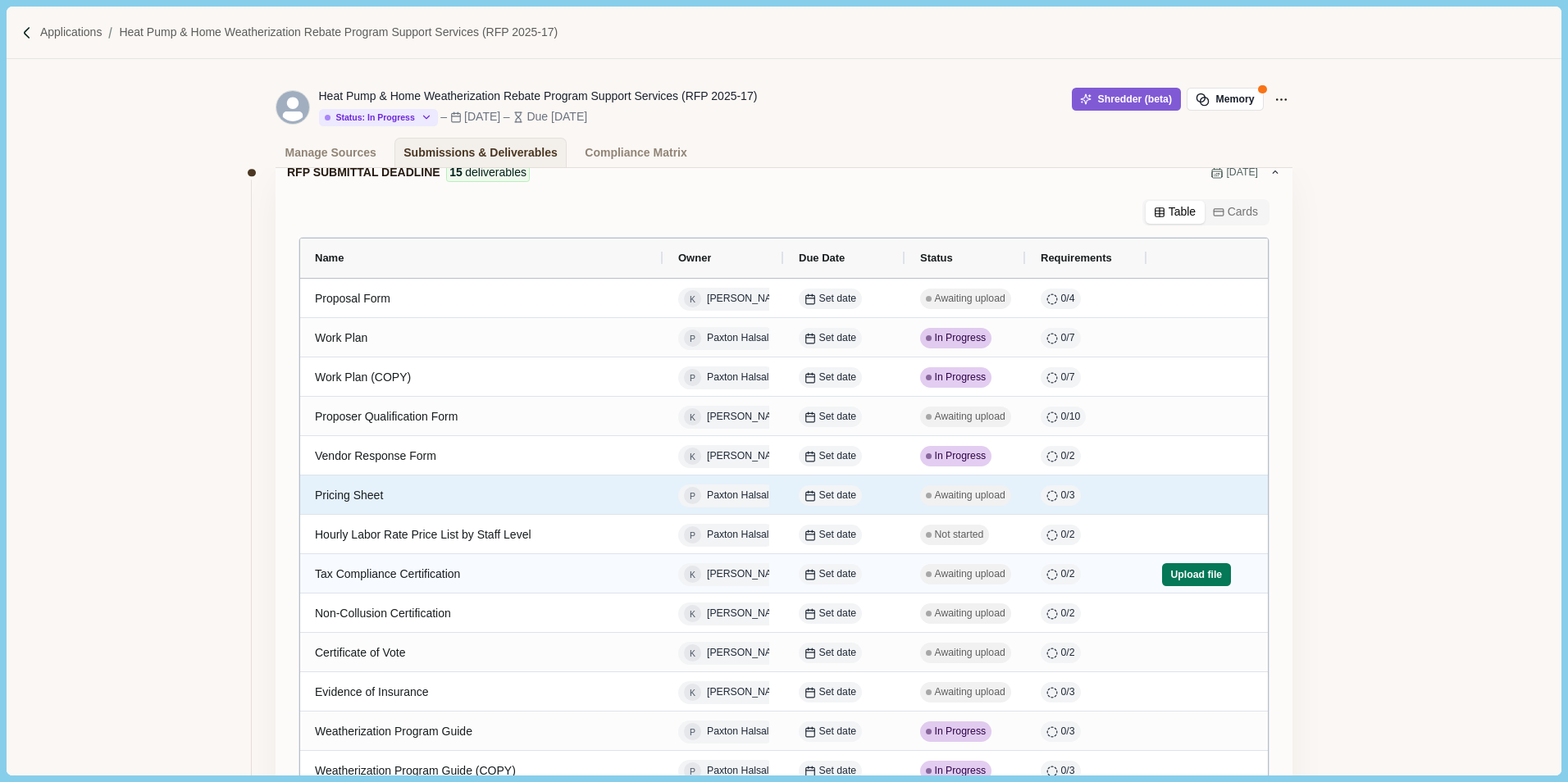 scroll, scrollTop: 164, scrollLeft: 0, axis: vertical 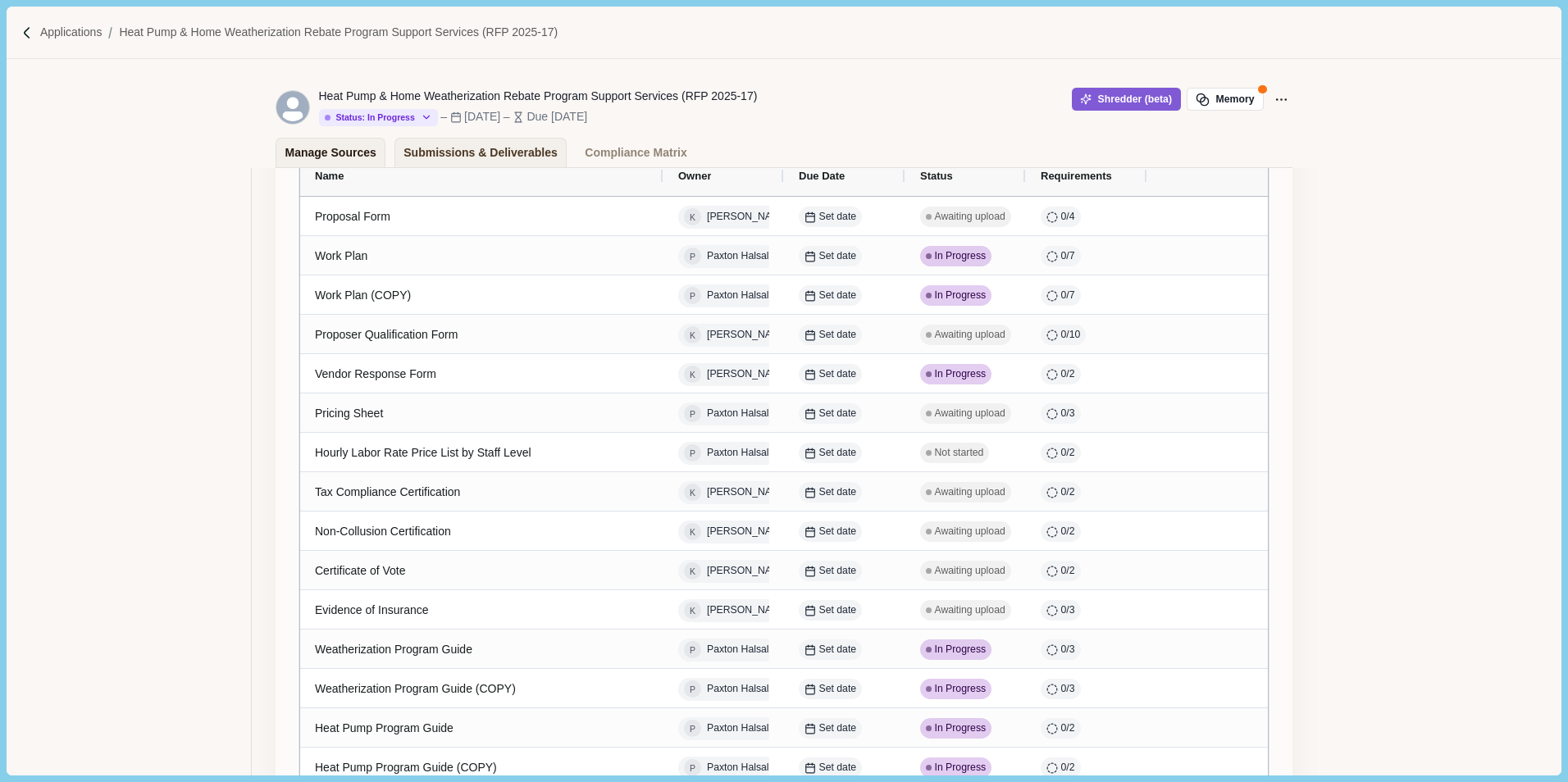 click on "Manage Sources" at bounding box center [330, 152] 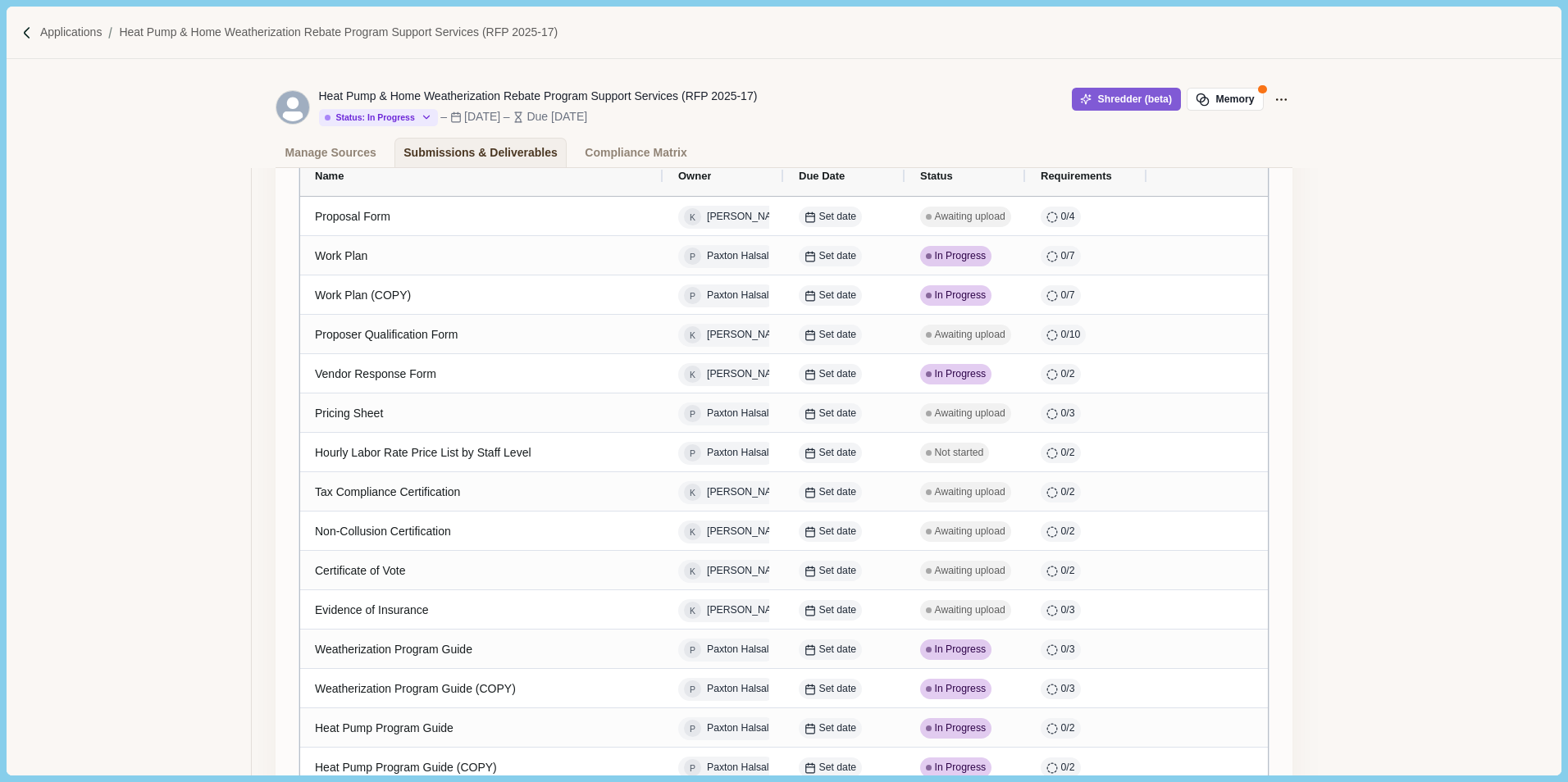 scroll, scrollTop: 0, scrollLeft: 0, axis: both 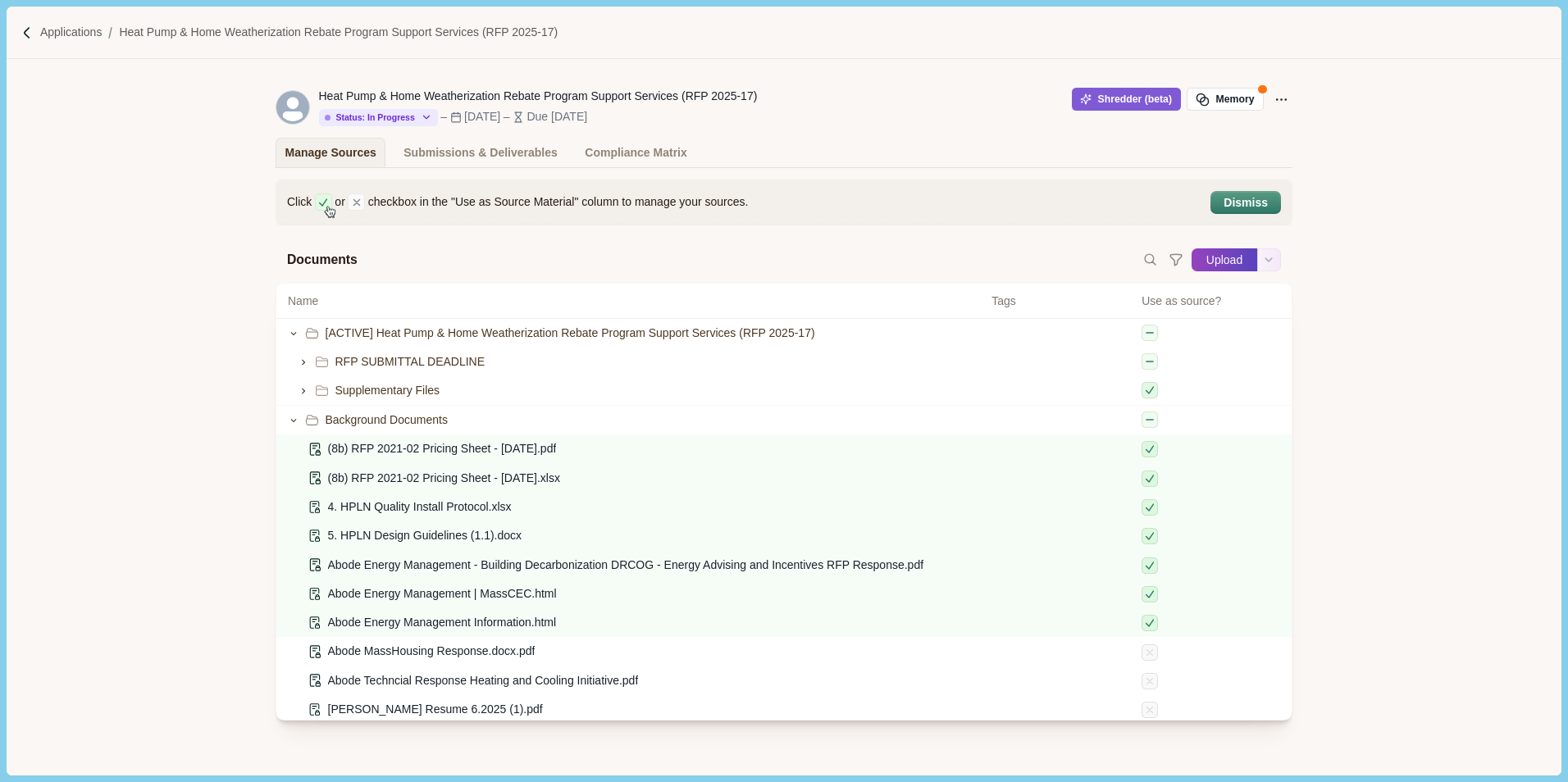 click on "Upload" at bounding box center (1224, 260) 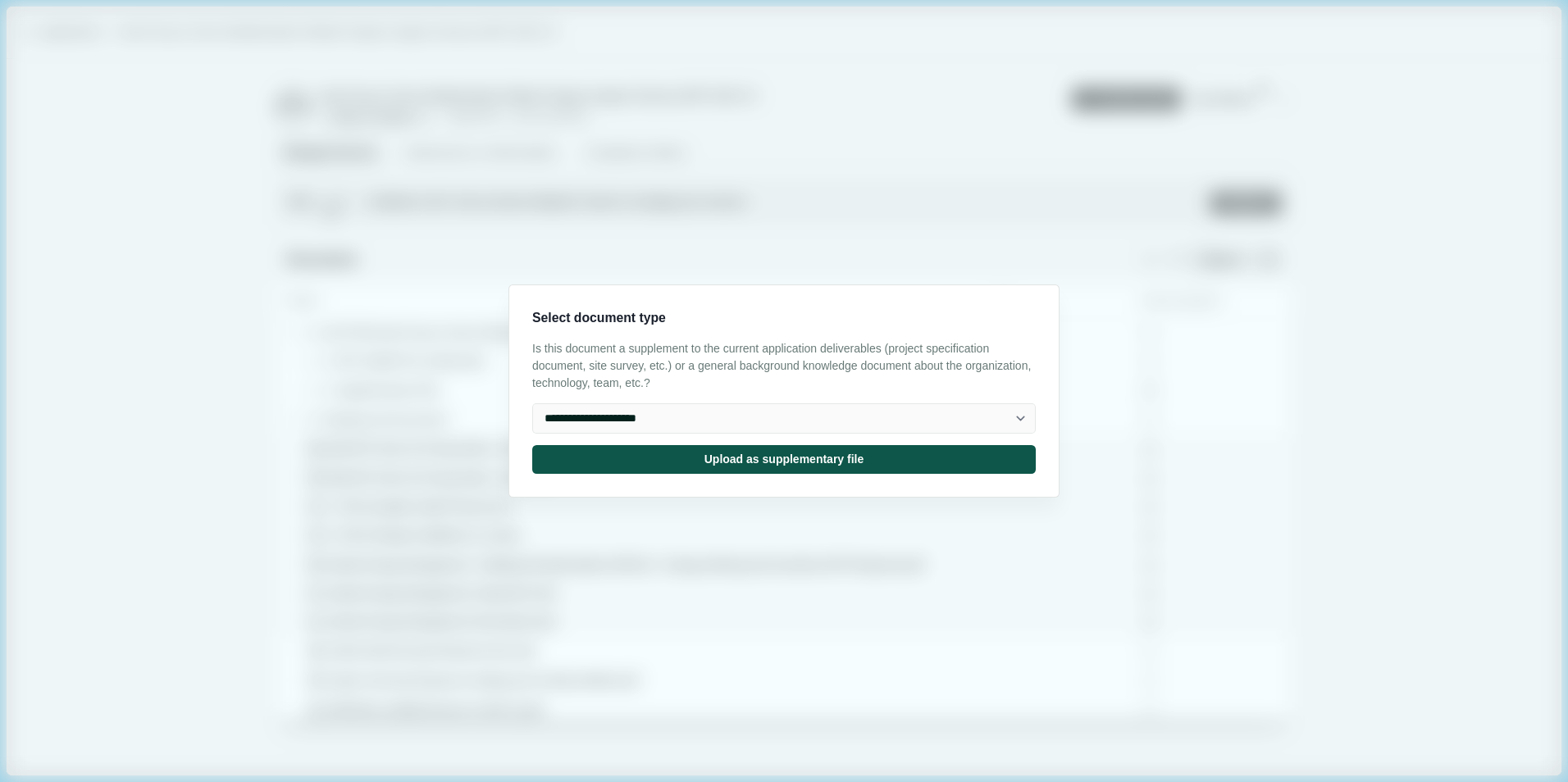 click on "Upload   as supplementary file" at bounding box center [784, 459] 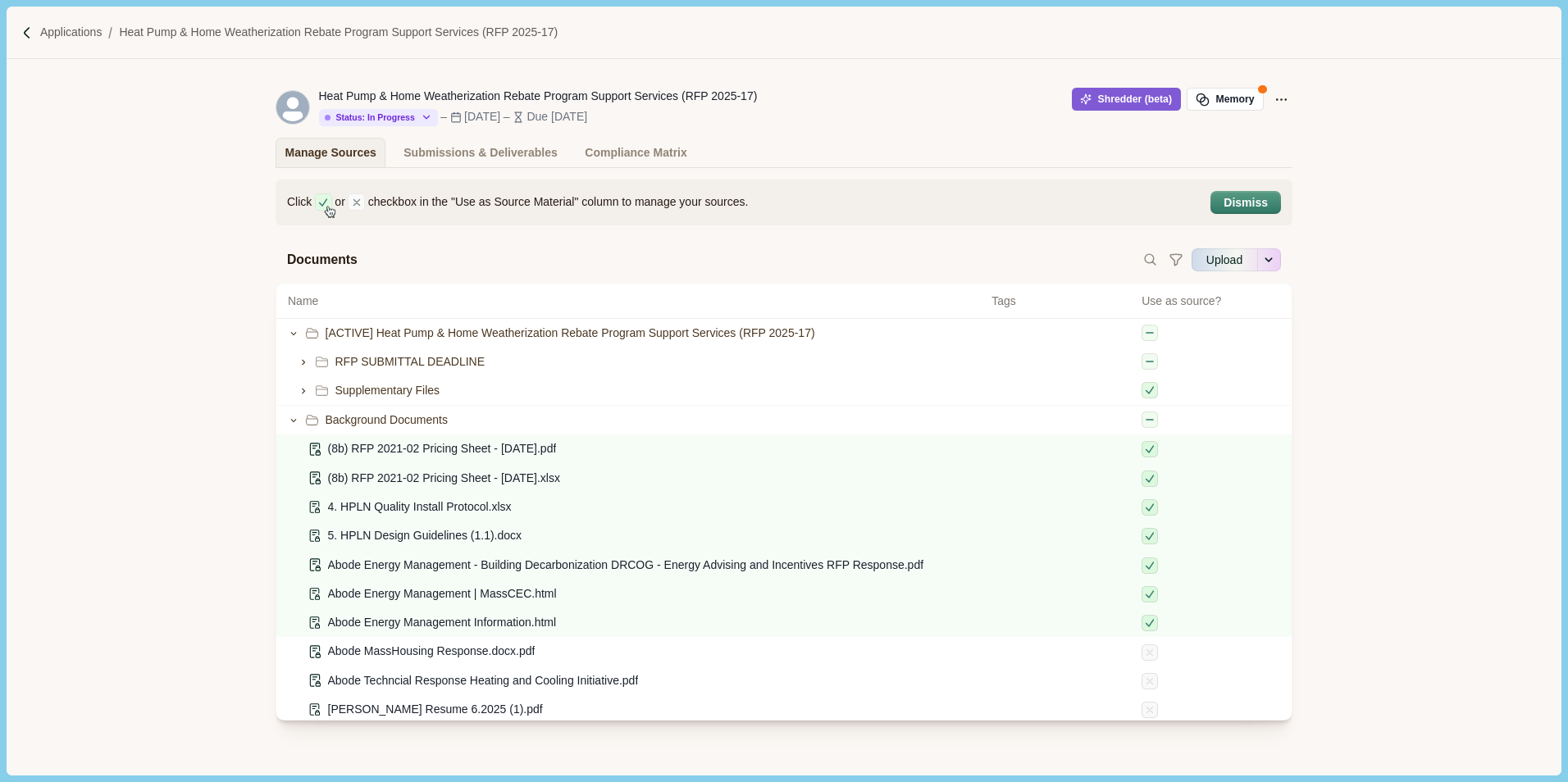 type on "**********" 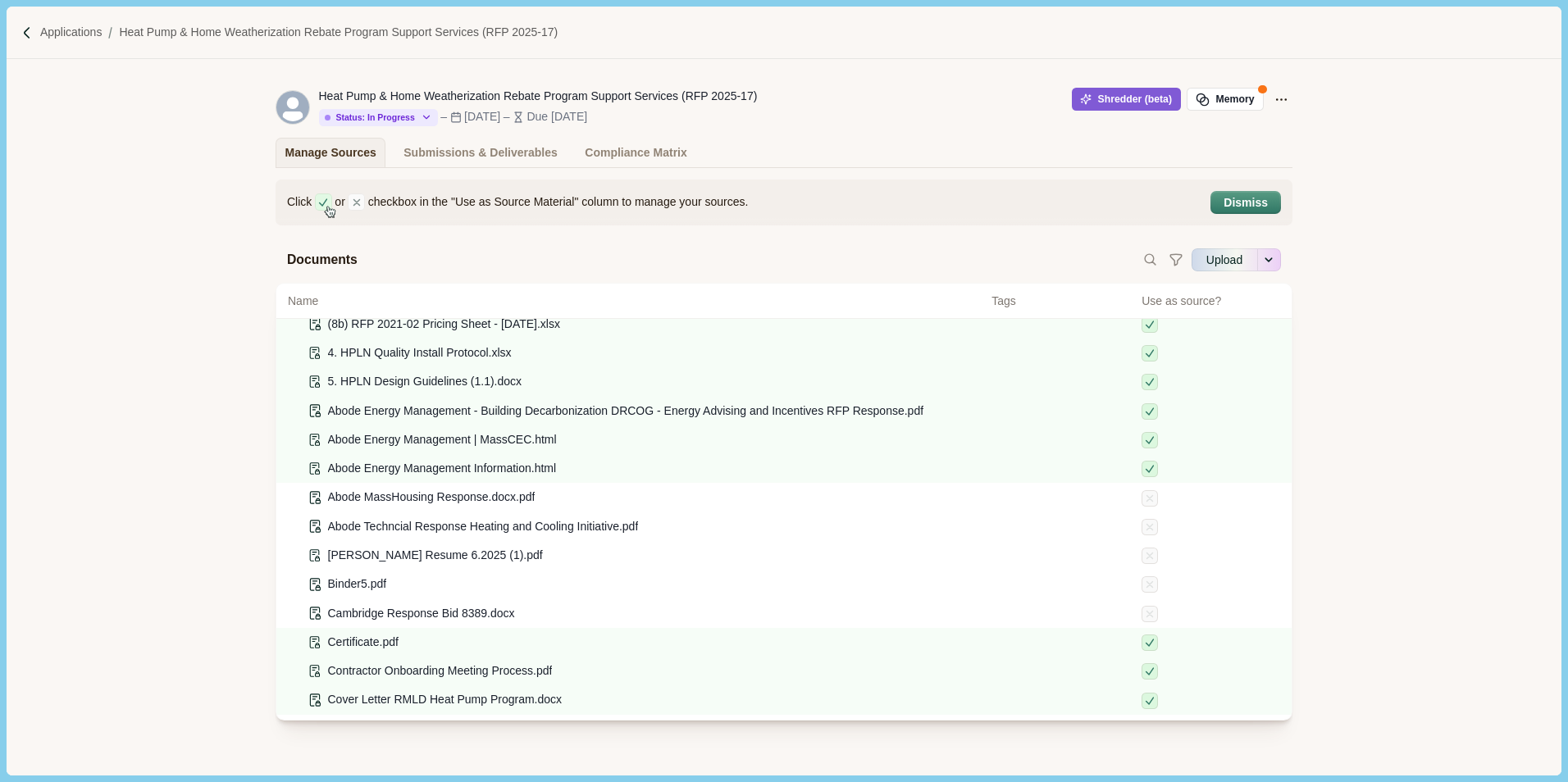 scroll, scrollTop: 0, scrollLeft: 0, axis: both 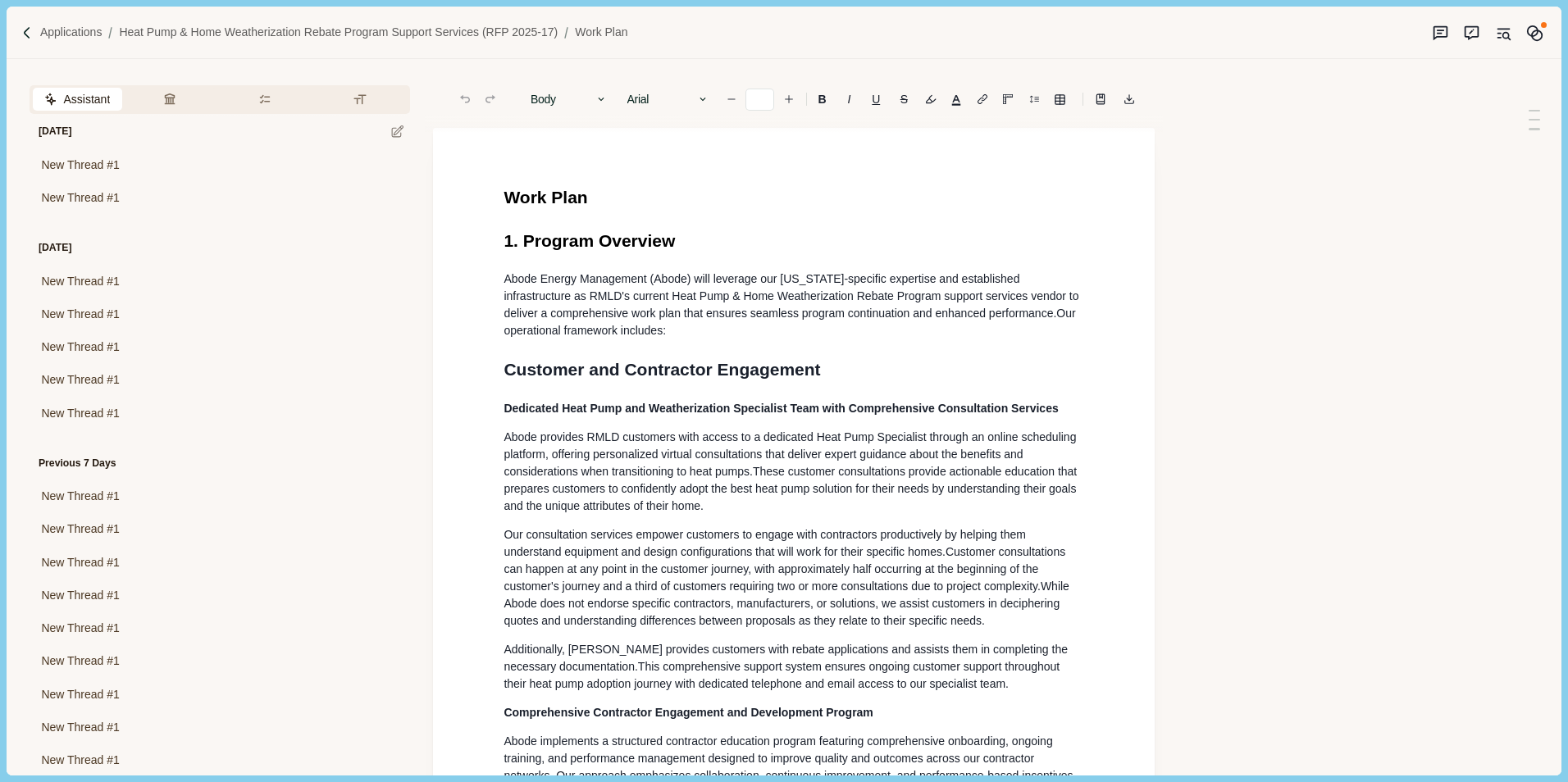 type on "**" 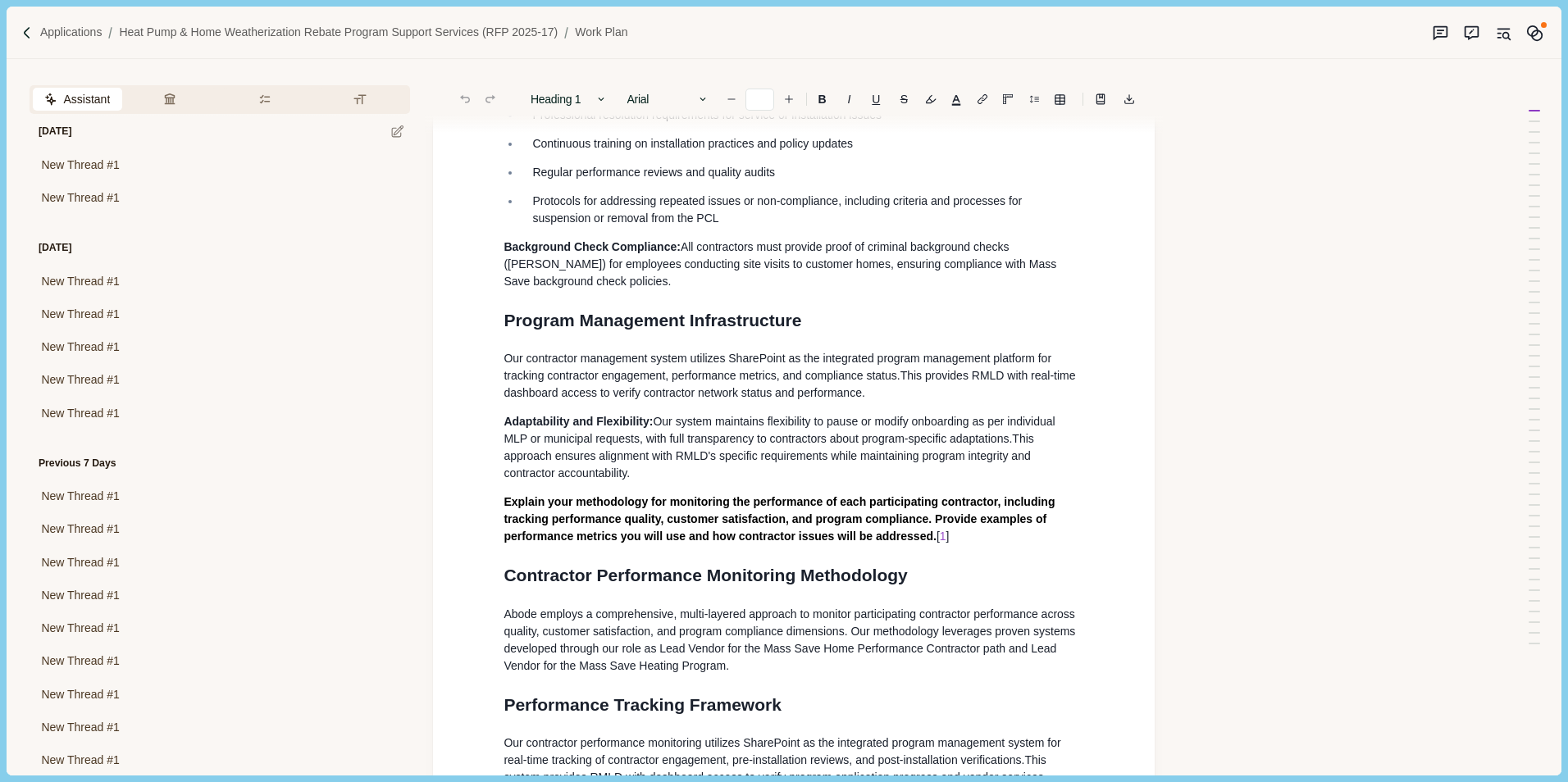 scroll, scrollTop: 5574, scrollLeft: 0, axis: vertical 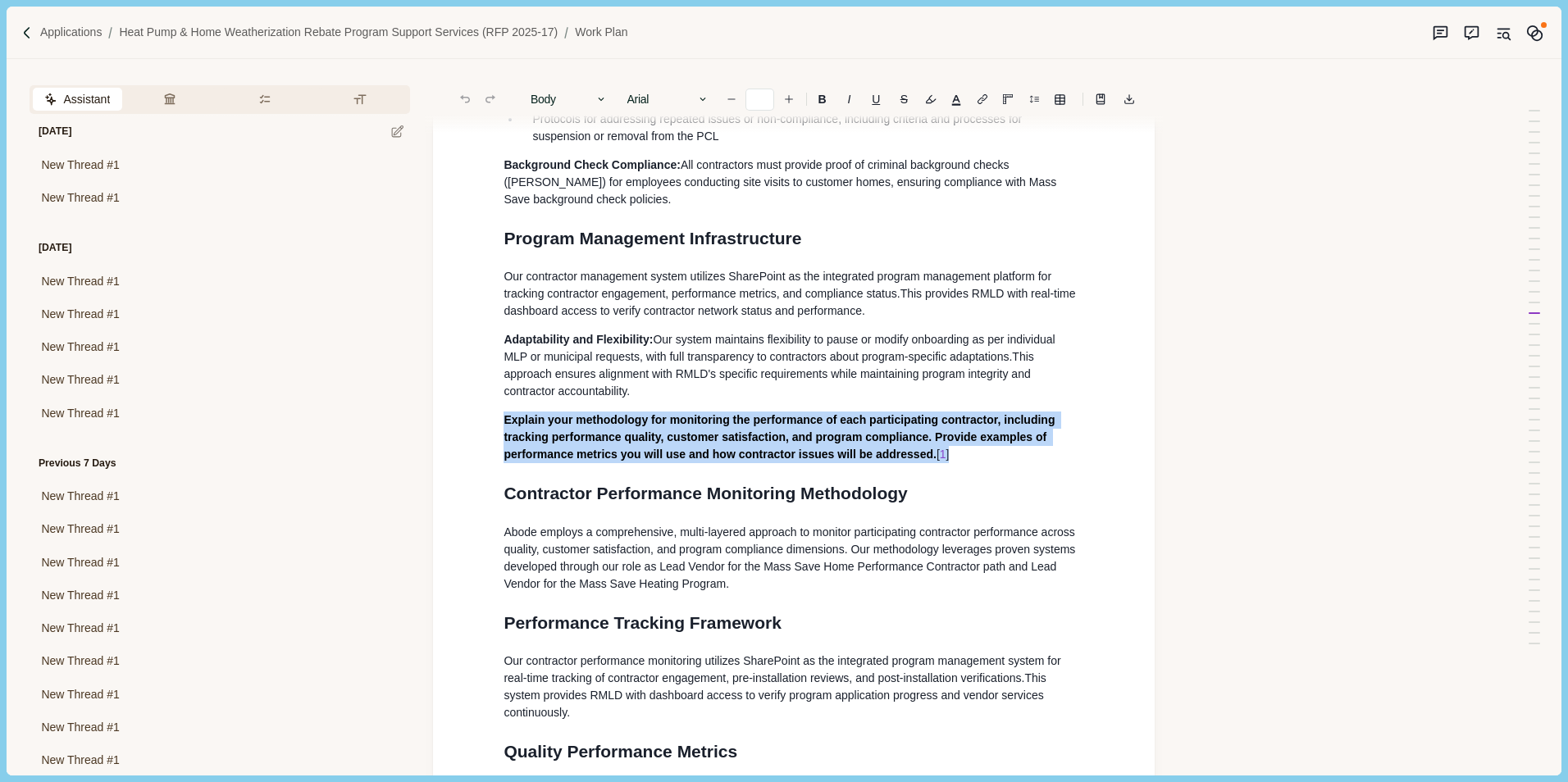 drag, startPoint x: 969, startPoint y: 582, endPoint x: 488, endPoint y: 547, distance: 482.2717 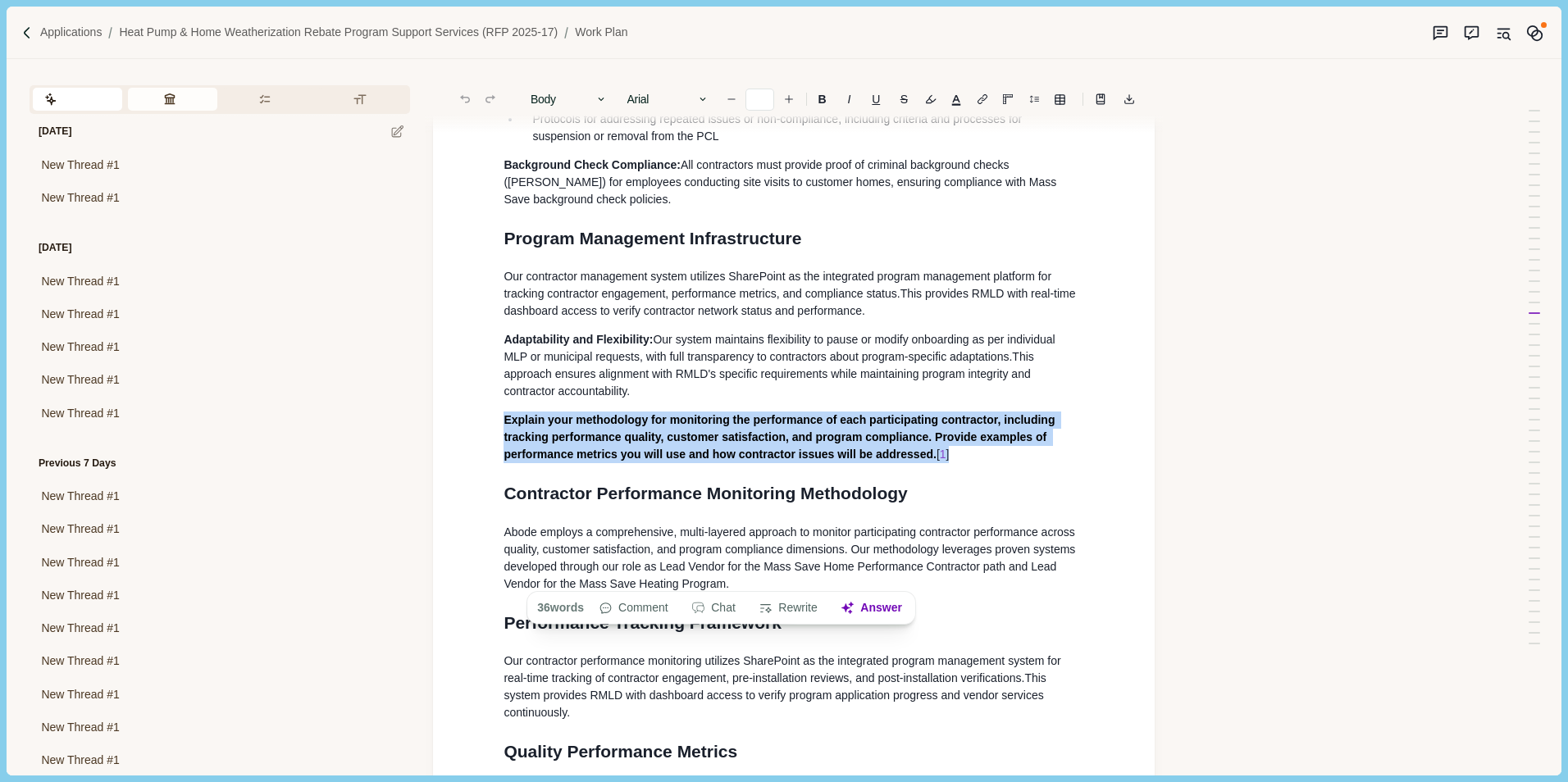 click on "Review Criteria" at bounding box center (172, 99) 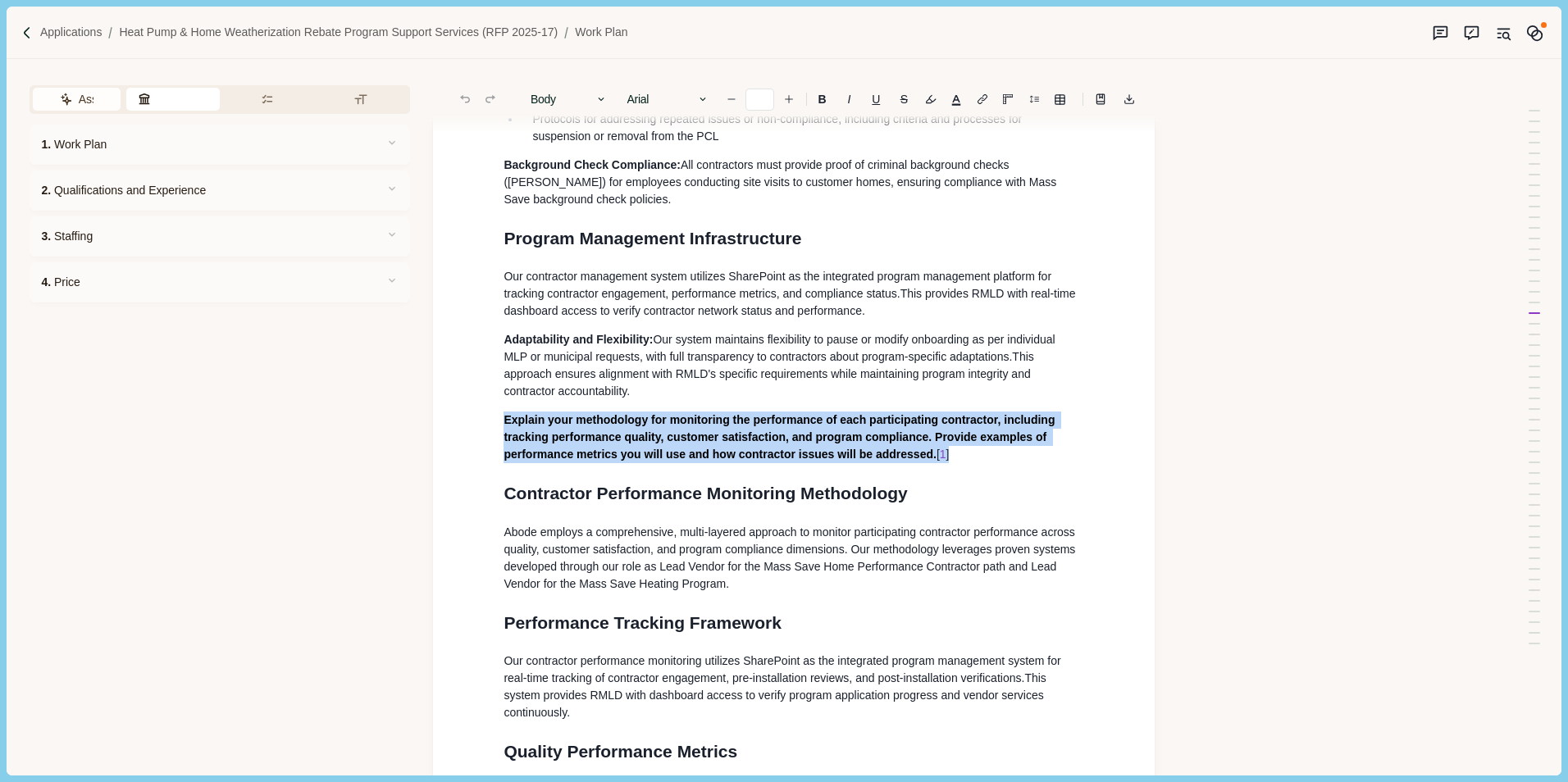 click on "Assistant" at bounding box center [76, 99] 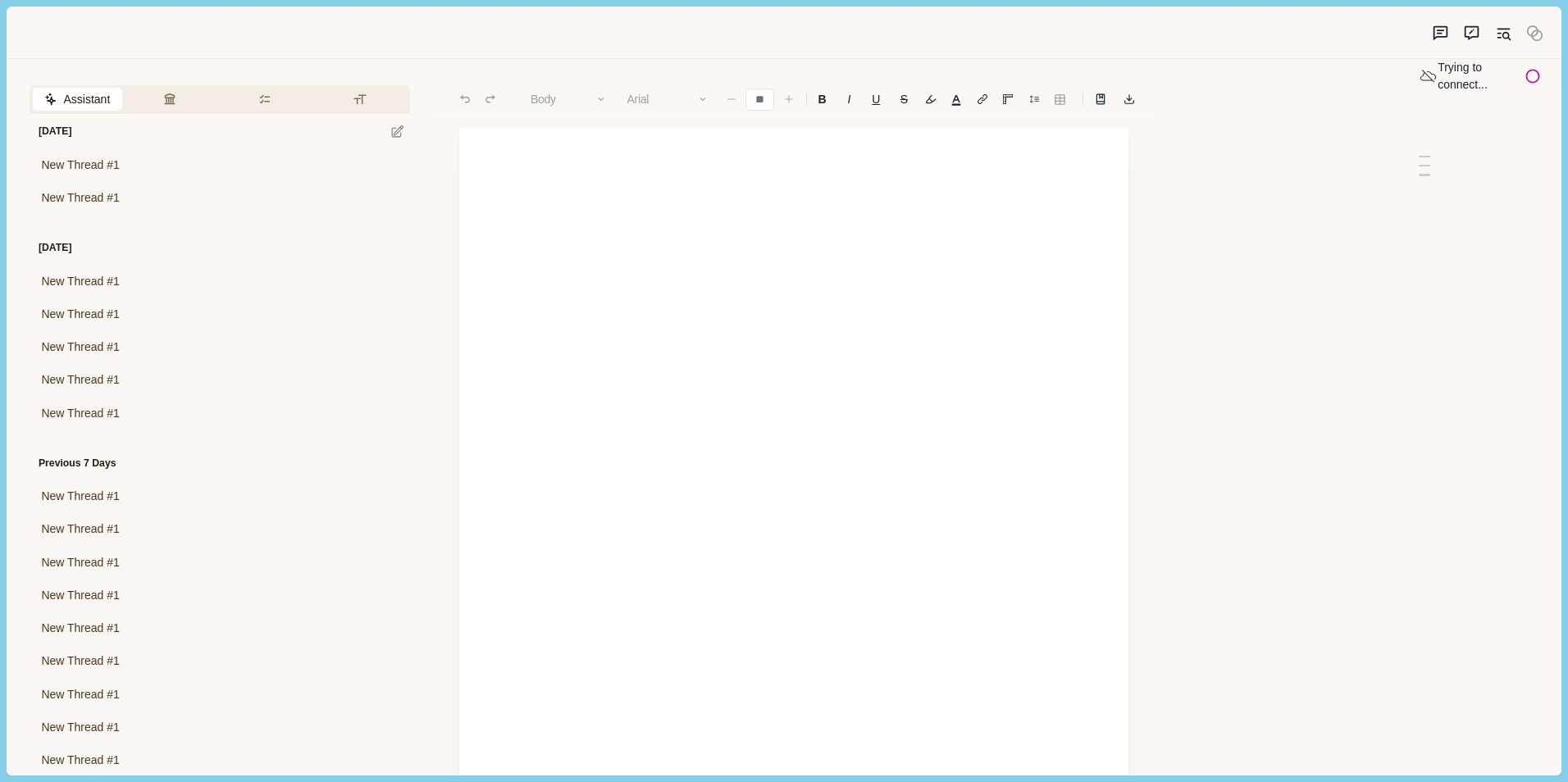 scroll, scrollTop: 0, scrollLeft: 0, axis: both 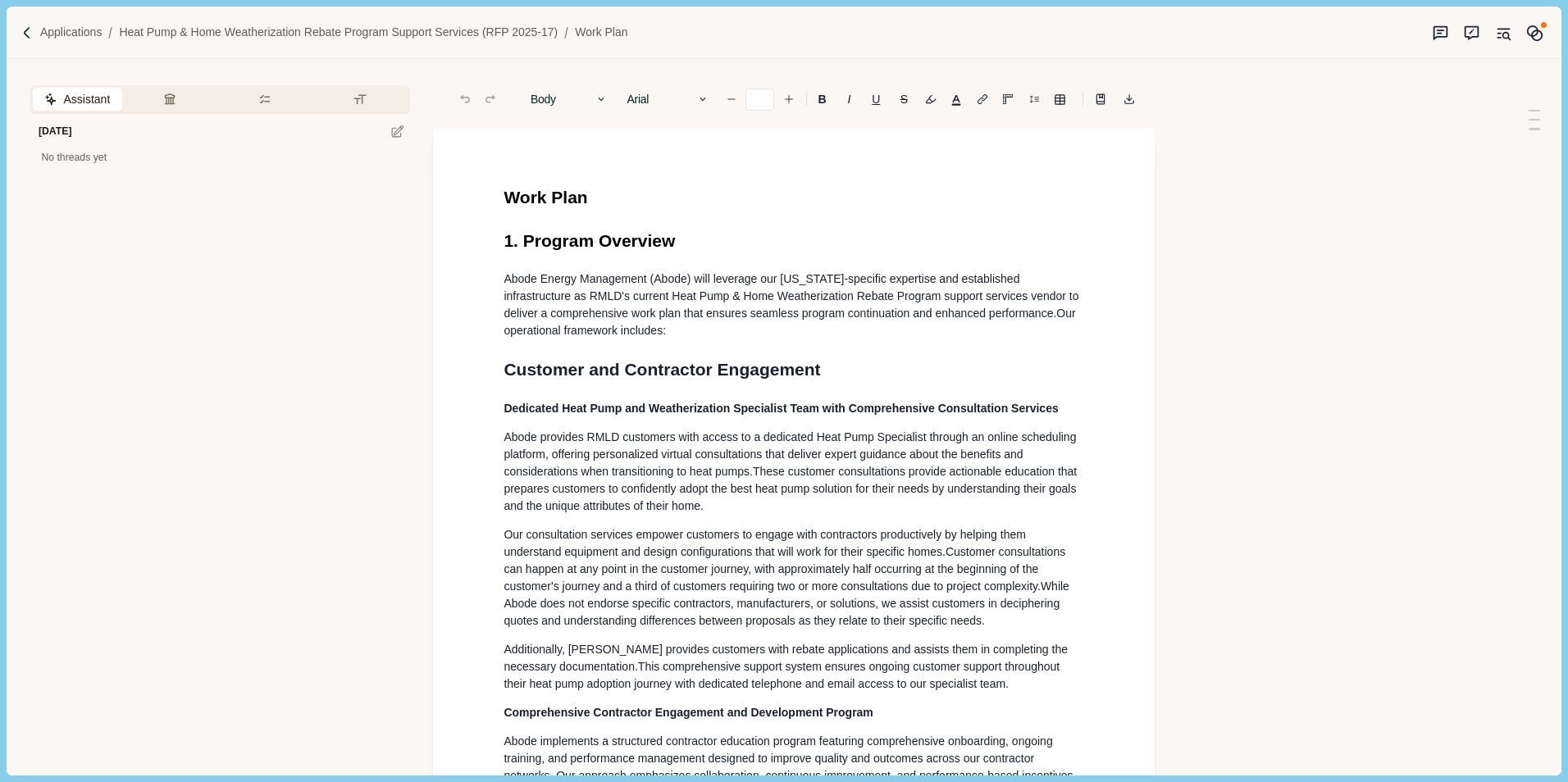 type on "**" 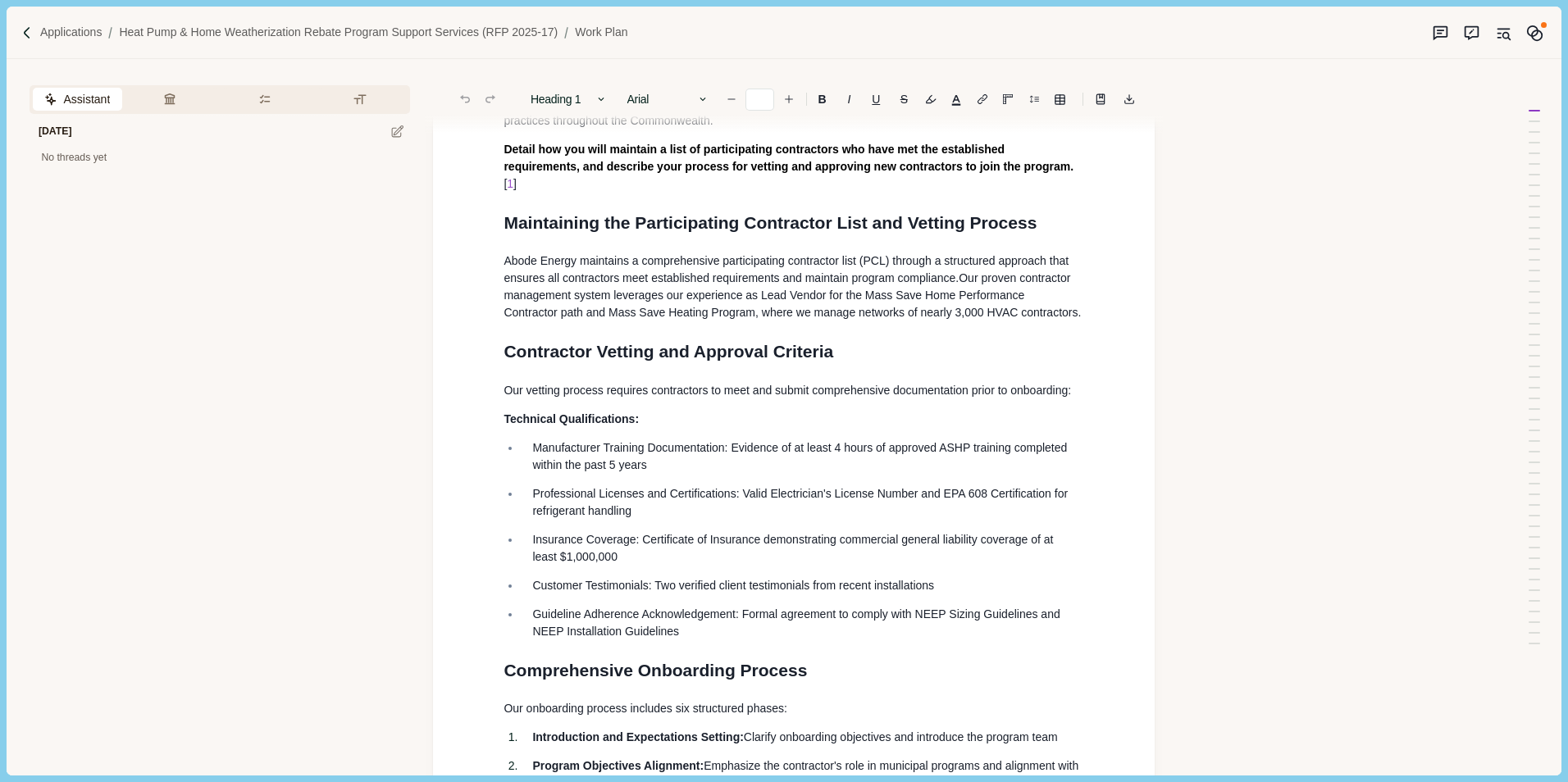 scroll, scrollTop: 4426, scrollLeft: 0, axis: vertical 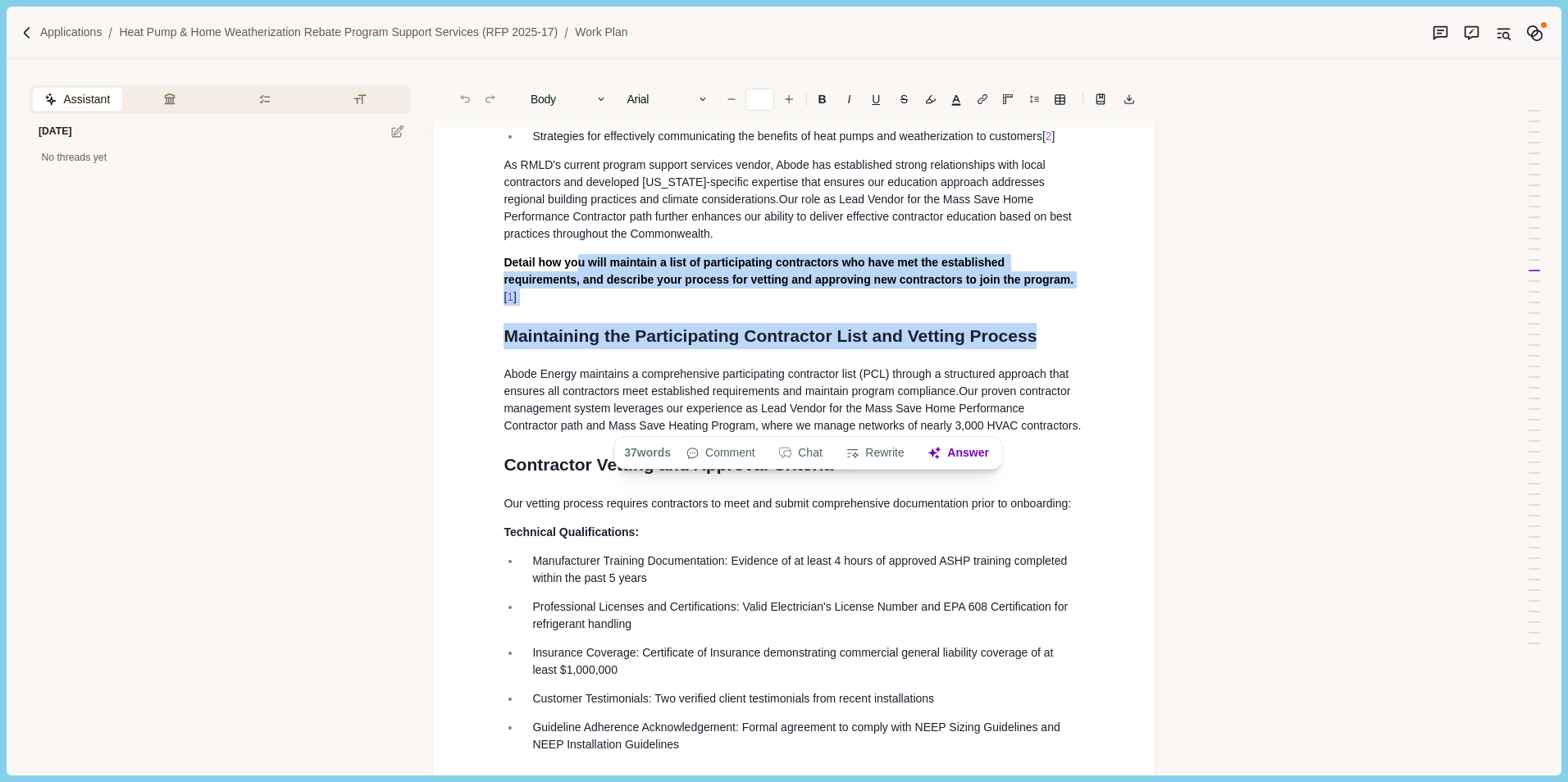 drag, startPoint x: 1070, startPoint y: 388, endPoint x: 581, endPoint y: 352, distance: 490.32336 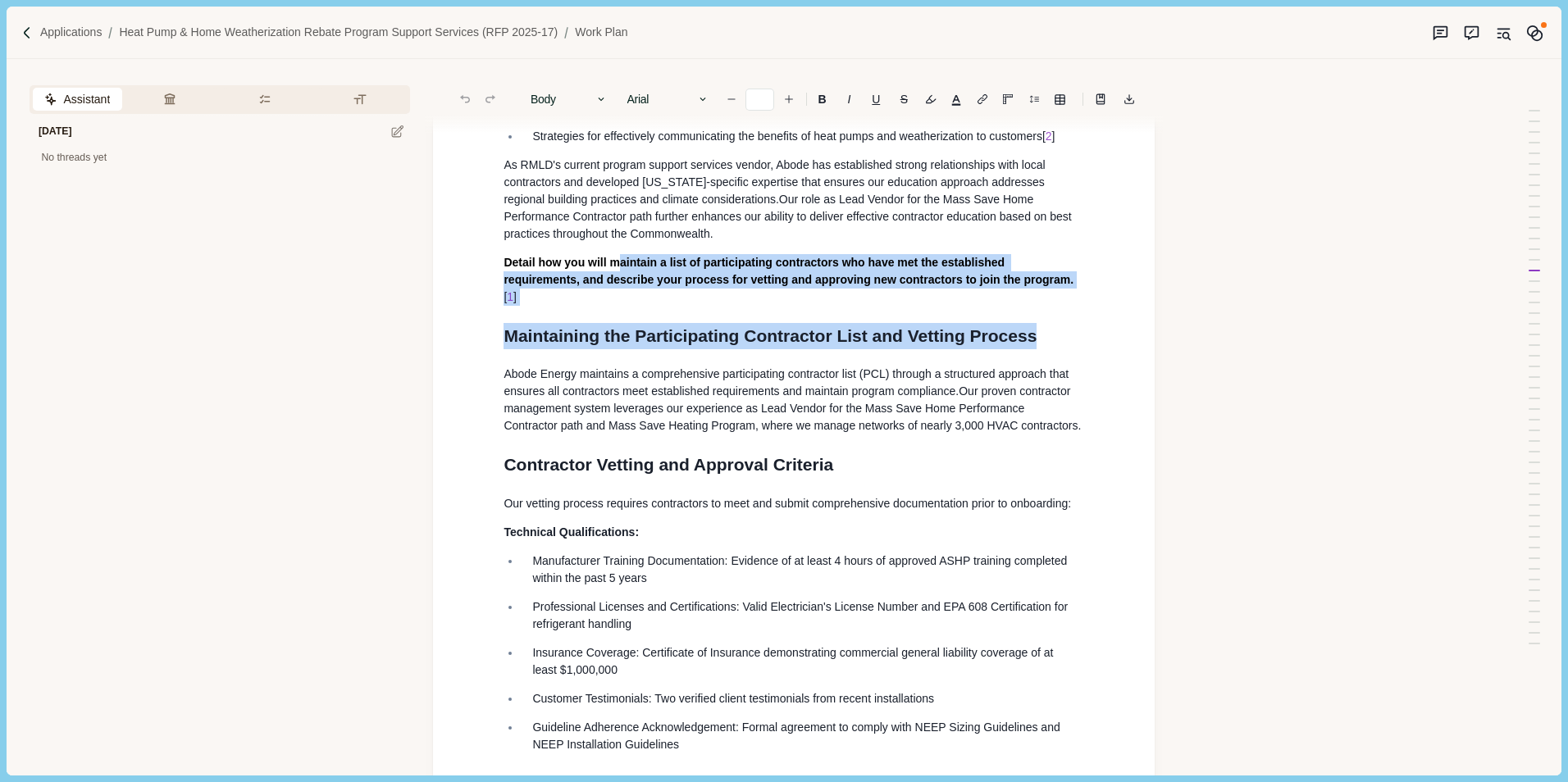 drag, startPoint x: 1051, startPoint y: 389, endPoint x: 621, endPoint y: 362, distance: 430.8468 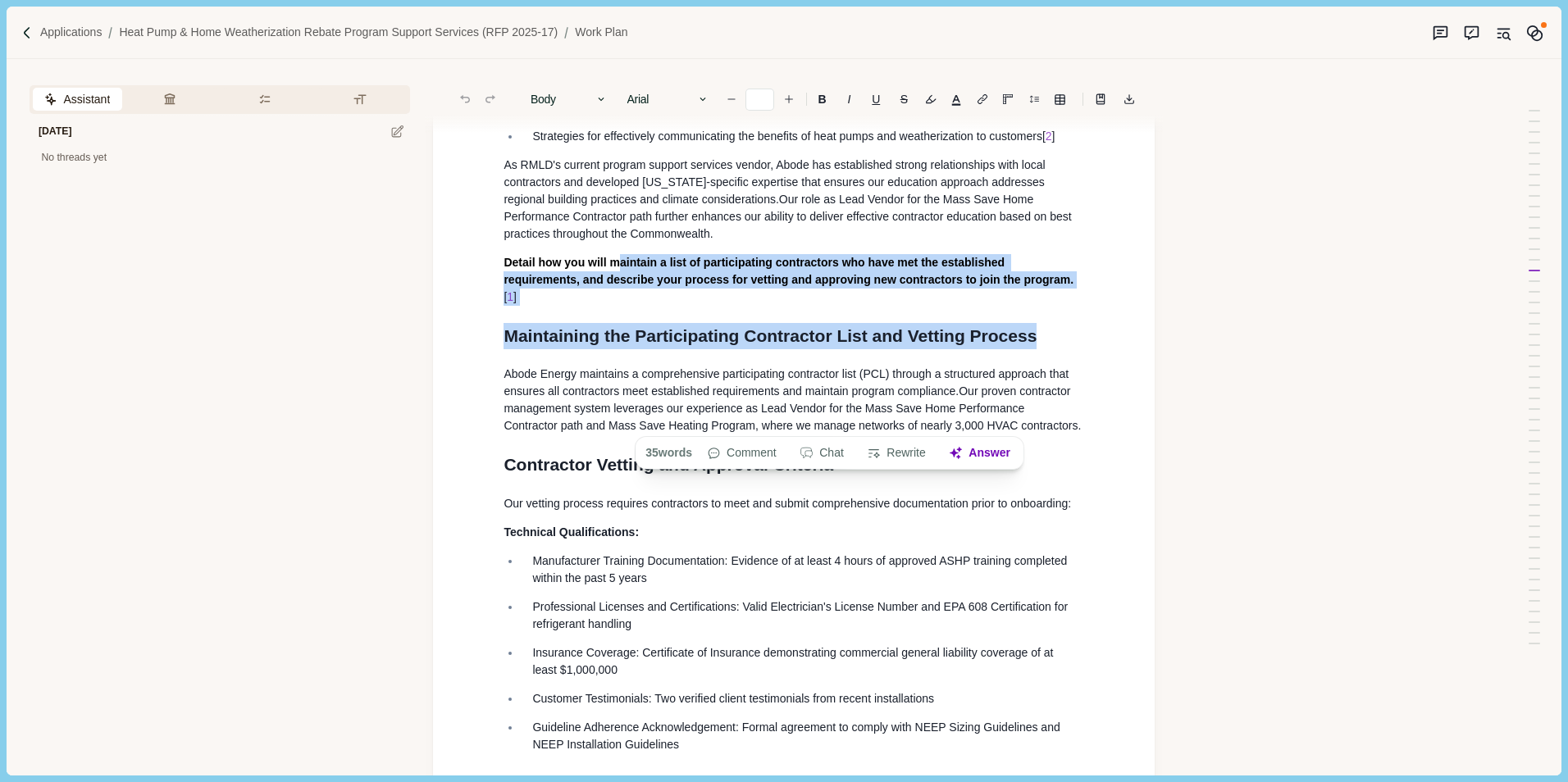 click on "Detail how you will maintain a list of participating contractors who have met the established requirements, and describe your process for vetting and approving new contractors to join the program." at bounding box center [788, 271] 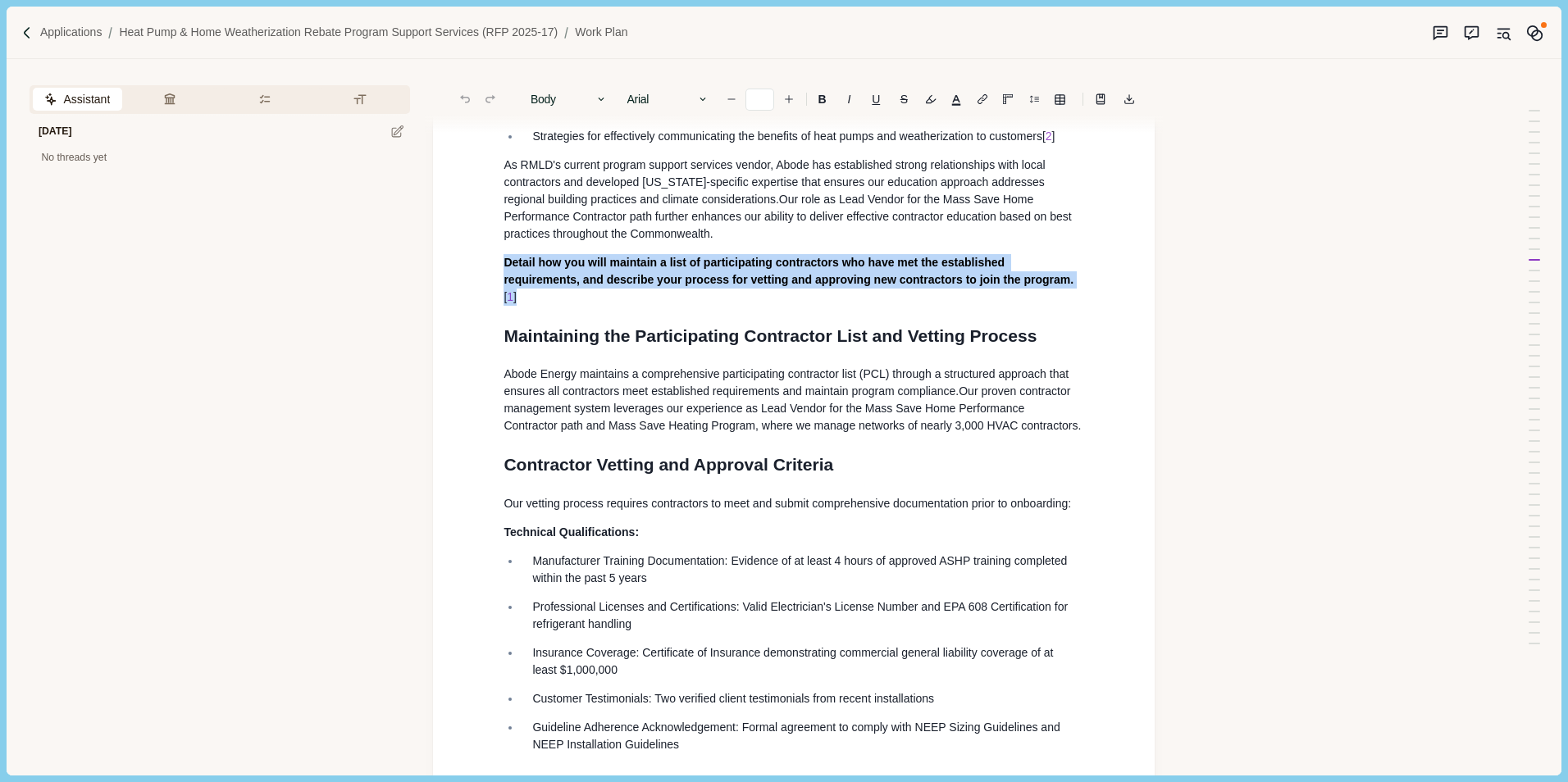 drag, startPoint x: 506, startPoint y: 359, endPoint x: 1135, endPoint y: 386, distance: 629.5792 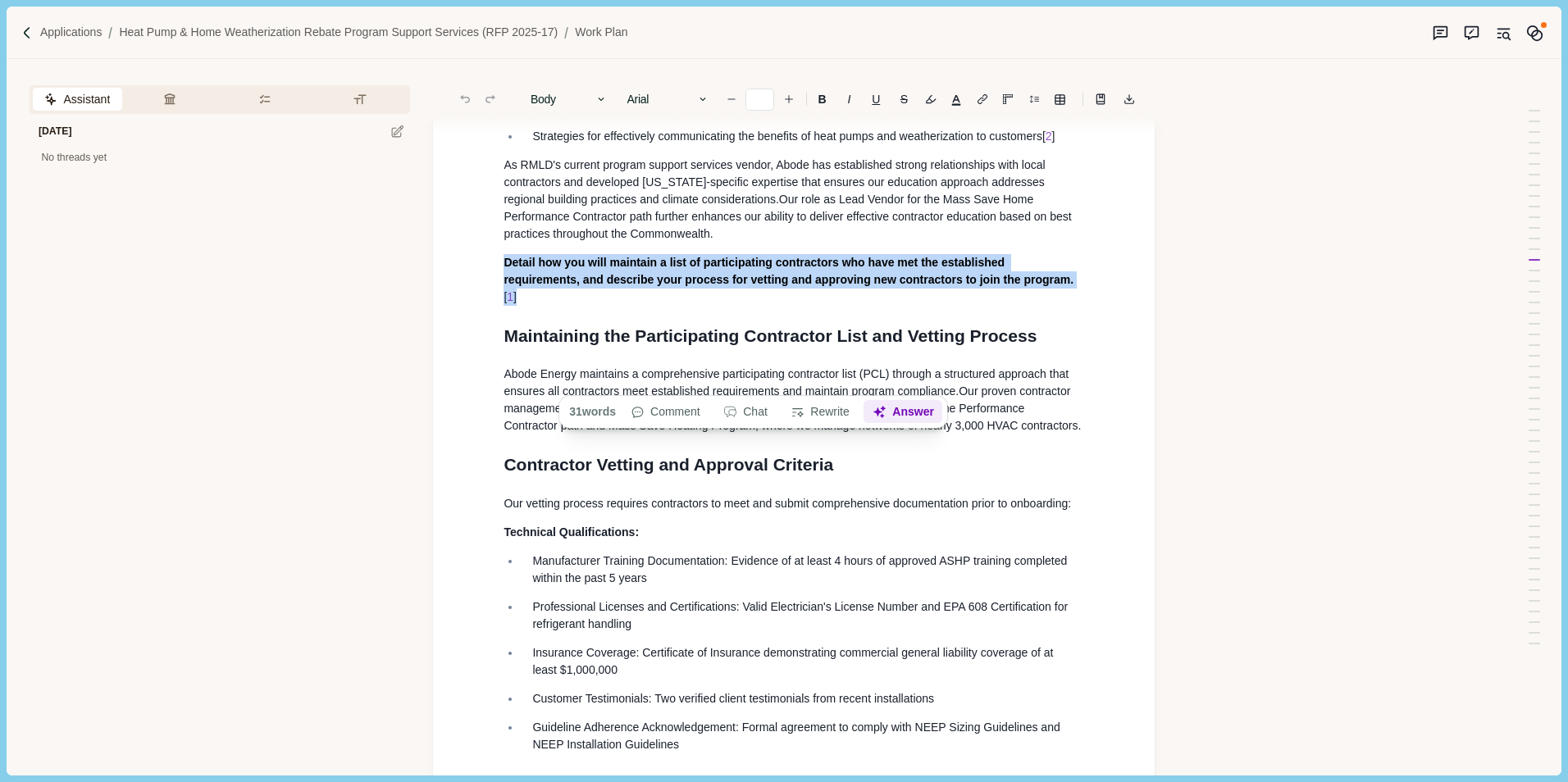 click on "Answer" at bounding box center [904, 412] 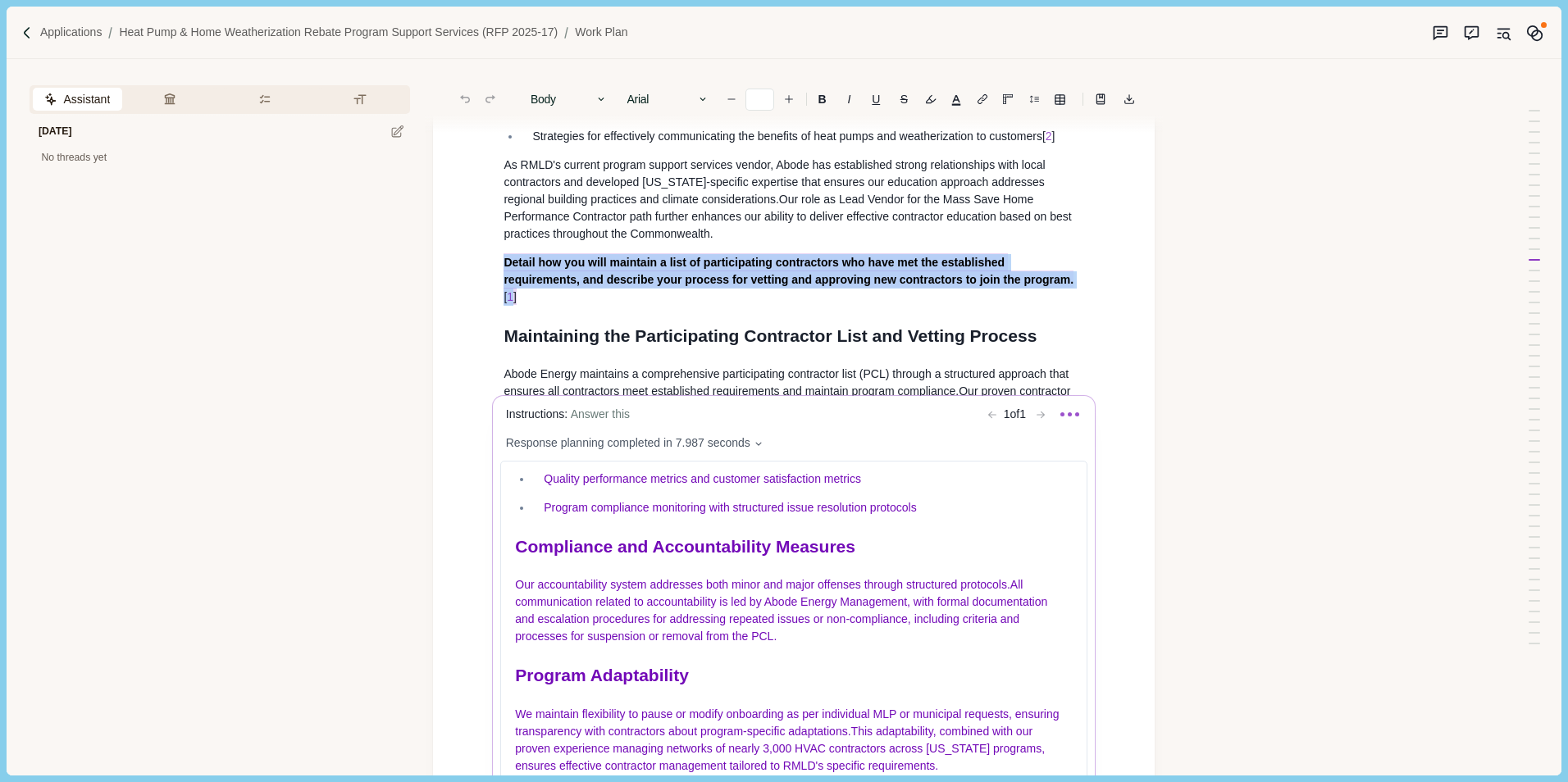 scroll, scrollTop: 0, scrollLeft: 0, axis: both 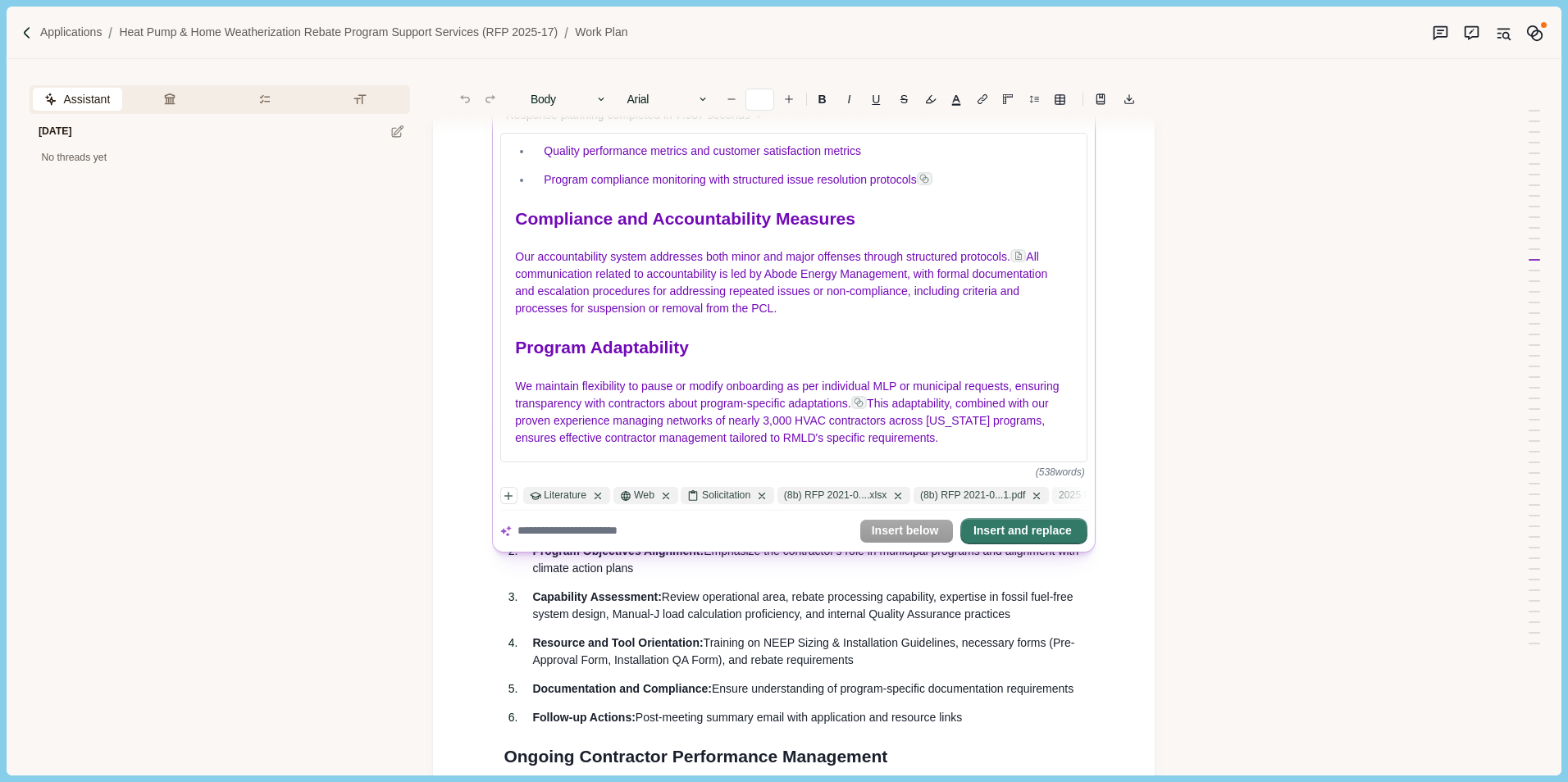 click on "Insert and replace" at bounding box center [1023, 531] 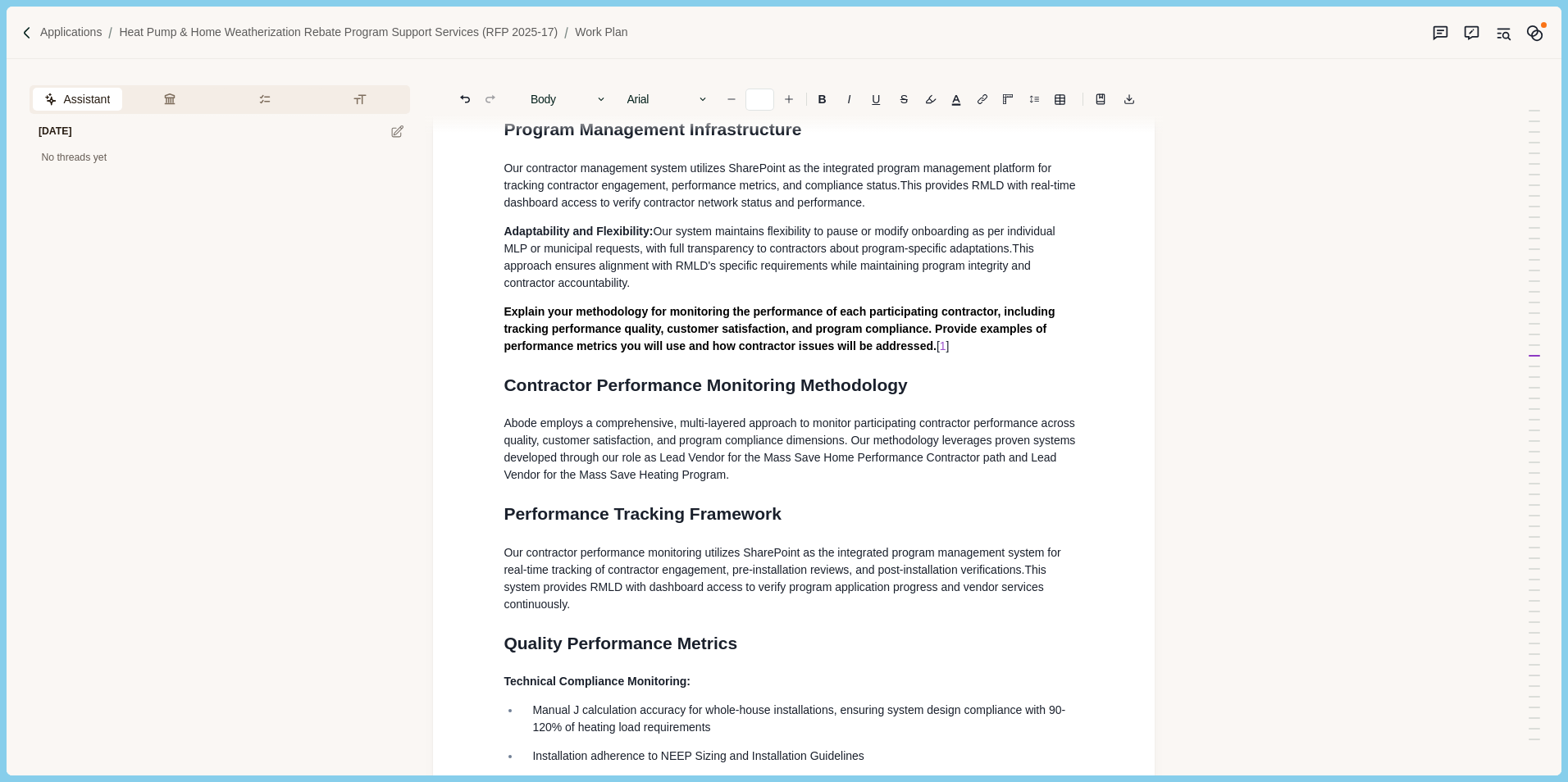 scroll, scrollTop: 7787, scrollLeft: 0, axis: vertical 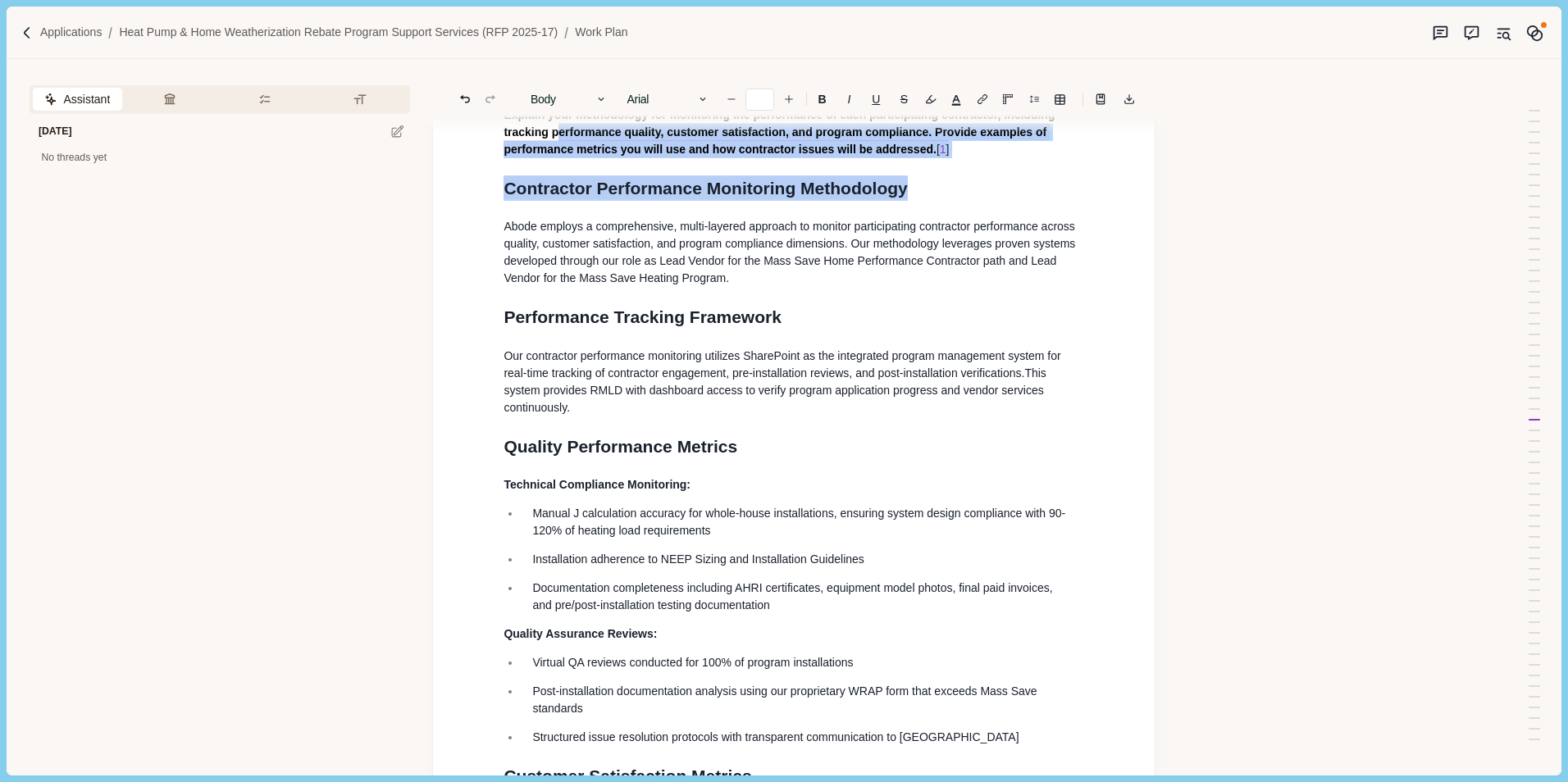 drag, startPoint x: 978, startPoint y: 354, endPoint x: 557, endPoint y: 319, distance: 422.45236 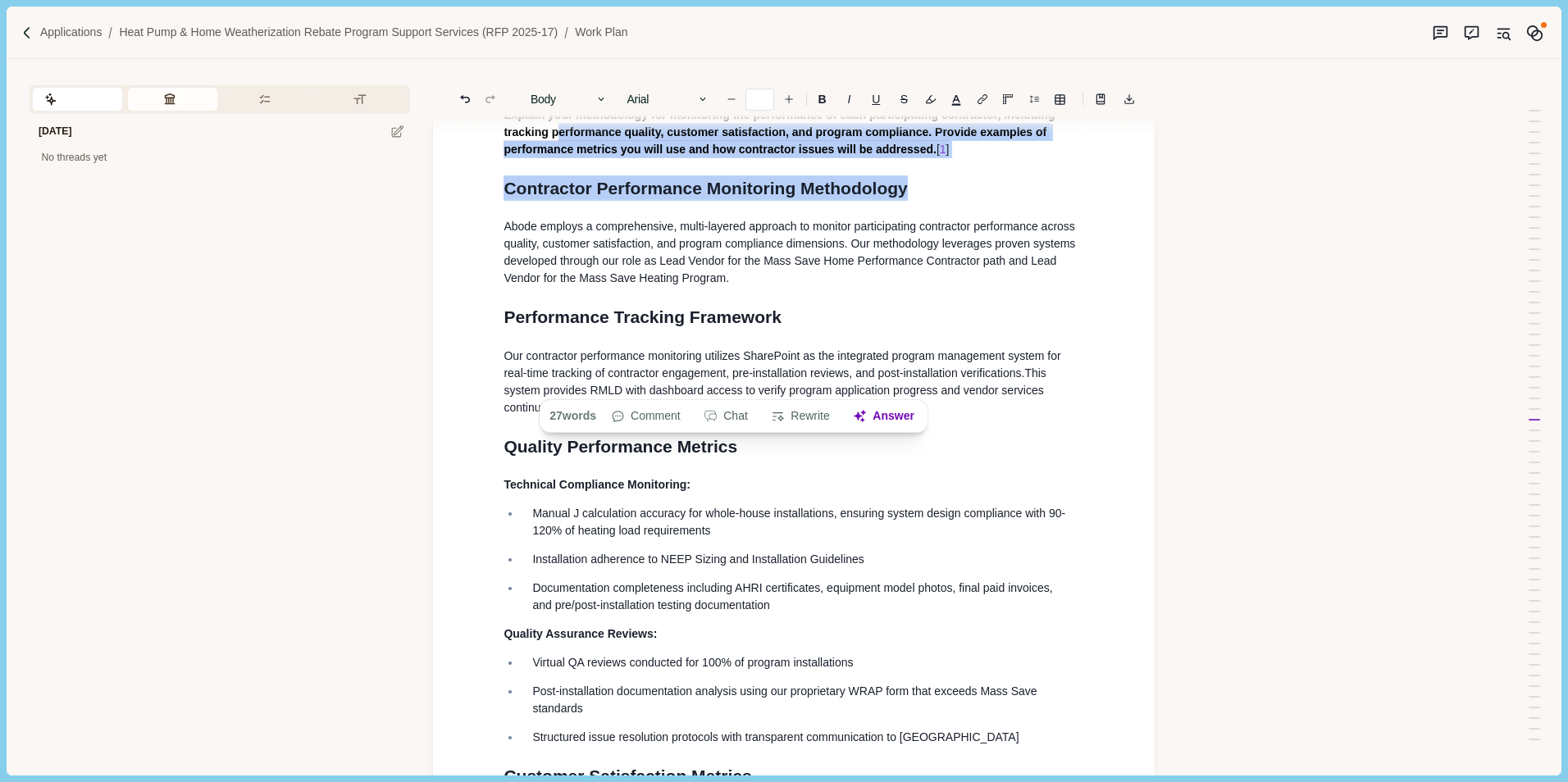 click 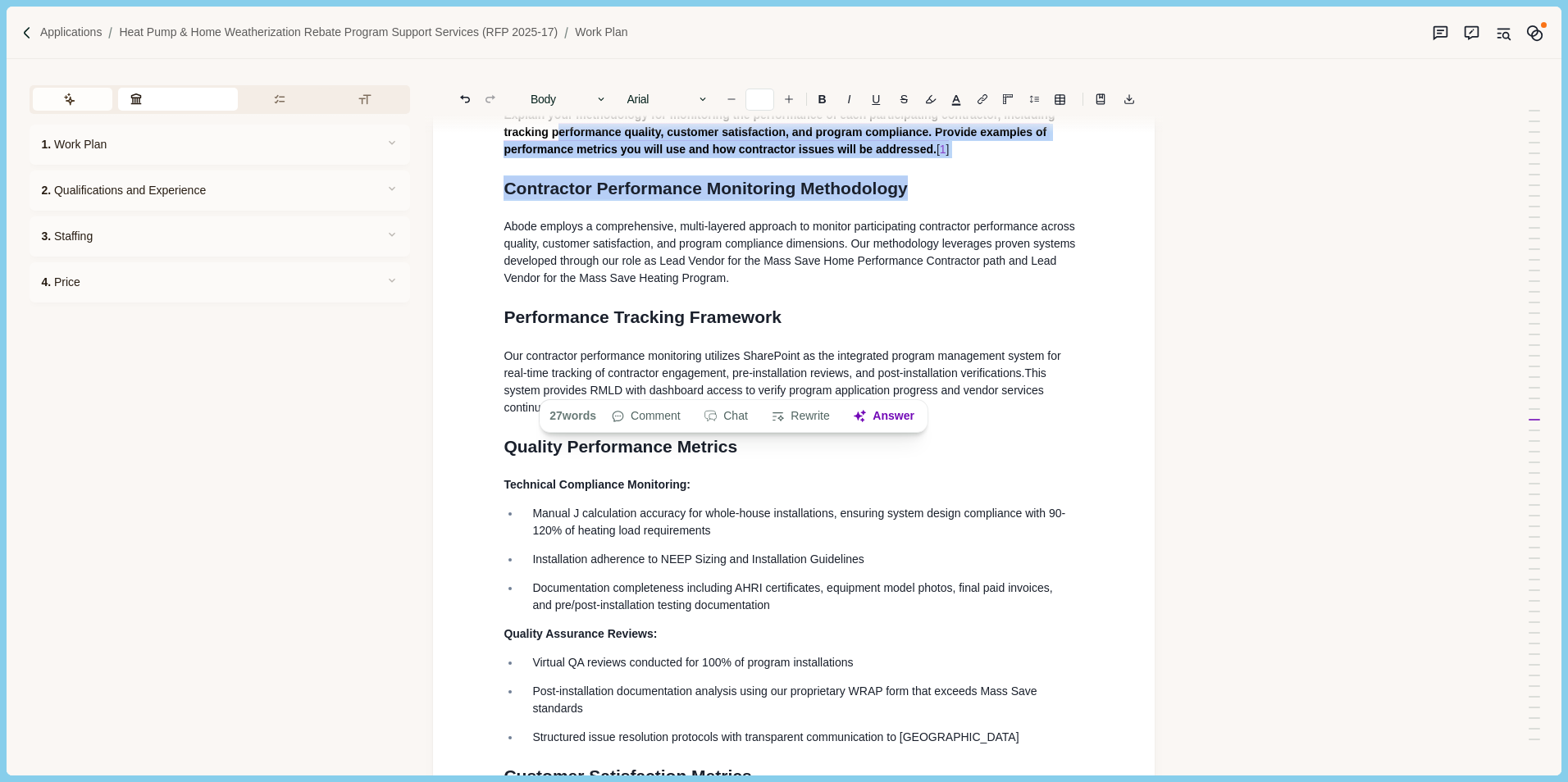 click on "Assistant" at bounding box center (72, 99) 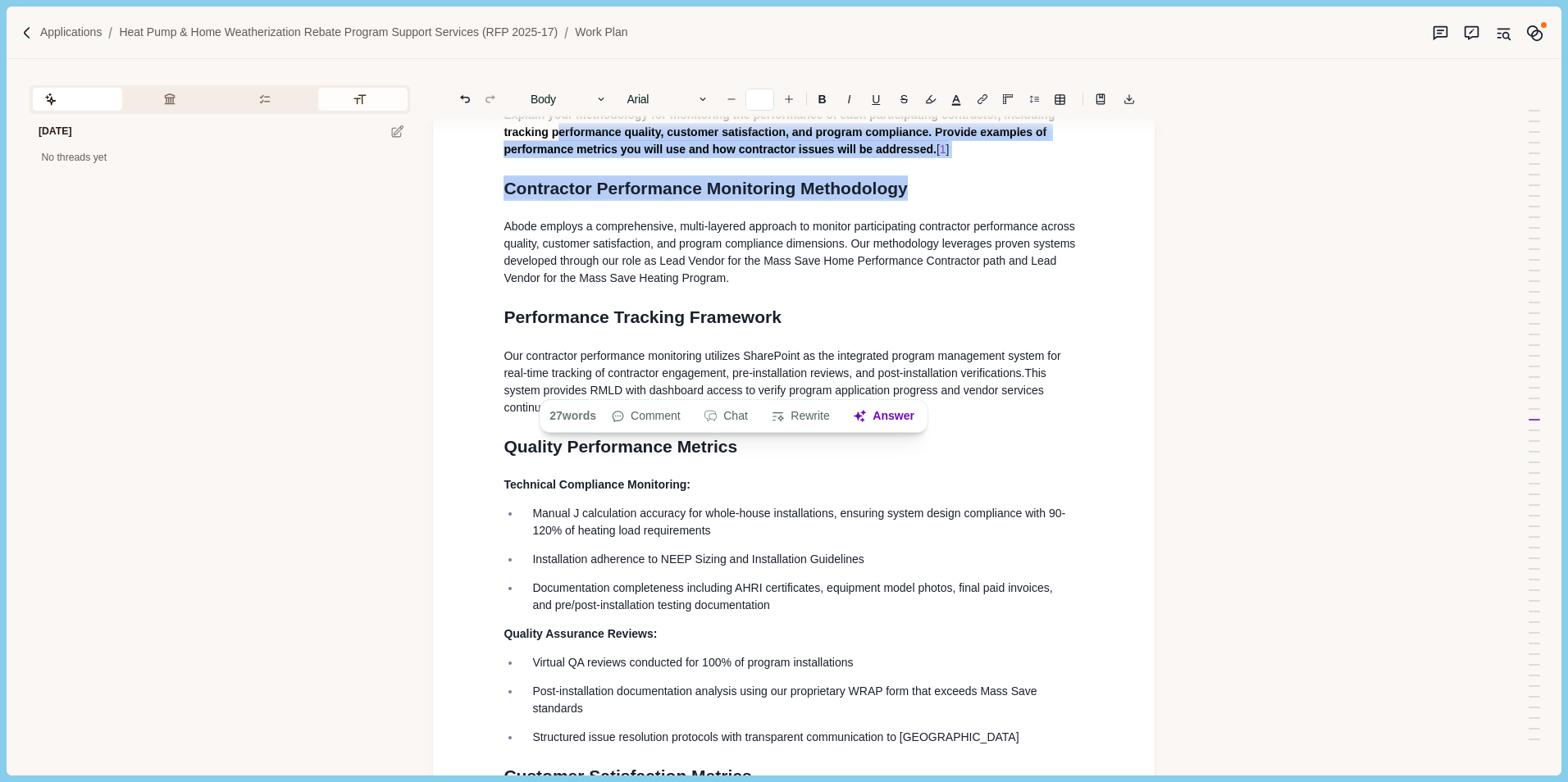 click on "Formatting" at bounding box center [362, 99] 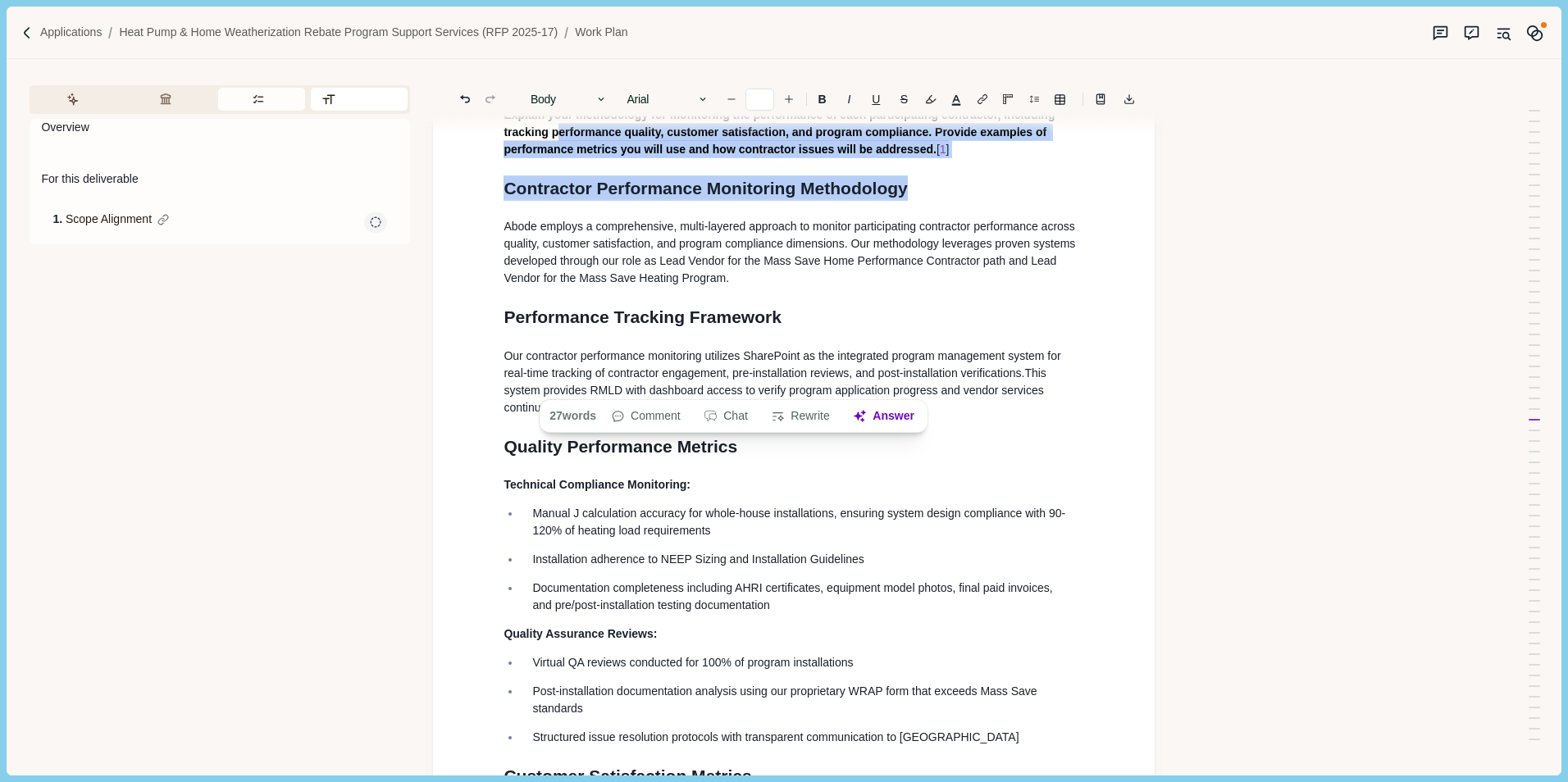 click on "Requirements" at bounding box center (262, 99) 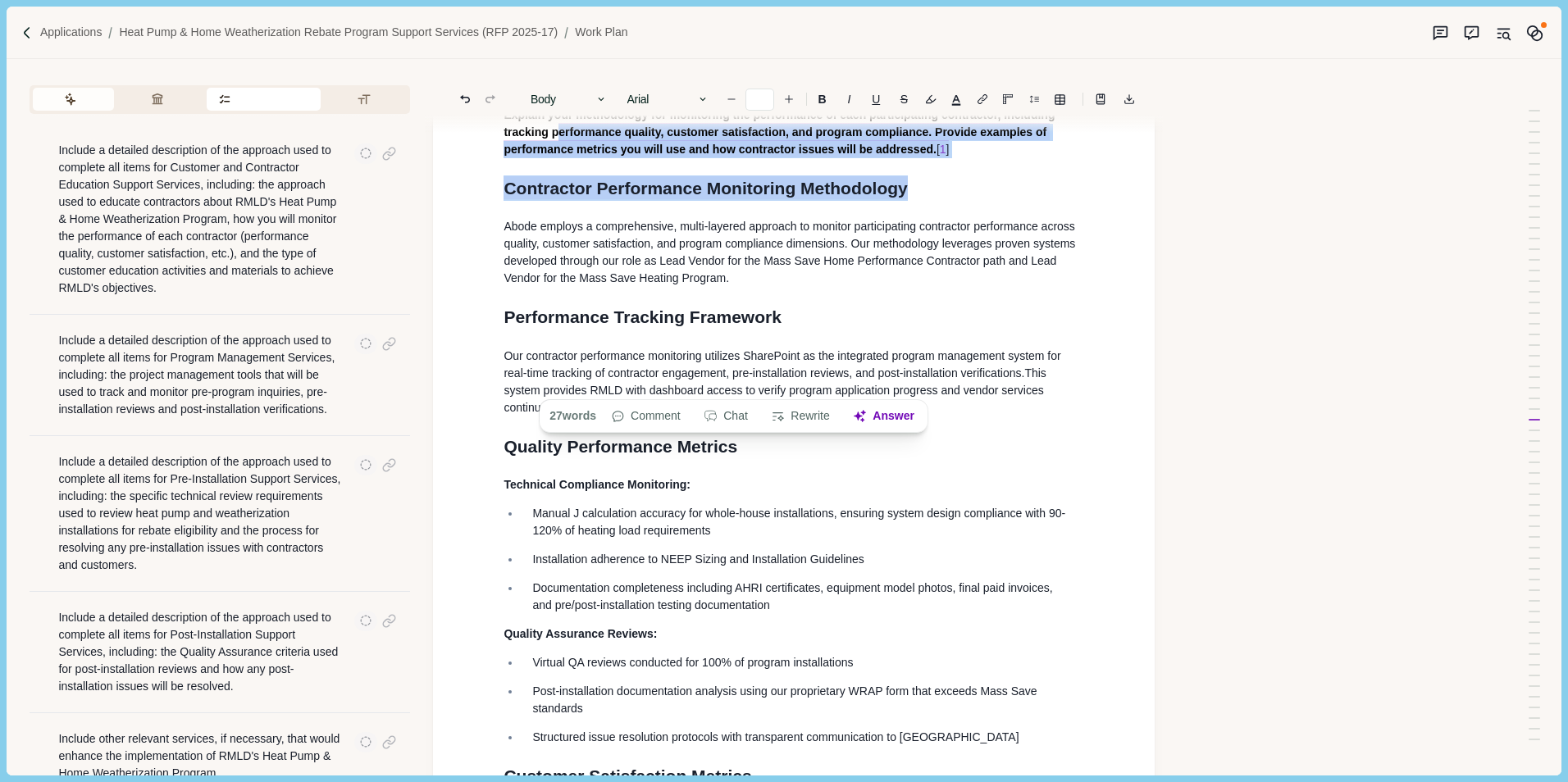 click on "Assistant" at bounding box center [73, 99] 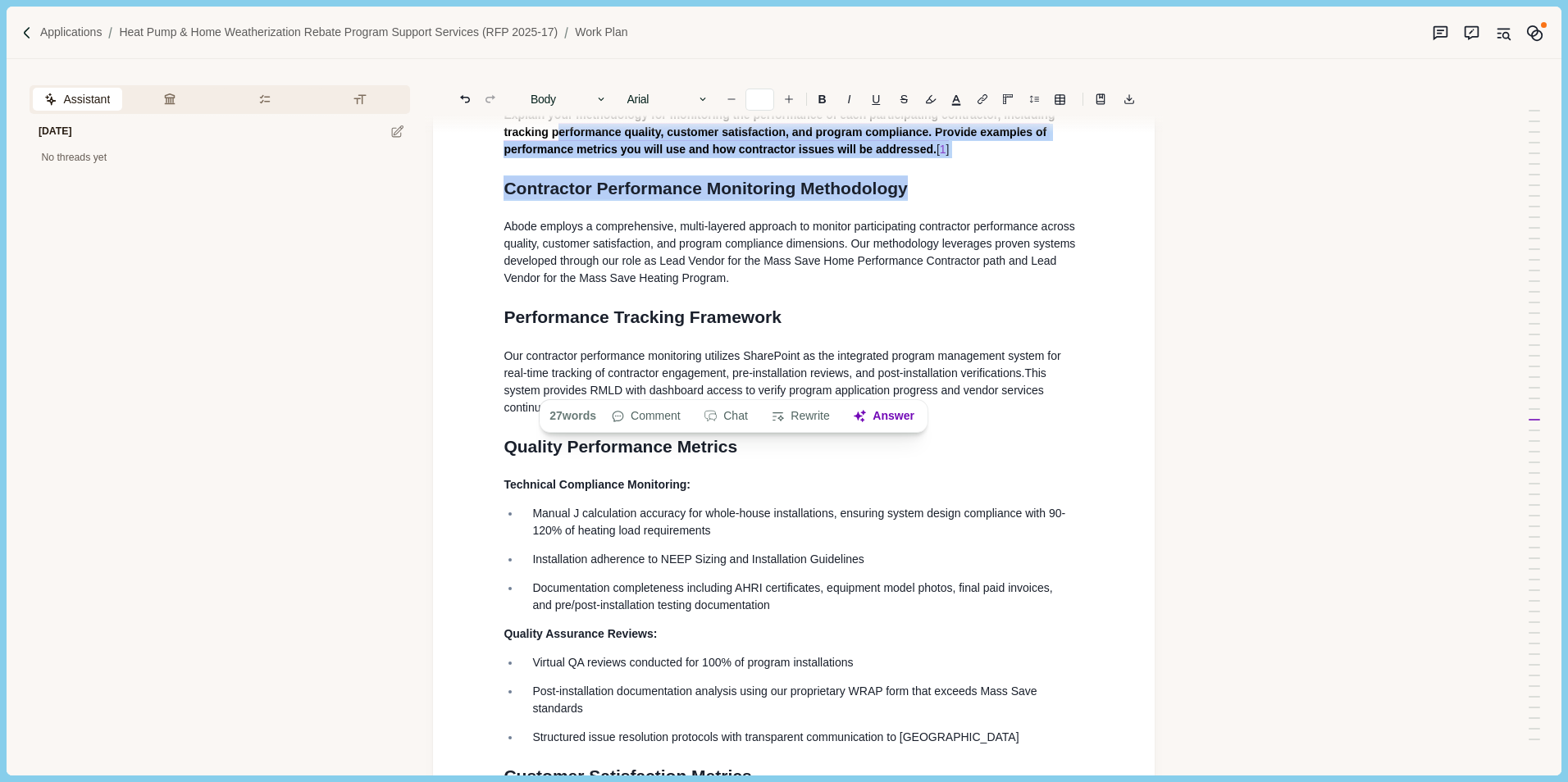 click on "Work Plan 1. Program Overview Abode Energy Management (Abode) will leverage our [US_STATE]-specific expertise and established infrastructure as RMLD's current Heat Pump & Home Weatherization Rebate Program support services vendor to deliver a comprehensive work plan that ensures seamless program continuation and enhanced performance.  Our operational framework includes: Customer and Contractor Engagement Dedicated Heat Pump and Weatherization Specialist Team with Comprehensive Consultation Services Abode provides RMLD customers with access to a dedicated Heat Pump Specialist through an online scheduling platform, offering personalized virtual consultations that deliver expert guidance about the benefits and considerations when transitioning to heat pumps.  These customer consultations provide actionable education that prepares customers to confidently adopt the best heat pump solution for their needs by understanding their goals and the unique attributes of their home. Data-Driven Performance Management [" at bounding box center (794, 184) 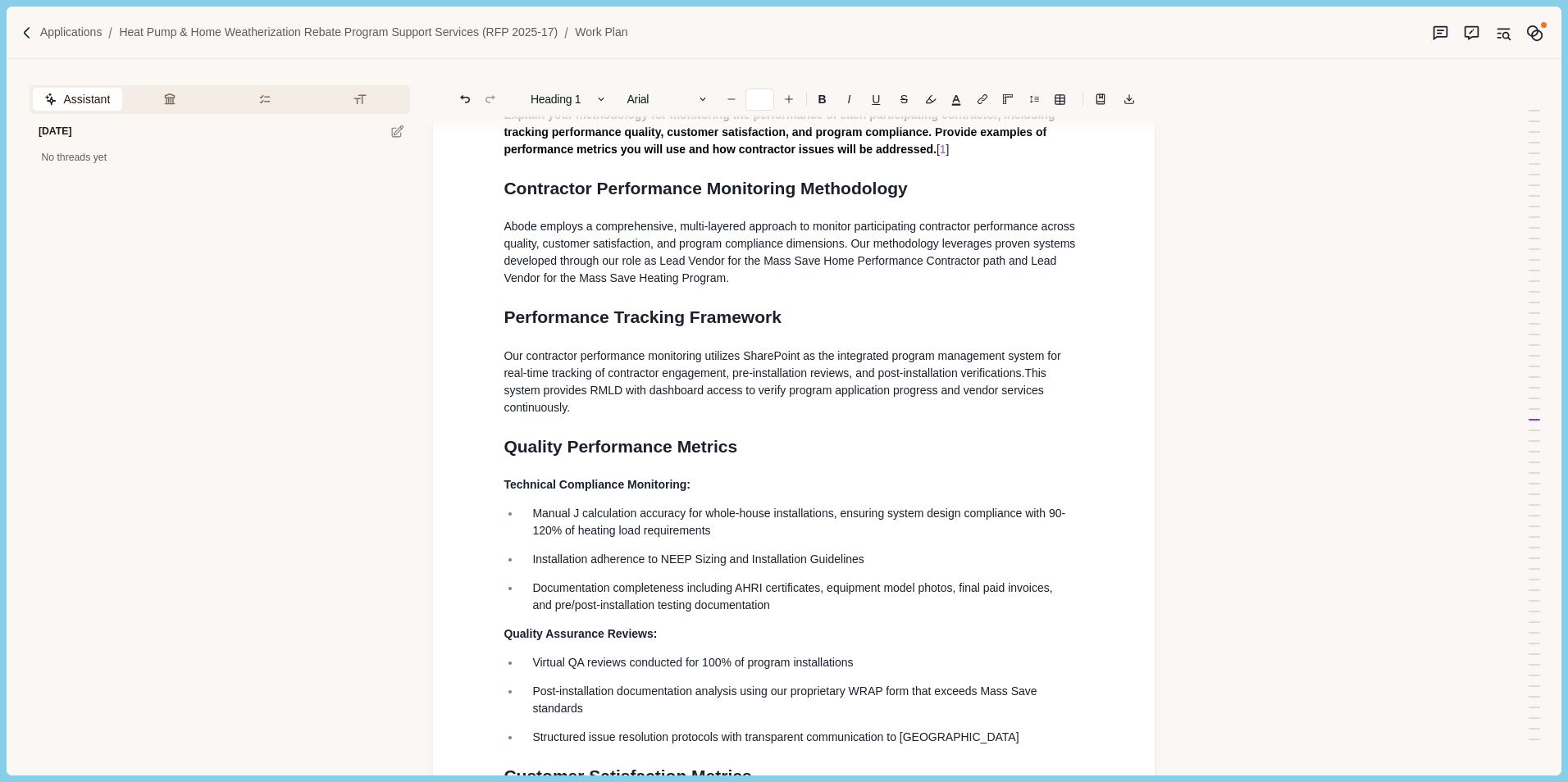 click on "Explain your methodology for monitoring the performance of each participating contractor, including tracking performance quality, customer satisfaction, and program compliance. Provide examples of performance metrics you will use and how contractor issues will be addressed. [ 1 ]" at bounding box center [794, 132] 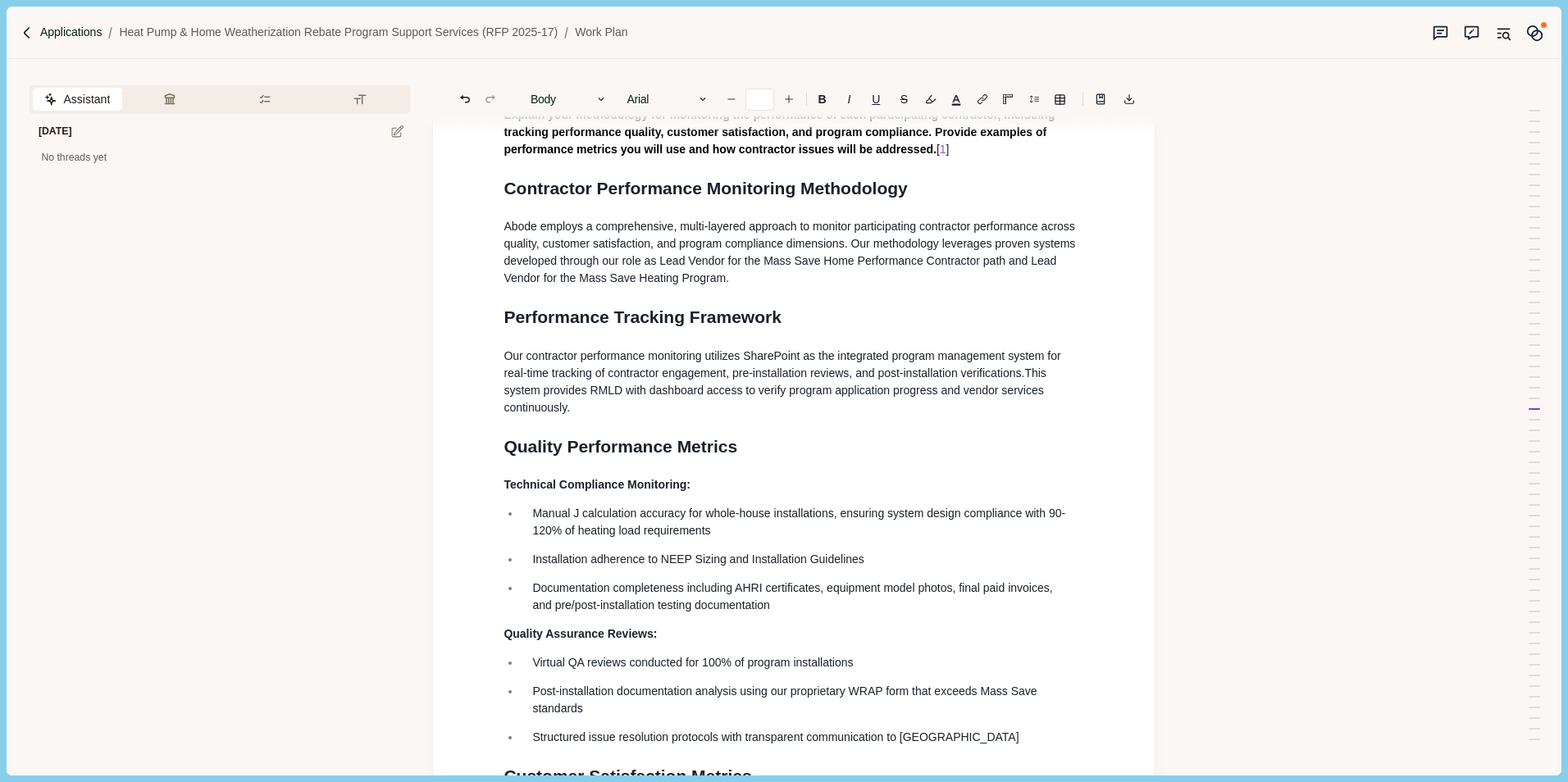click on "Applications" at bounding box center (71, 32) 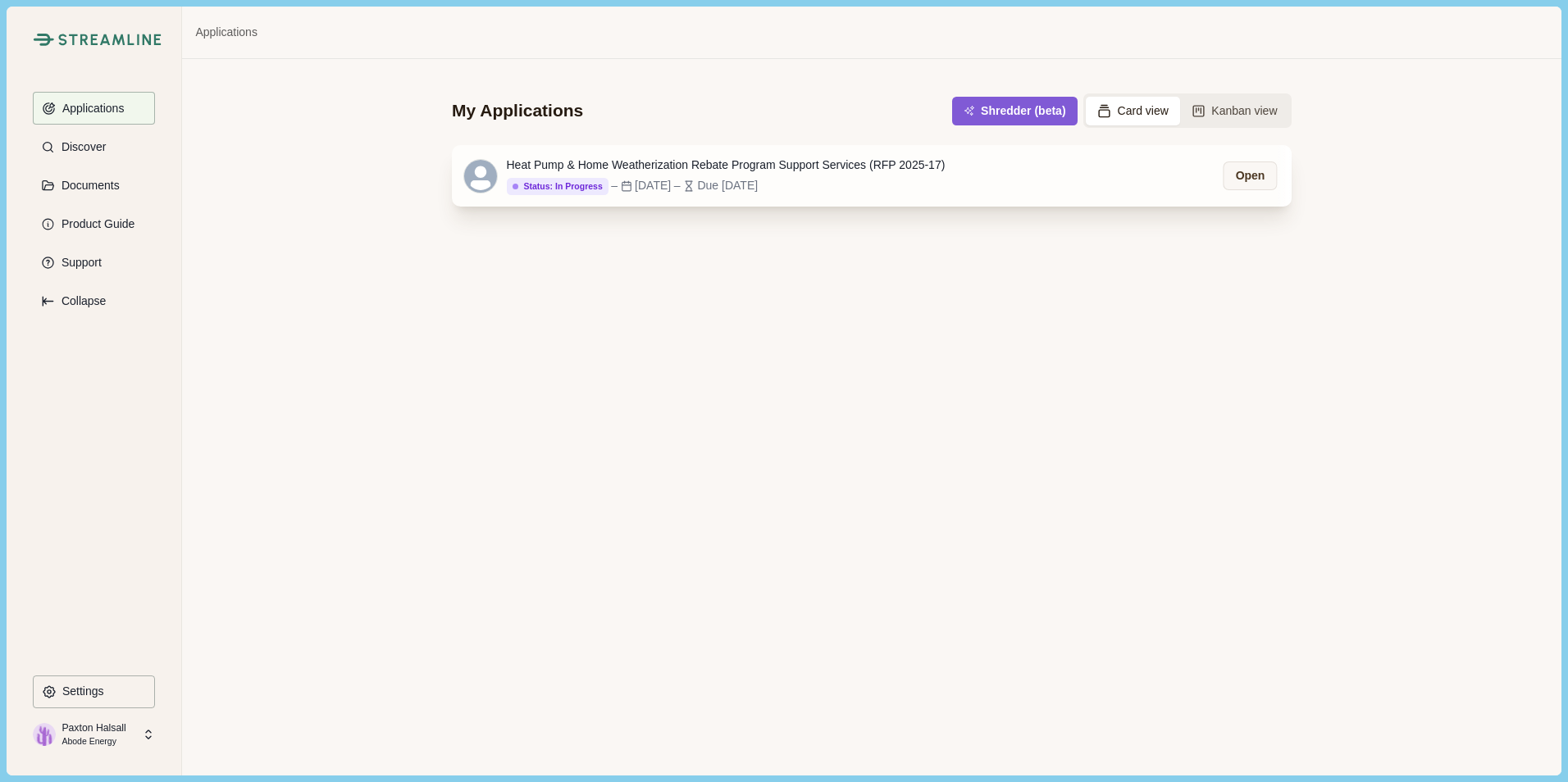 click on "Heat Pump & Home Weatherization Rebate Program Support Services (RFP 2025-17) Status: In Progress Status: Not Started Status: Go/No Go Status: In Progress Status: In Review Status: Submitted Status: Awarded Status: Rejected Status: Cancelled – [DATE] – Due [DATE] Open" at bounding box center (872, 175) 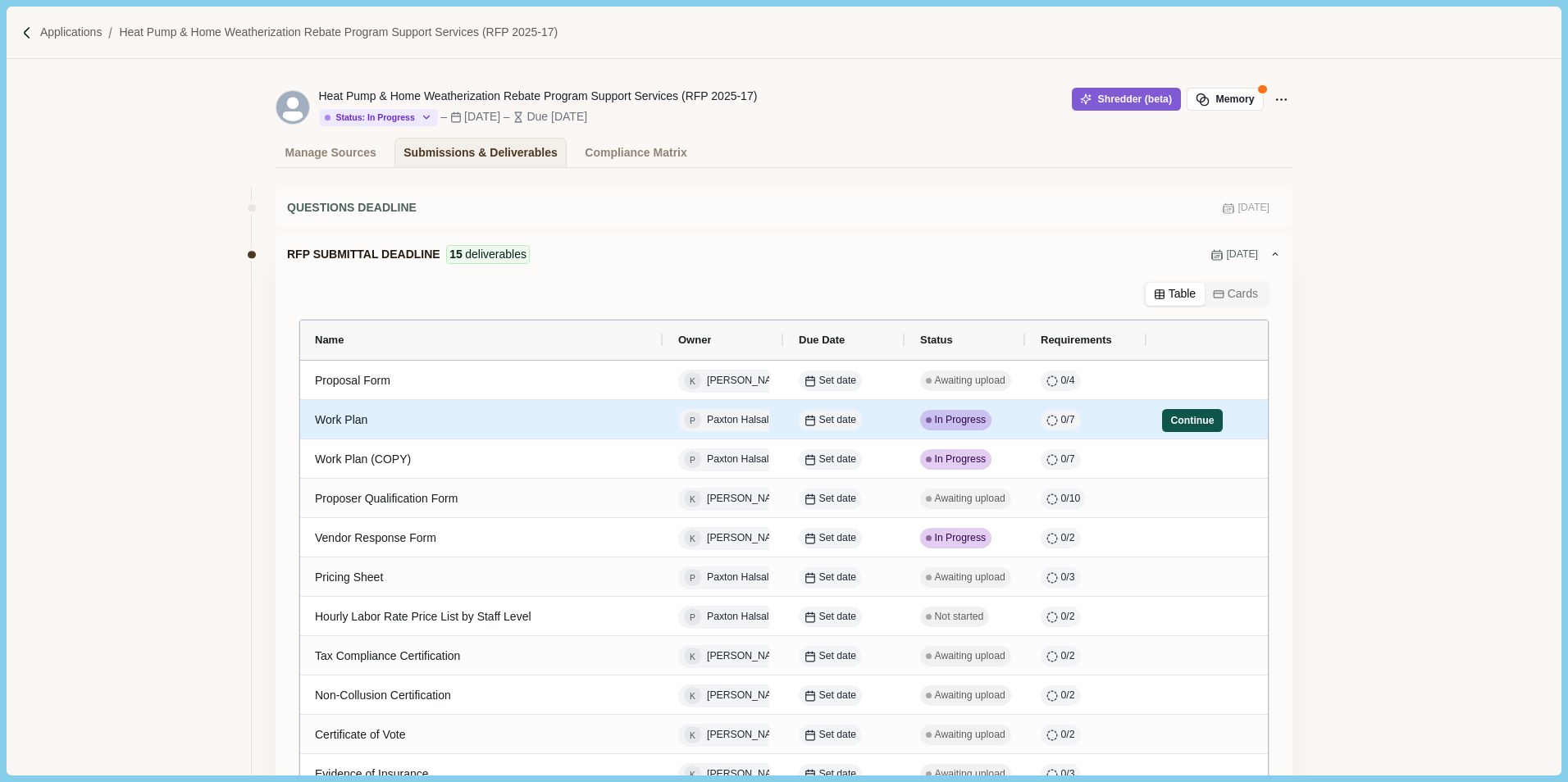 click on "Continue" at bounding box center [1192, 421] 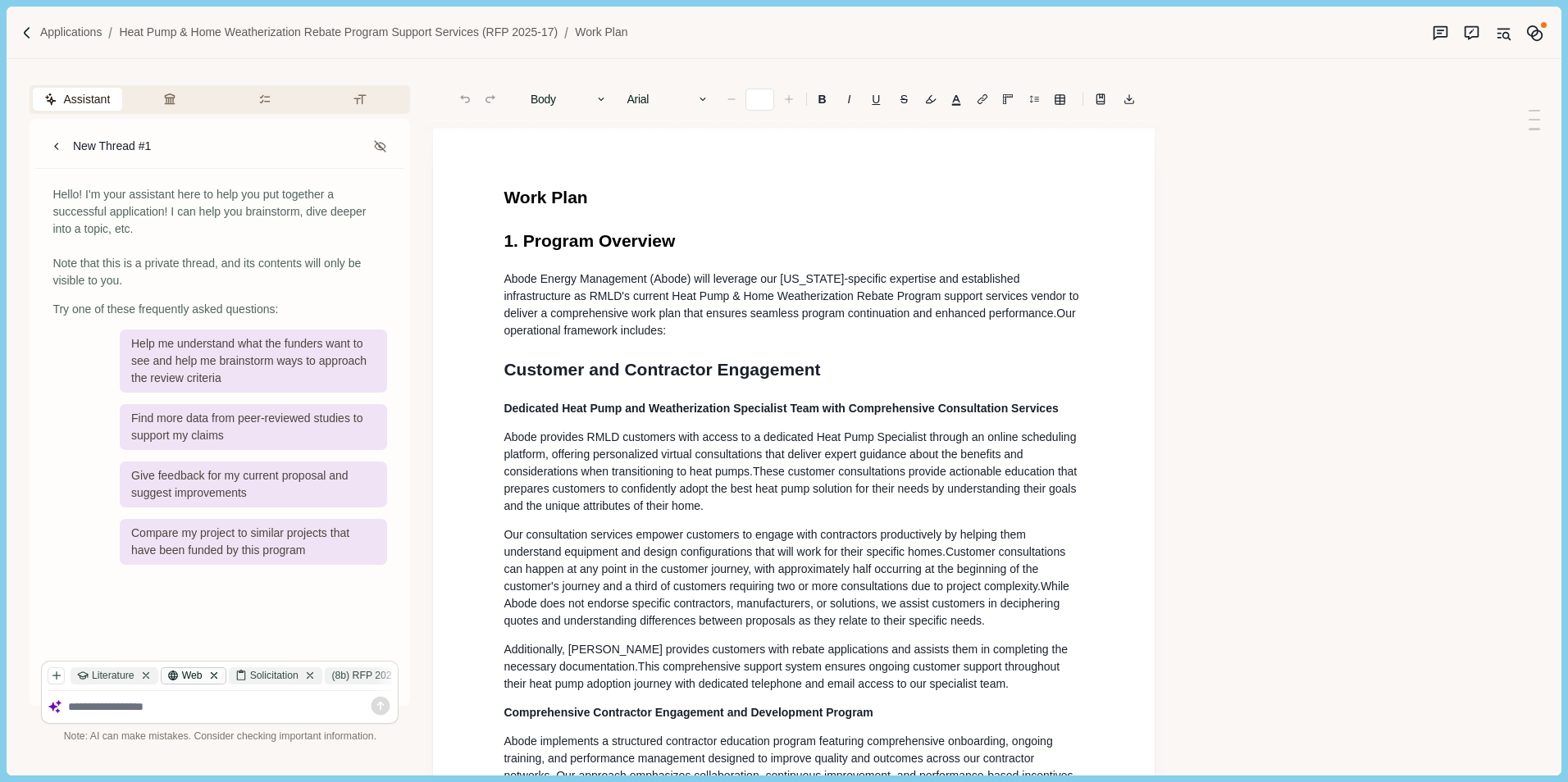 type on "**" 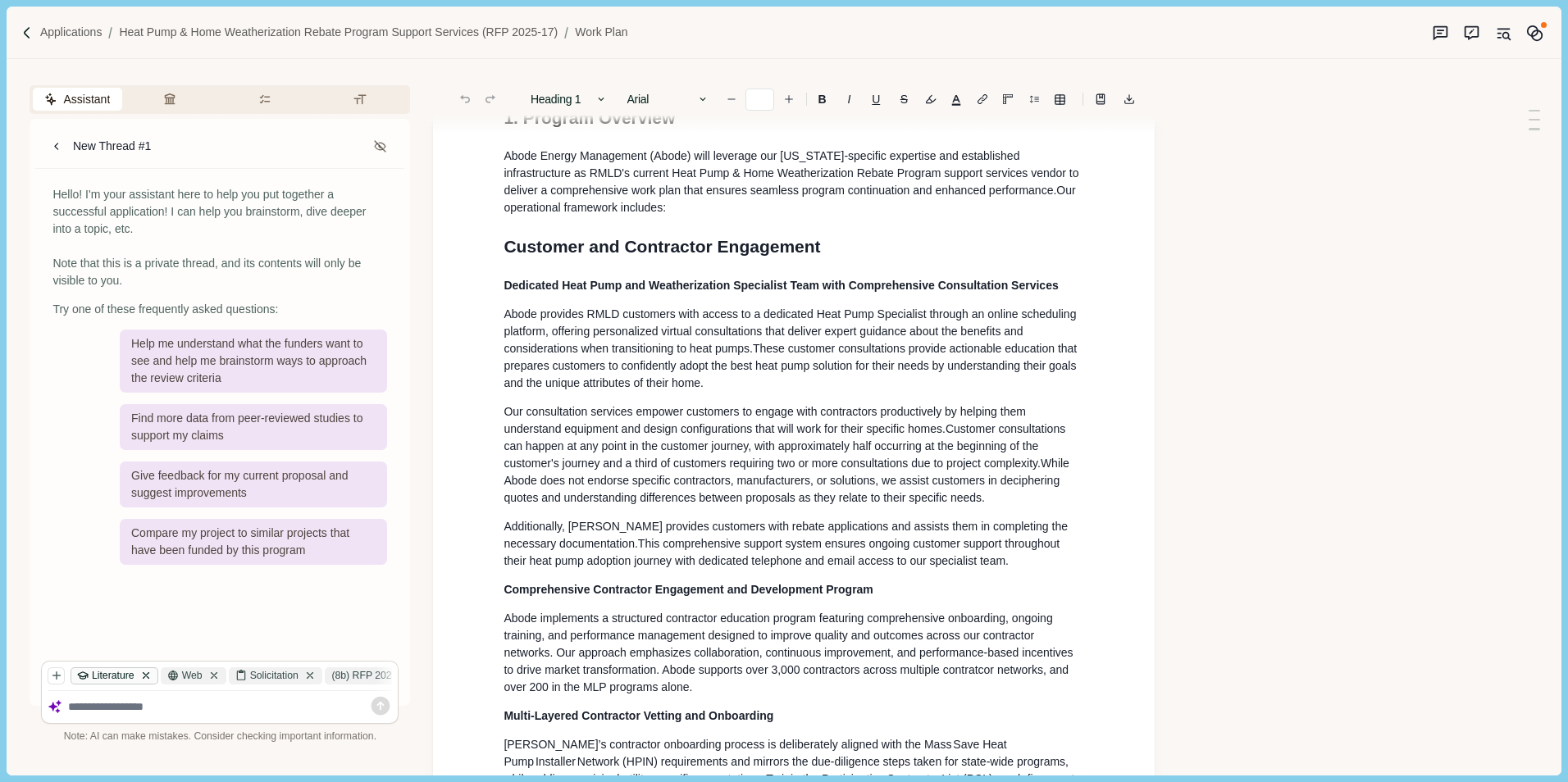 scroll, scrollTop: 410, scrollLeft: 0, axis: vertical 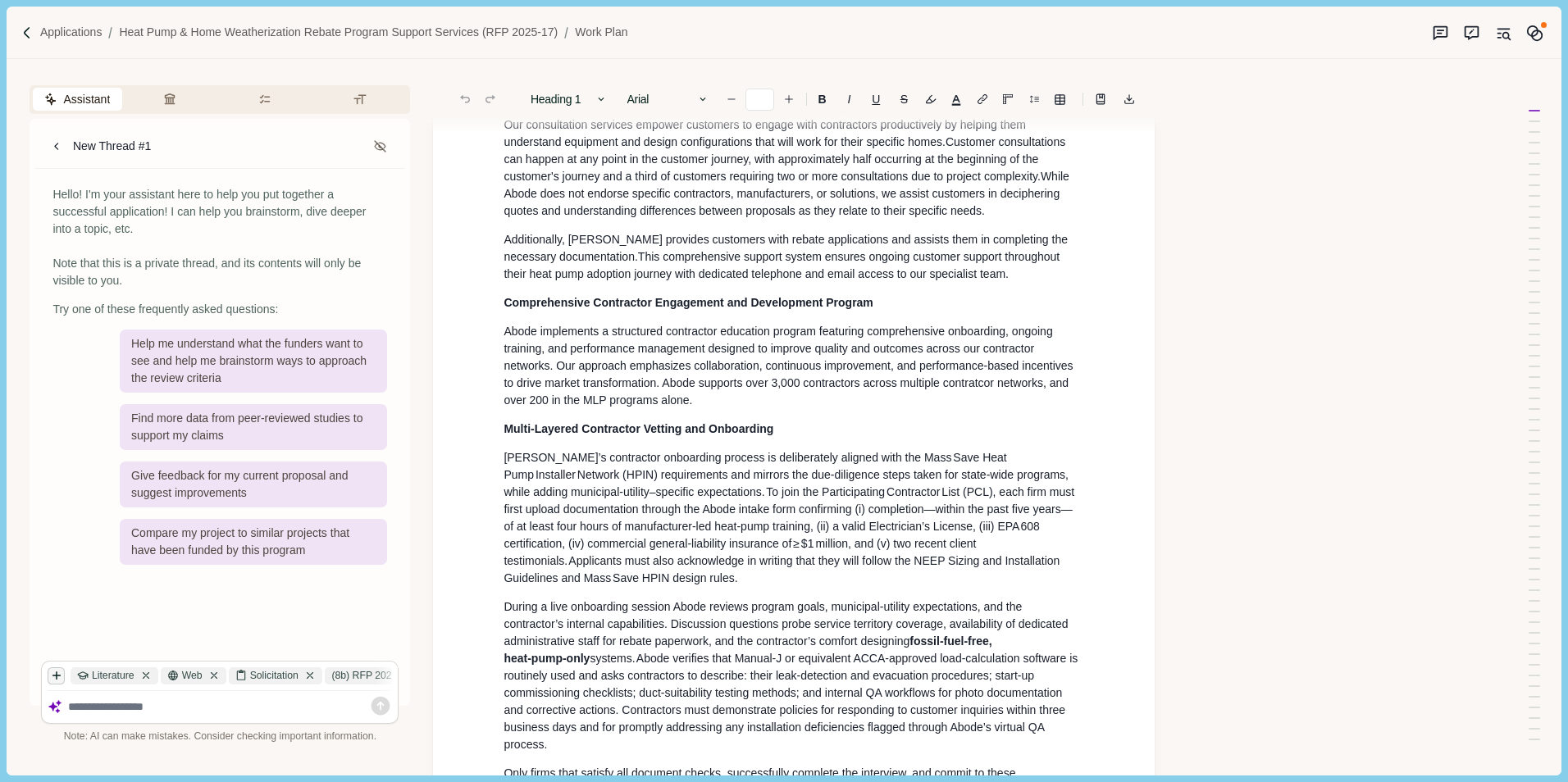 click at bounding box center (56, 675) 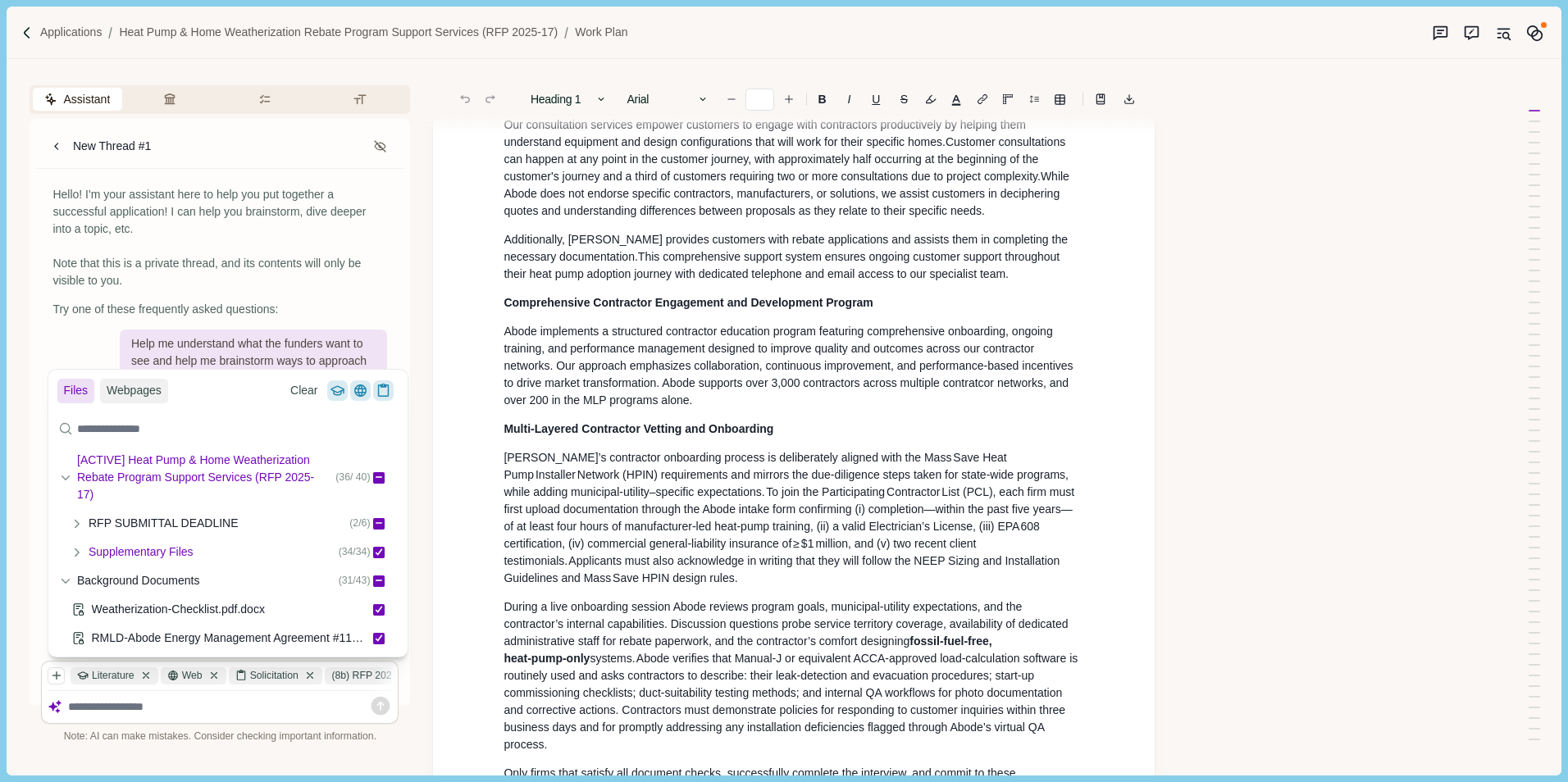 click 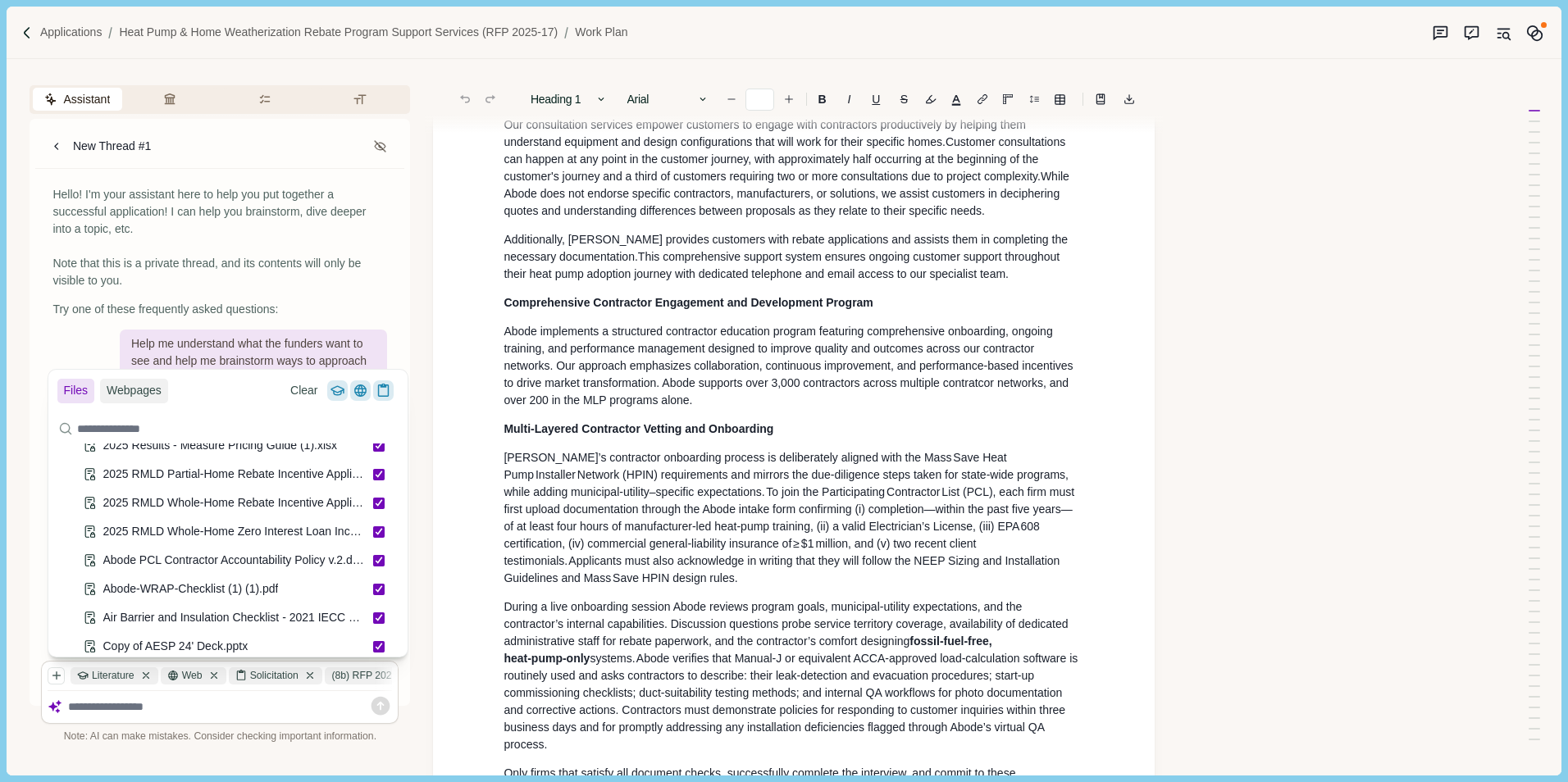 scroll, scrollTop: 82, scrollLeft: 0, axis: vertical 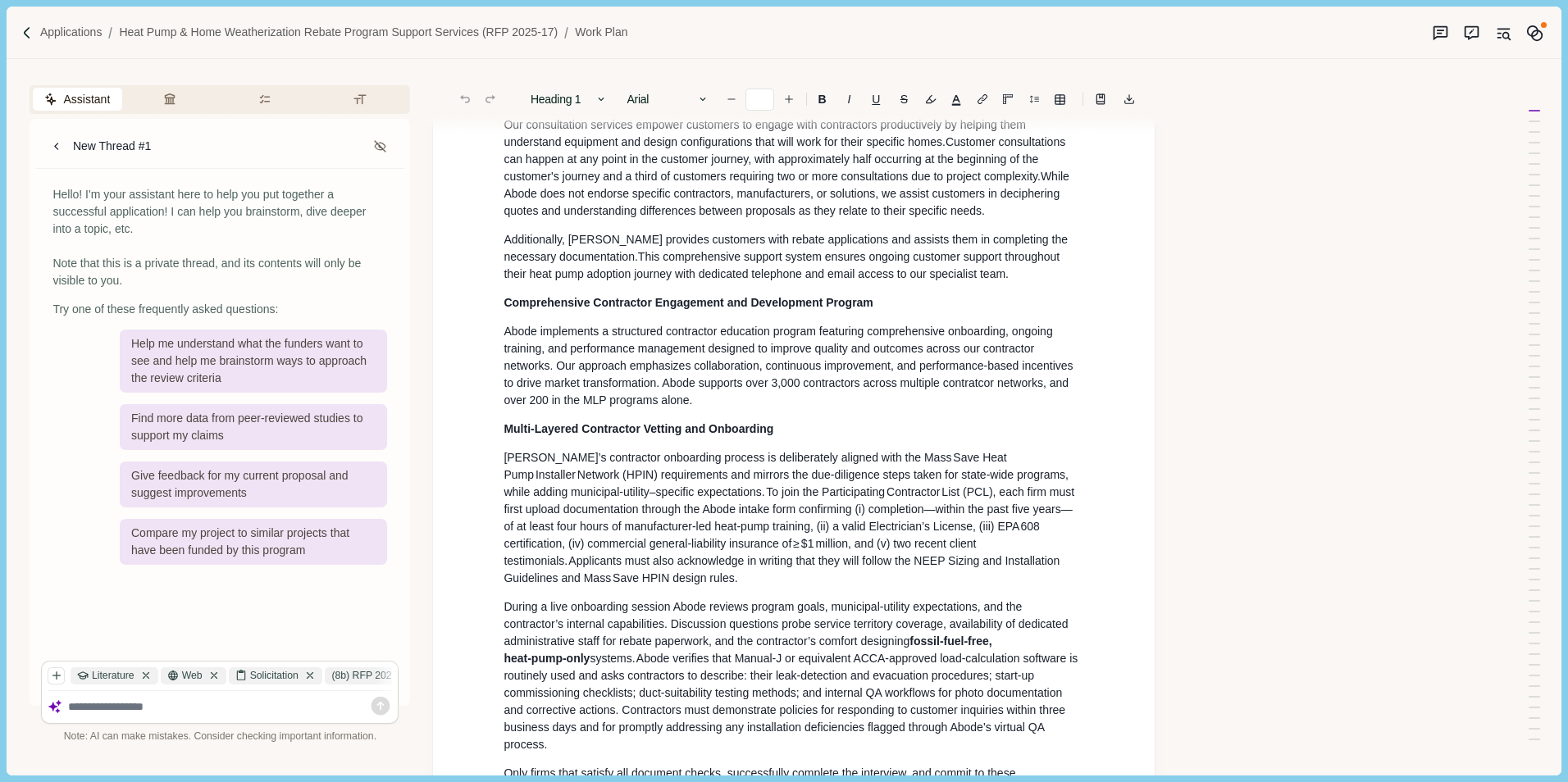 click on "Abode implements a structured contractor education program featuring comprehensive onboarding, ongoing training, and performance management designed to improve quality and outcomes across our contractor networks. Our approach emphasizes collaboration, continuous improvement, and performance-based incentives to drive market transformation. Abode supports over 3,000 contractors across multiple contratcor networks, and over 200 in the MLP programs alone." at bounding box center (794, 366) 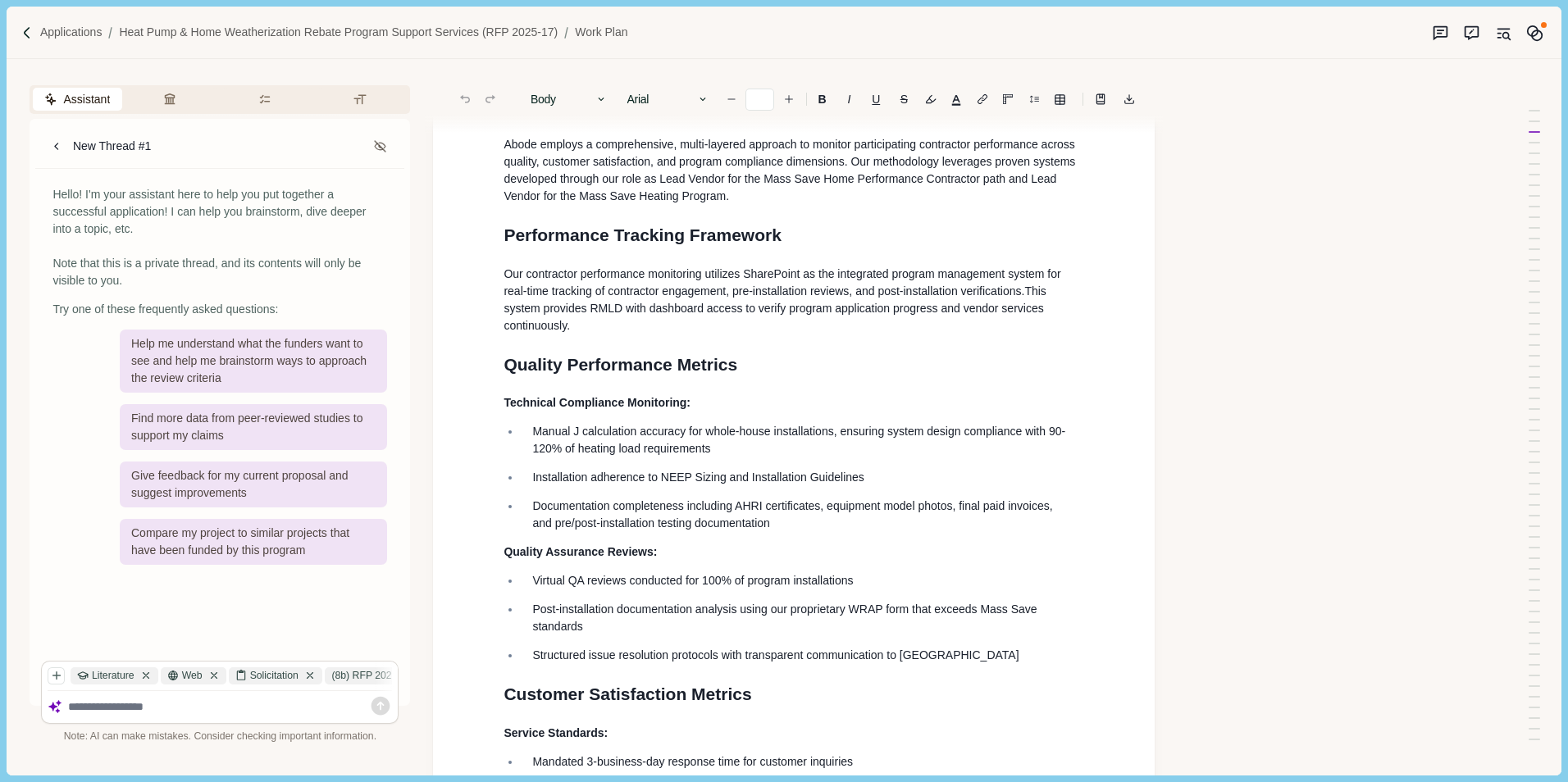 scroll, scrollTop: 7623, scrollLeft: 0, axis: vertical 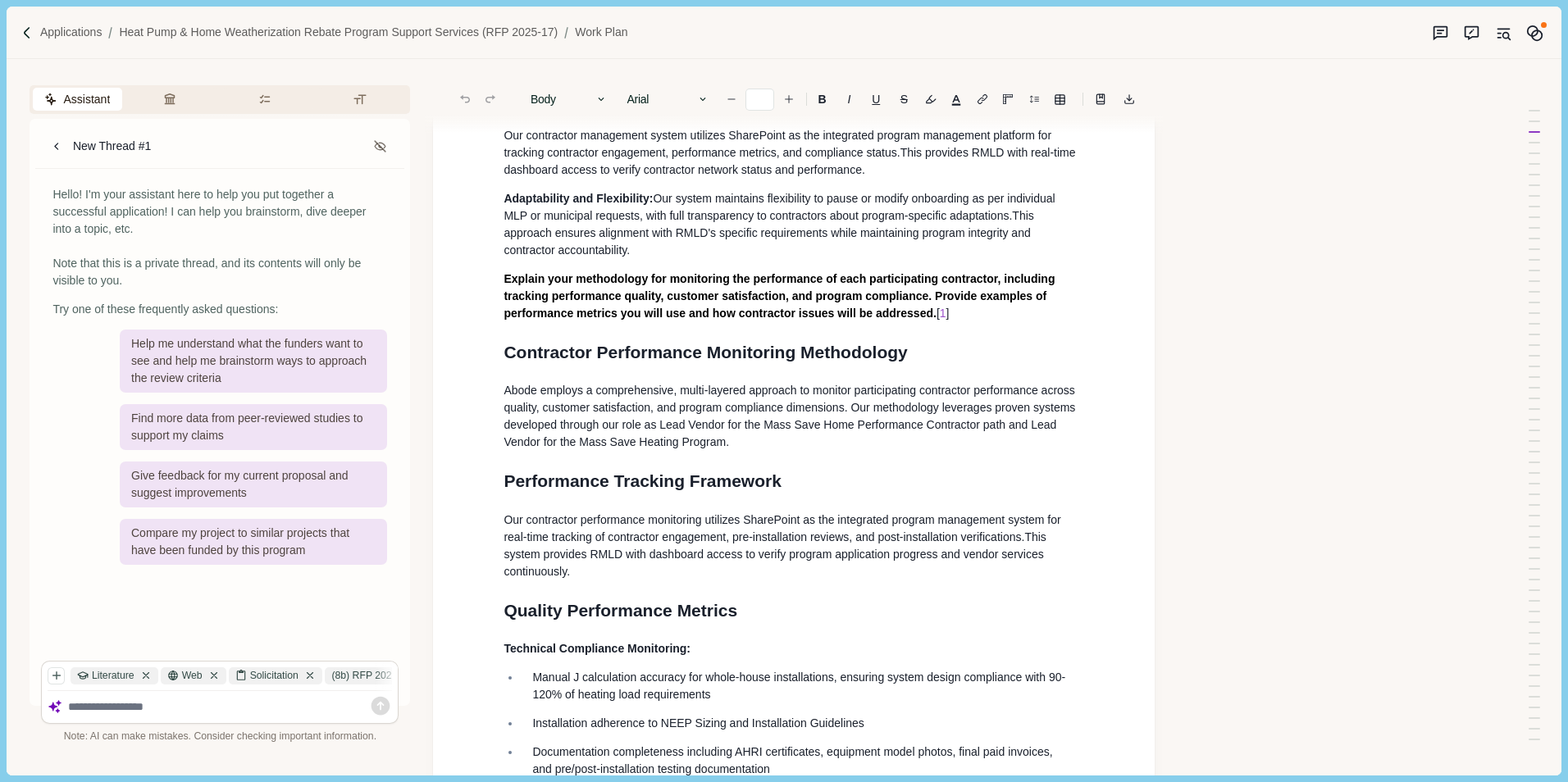 click on "Explain your methodology for monitoring the performance of each participating contractor, including tracking performance quality, customer satisfaction, and program compliance. Provide examples of performance metrics you will use and how contractor issues will be addressed." at bounding box center (781, 296) 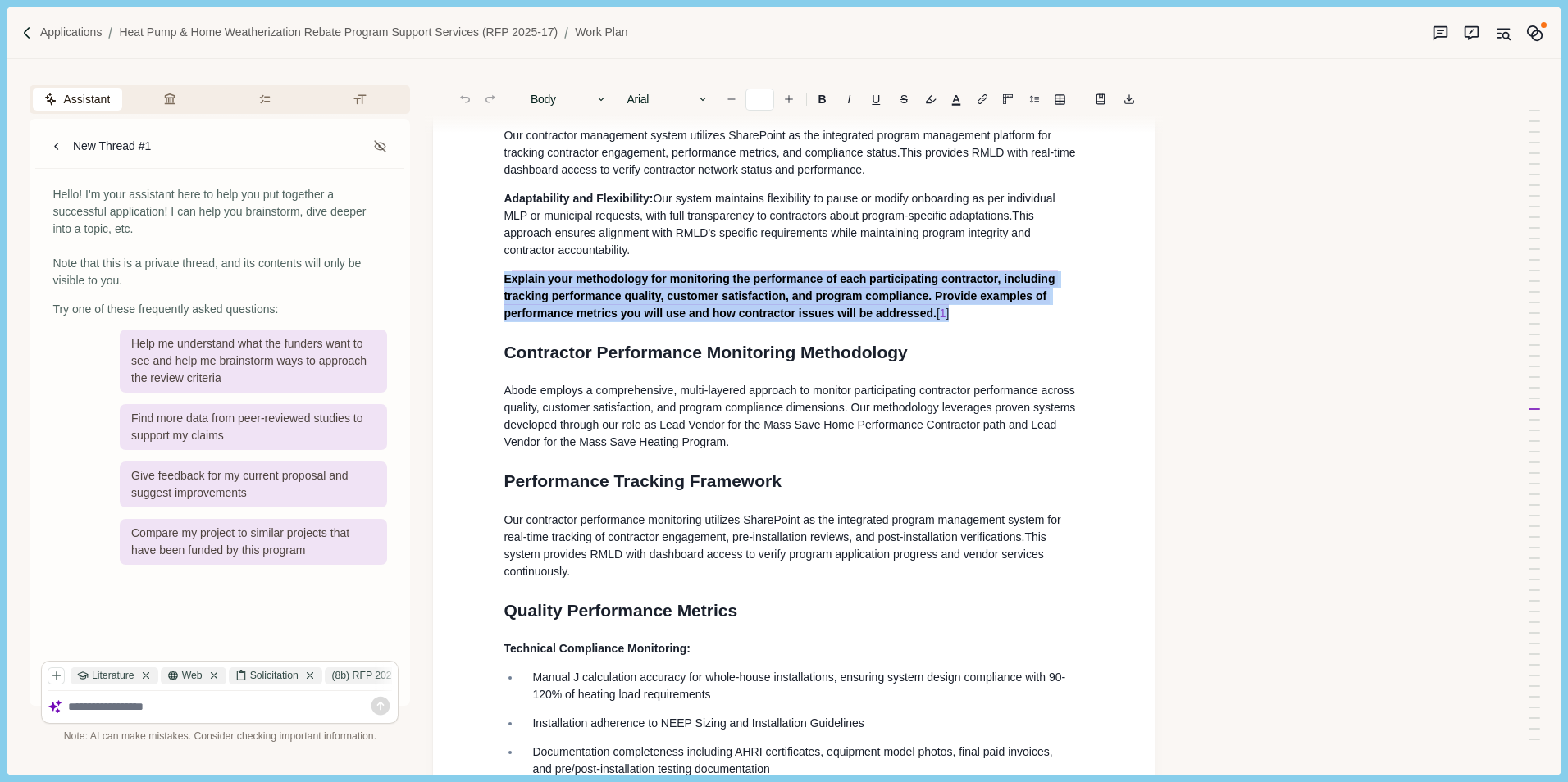 click on "E xplain your methodology for monitoring the performance of each participating contractor, including tracking performance quality, customer satisfaction, and program compliance. Provide examples of performance metrics you will use and how contractor issues will be addressed. [ 1 ]" at bounding box center [794, 296] 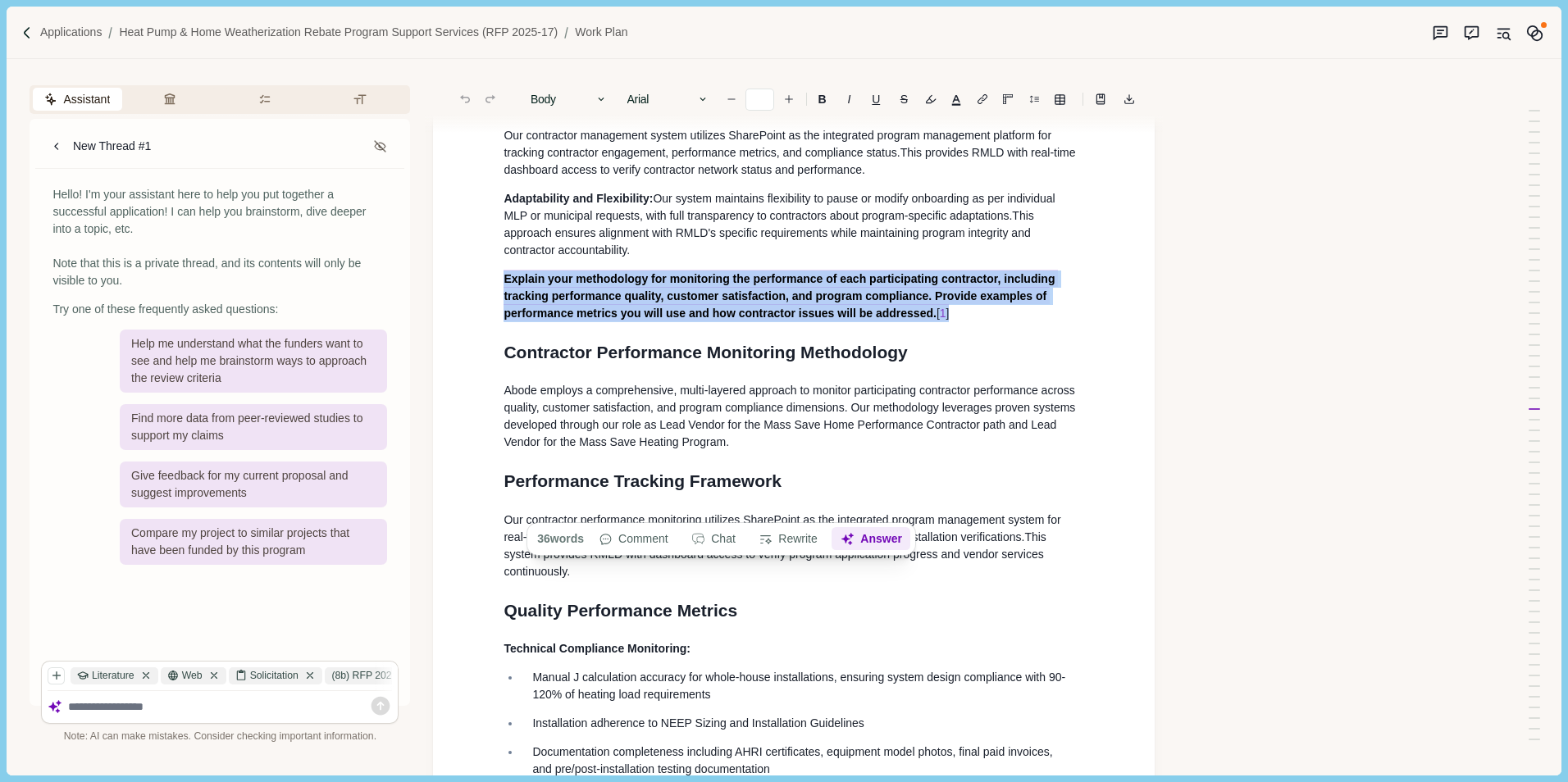 click on "Answer" at bounding box center [872, 539] 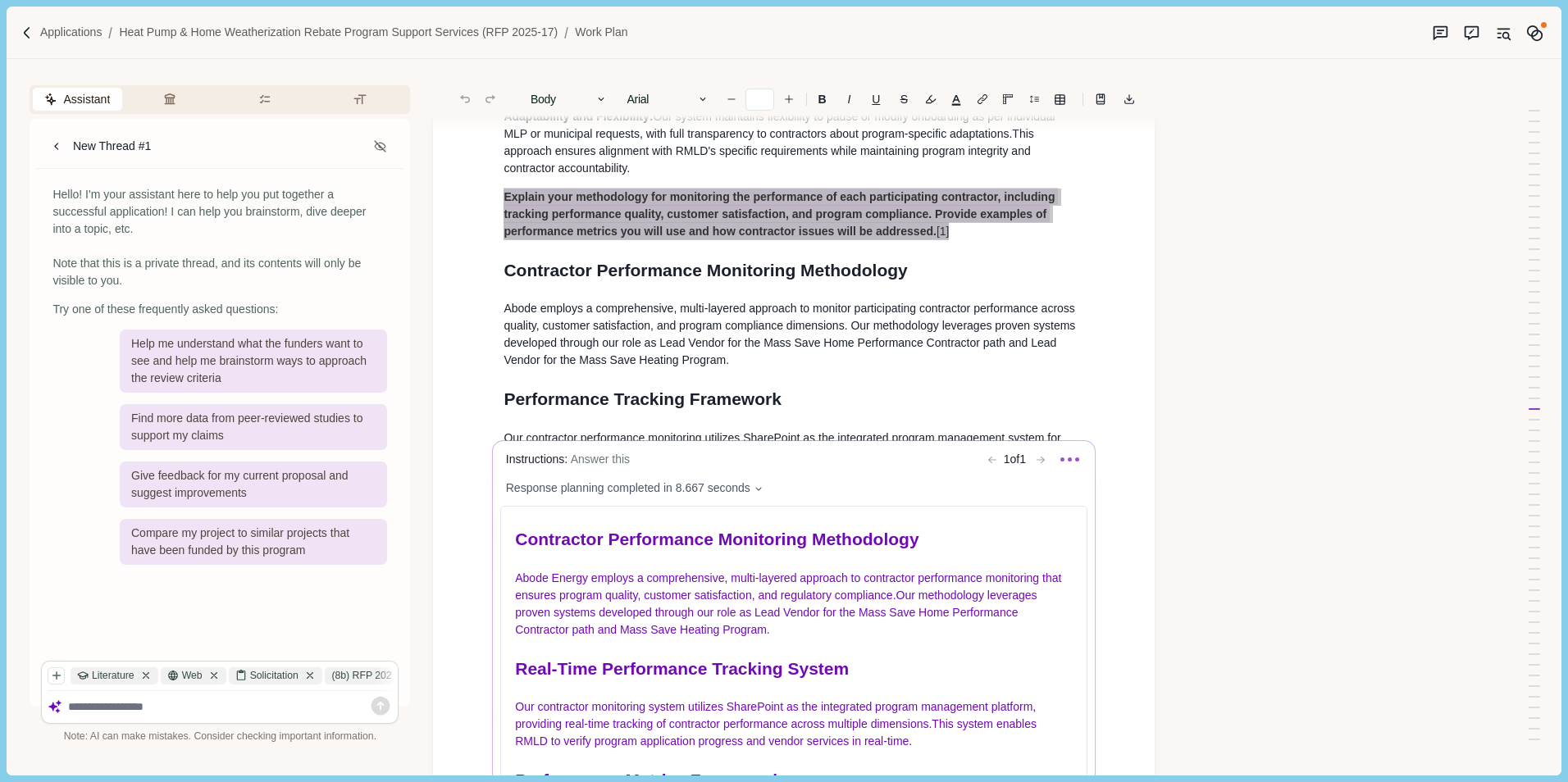 scroll, scrollTop: 7869, scrollLeft: 0, axis: vertical 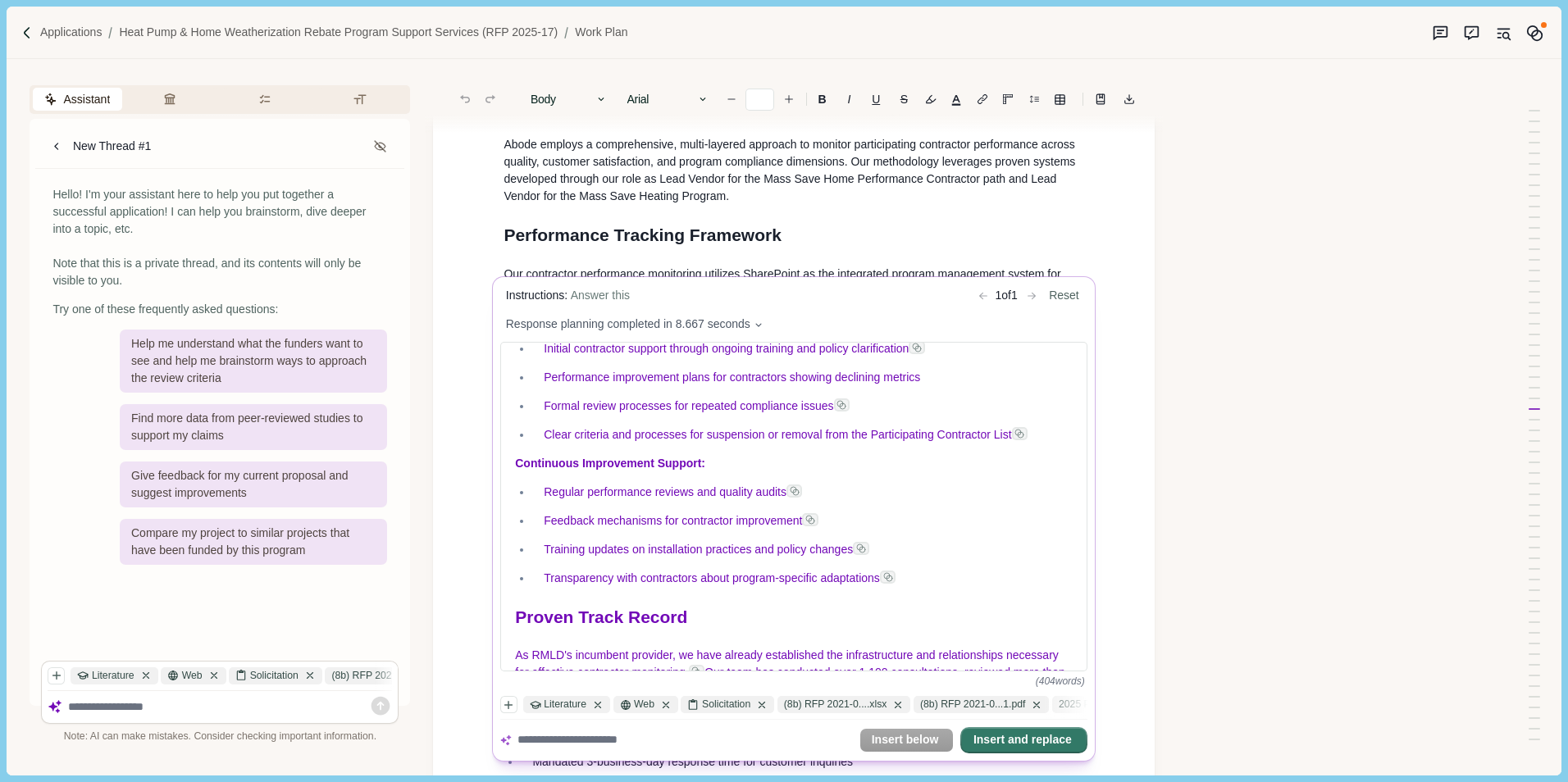 click on "Insert and replace" at bounding box center (1023, 740) 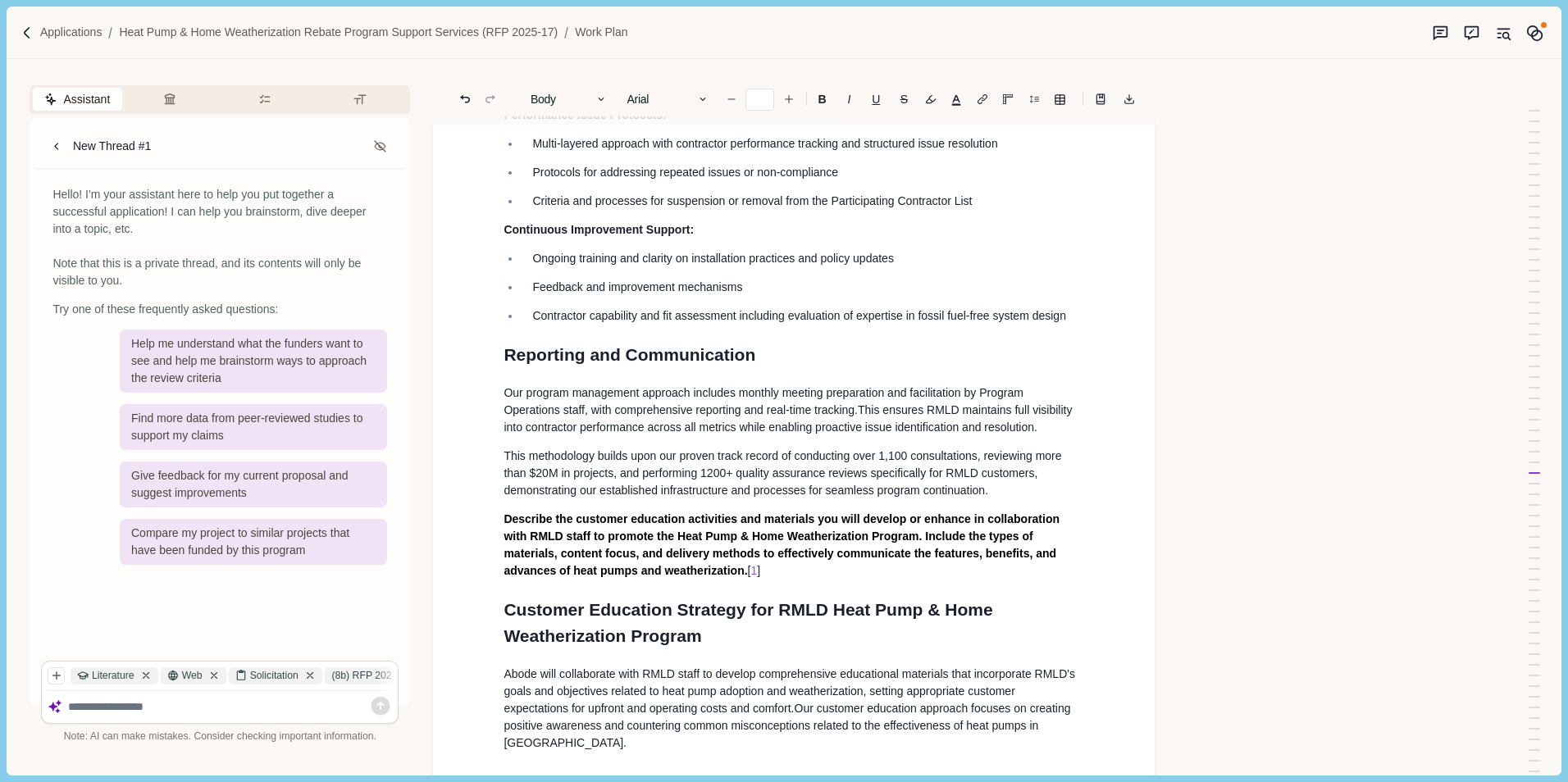 scroll, scrollTop: 10714, scrollLeft: 0, axis: vertical 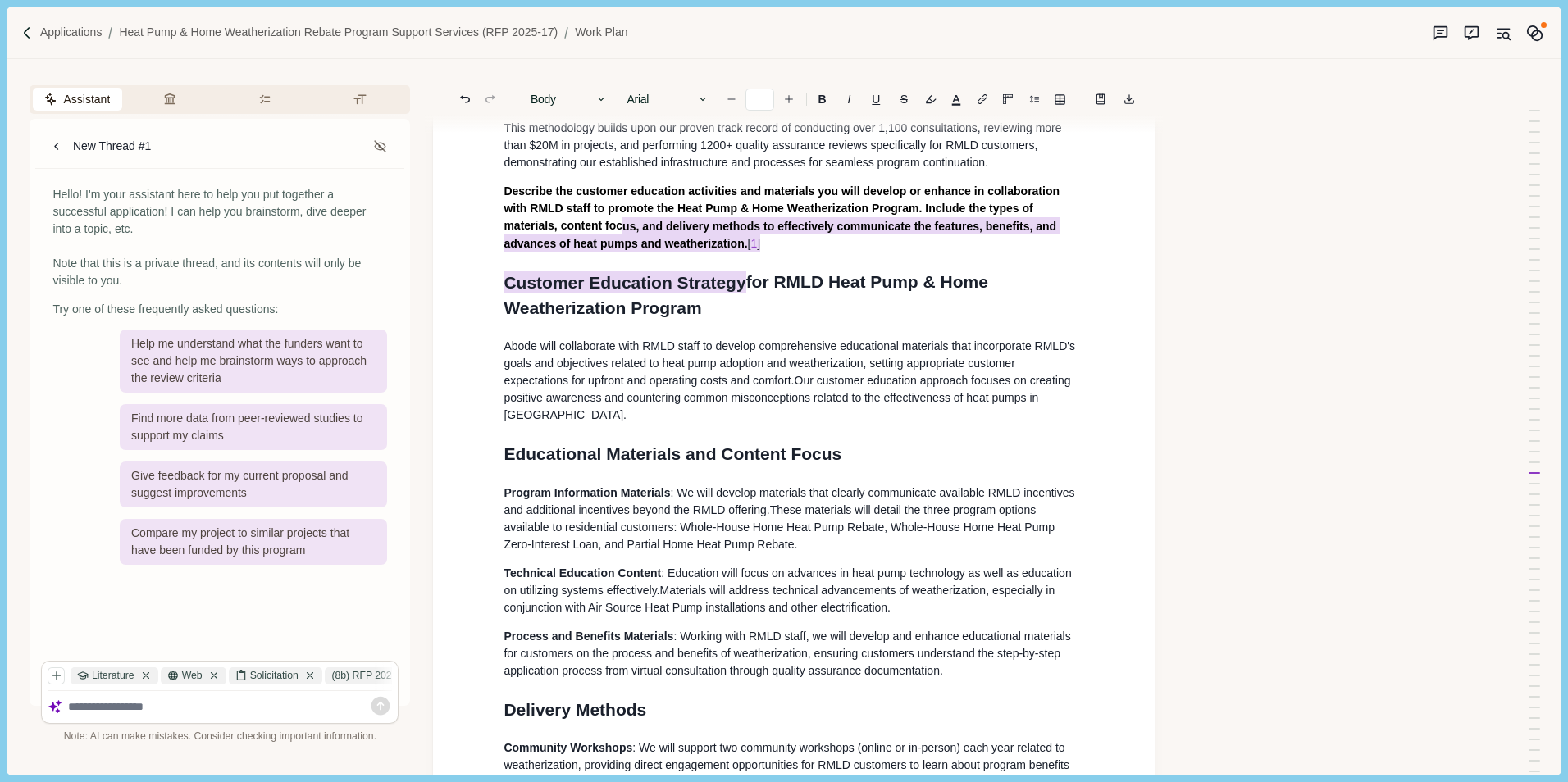 drag, startPoint x: 753, startPoint y: 558, endPoint x: 567, endPoint y: 516, distance: 190.68298 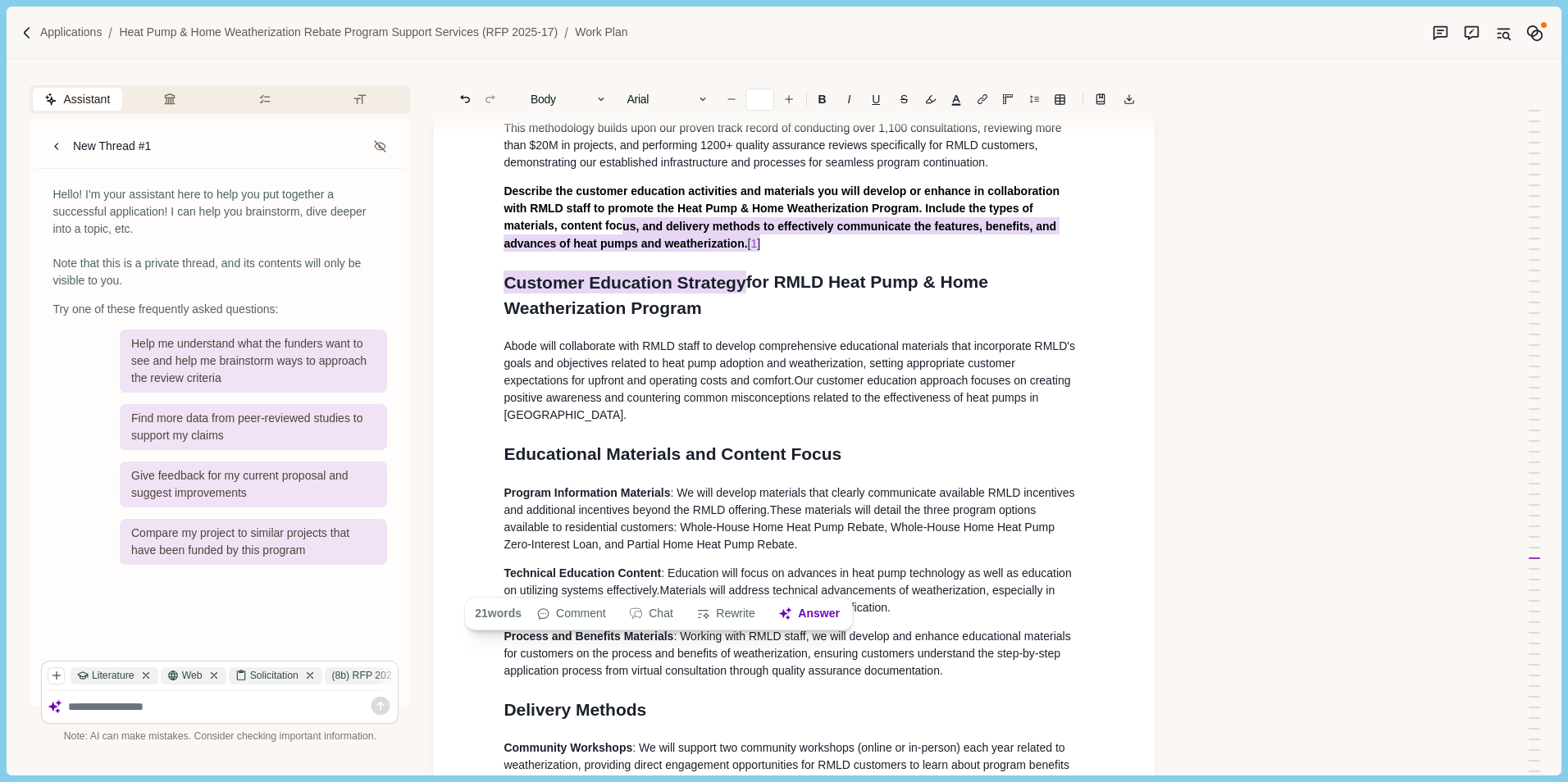 click on "Describe the customer education activities and materials you will develop or enhance in collaboration with RMLD staff to promote the Heat Pump & Home Weatherization Program. Include the types of materials, content foc us, and delivery methods to effectively communicate the features, benefits, and advances of heat pumps and weatherization." at bounding box center [783, 218] 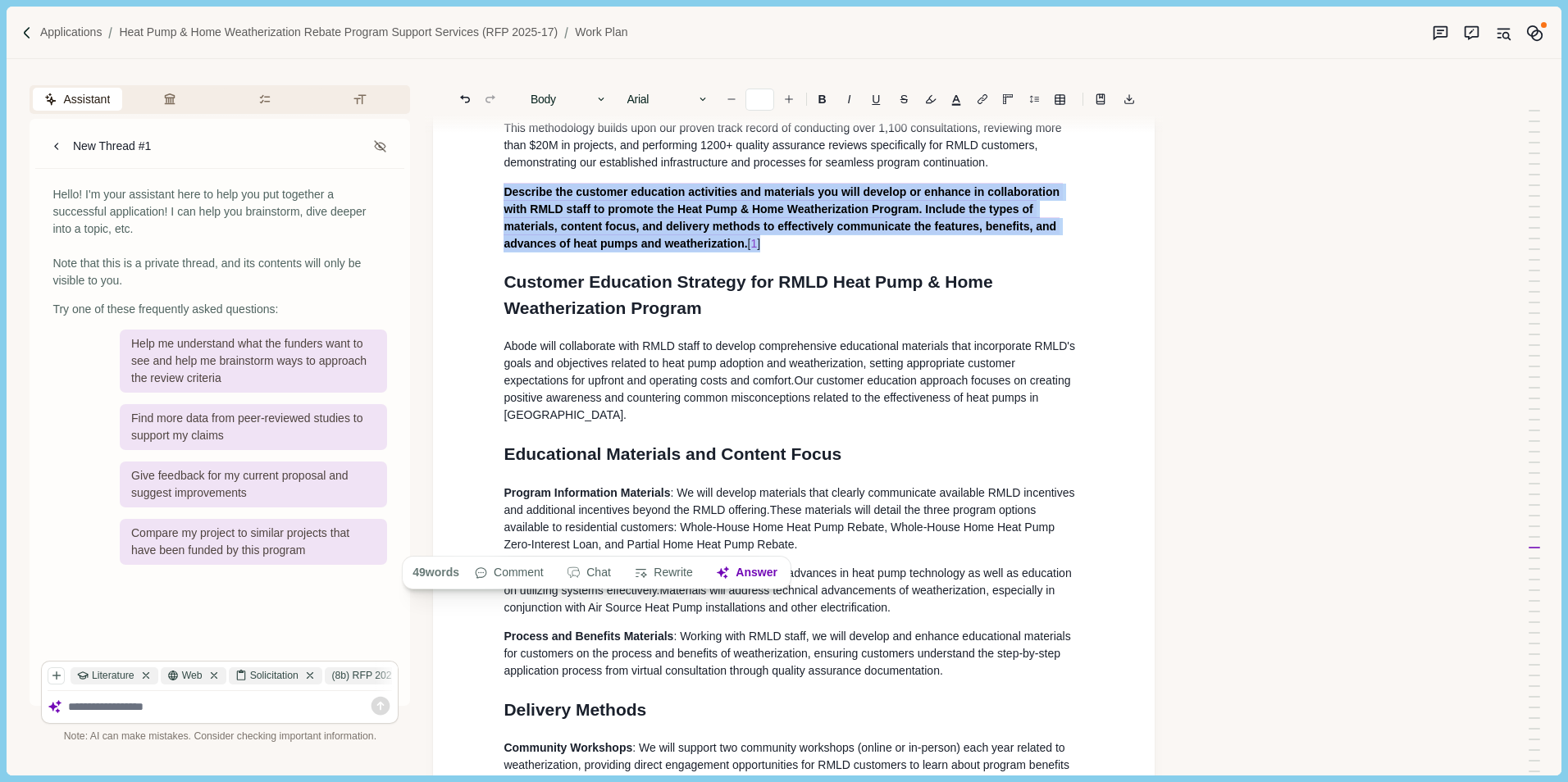 drag, startPoint x: 508, startPoint y: 482, endPoint x: 802, endPoint y: 542, distance: 300.05999 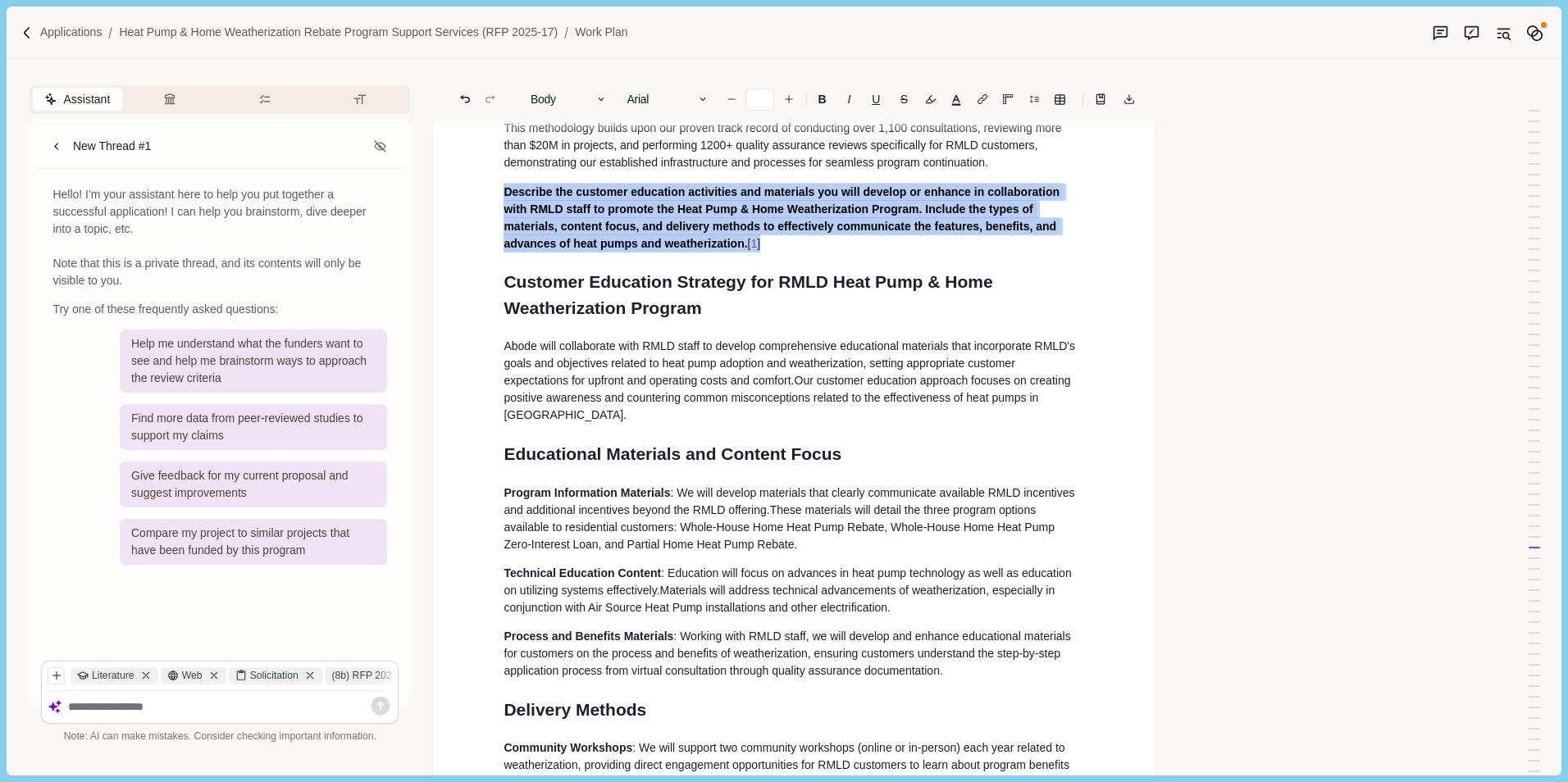 click on "Describe the customer education activities and materials you will develop or enhance in collaboration with RMLD staff to promote the Heat Pump & Home Weatherization Program. Include the types of materials, content focus, and delivery methods to effectively communicate the features, benefits, and advances of heat pumps and weatherization. [ 1 ]" at bounding box center [794, 217] 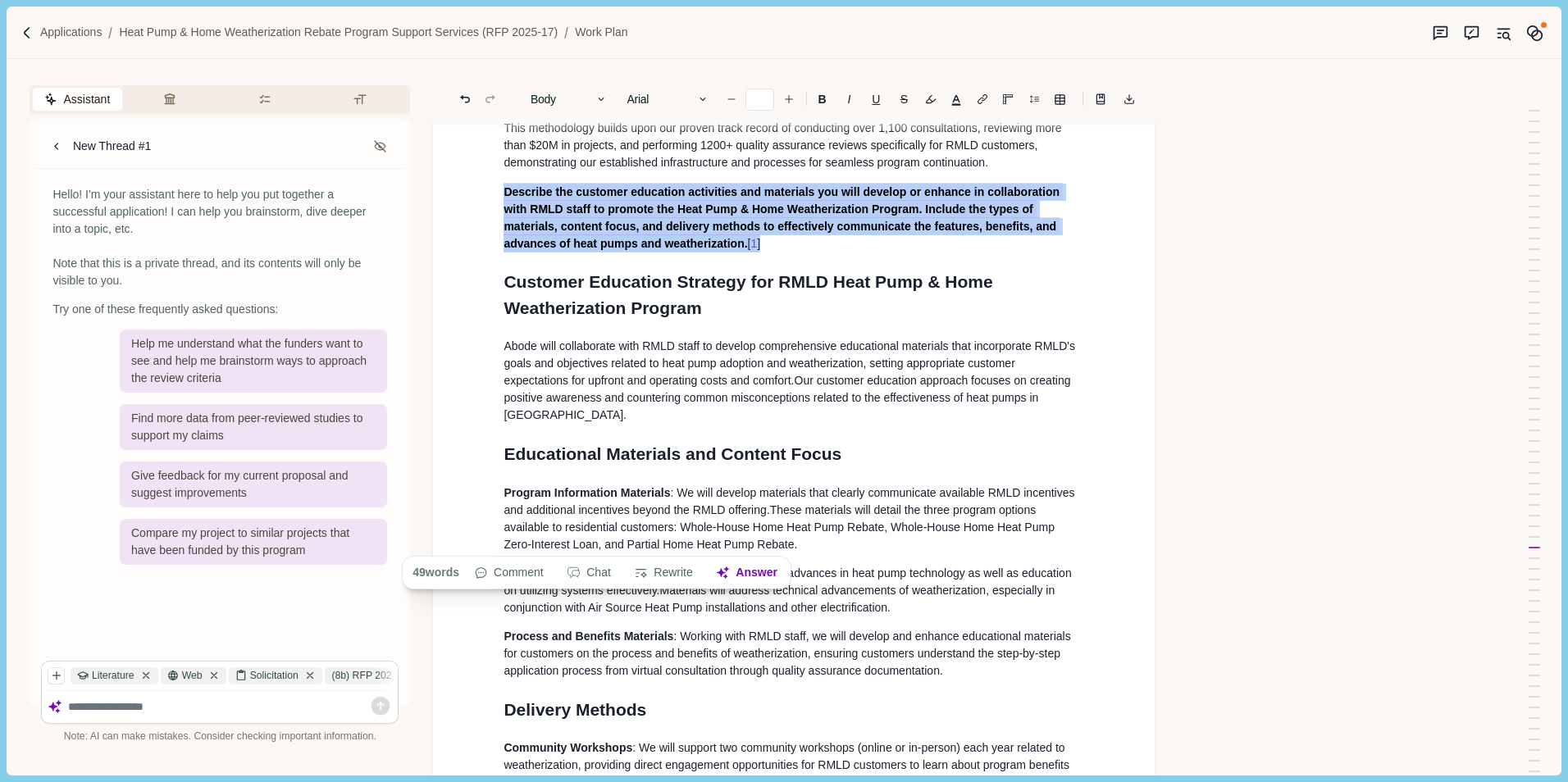 click on "Describe the customer education activities and materials you will develop or enhance in collaboration with RMLD staff to promote the Heat Pump & Home Weatherization Program. Include the types of materials, content focus, and delivery methods to effectively communicate the features, benefits, and advances of heat pumps and weatherization. [ 1 ]" at bounding box center (794, 217) 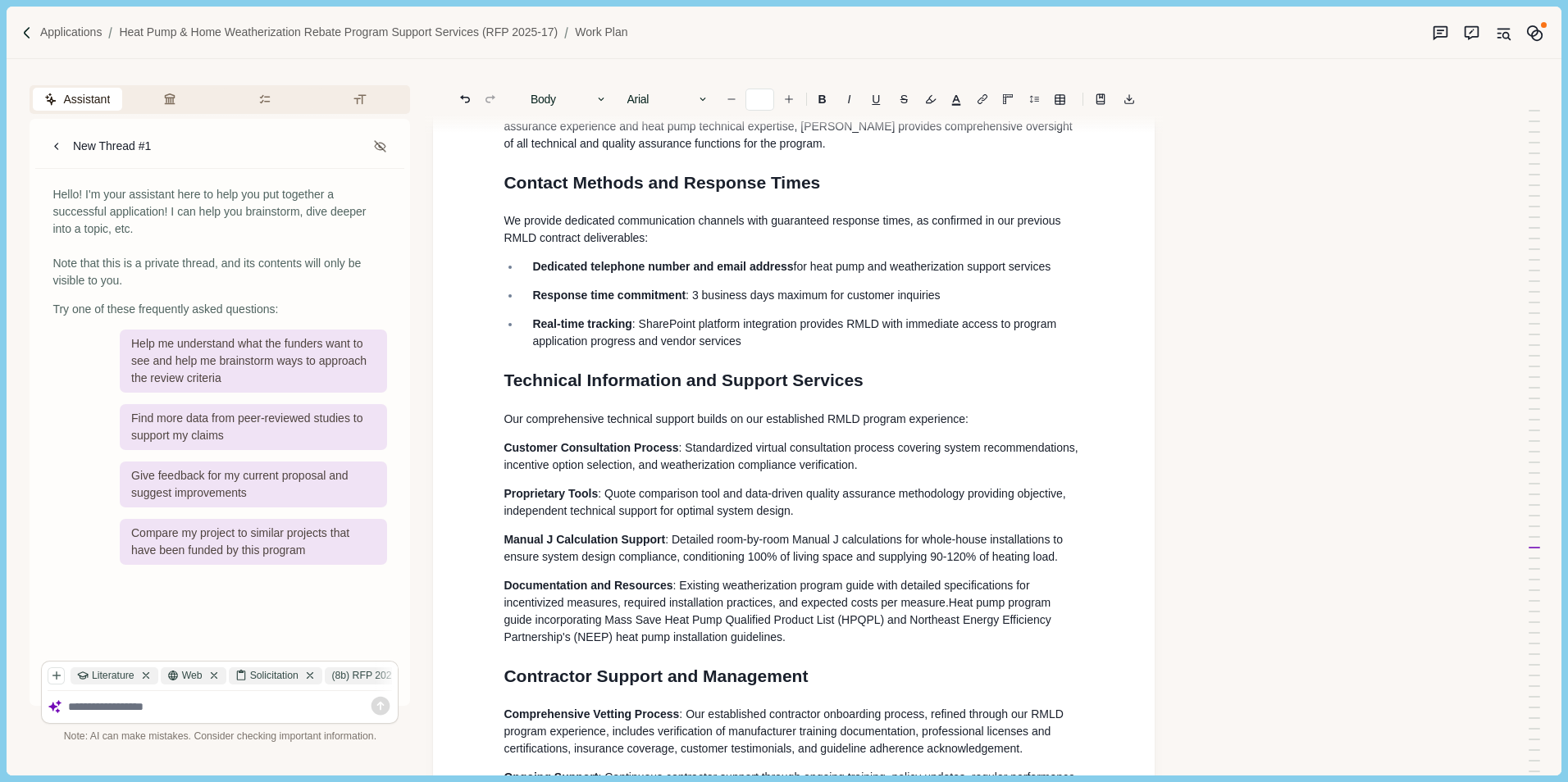 scroll, scrollTop: 12519, scrollLeft: 0, axis: vertical 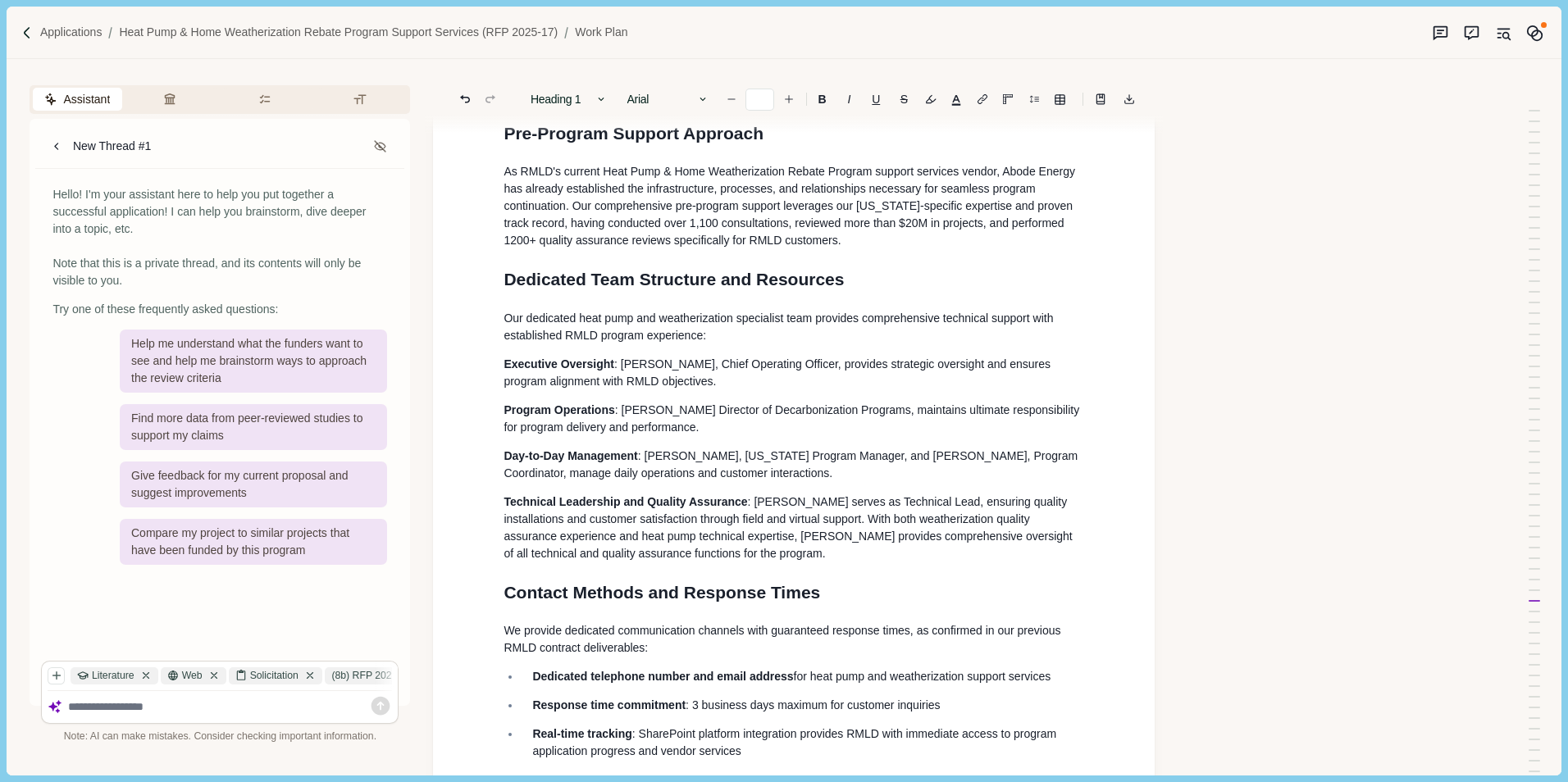 click on "Work Plan 1. Program Overview Abode Energy Management (Abode) will leverage our [US_STATE]-specific expertise and established infrastructure as RMLD's current Heat Pump & Home Weatherization Rebate Program support services vendor to deliver a comprehensive work plan that ensures seamless program continuation and enhanced performance.  Our operational framework includes: Customer and Contractor Engagement Dedicated Heat Pump and Weatherization Specialist Team with Comprehensive Consultation Services Abode provides RMLD customers with access to a dedicated Heat Pump Specialist through an online scheduling platform, offering personalized virtual consultations that deliver expert guidance about the benefits and considerations when transitioning to heat pumps.  These customer consultations provide actionable education that prepares customers to confidently adopt the best heat pump solution for their needs by understanding their goals and the unique attributes of their home. Data-Driven Performance Management [" at bounding box center [794, -3478] 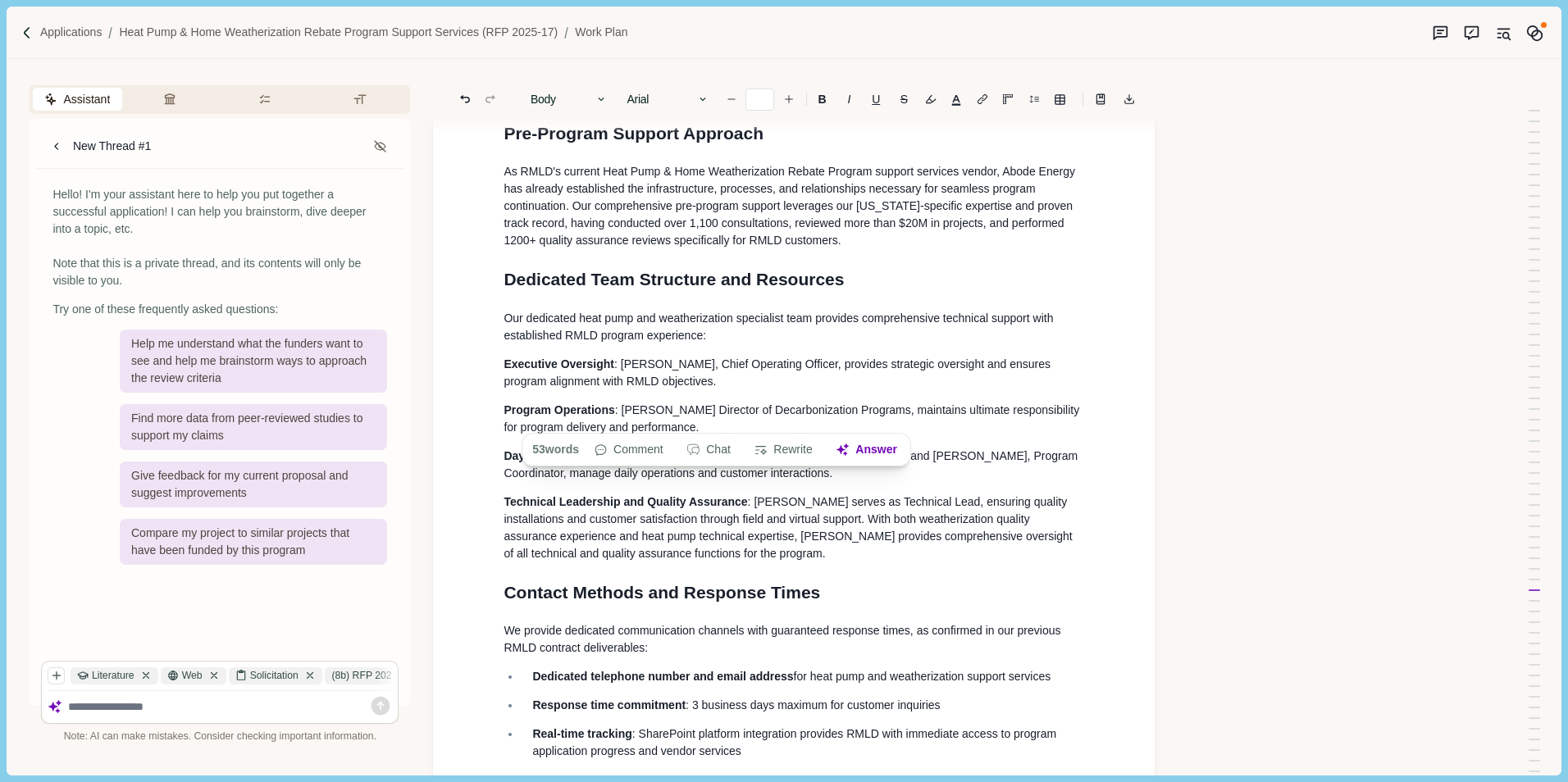 drag, startPoint x: 955, startPoint y: 424, endPoint x: 479, endPoint y: 366, distance: 479.52059 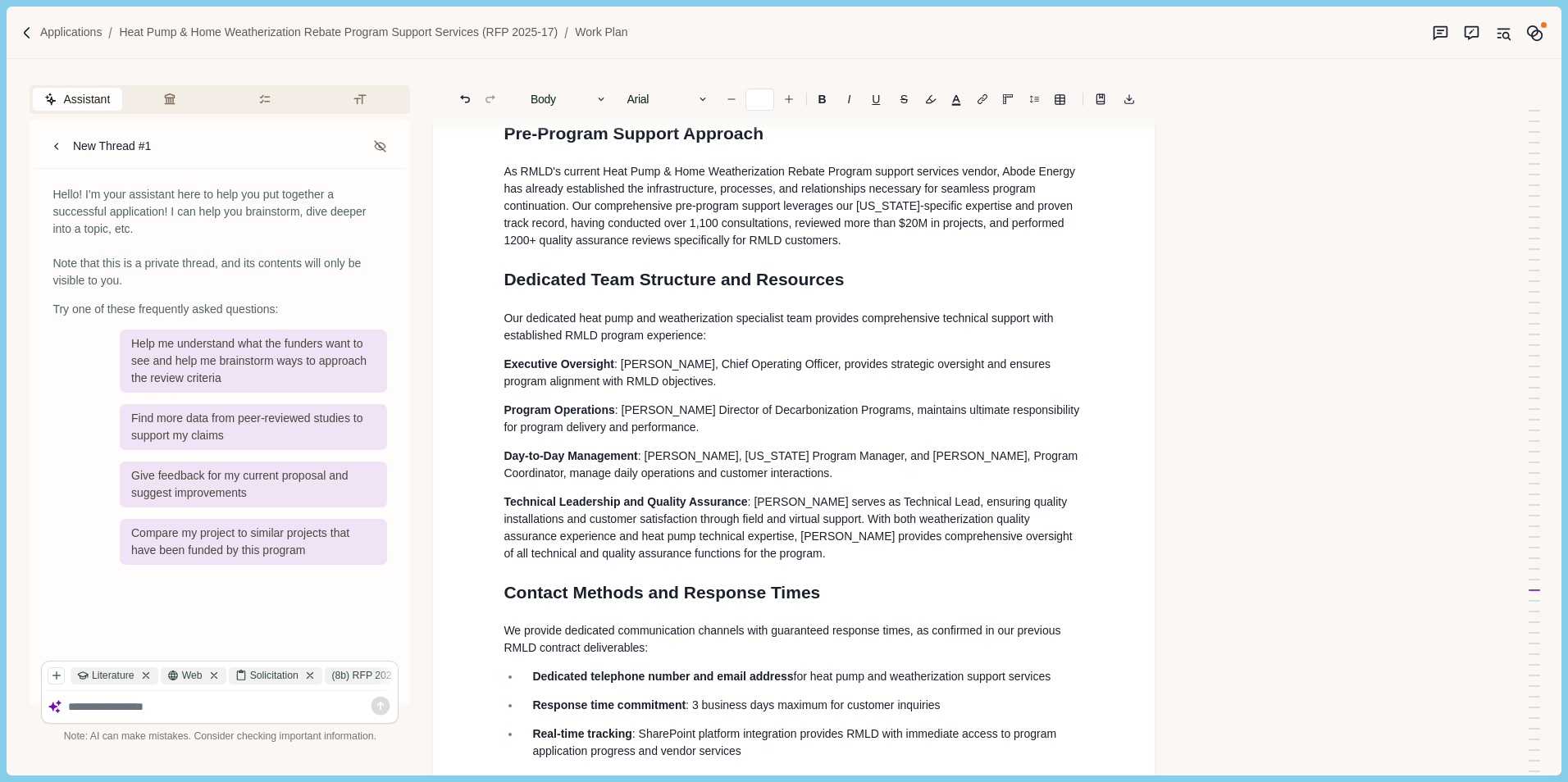 click on "Describe your approach to providing pre-program support to RMLD staff, customers, and contractors. Detail the resources you will dedicate, including the heat pump and weatherization specialist team structure, contact methods, response times, and the types of technical information you will provide. Include the qualifications of personnel conducting pre-installation site visits." at bounding box center [783, 68] 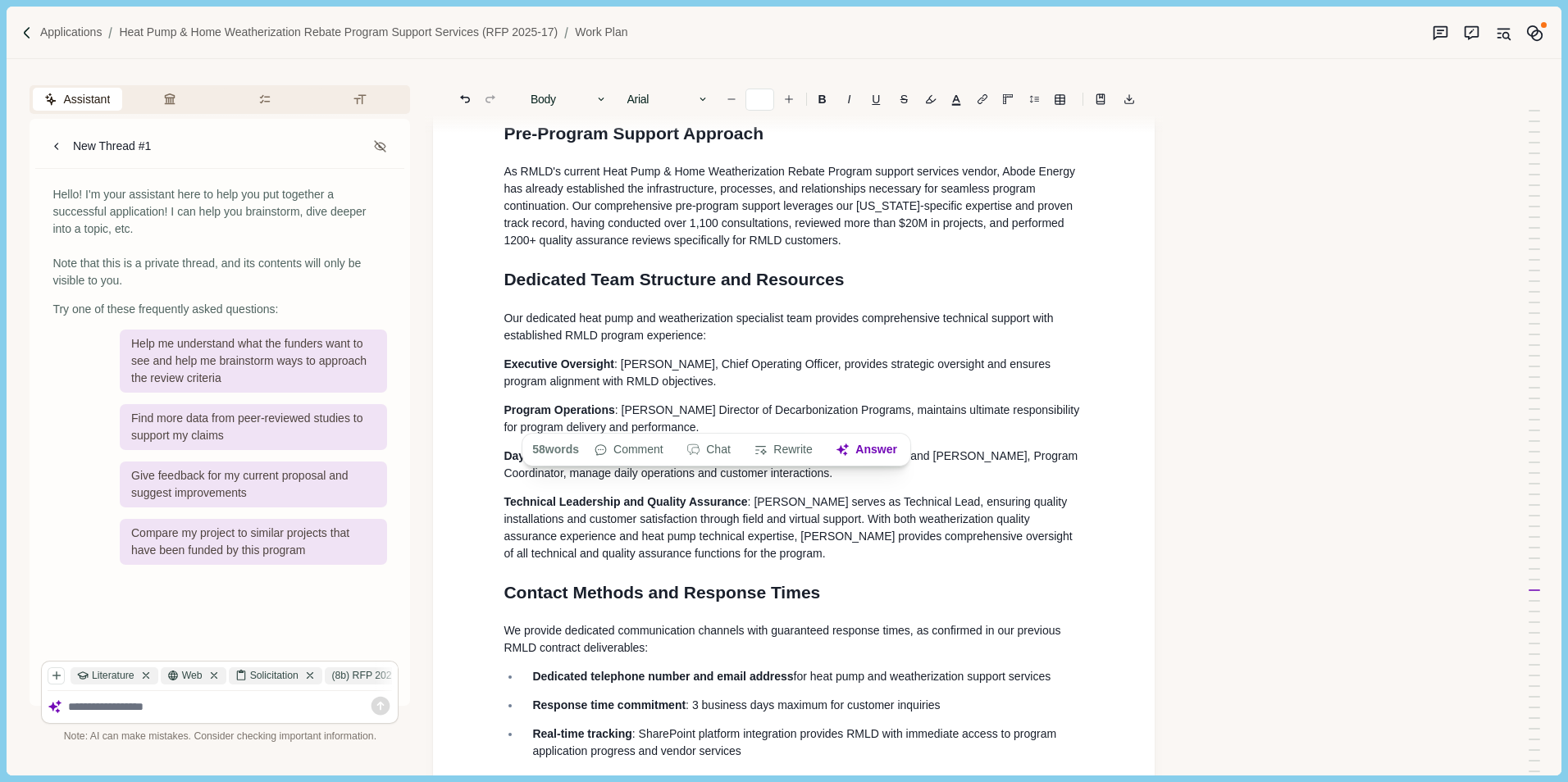 drag, startPoint x: 928, startPoint y: 415, endPoint x: 499, endPoint y: 308, distance: 442.1425 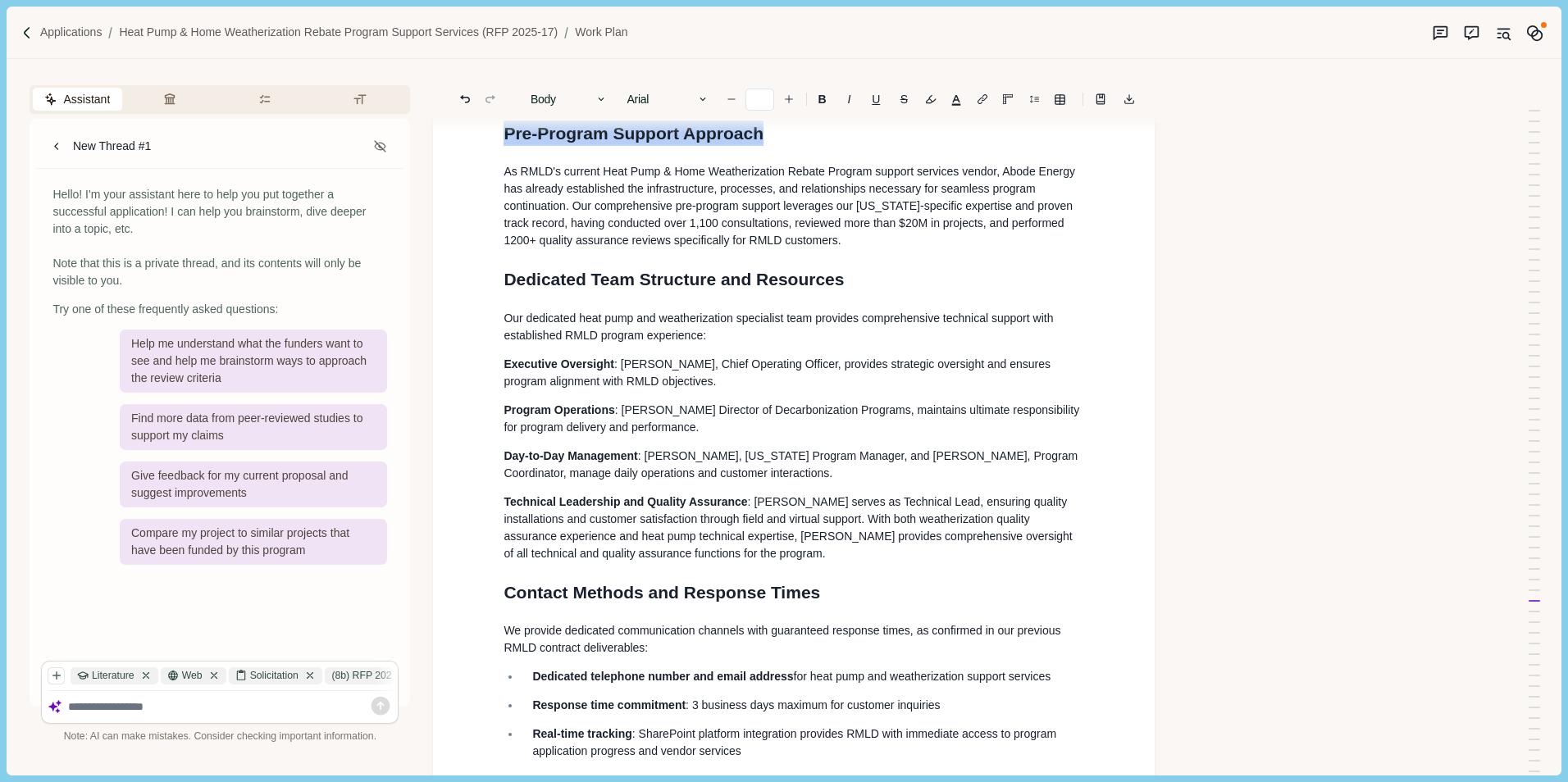 drag, startPoint x: 995, startPoint y: 428, endPoint x: 472, endPoint y: 361, distance: 527.27412 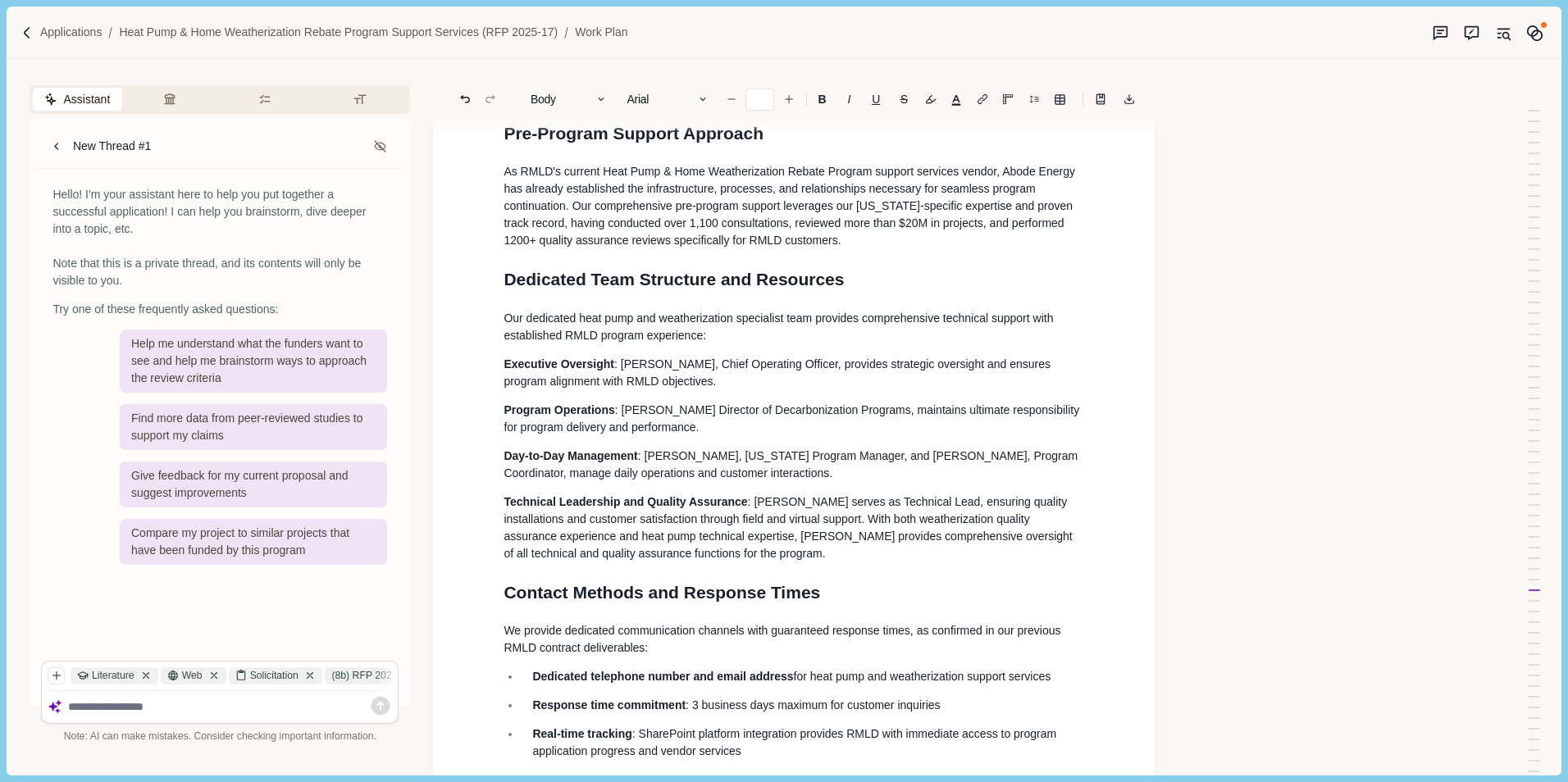 drag, startPoint x: 504, startPoint y: 328, endPoint x: 937, endPoint y: 419, distance: 442.45904 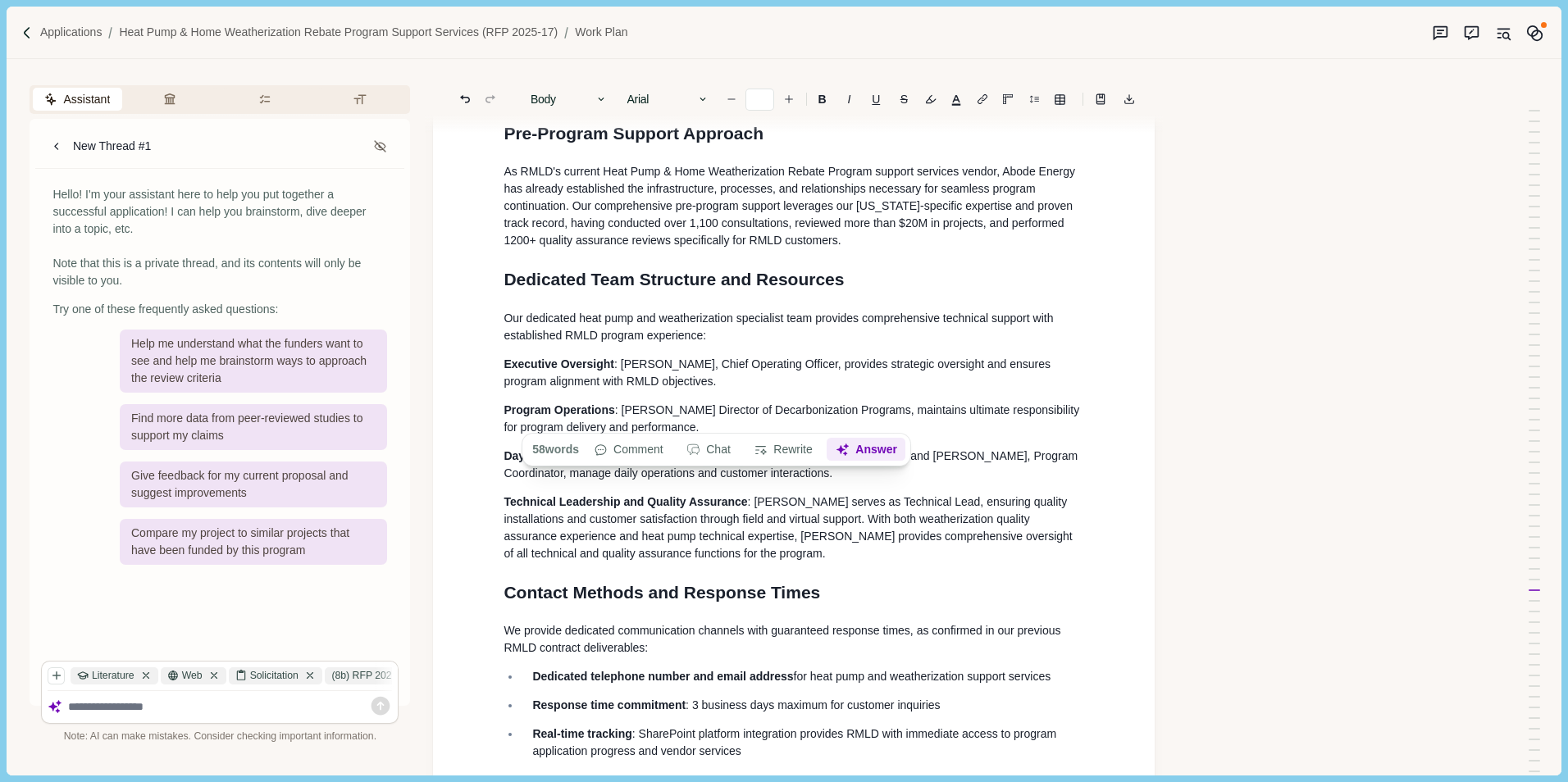 click on "Answer" at bounding box center [867, 450] 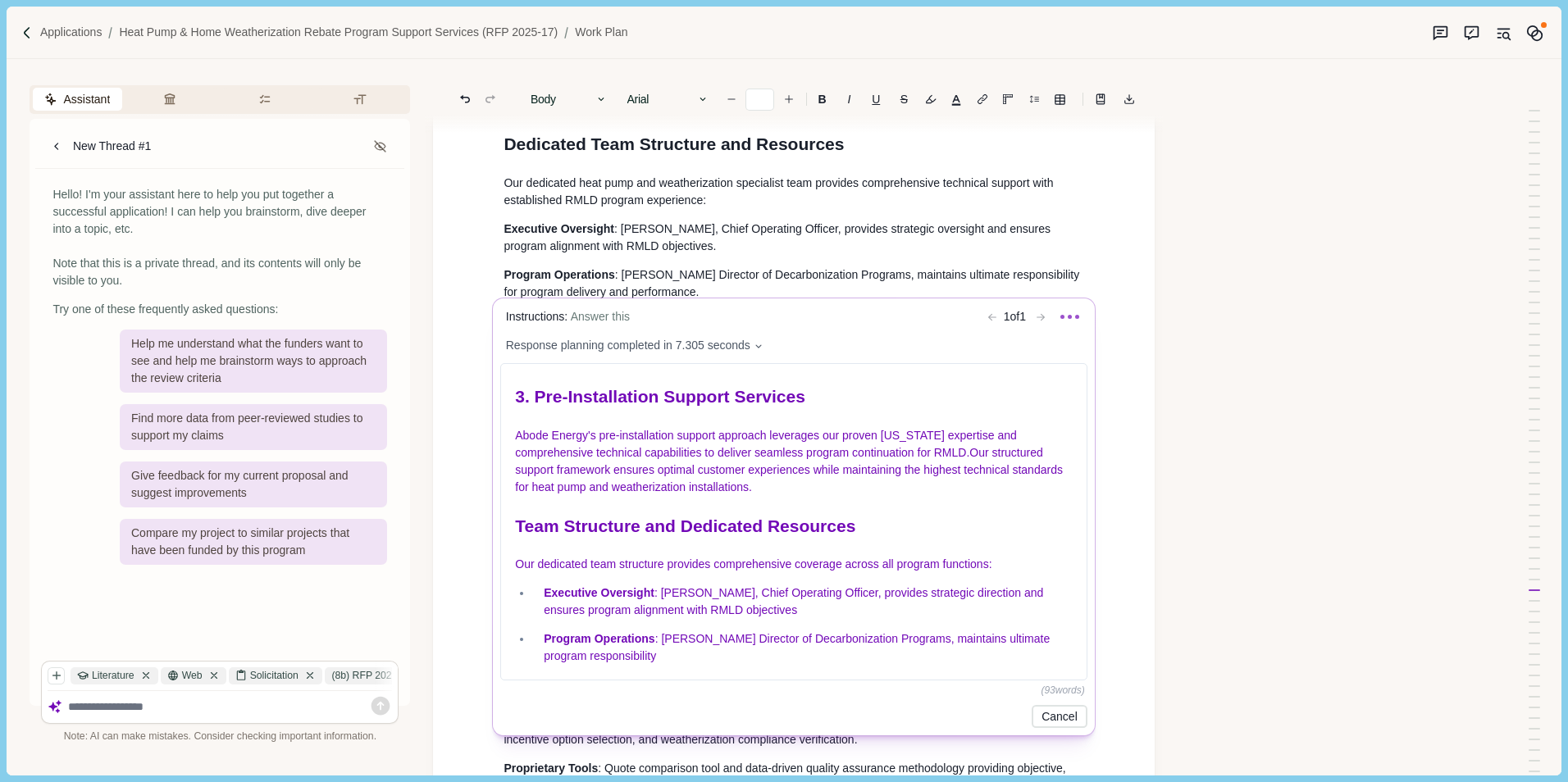 scroll, scrollTop: 12682, scrollLeft: 0, axis: vertical 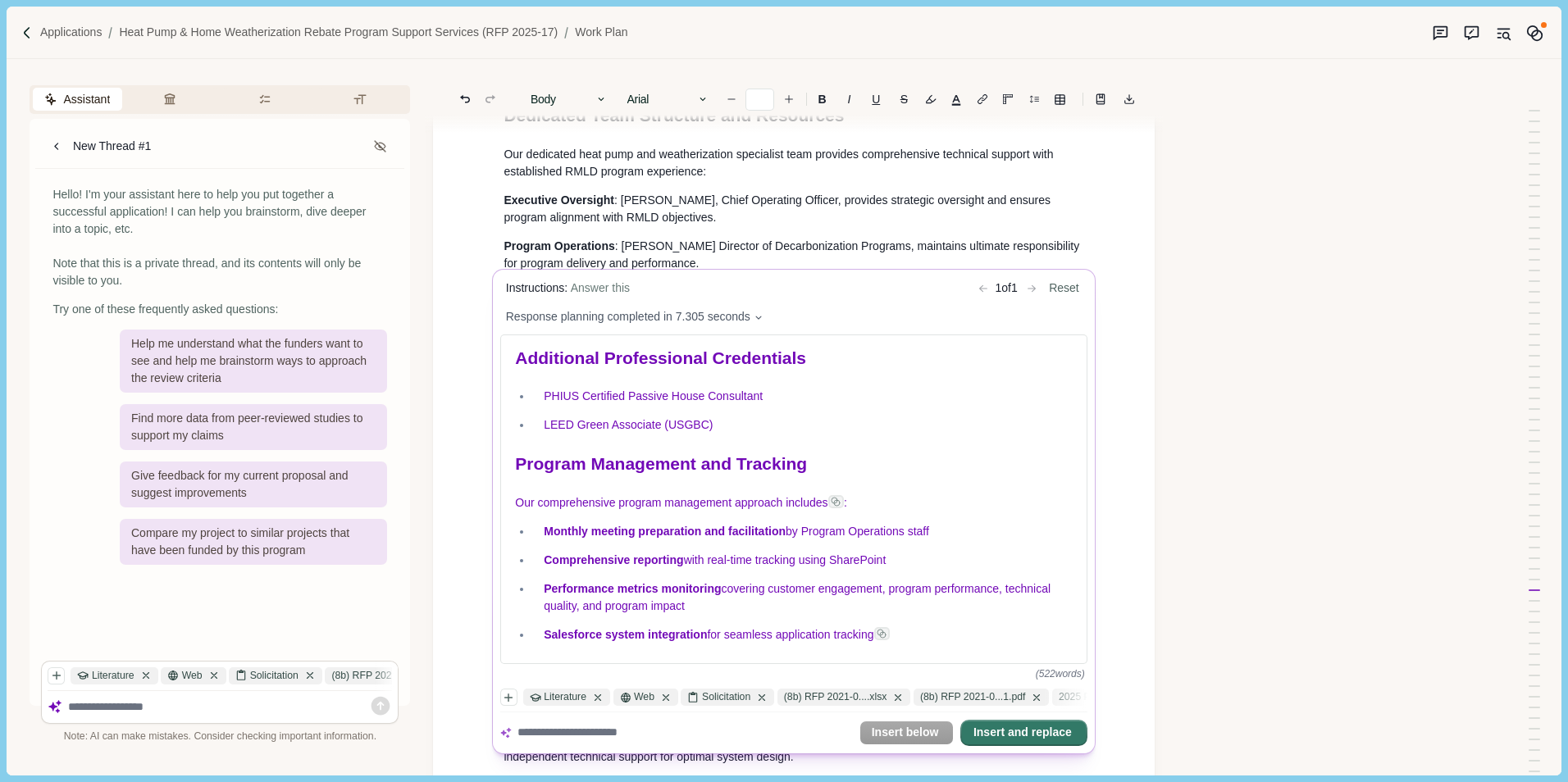 click on "Insert and replace" at bounding box center [1023, 733] 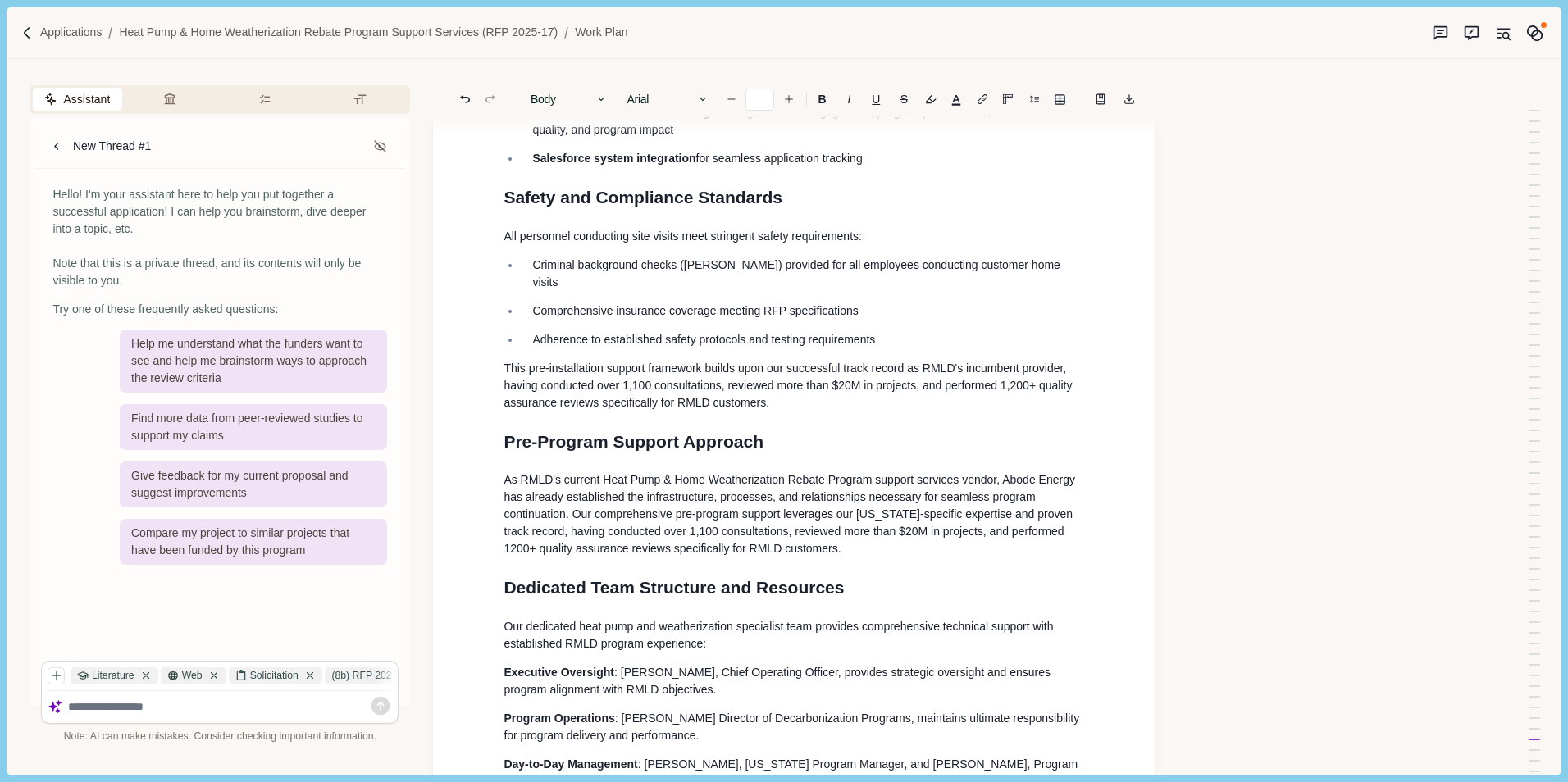 scroll, scrollTop: 14663, scrollLeft: 0, axis: vertical 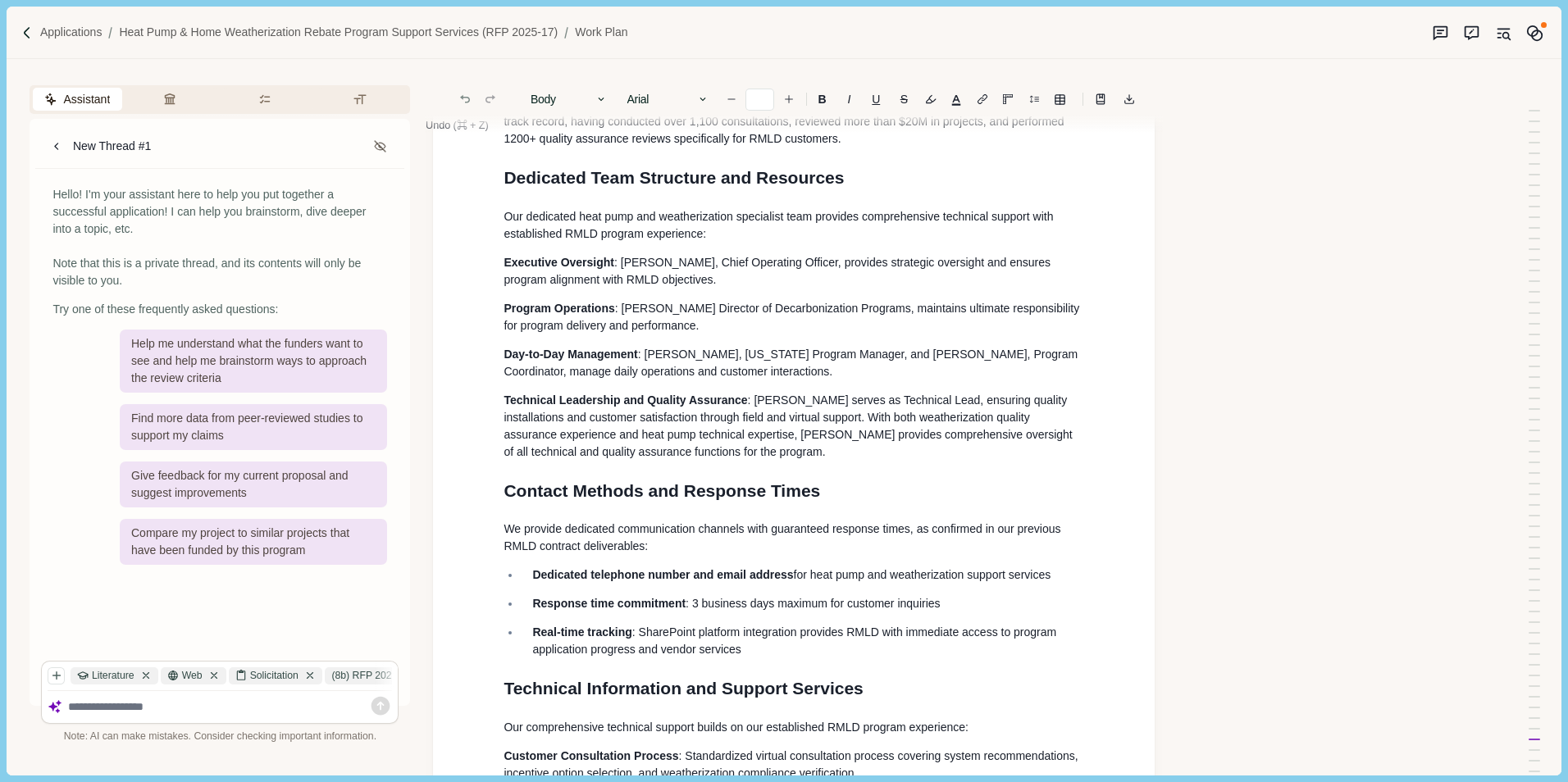 click 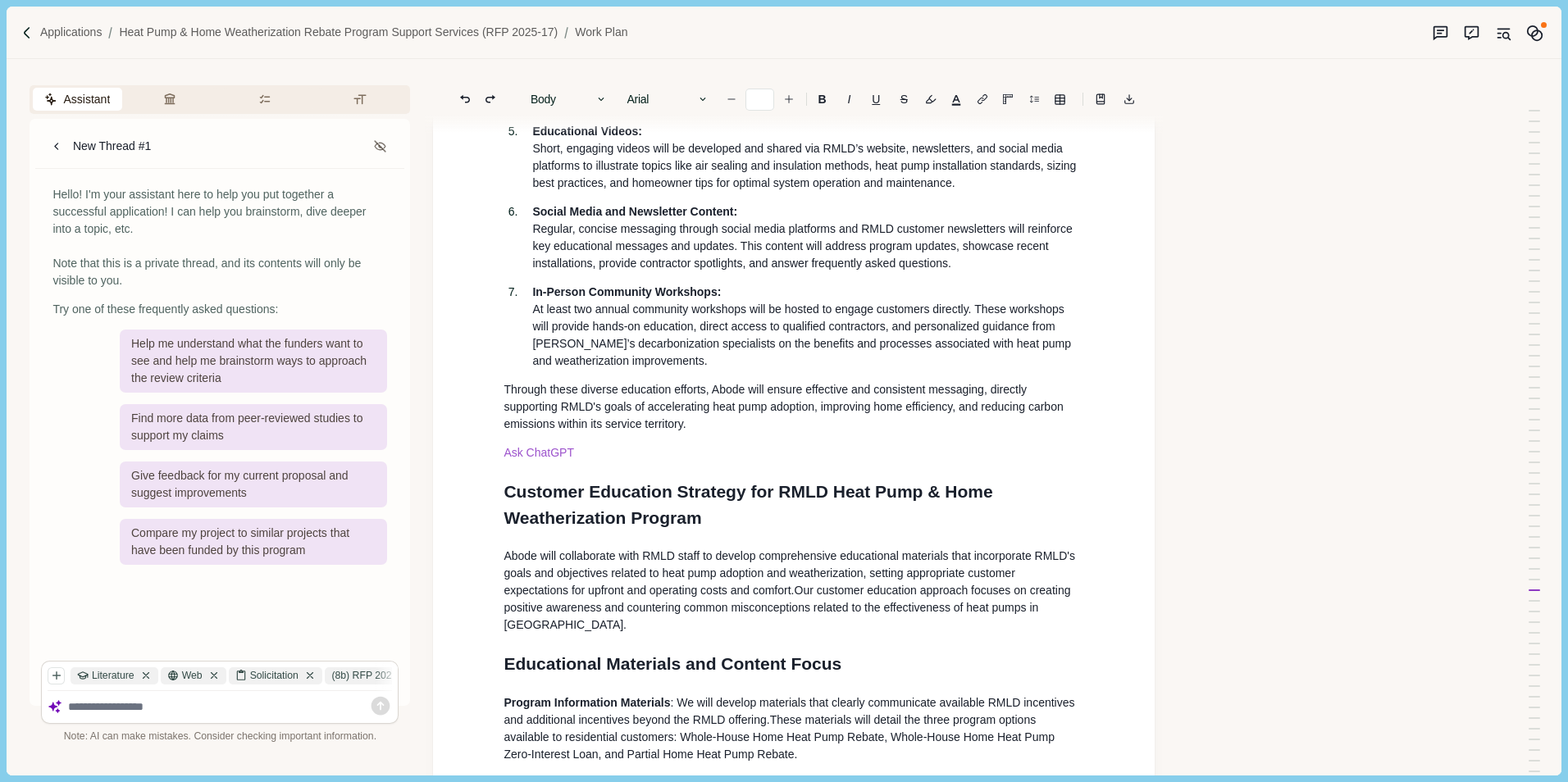 scroll, scrollTop: 11548, scrollLeft: 0, axis: vertical 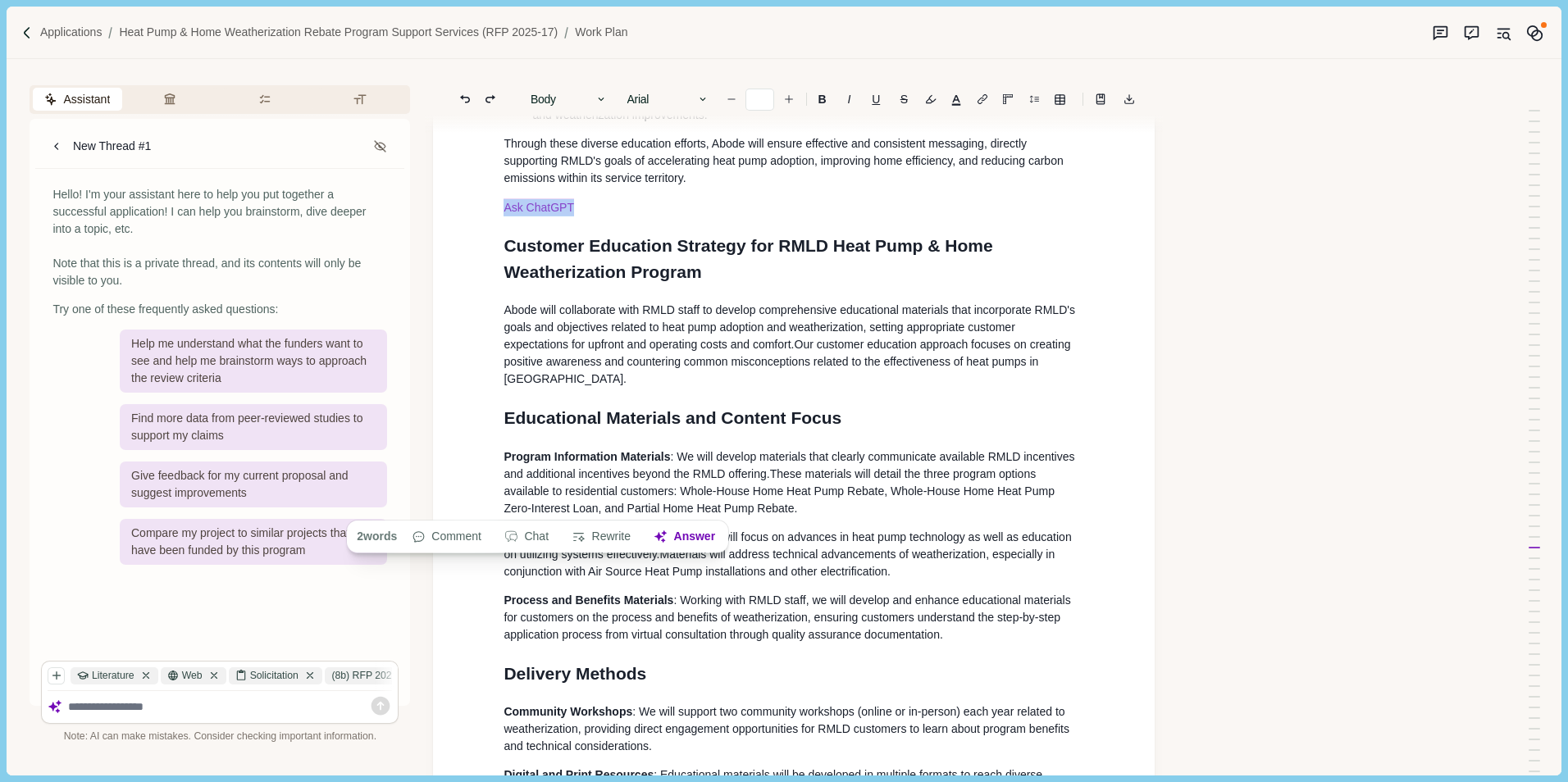 drag, startPoint x: 575, startPoint y: 503, endPoint x: 462, endPoint y: 488, distance: 113.99123 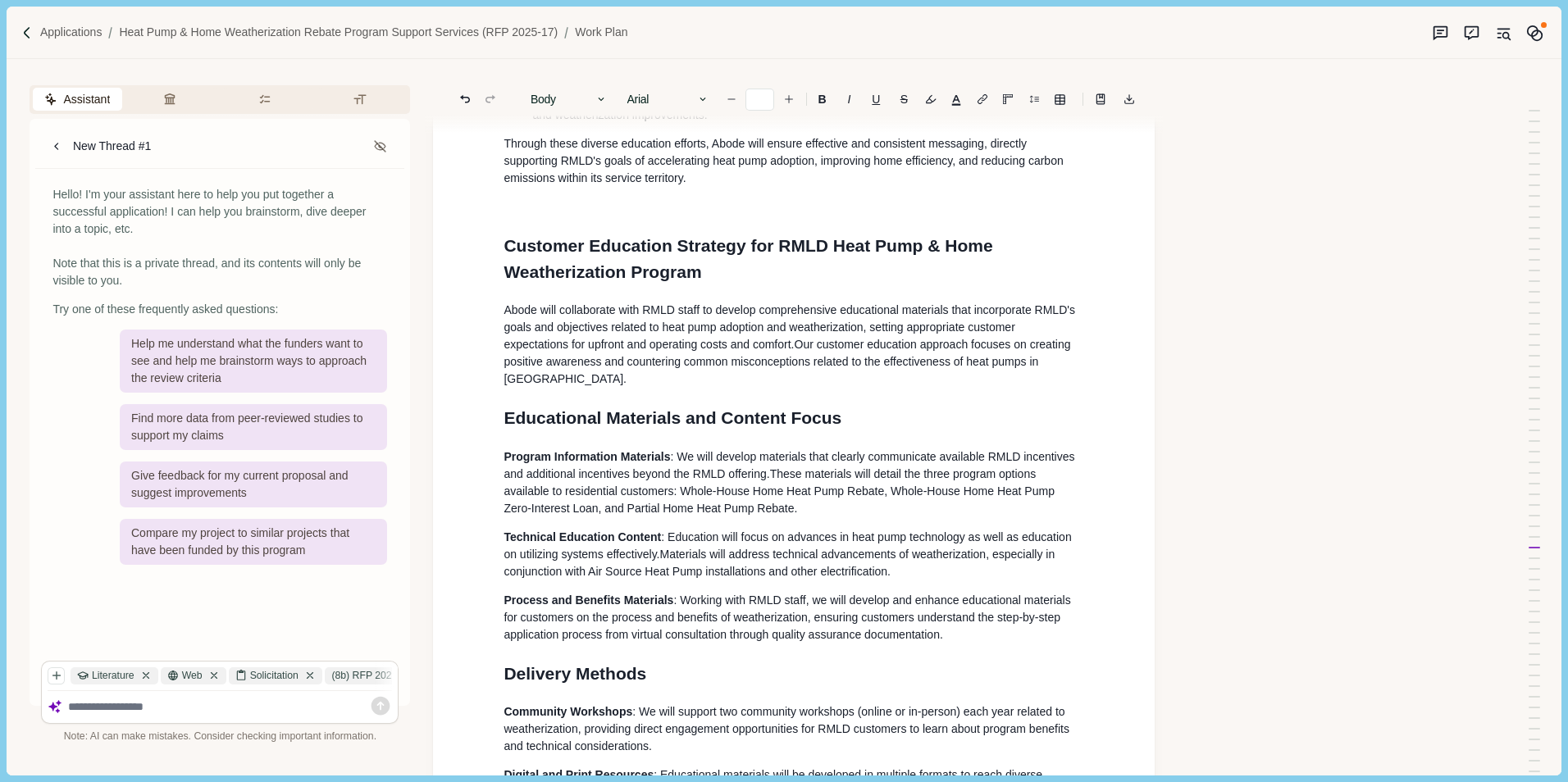 click at bounding box center [794, 207] 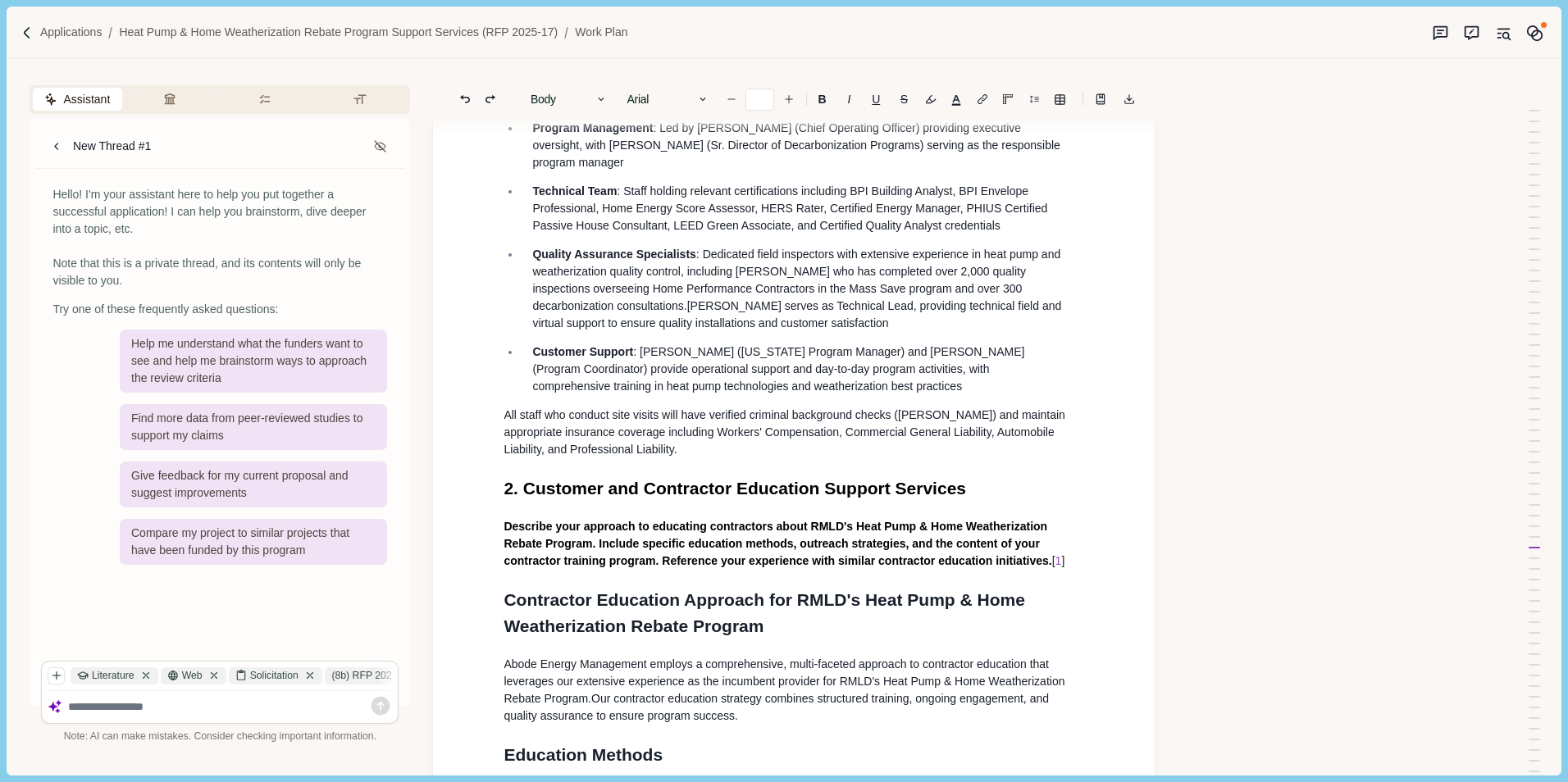 scroll, scrollTop: 3105, scrollLeft: 0, axis: vertical 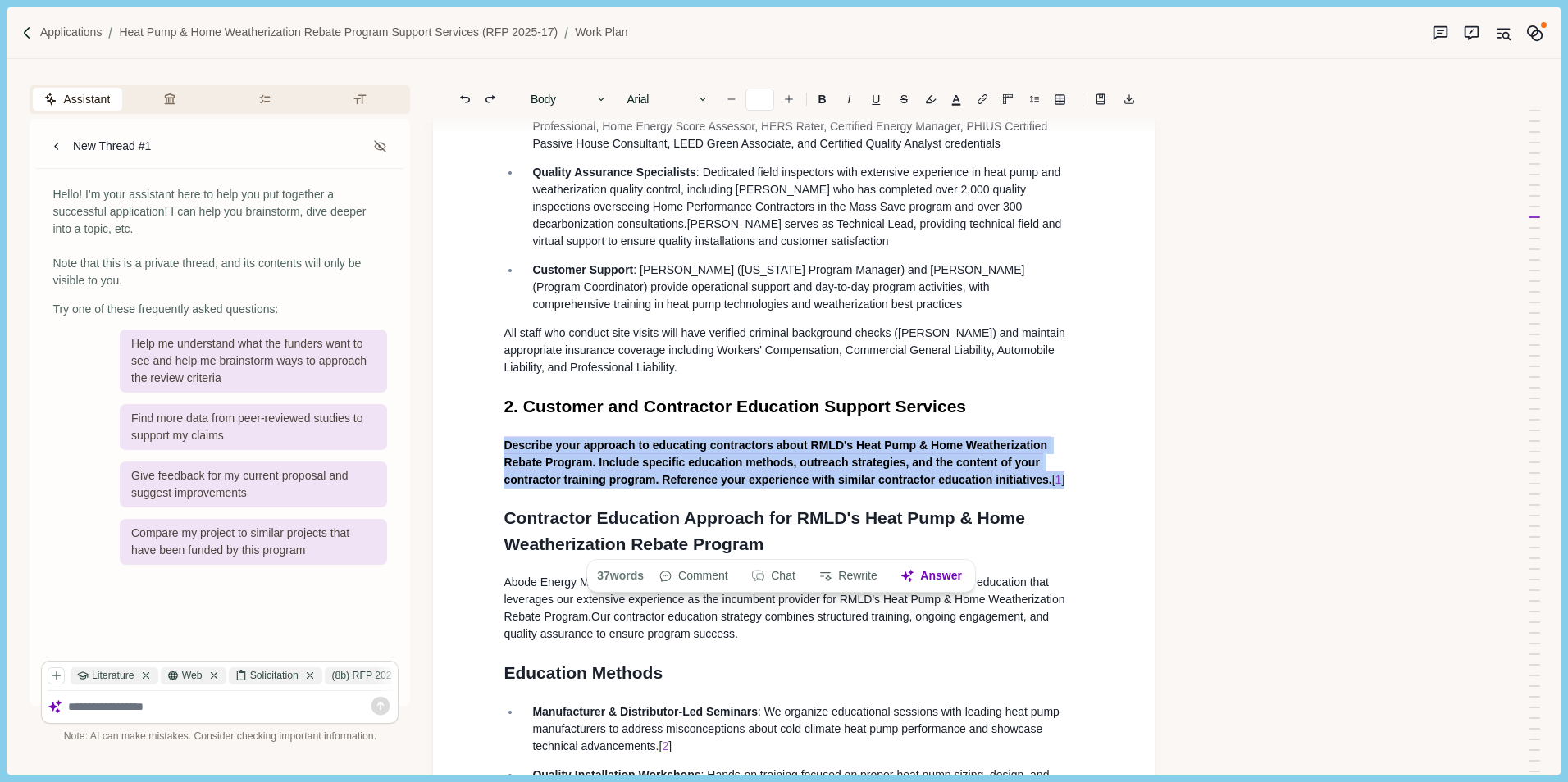 drag, startPoint x: 1086, startPoint y: 542, endPoint x: 507, endPoint y: 505, distance: 580.181 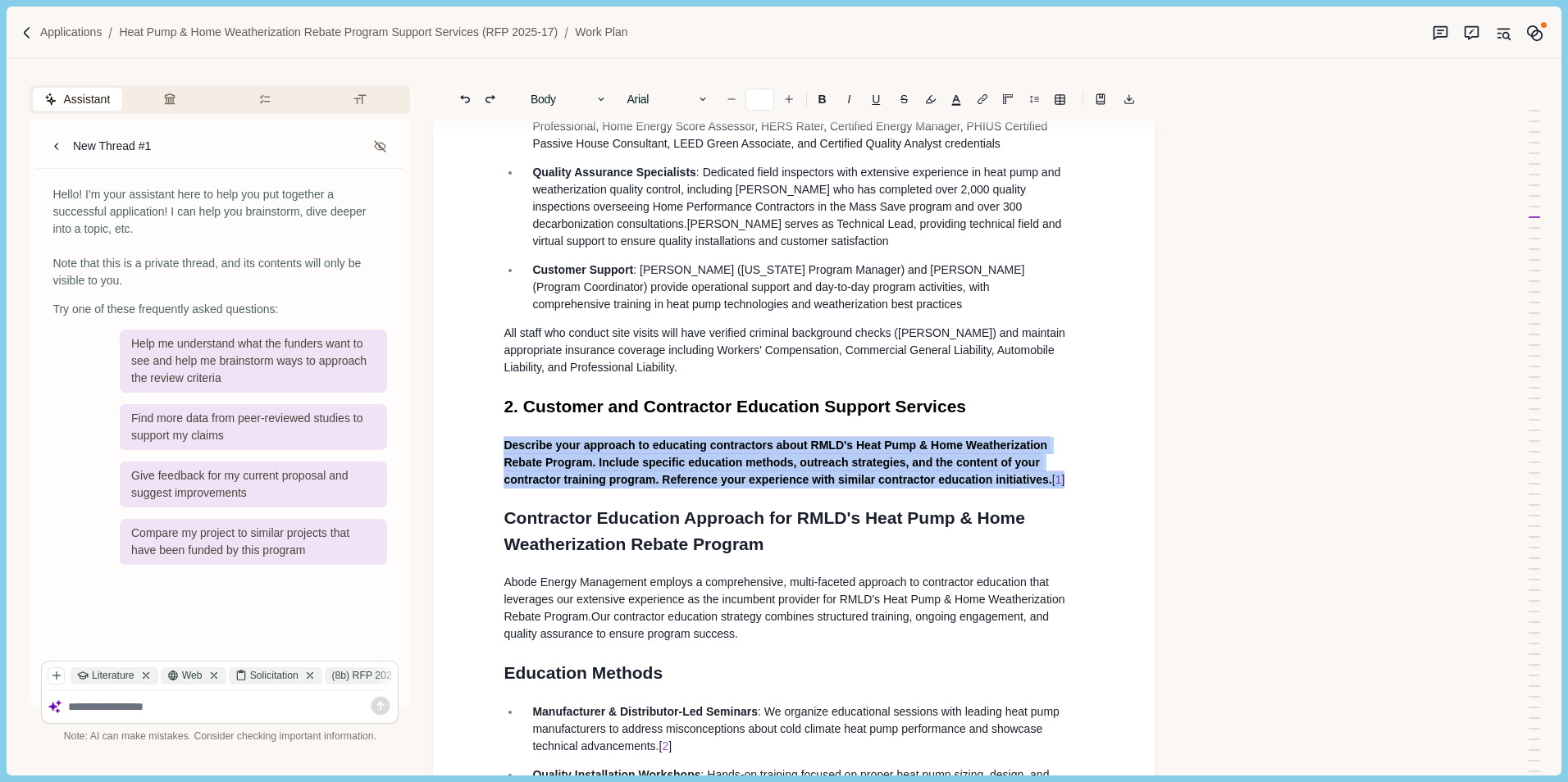 click on "Describe your approach to educating contractors about RMLD's Heat Pump & Home Weatherization Rebate Program. Include specific education methods, outreach strategies, and the content of your contractor training program. Reference your experience with similar contractor education initiatives. [ 1 ]" at bounding box center [794, 461] 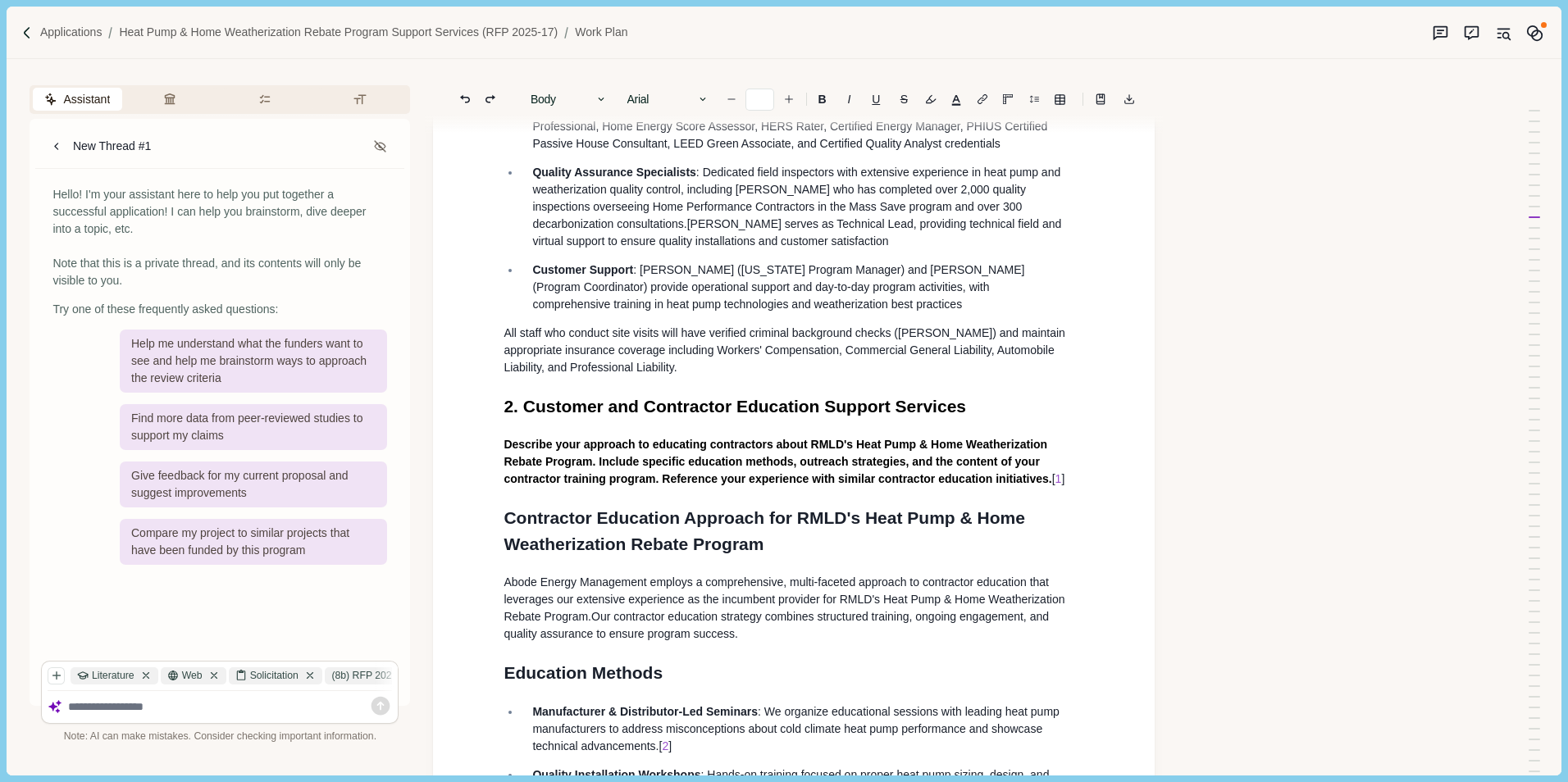 click on "Describe your approach to educating contractors about RMLD's Heat Pump & Home Weatherization Rebate Program. Include specific education methods, outreach strategies, and the content of your contractor training program. Reference your experience with similar contractor education initiatives. [ 1 ]" at bounding box center [794, 461] 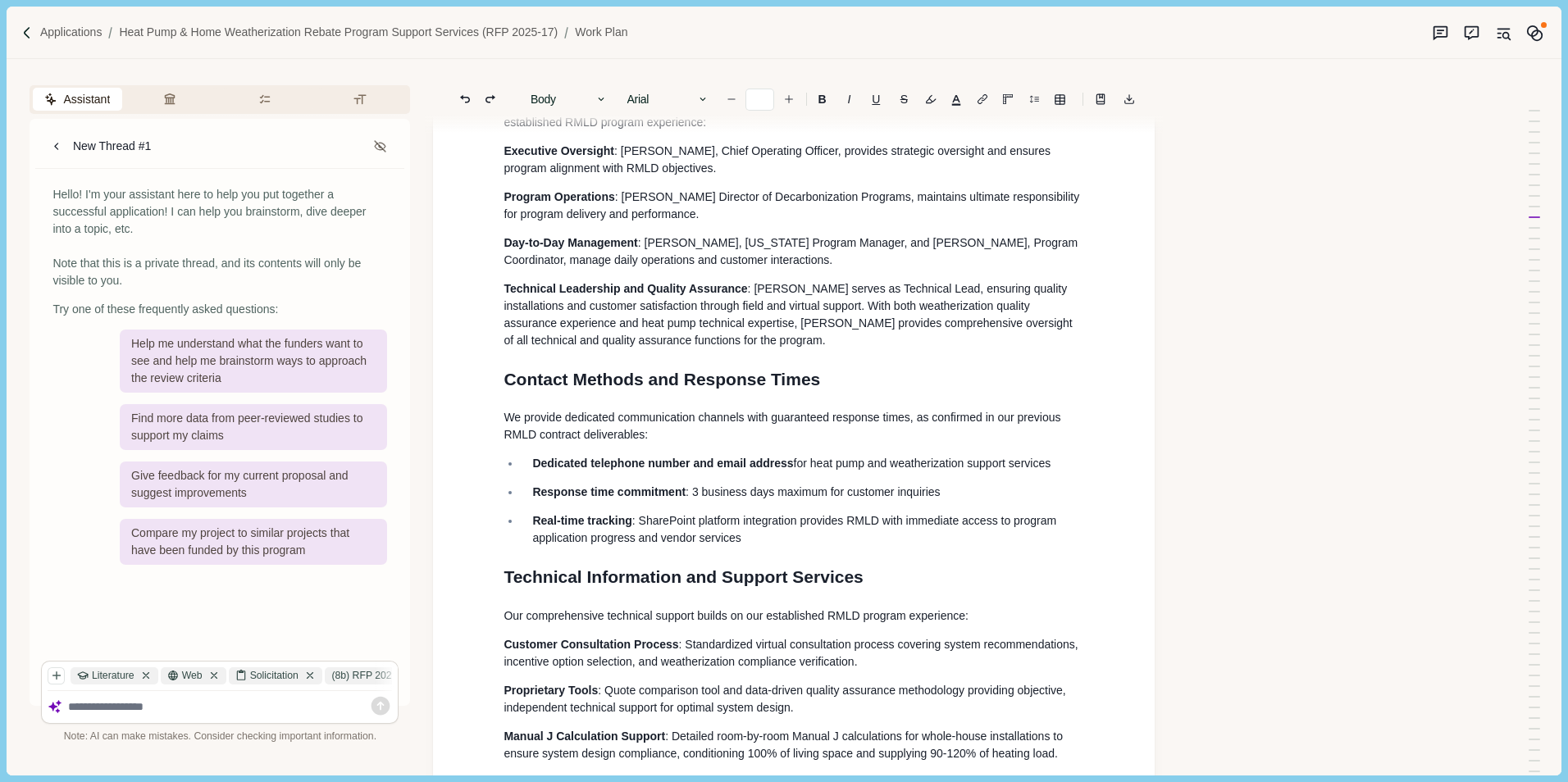 scroll, scrollTop: 12623, scrollLeft: 0, axis: vertical 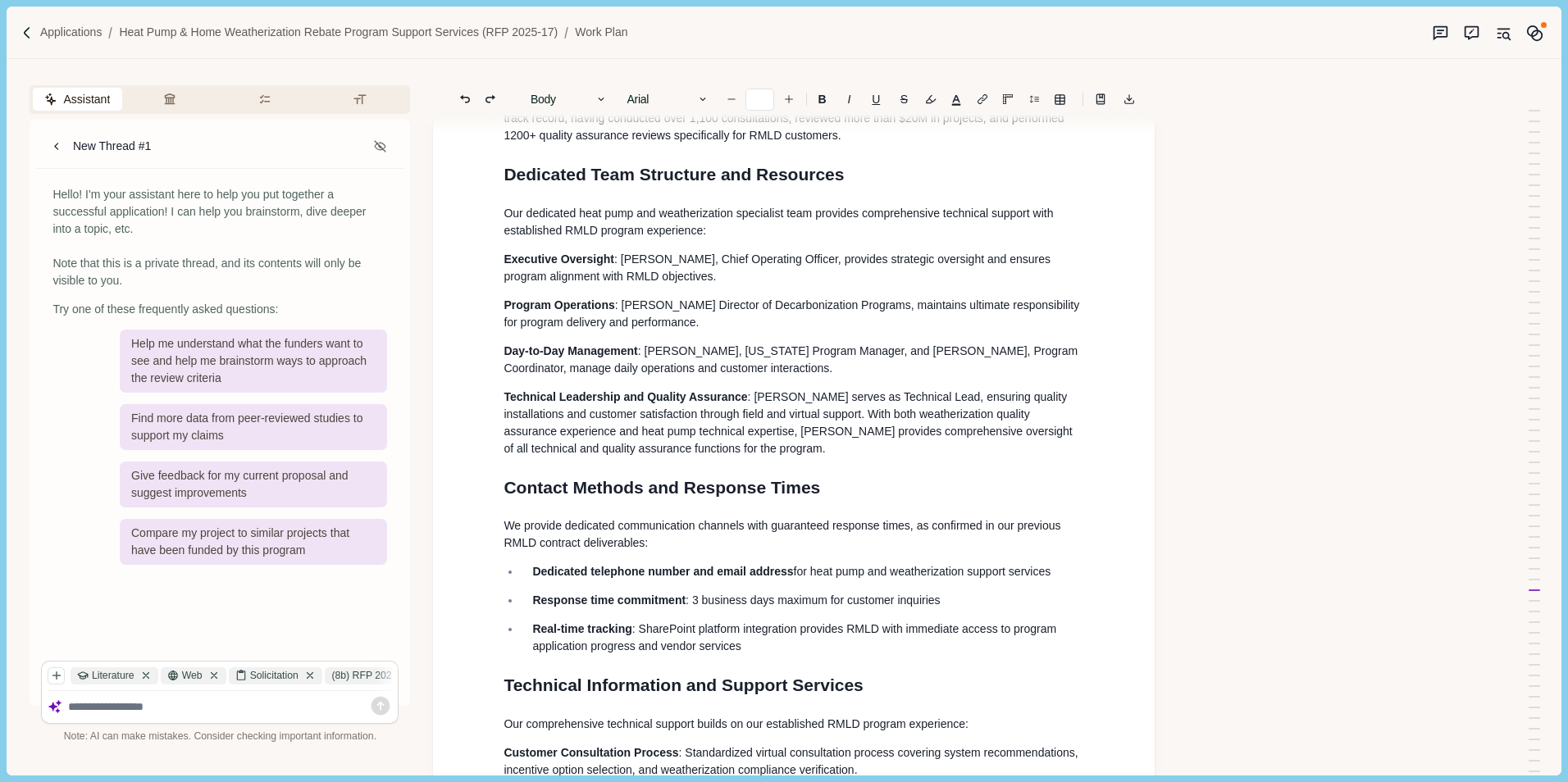 drag, startPoint x: 964, startPoint y: 318, endPoint x: 487, endPoint y: 258, distance: 480.7588 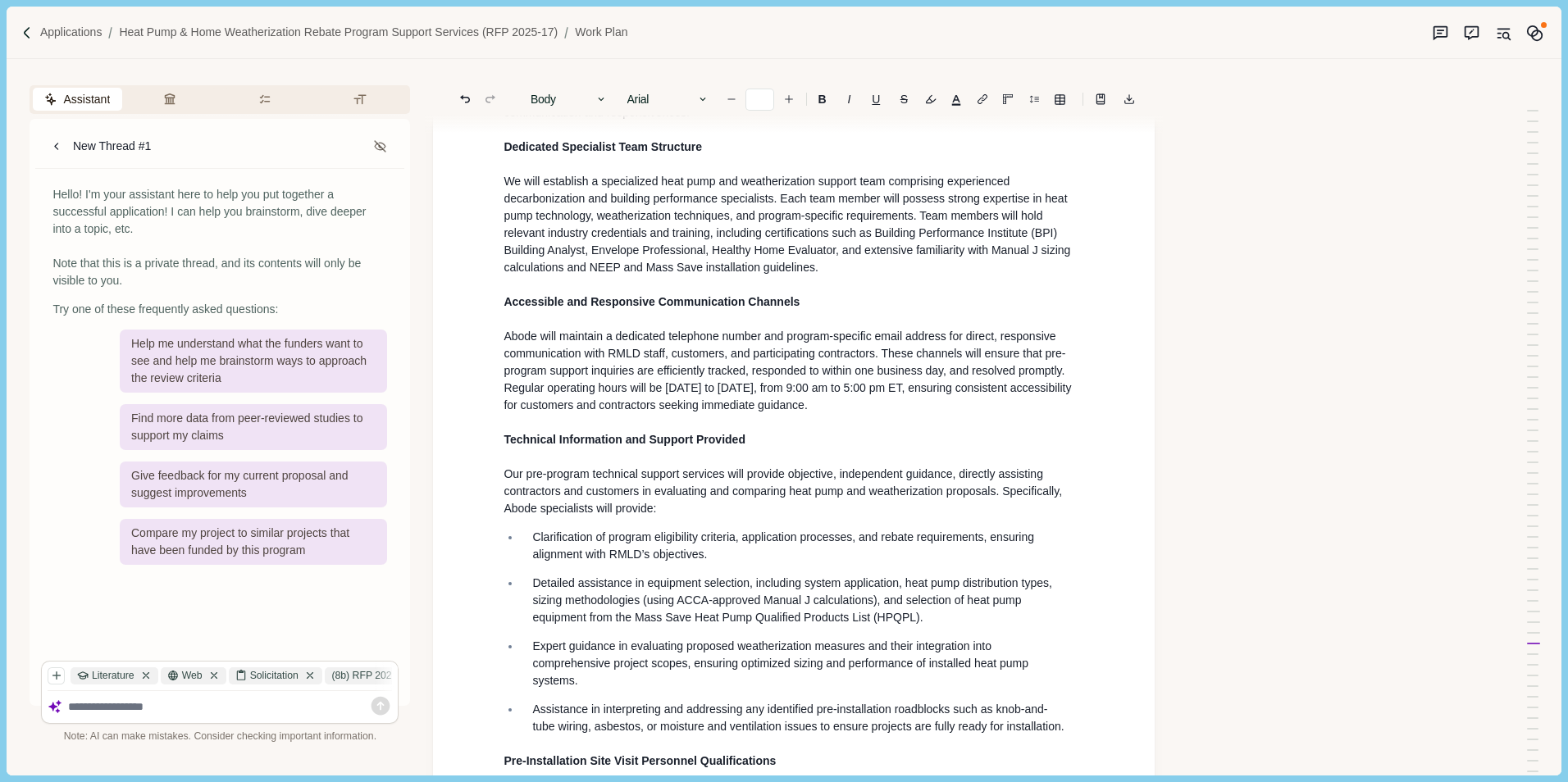 scroll, scrollTop: 12505, scrollLeft: 0, axis: vertical 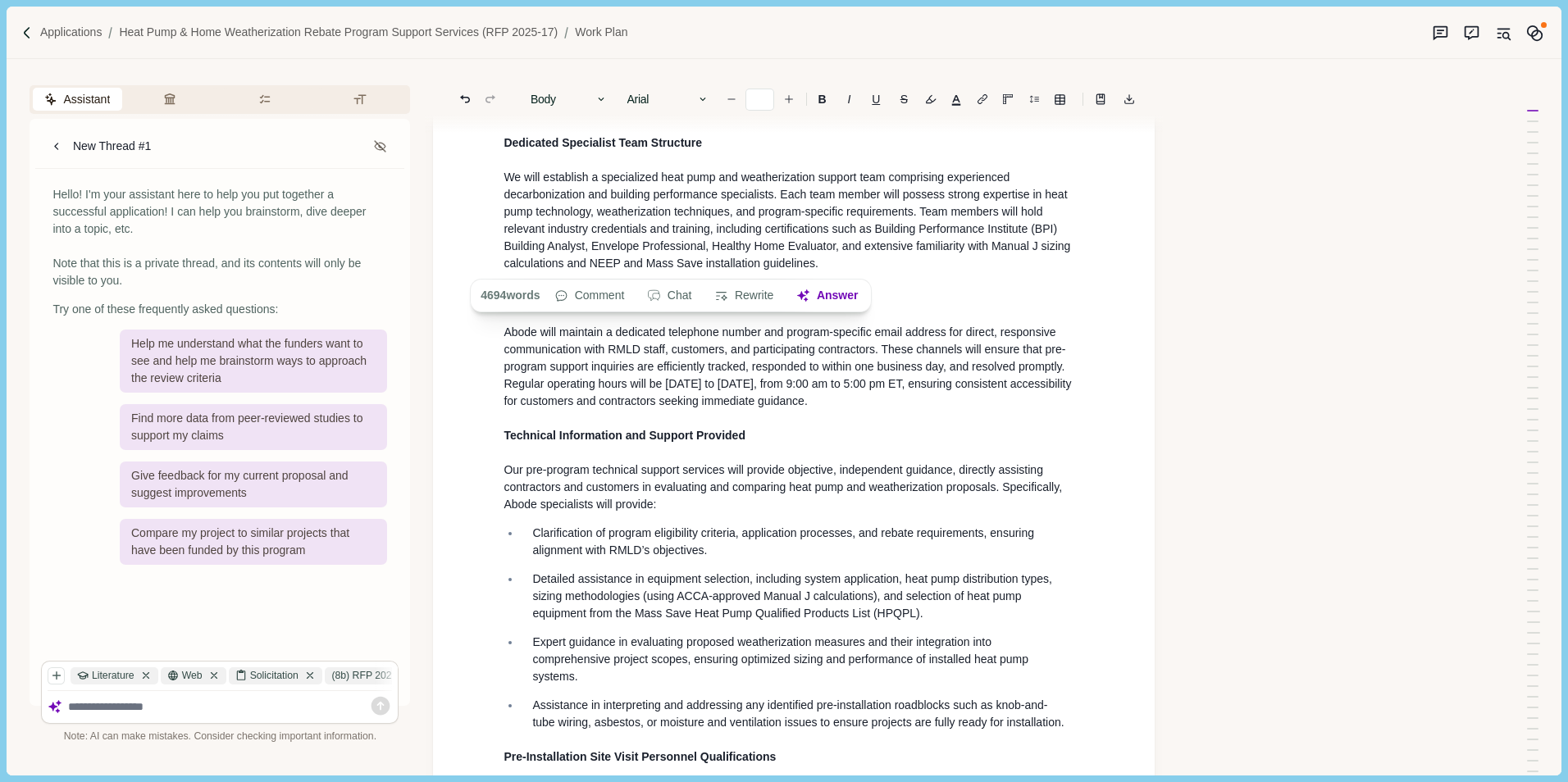 drag, startPoint x: 503, startPoint y: 197, endPoint x: 852, endPoint y: 263, distance: 355.18587 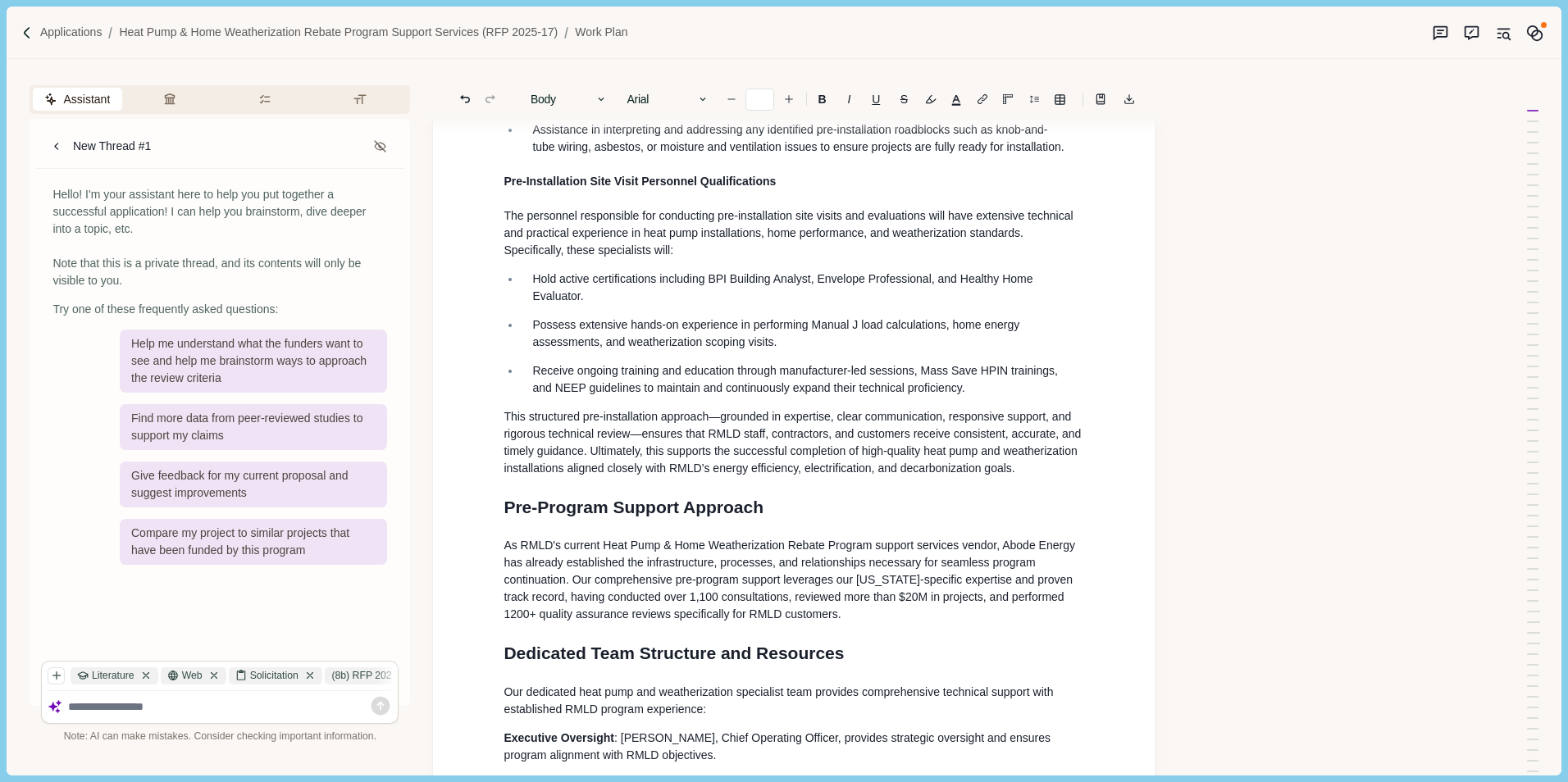 scroll, scrollTop: 13361, scrollLeft: 0, axis: vertical 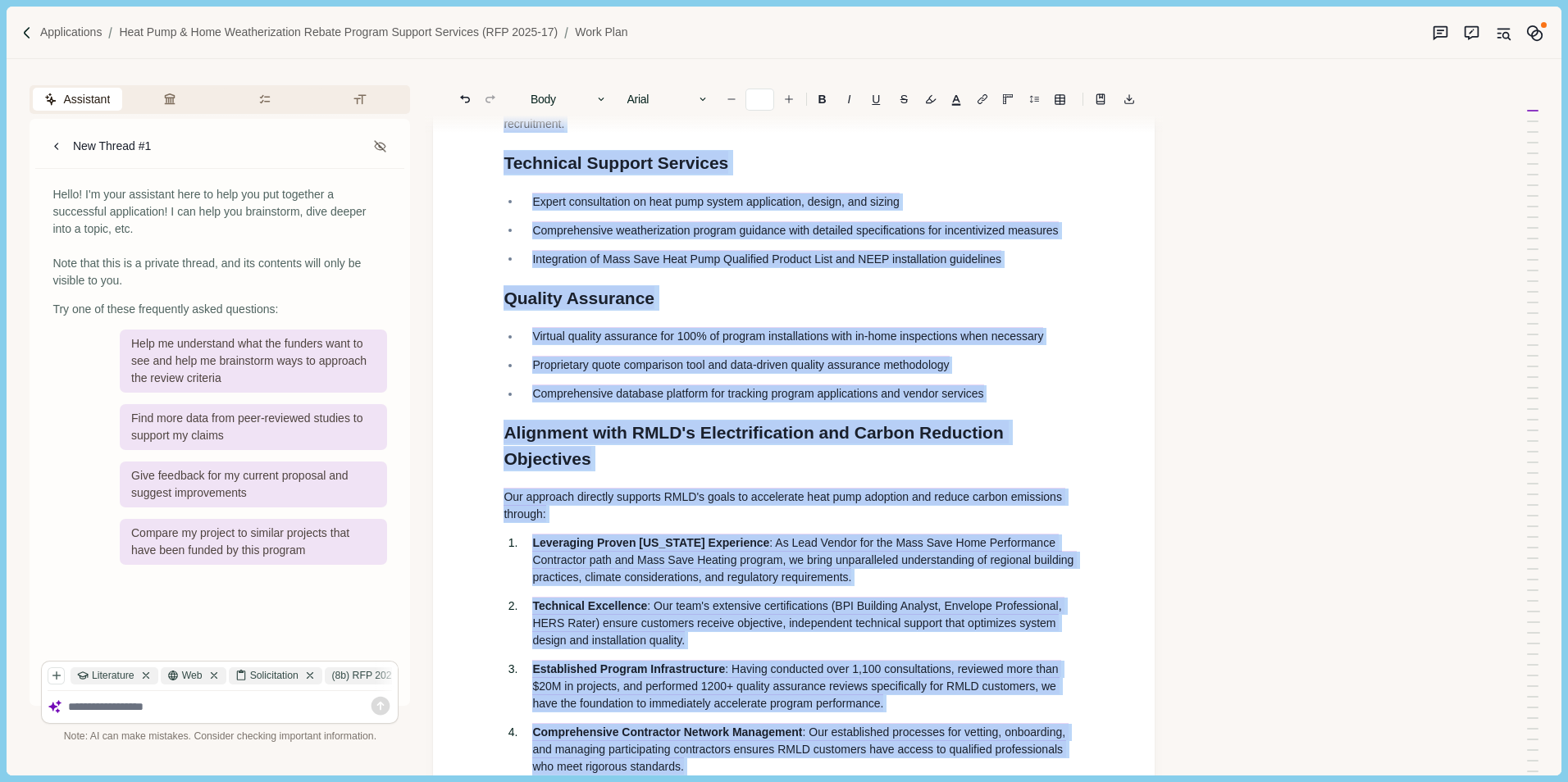click on "Quality Assurance" at bounding box center [794, 298] 